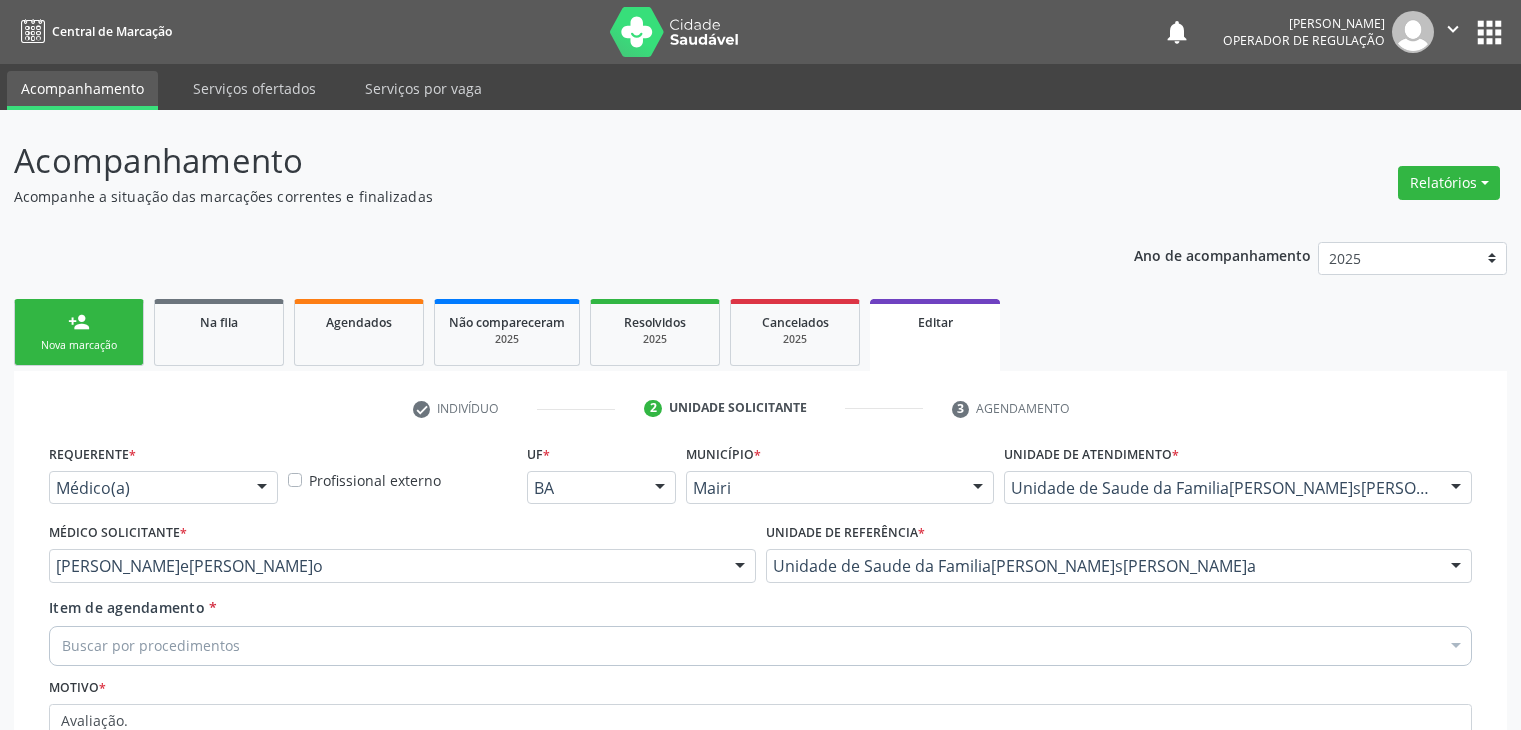 scroll, scrollTop: 200, scrollLeft: 0, axis: vertical 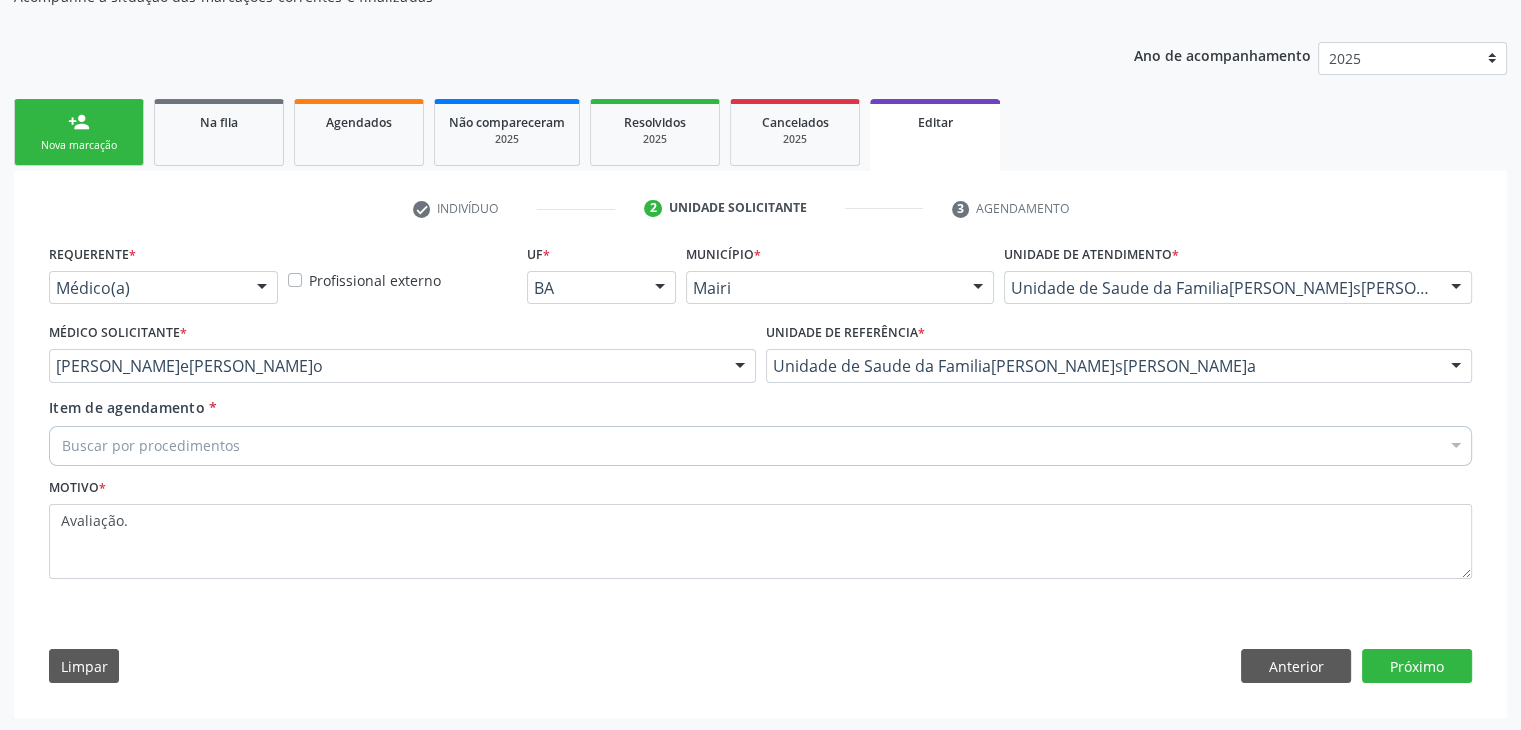 click on "Buscar por procedimentos" at bounding box center [760, 446] 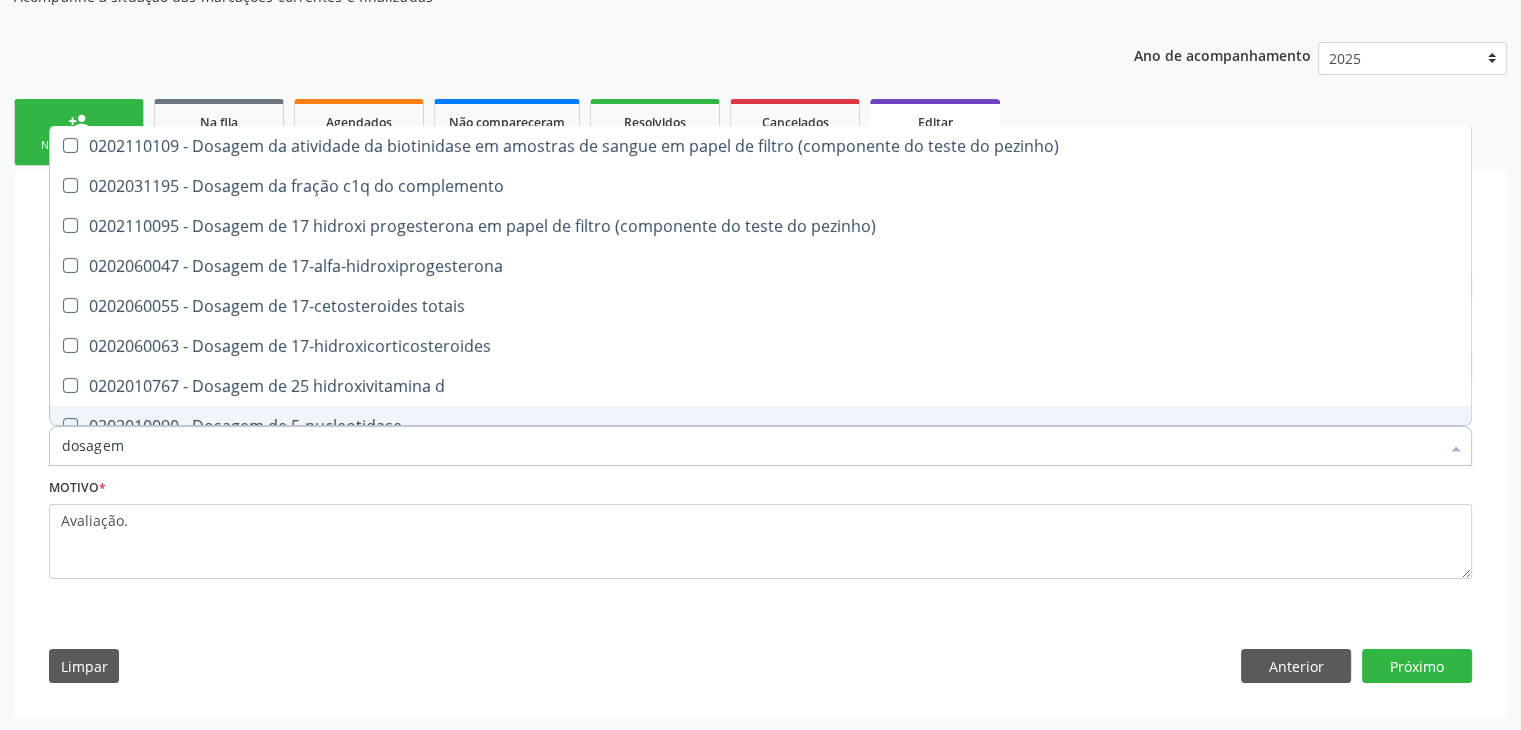 type on "DOSAGEM DE TSH" 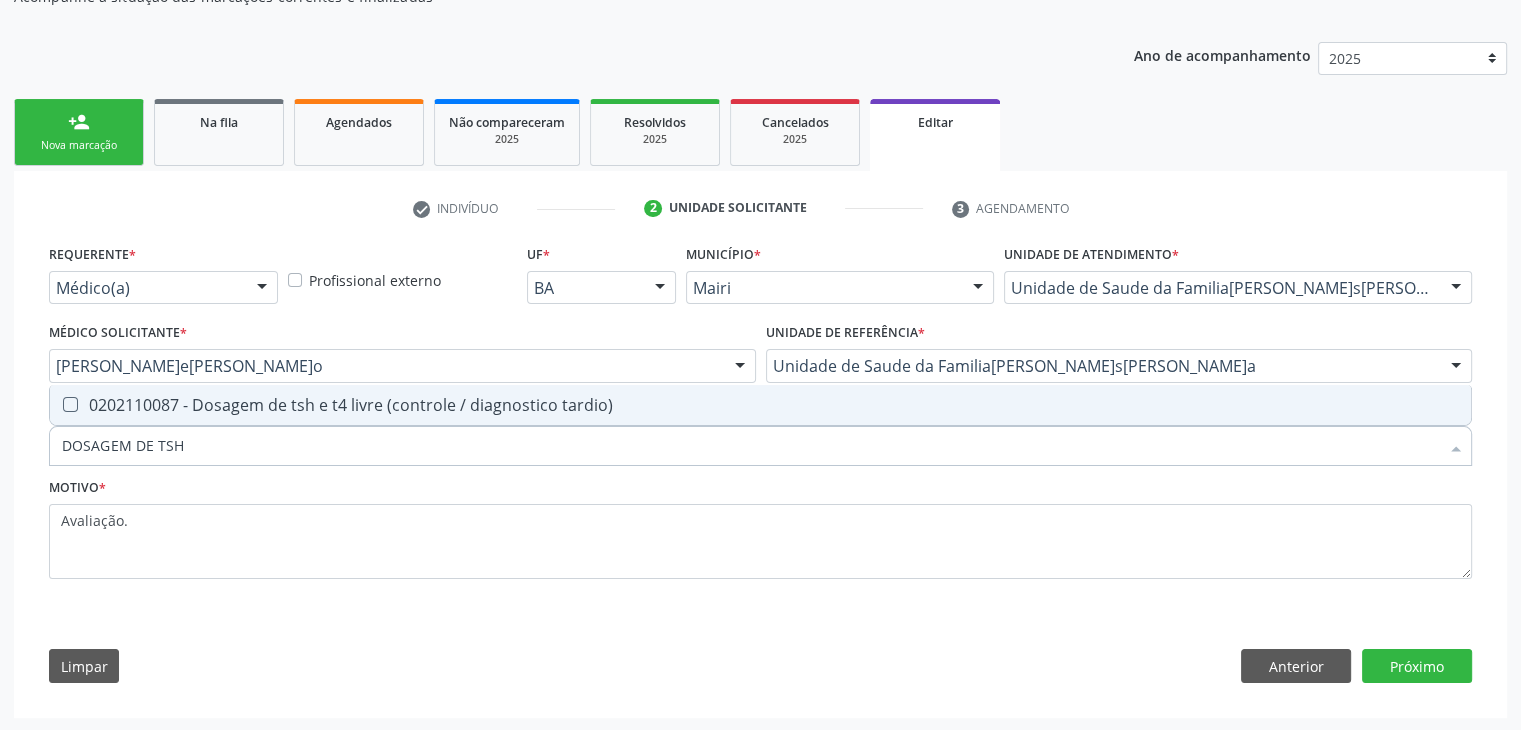 click on "0202110087 - Dosagem de tsh e t4 livre (controle / diagnostico tardio)" at bounding box center (760, 405) 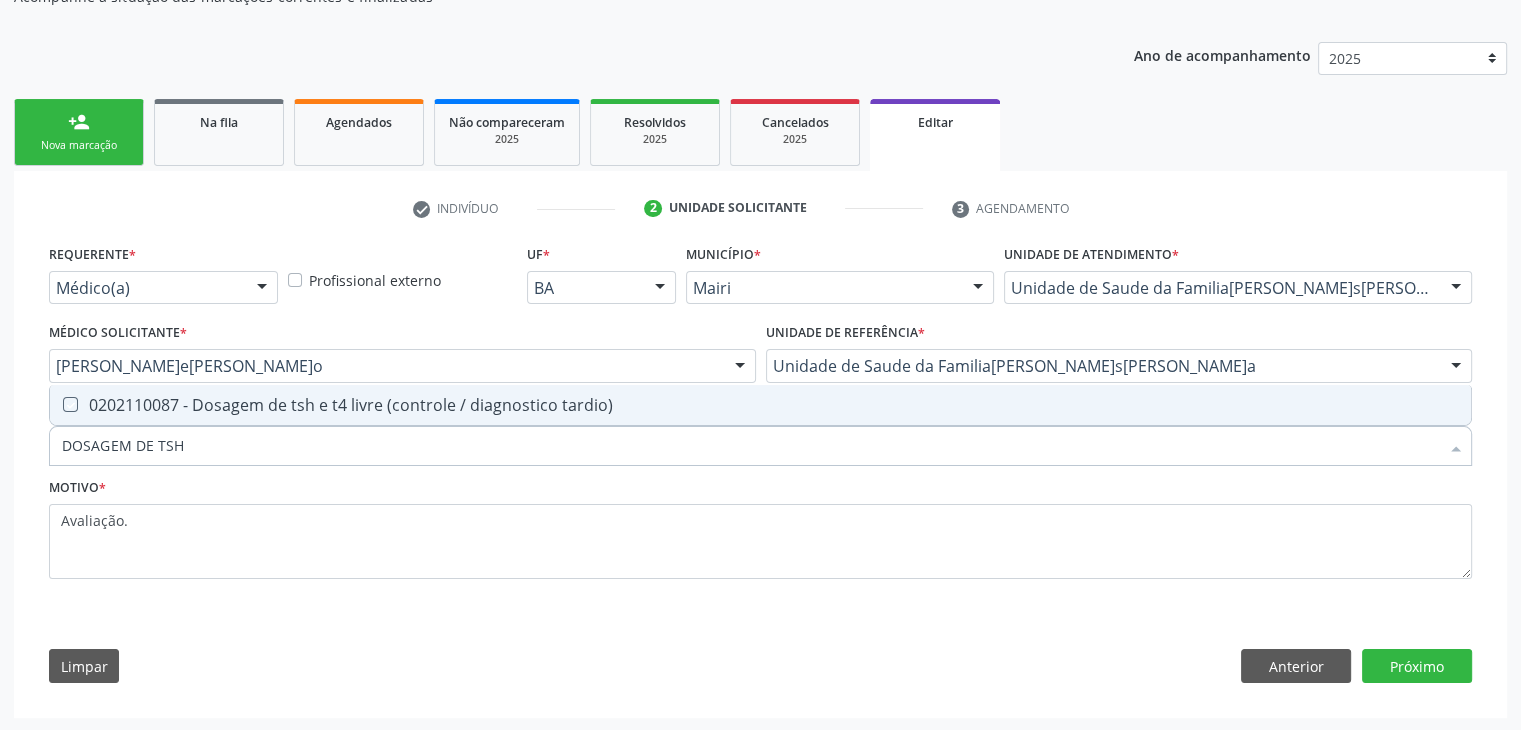 checkbox on "true" 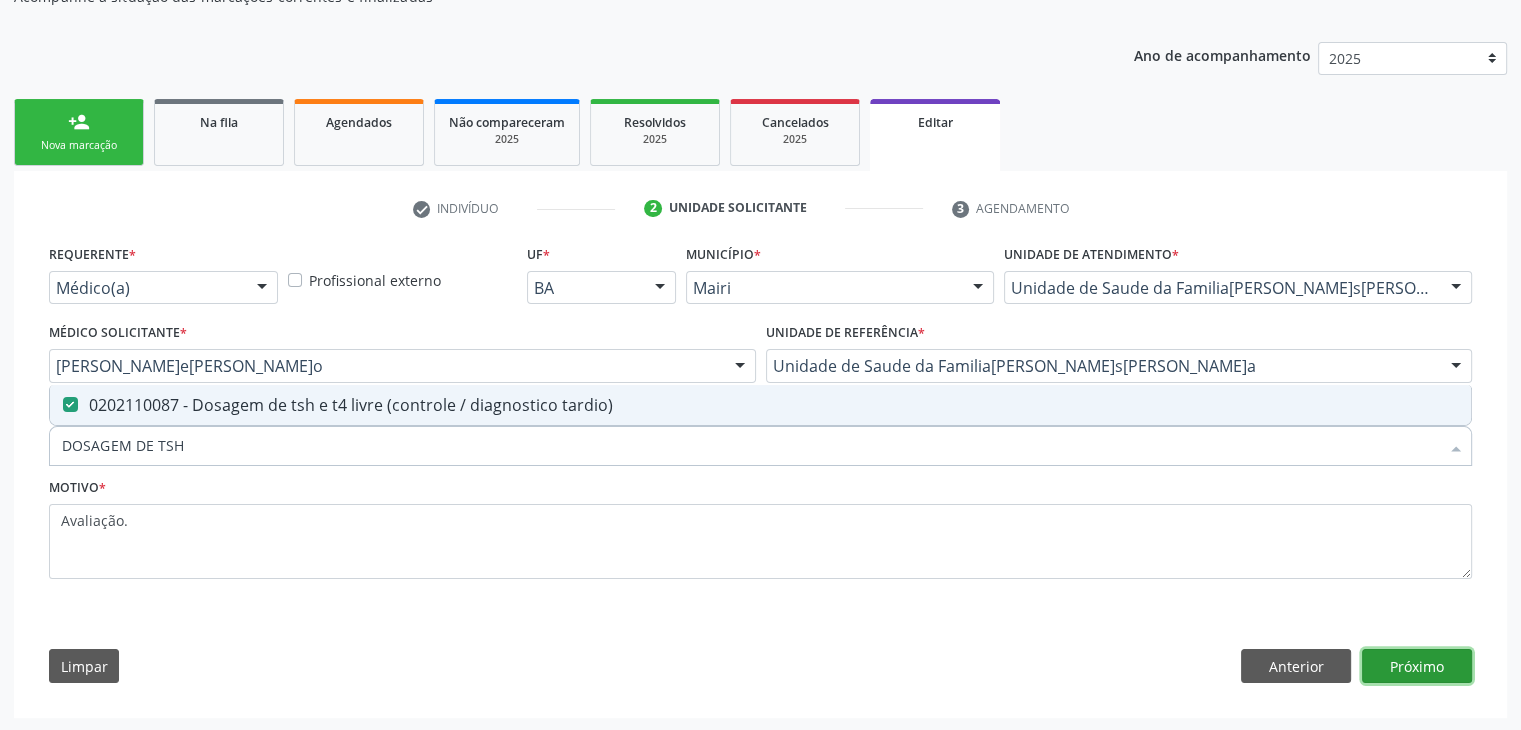 click on "Próximo" at bounding box center (1417, 666) 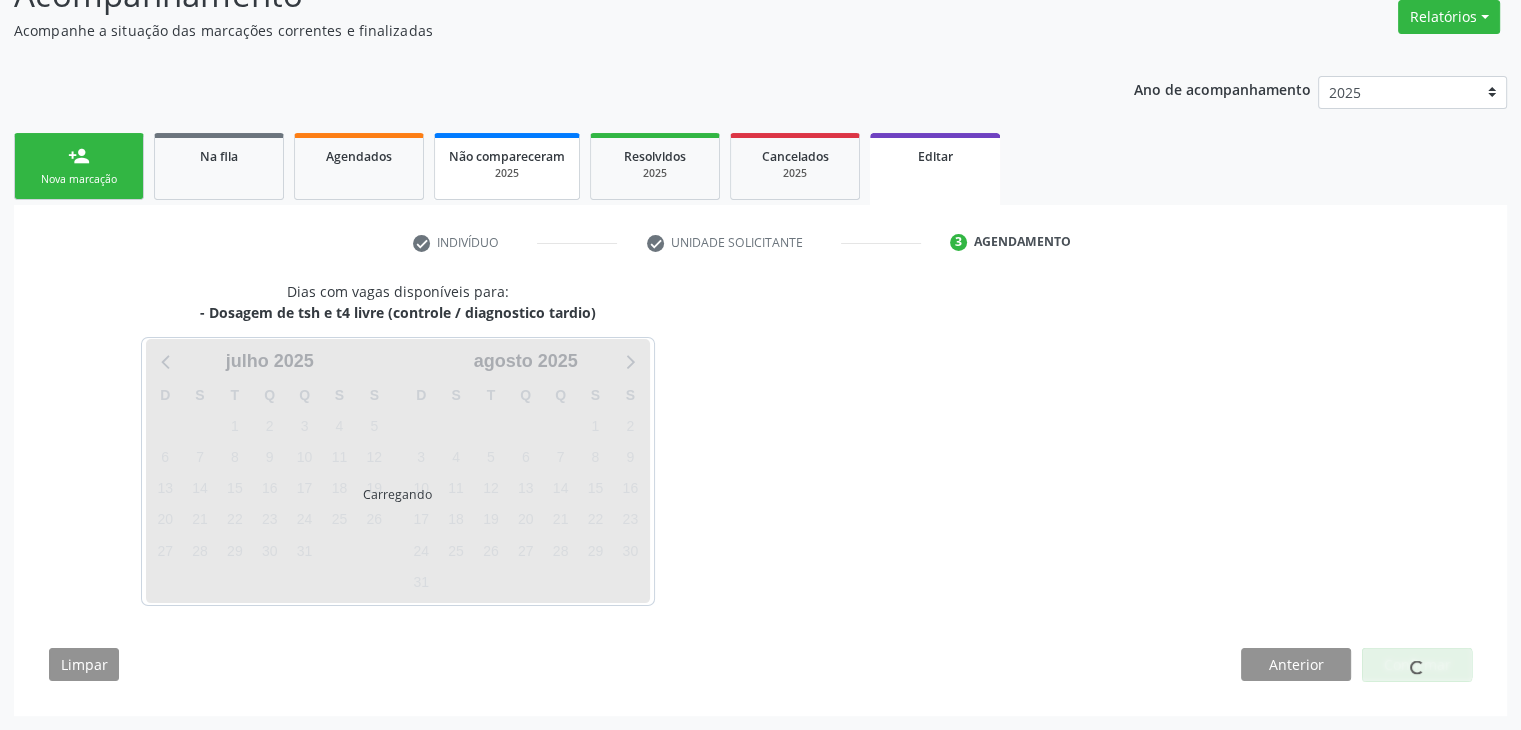 scroll, scrollTop: 165, scrollLeft: 0, axis: vertical 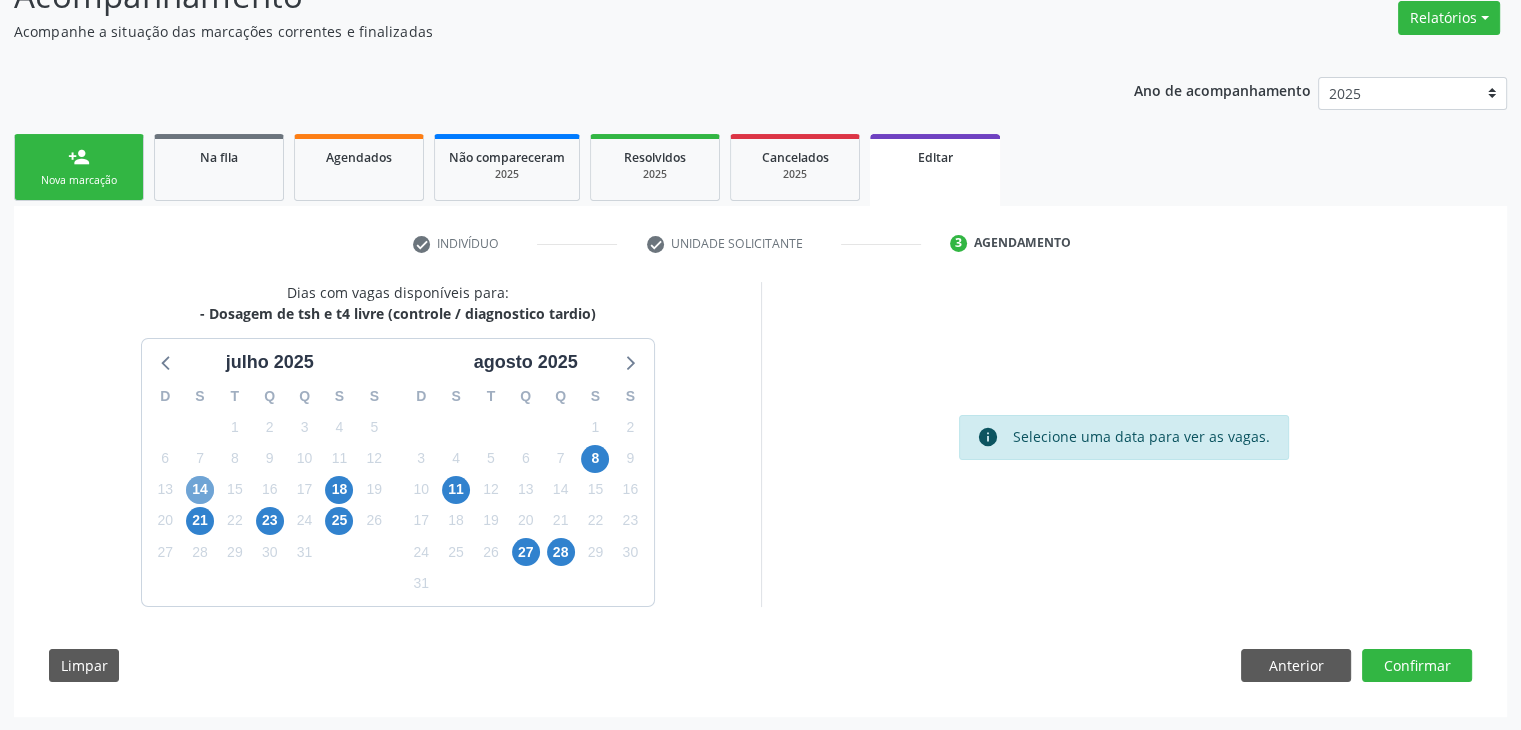 click on "14" at bounding box center [200, 490] 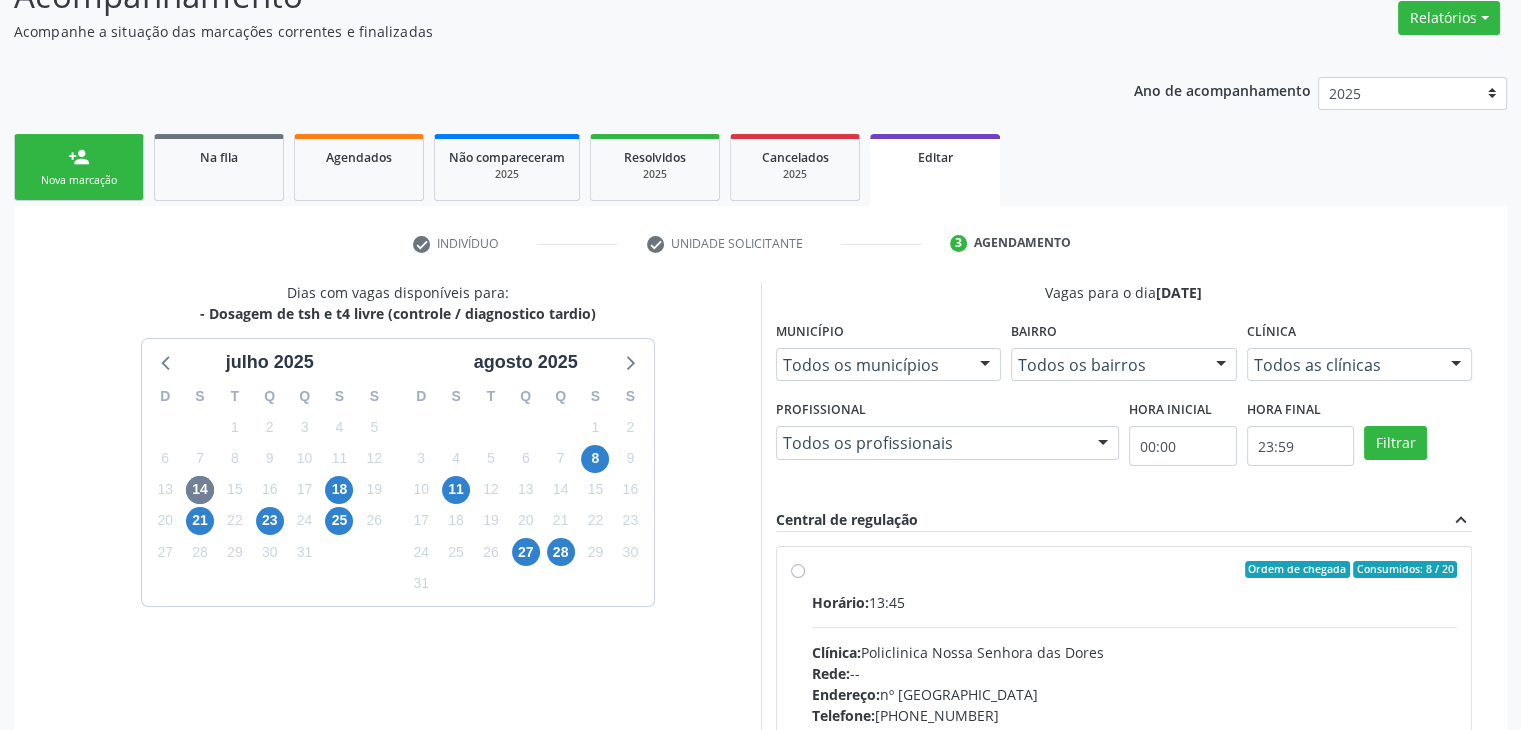 click on "Horário:   13:45" at bounding box center (1135, 602) 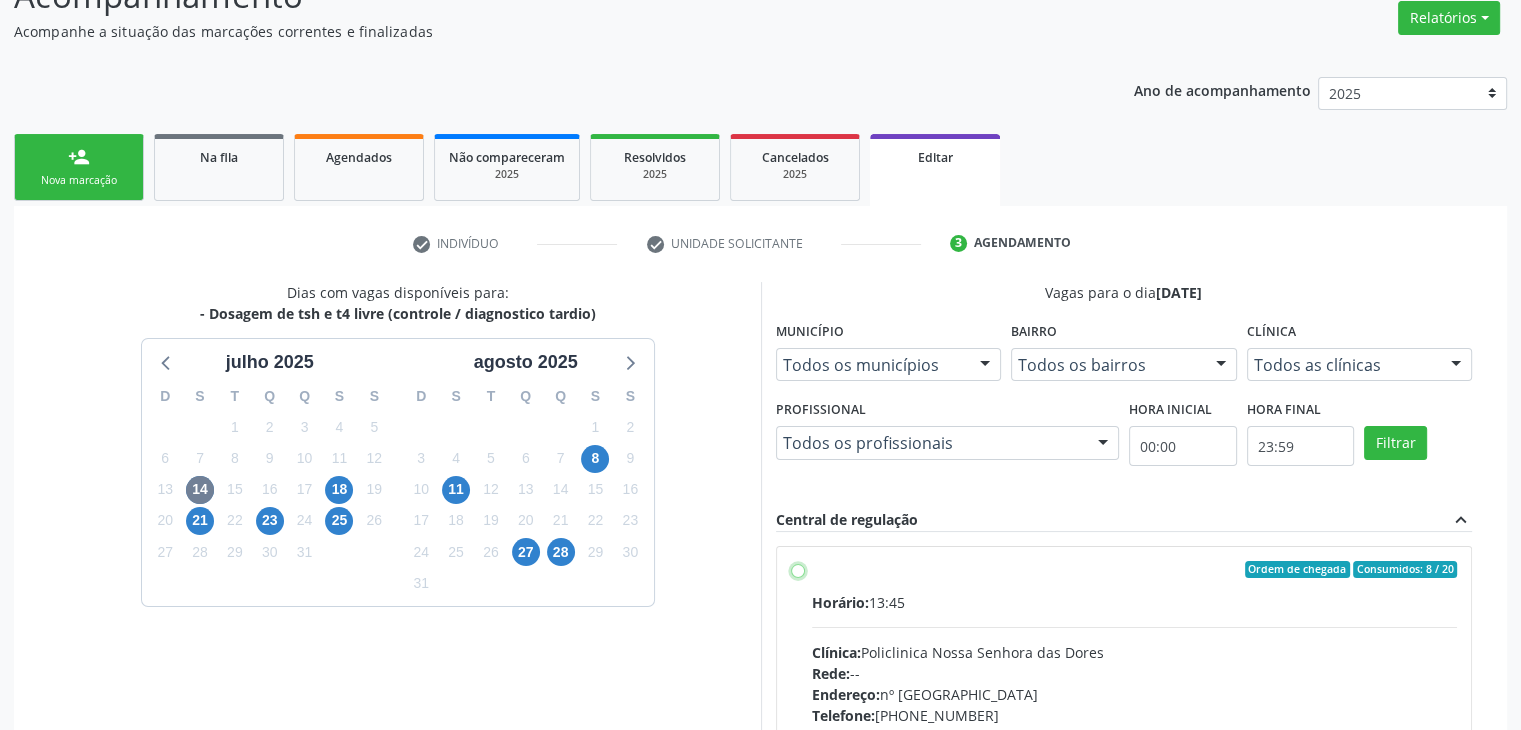click on "Ordem de chegada
Consumidos: 8 / 20
Horário:   13:45
Clínica:  Policlinica Nossa Senhora das Dores
Rede:
--
Endereço:   nº 94, Centro, Mairi - BA
Telefone:   (74) 36322104
Profissional:
--
Informações adicionais sobre o atendimento
Idade de atendimento:
Sem restrição
Gênero(s) atendido(s):
Sem restrição
Informações adicionais:
--" at bounding box center (798, 570) 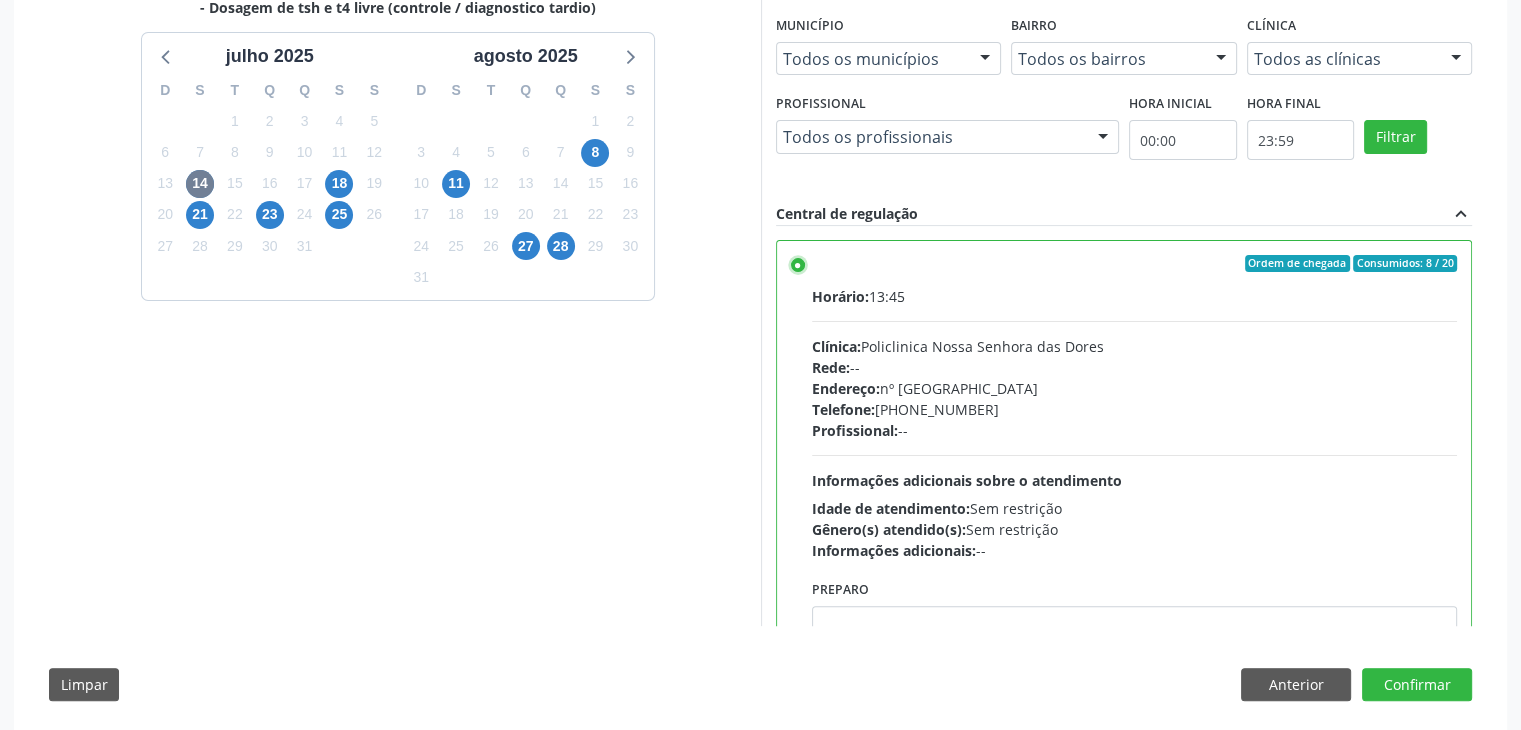 scroll, scrollTop: 490, scrollLeft: 0, axis: vertical 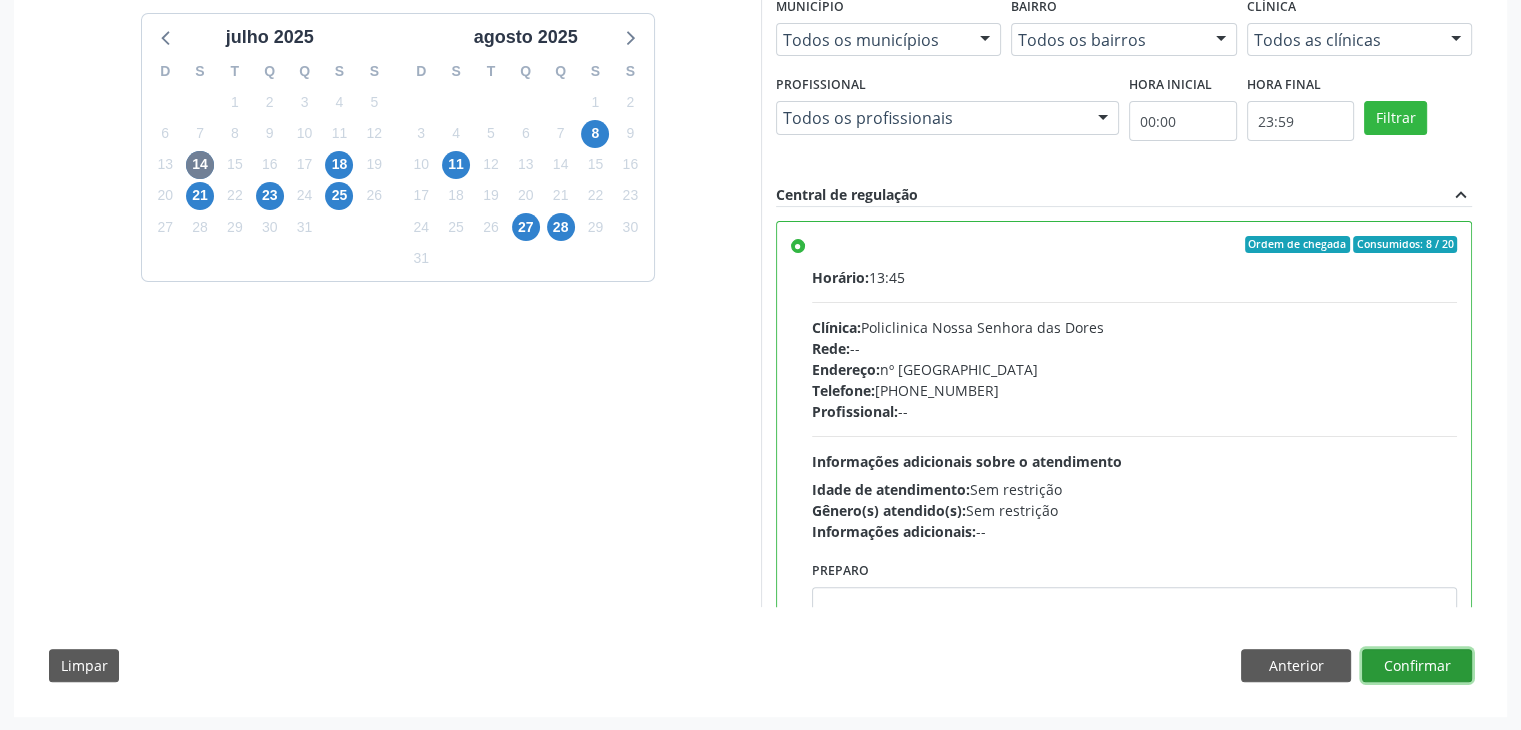 click on "Confirmar" at bounding box center (1417, 666) 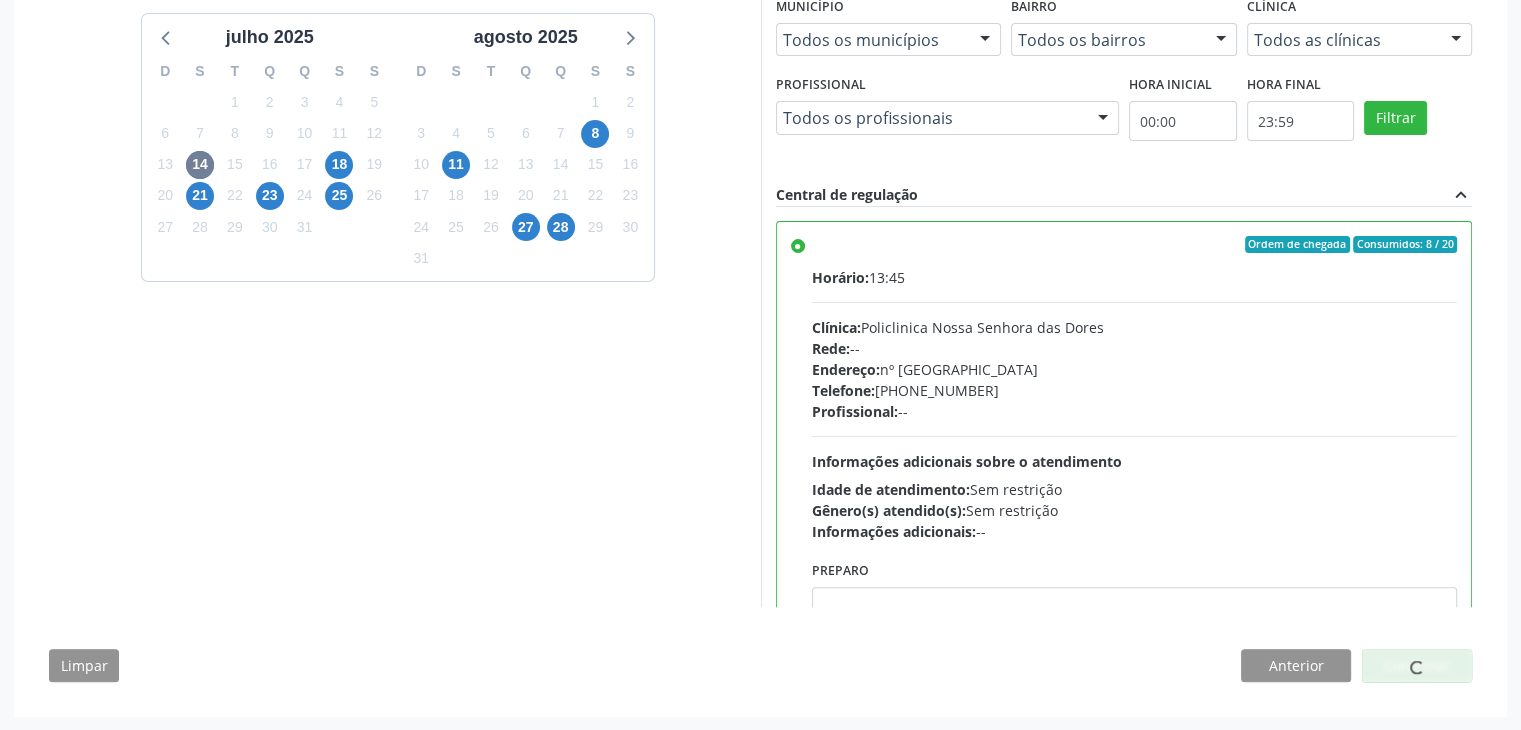 scroll, scrollTop: 0, scrollLeft: 0, axis: both 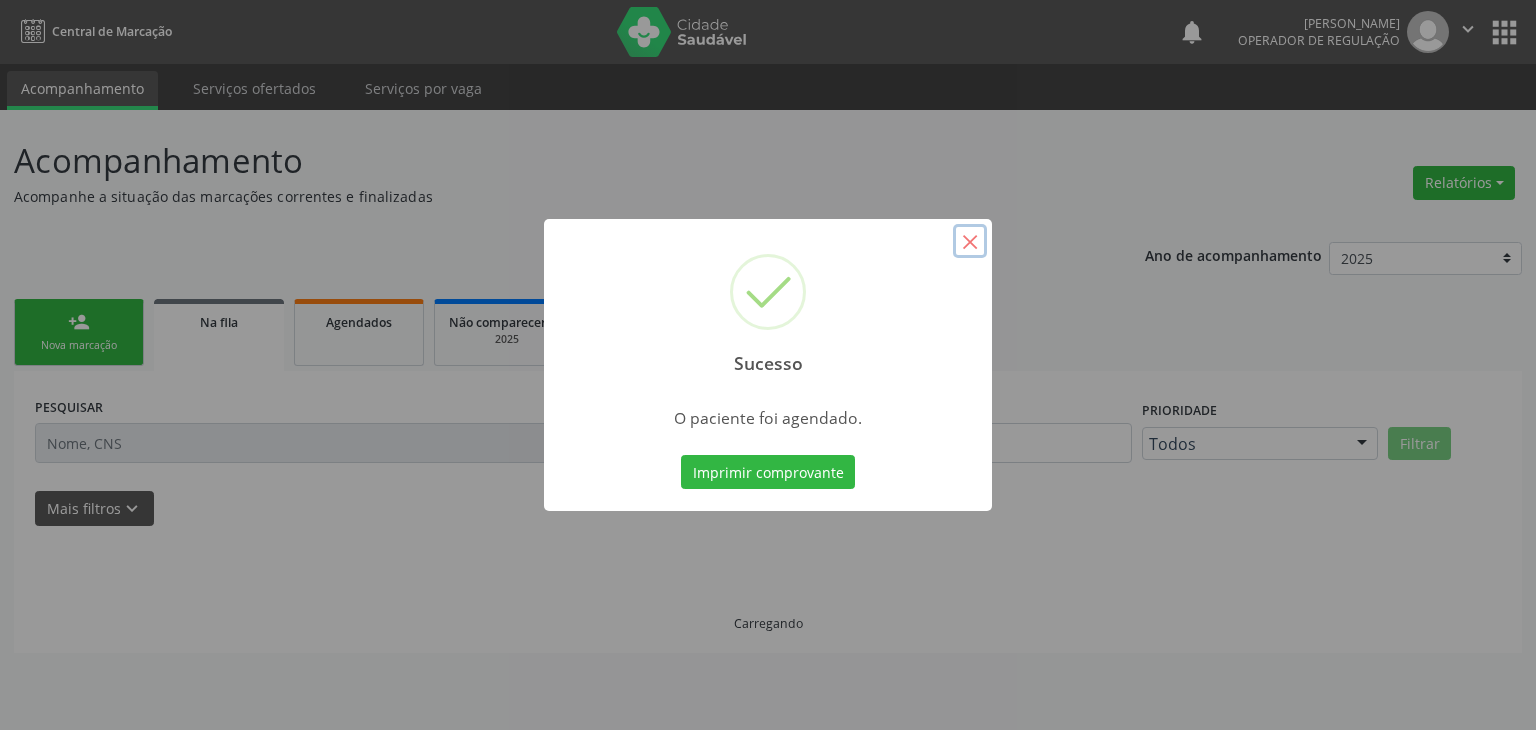click on "×" at bounding box center [970, 241] 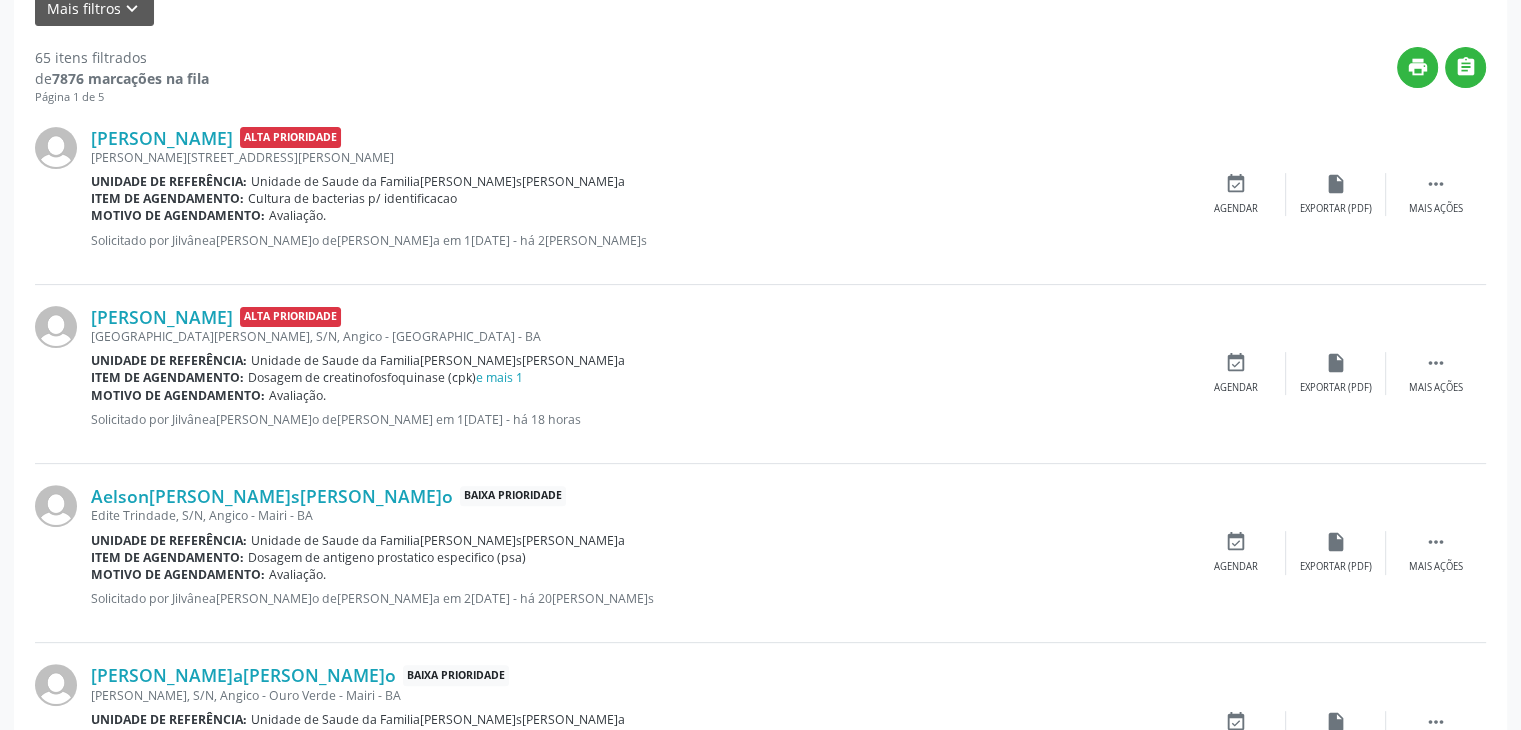 scroll, scrollTop: 600, scrollLeft: 0, axis: vertical 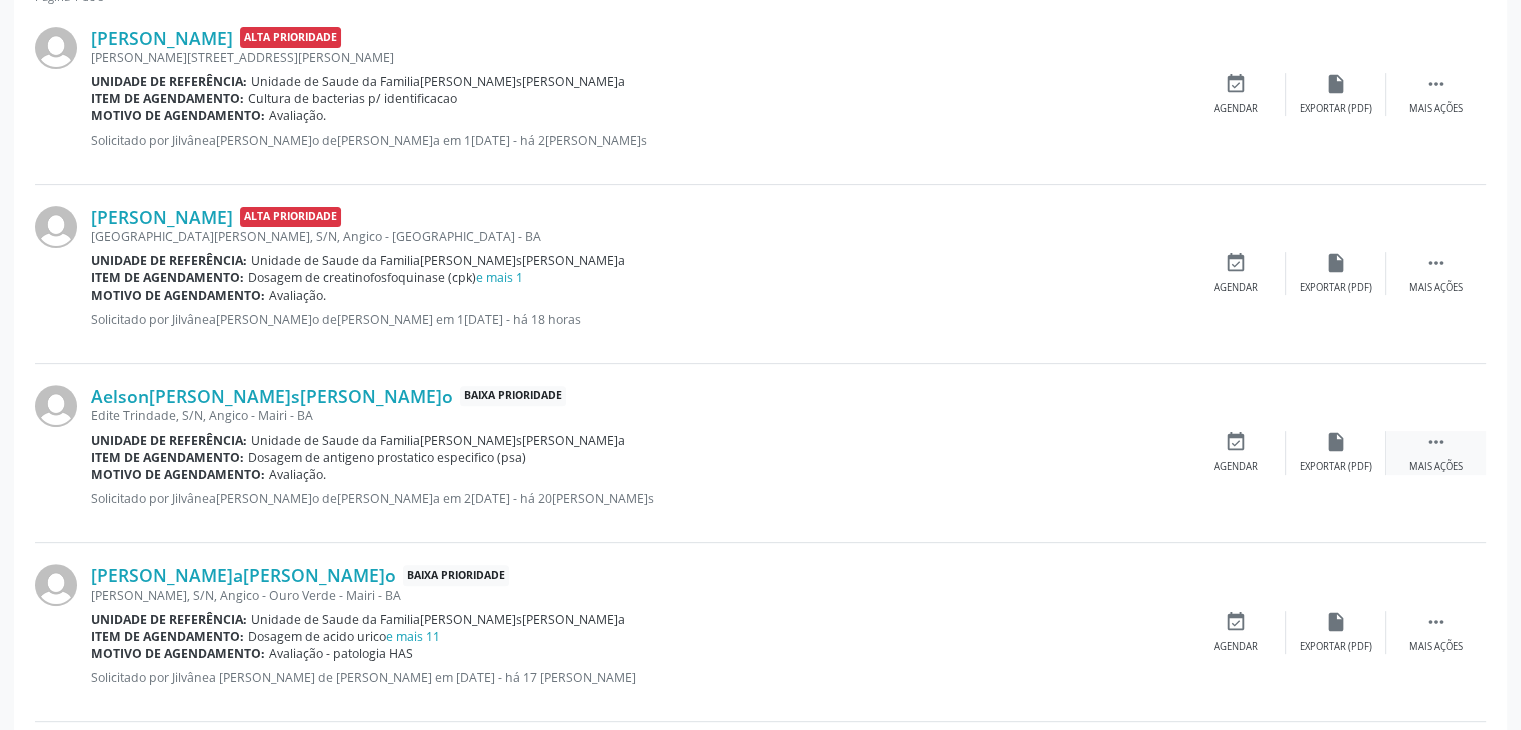 click on "
Mais ações" at bounding box center [1436, 452] 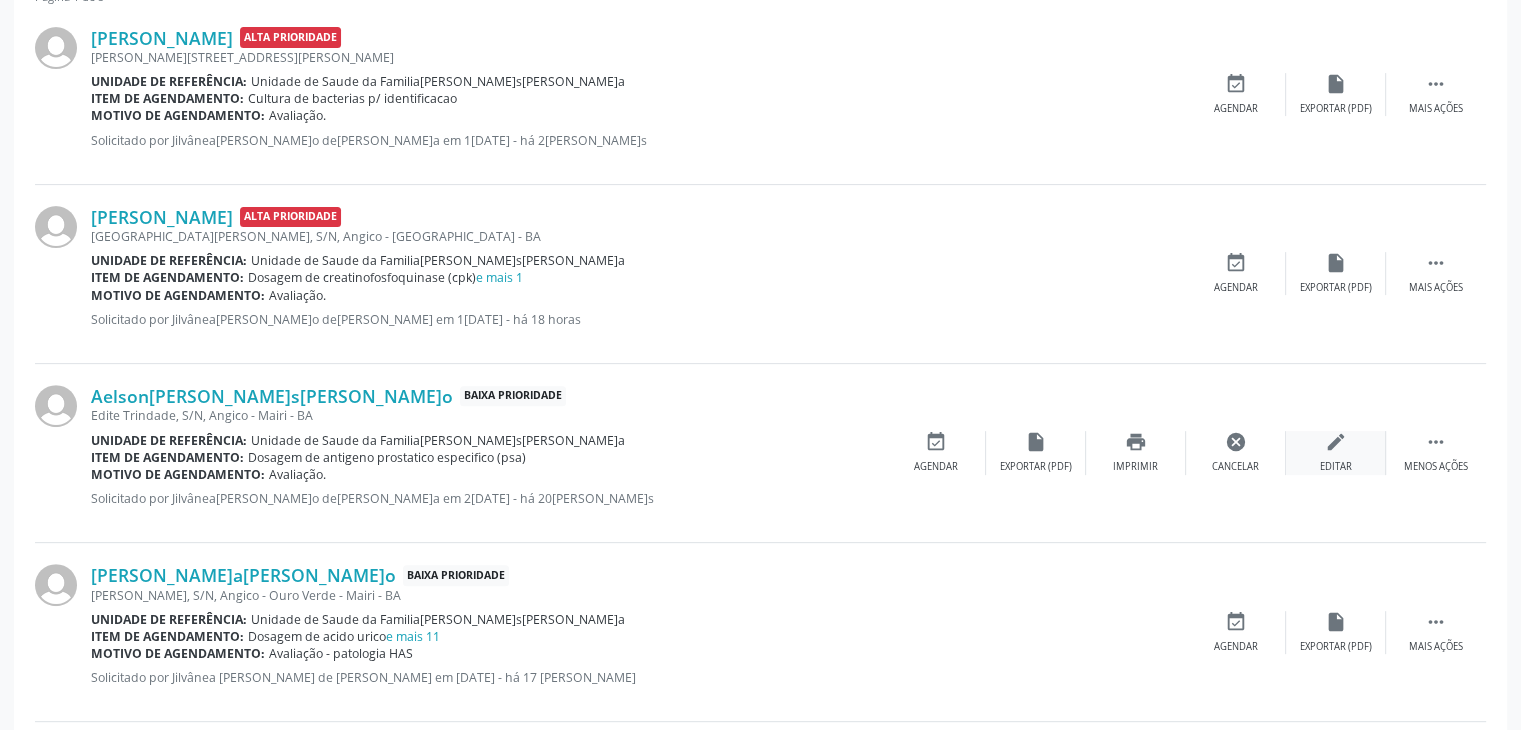 click on "edit
Editar" at bounding box center (1336, 452) 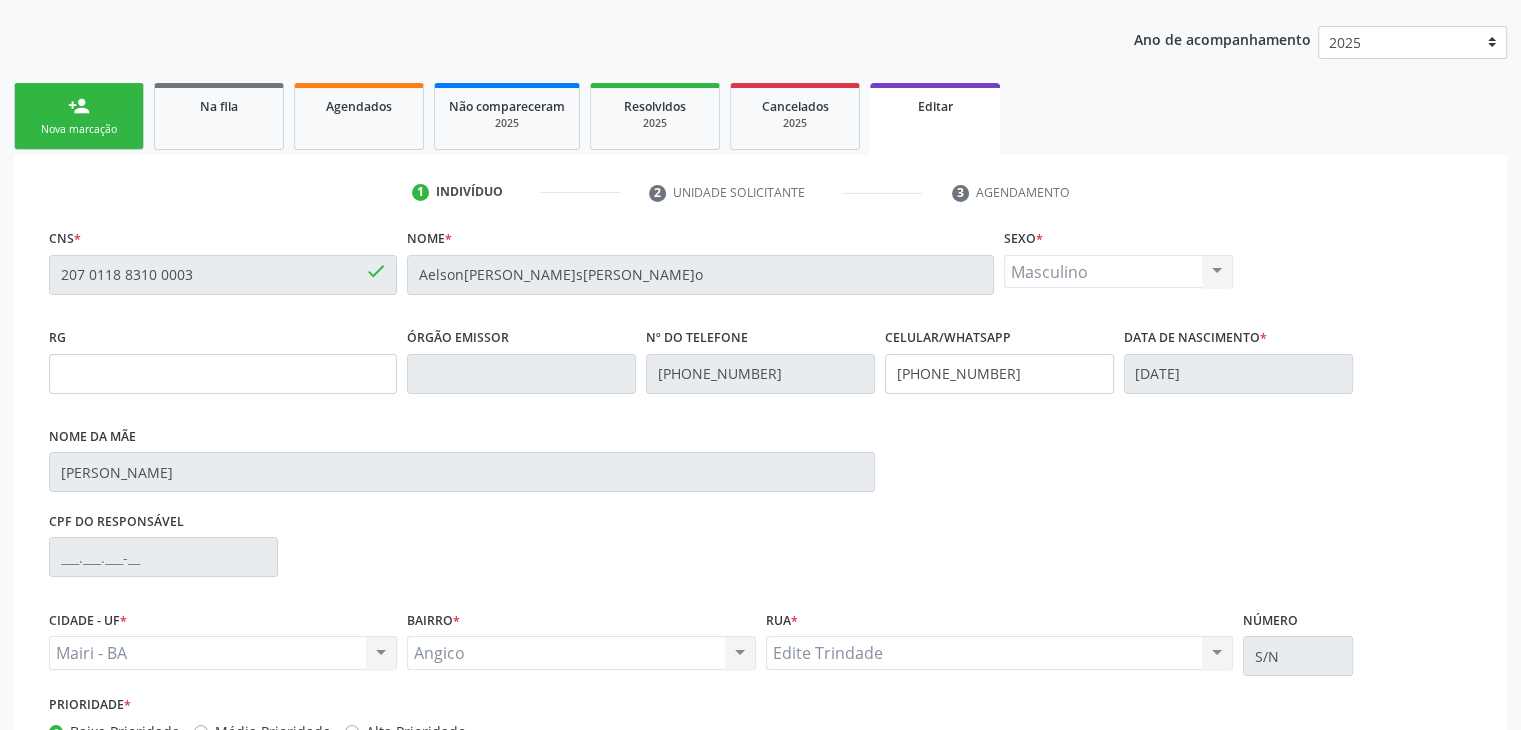 scroll, scrollTop: 365, scrollLeft: 0, axis: vertical 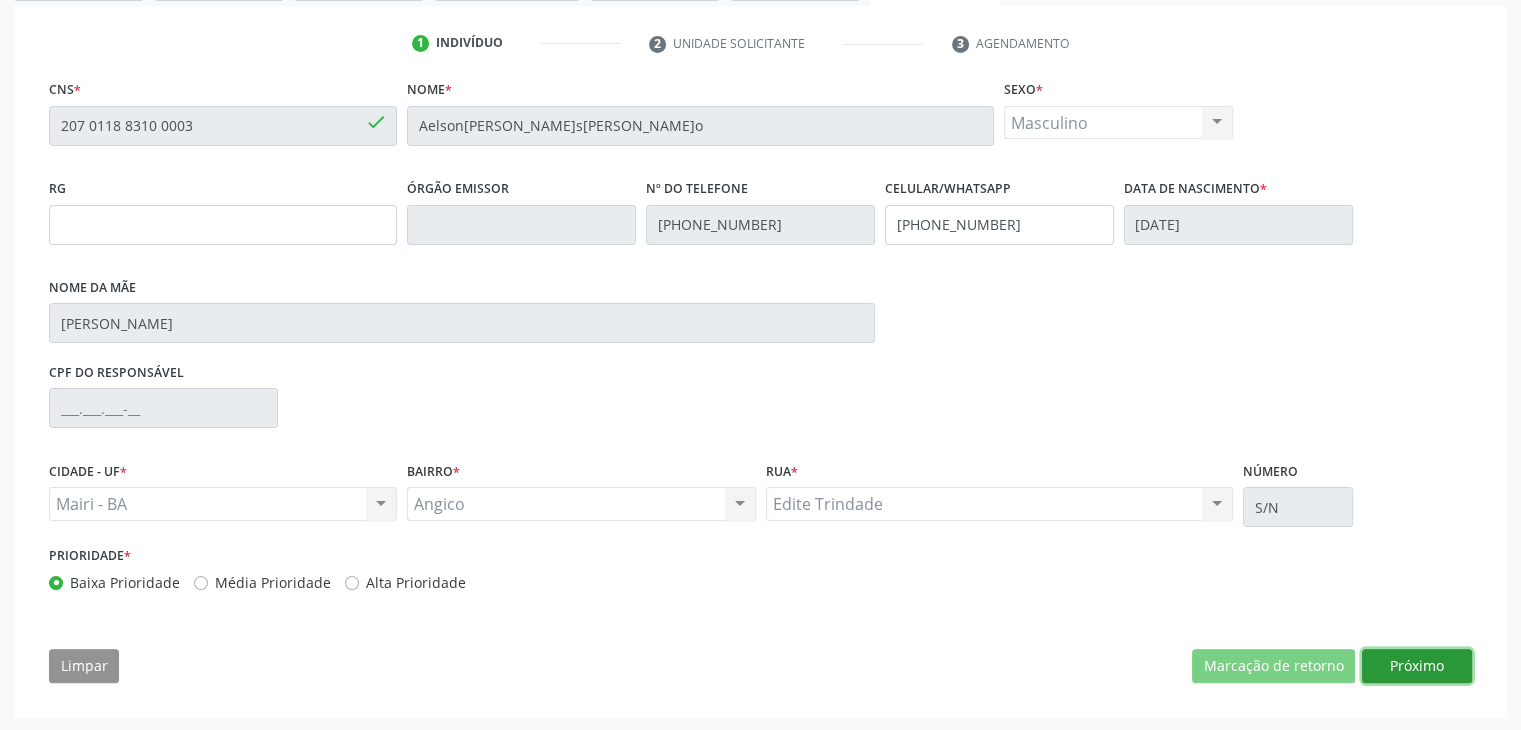 click on "Próximo" at bounding box center [1417, 666] 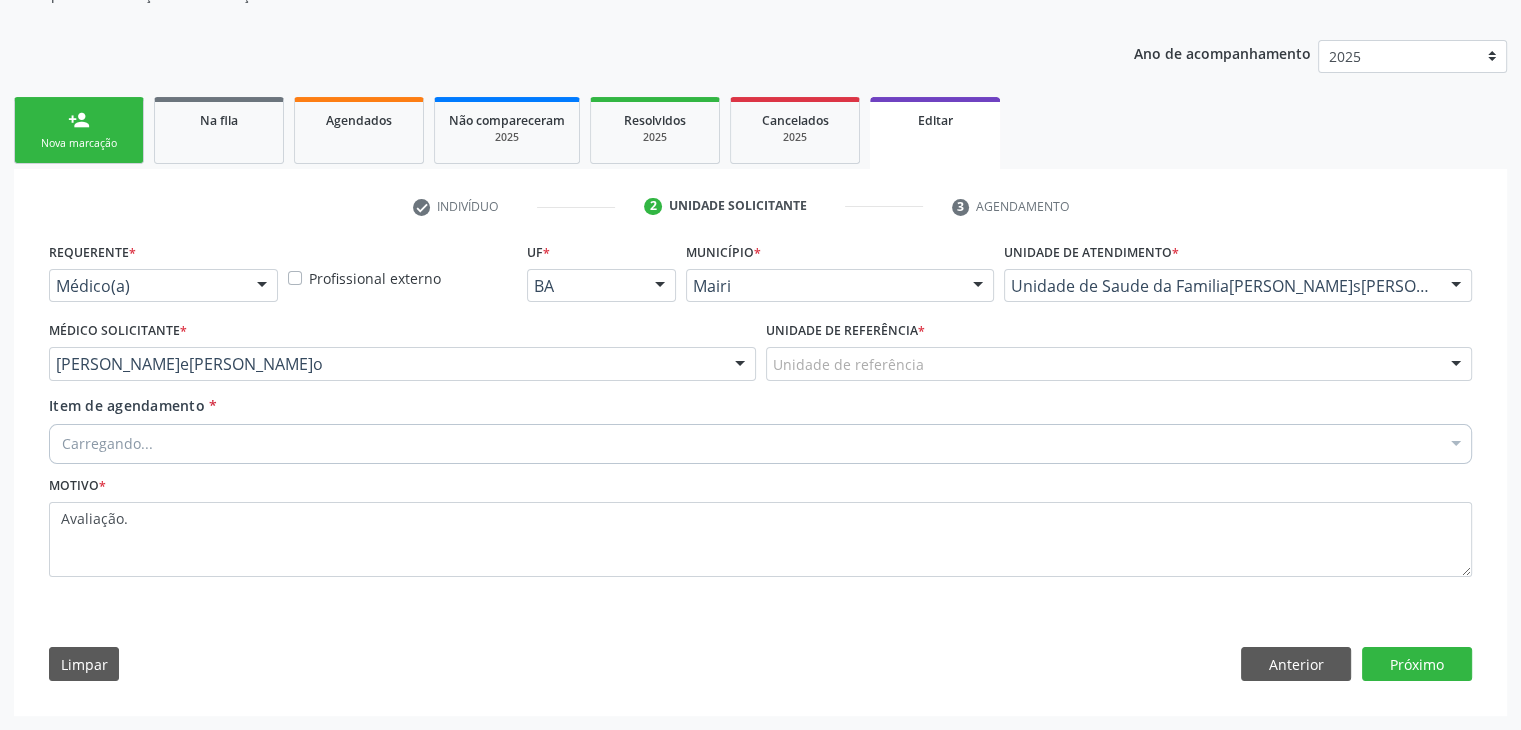 scroll, scrollTop: 200, scrollLeft: 0, axis: vertical 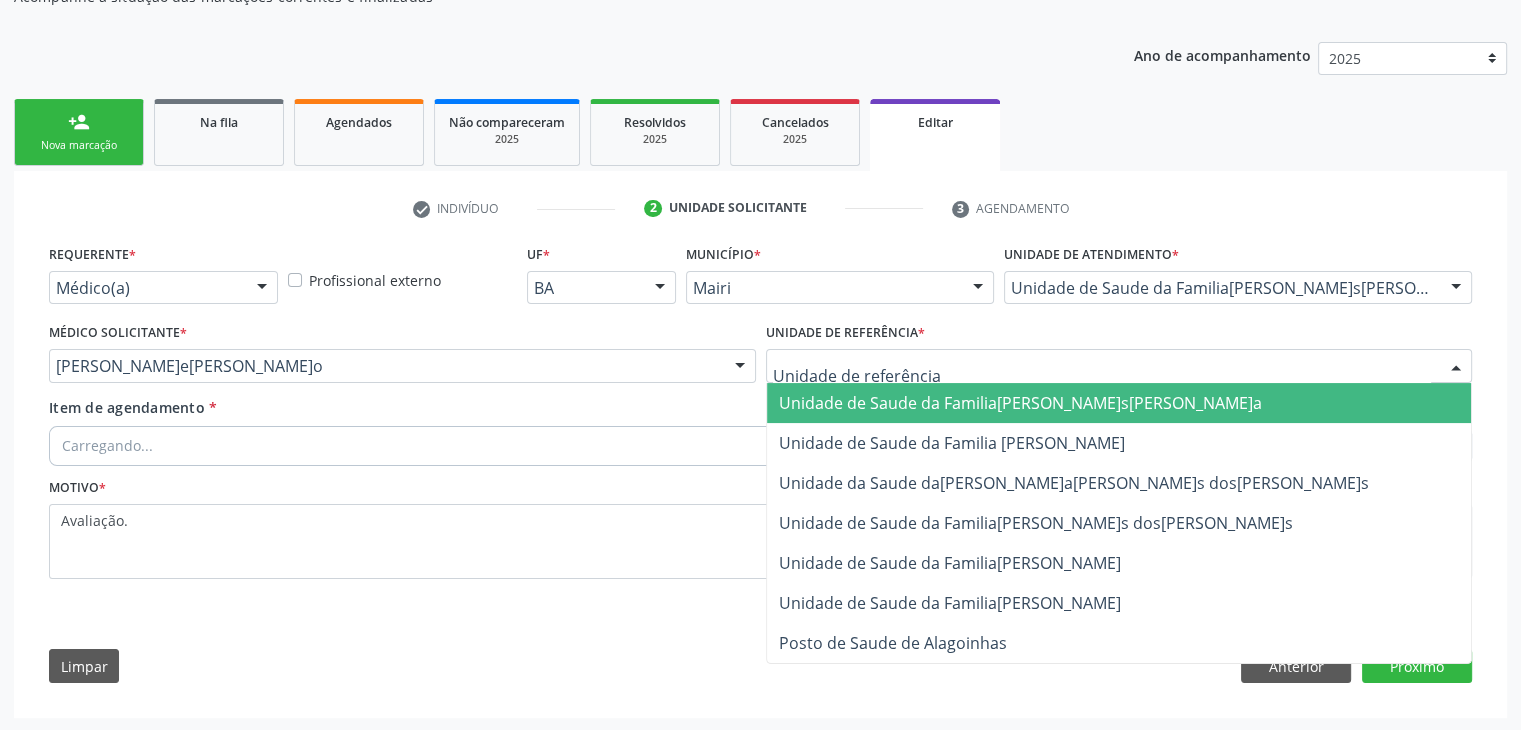 click on "Unidade de Saude da Familia [PERSON_NAME]" at bounding box center [1020, 403] 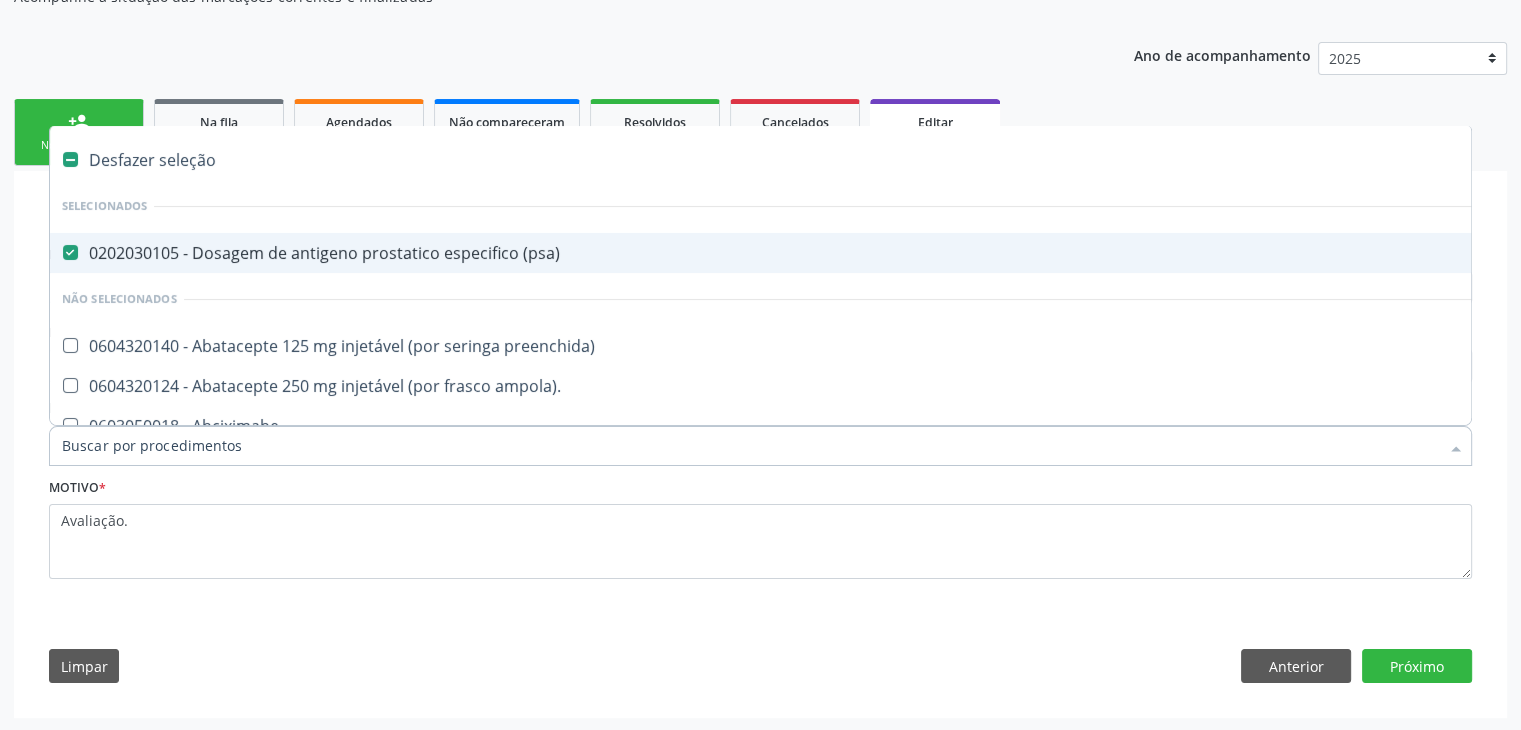 click on "0202030105 - Dosagem de antigeno prostatico especifico (psa)" at bounding box center [831, 253] 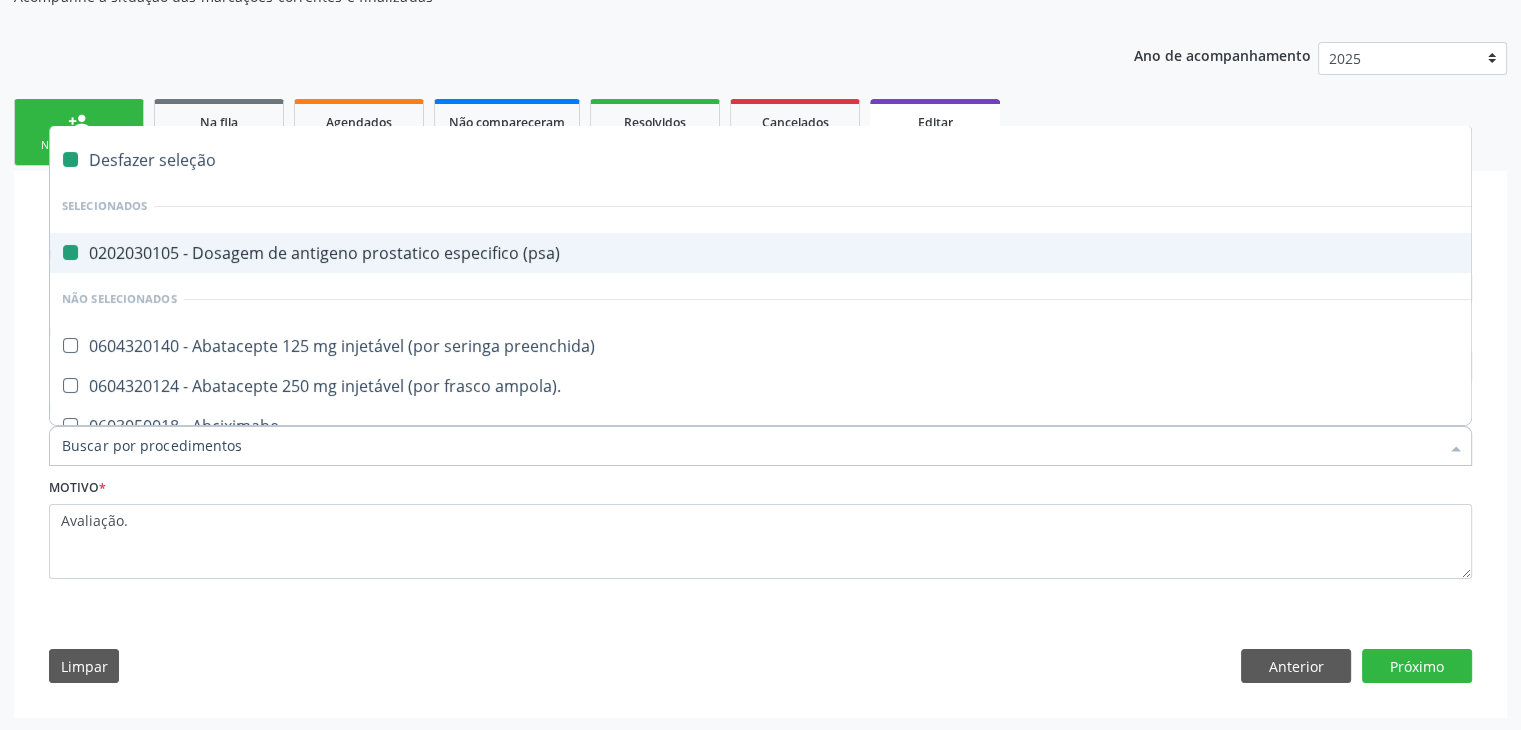 checkbox on "false" 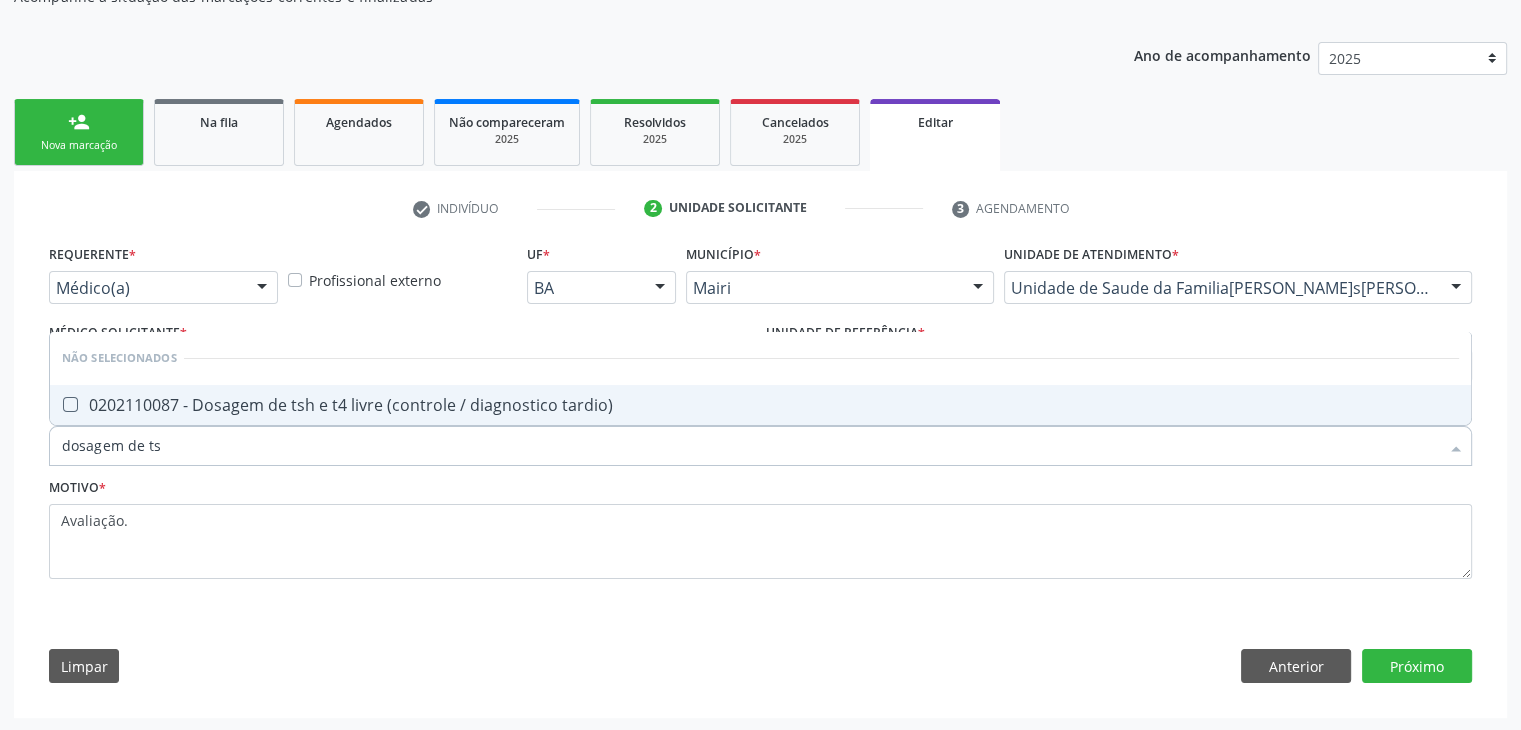 type on "dosagem de tsh" 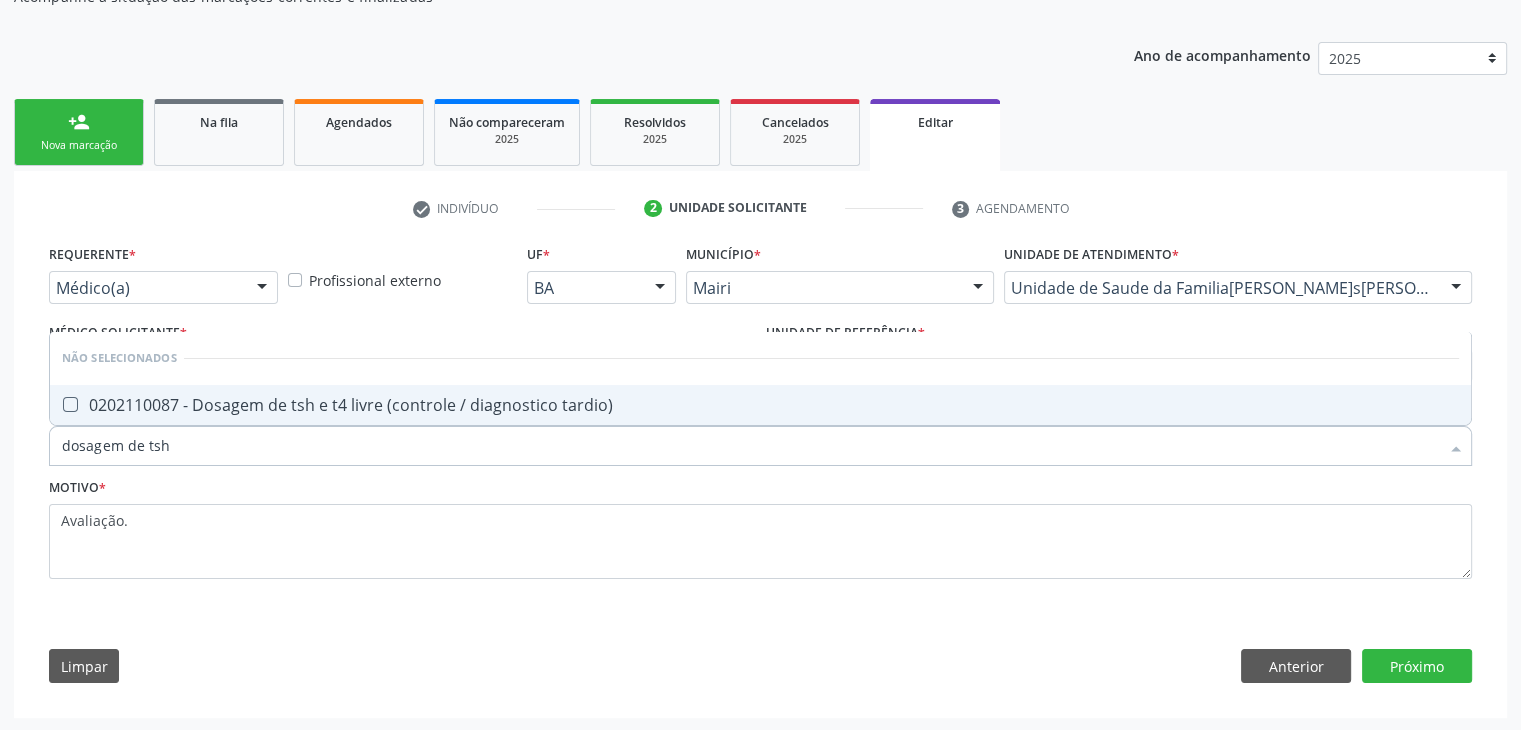 click on "0202110087 - Dosagem de tsh e t4 livre (controle / diagnostico tardio)" at bounding box center (760, 405) 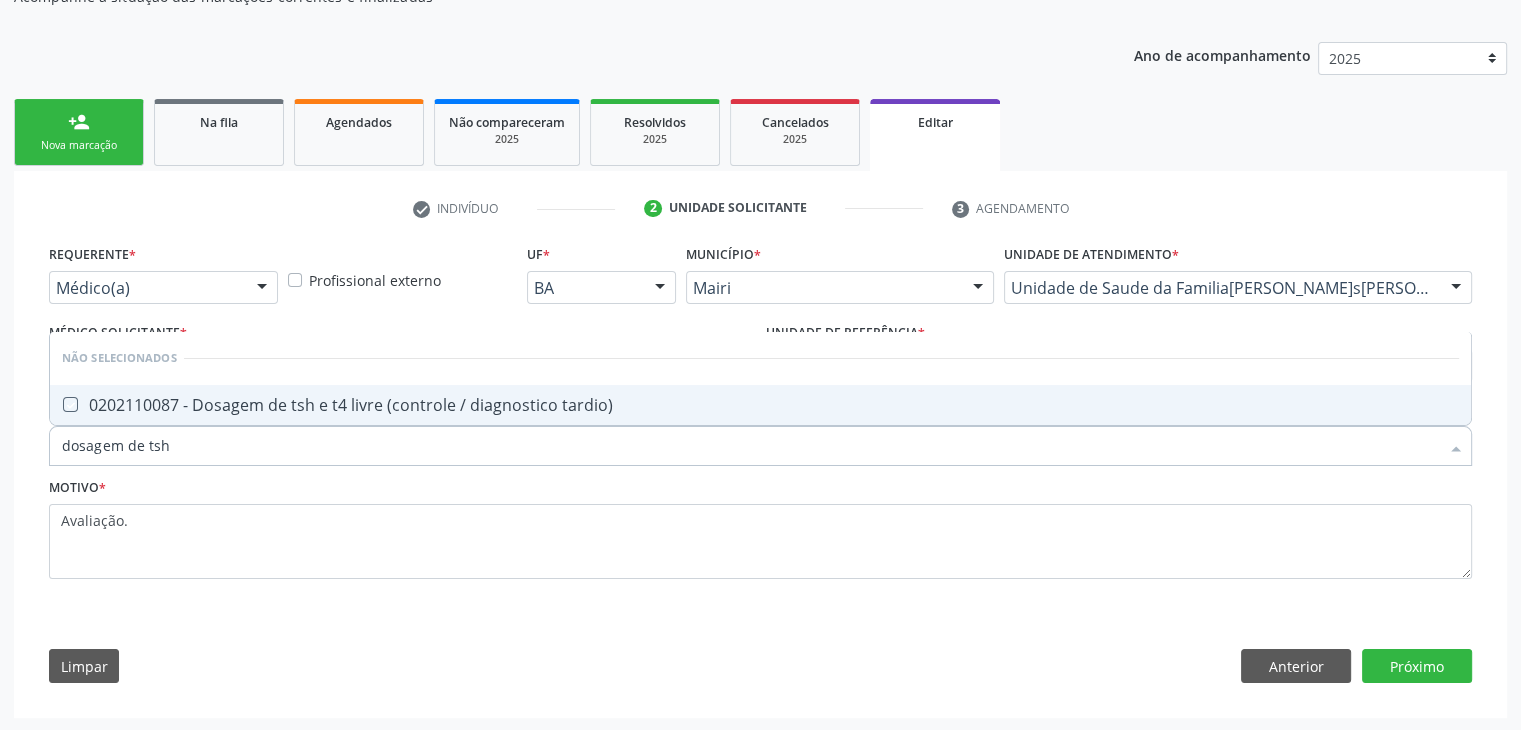checkbox on "true" 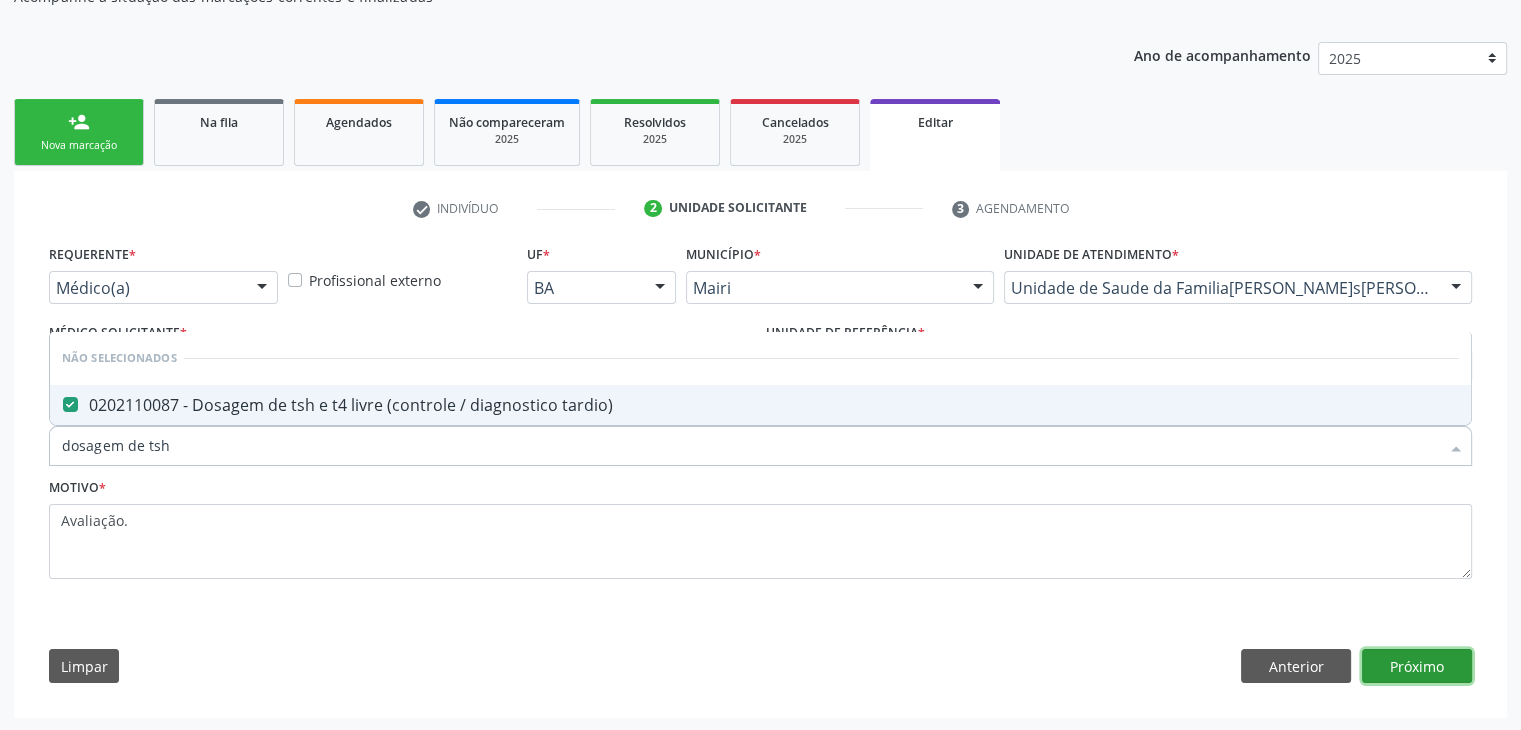 click on "Próximo" at bounding box center (1417, 666) 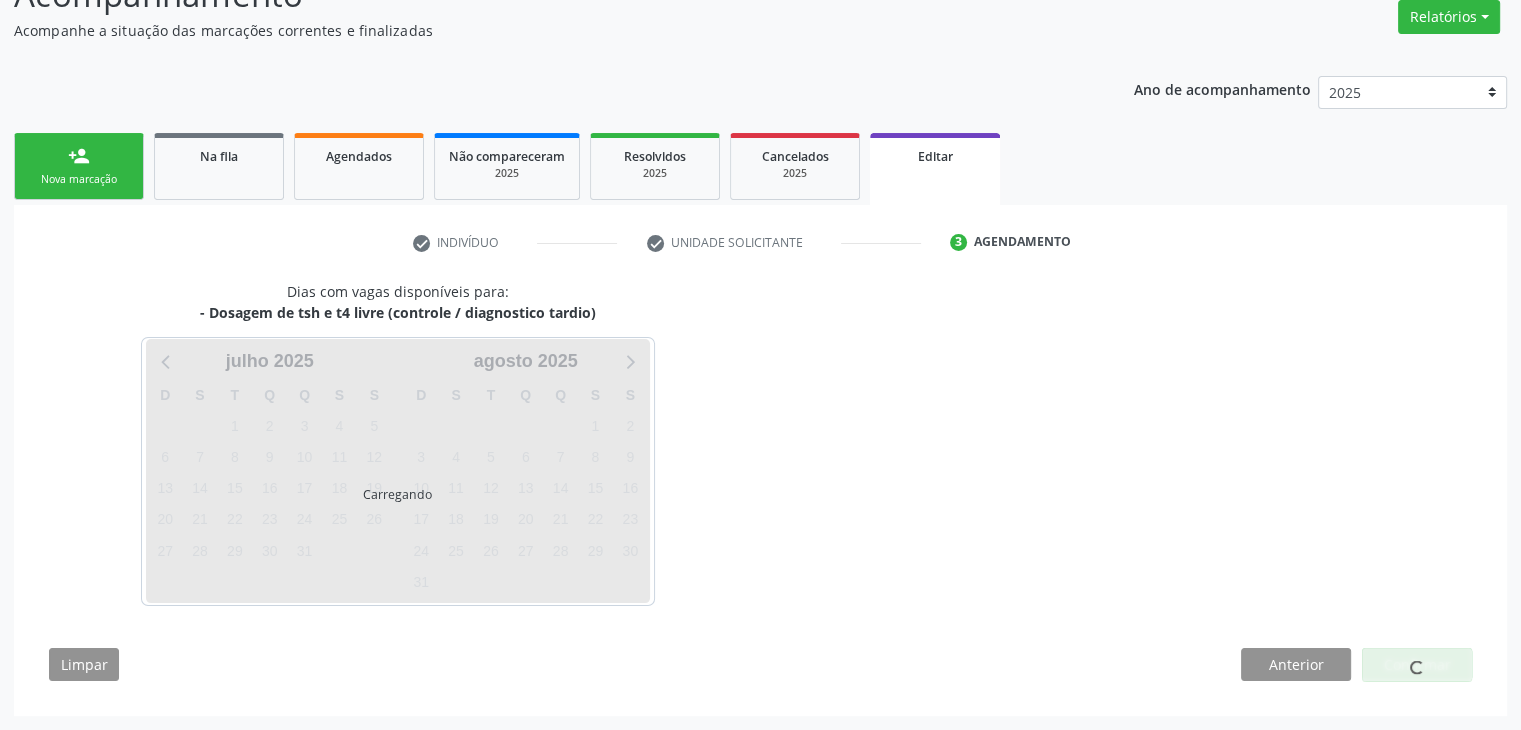 scroll, scrollTop: 165, scrollLeft: 0, axis: vertical 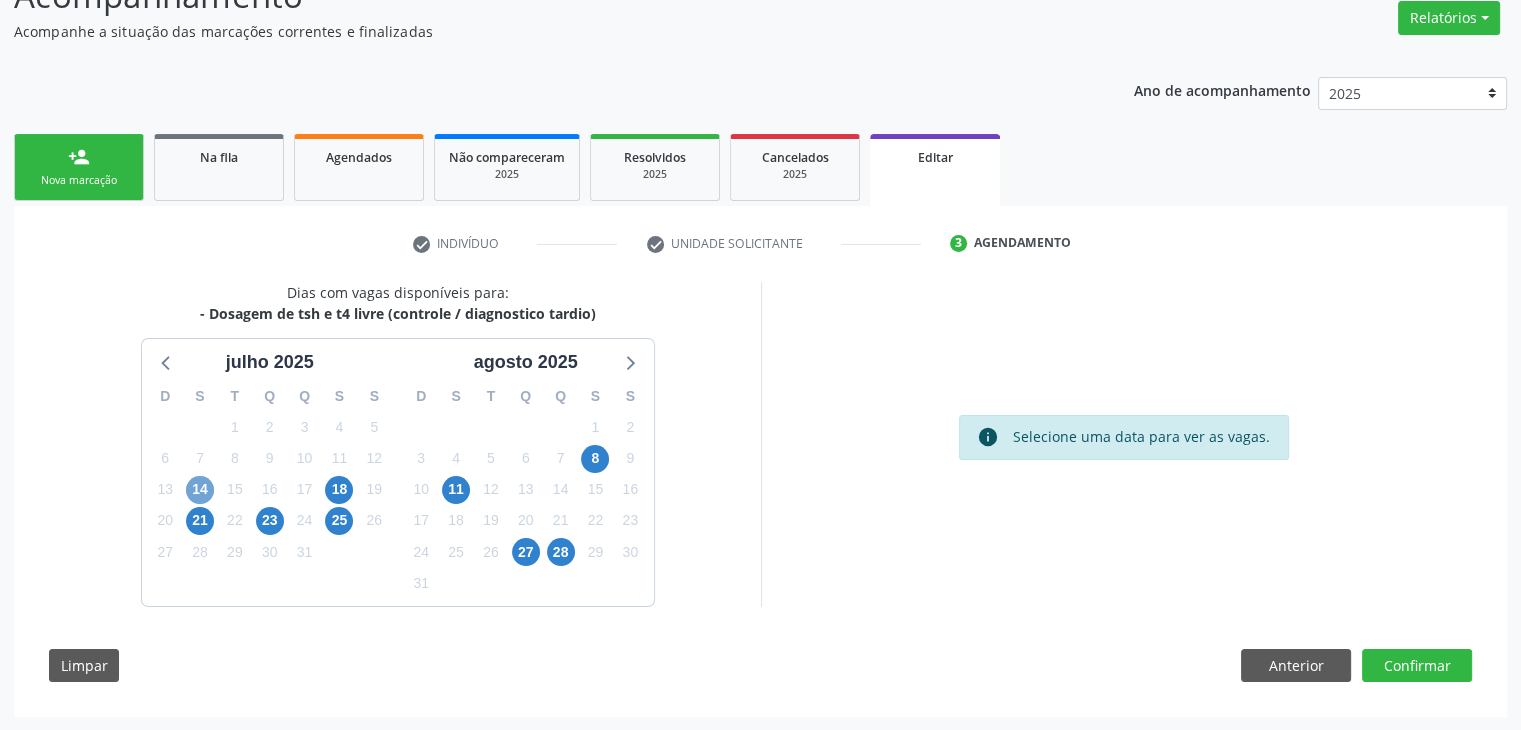 click on "14" at bounding box center [200, 490] 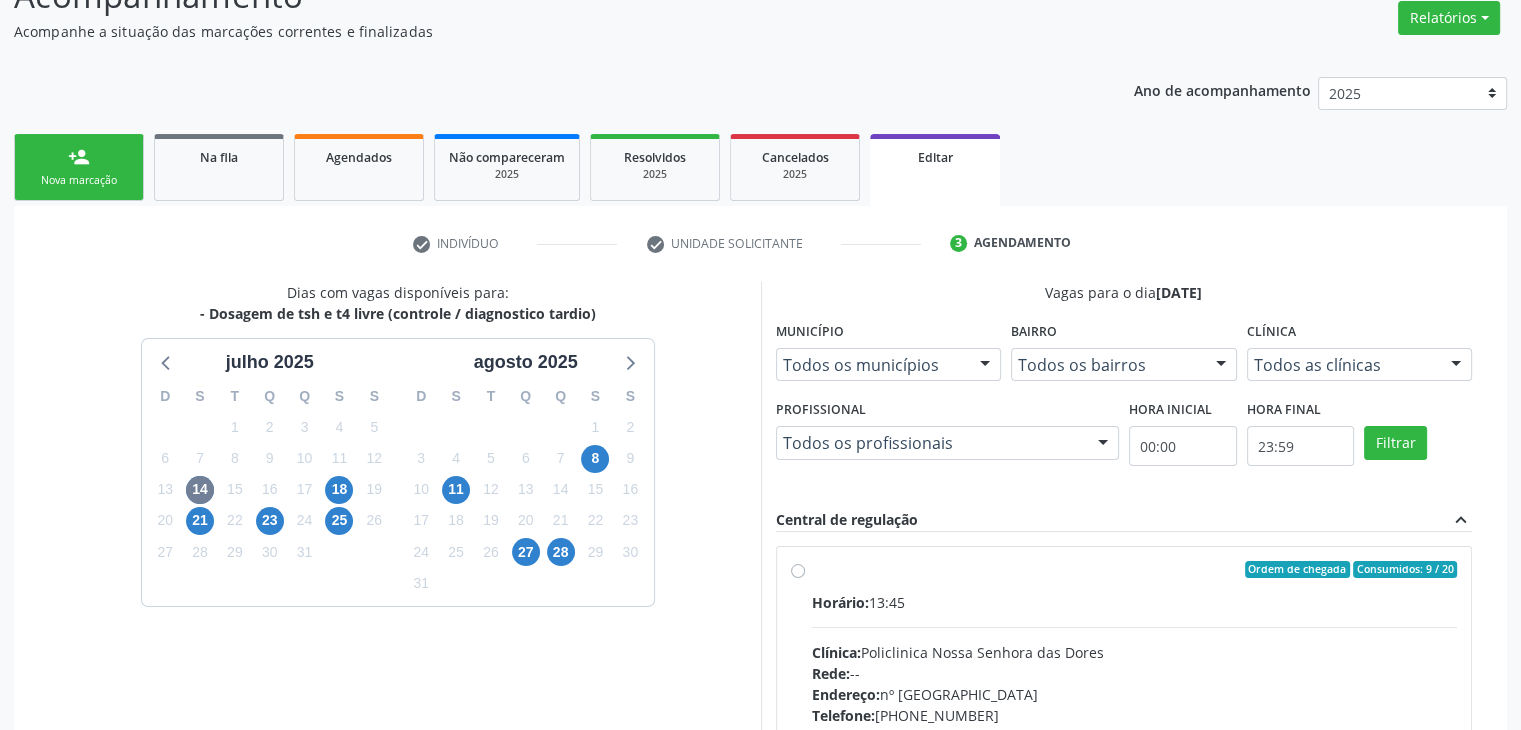 click on "Ordem de chegada
Consumidos: 9 / 20
Horário:   13:45
Clínica:  Policlinica Nossa Senhora das Dores
Rede:
--
Endereço:   nº 94, Centro, Mairi - BA
Telefone:   (74) 36322104
Profissional:
--
Informações adicionais sobre o atendimento
Idade de atendimento:
Sem restrição
Gênero(s) atendido(s):
Sem restrição
Informações adicionais:
--" at bounding box center (1135, 714) 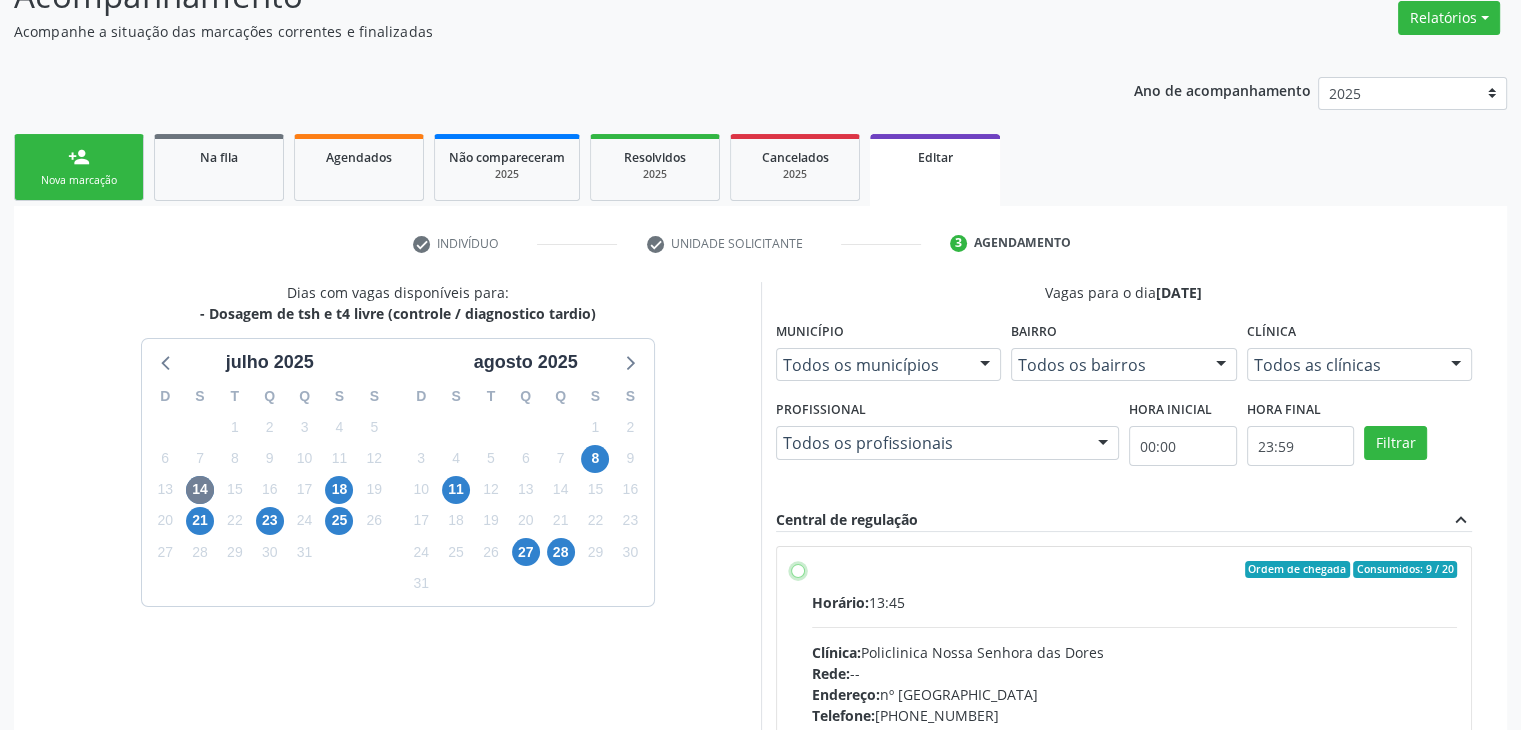 click on "Ordem de chegada
Consumidos: 9 / 20
Horário:   13:45
Clínica:  Policlinica Nossa Senhora das Dores
Rede:
--
Endereço:   nº 94, Centro, Mairi - BA
Telefone:   (74) 36322104
Profissional:
--
Informações adicionais sobre o atendimento
Idade de atendimento:
Sem restrição
Gênero(s) atendido(s):
Sem restrição
Informações adicionais:
--" at bounding box center [798, 570] 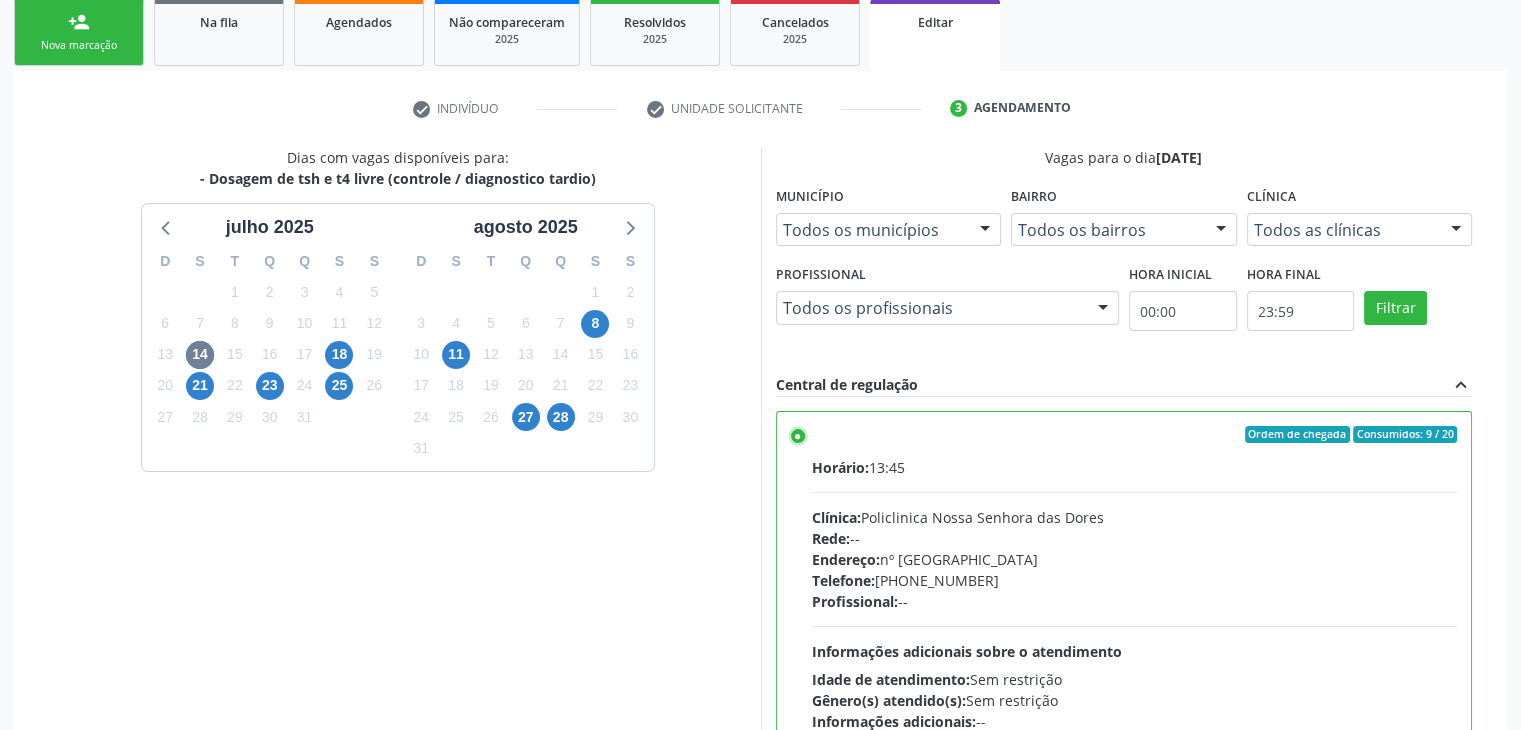 scroll, scrollTop: 490, scrollLeft: 0, axis: vertical 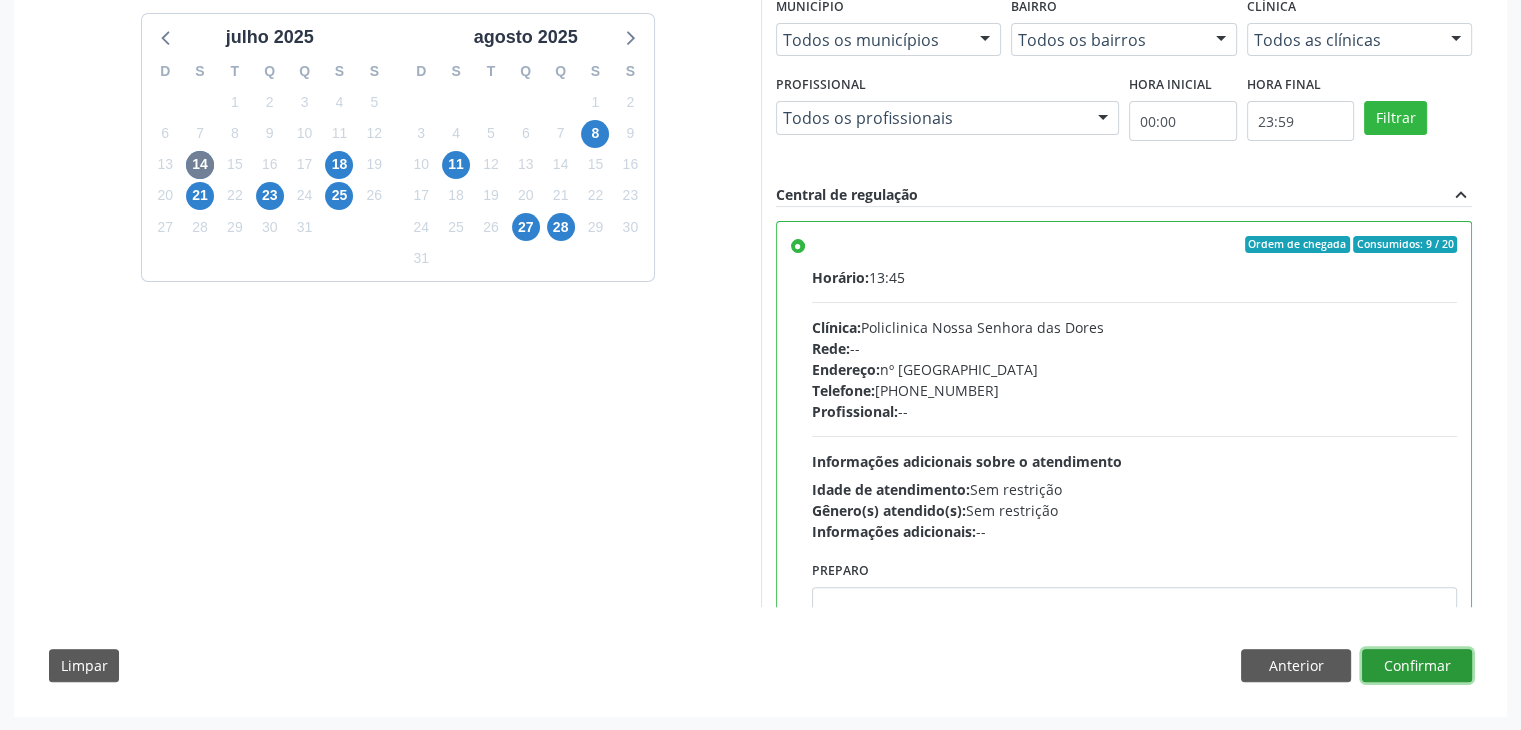 click on "Confirmar" at bounding box center (1417, 666) 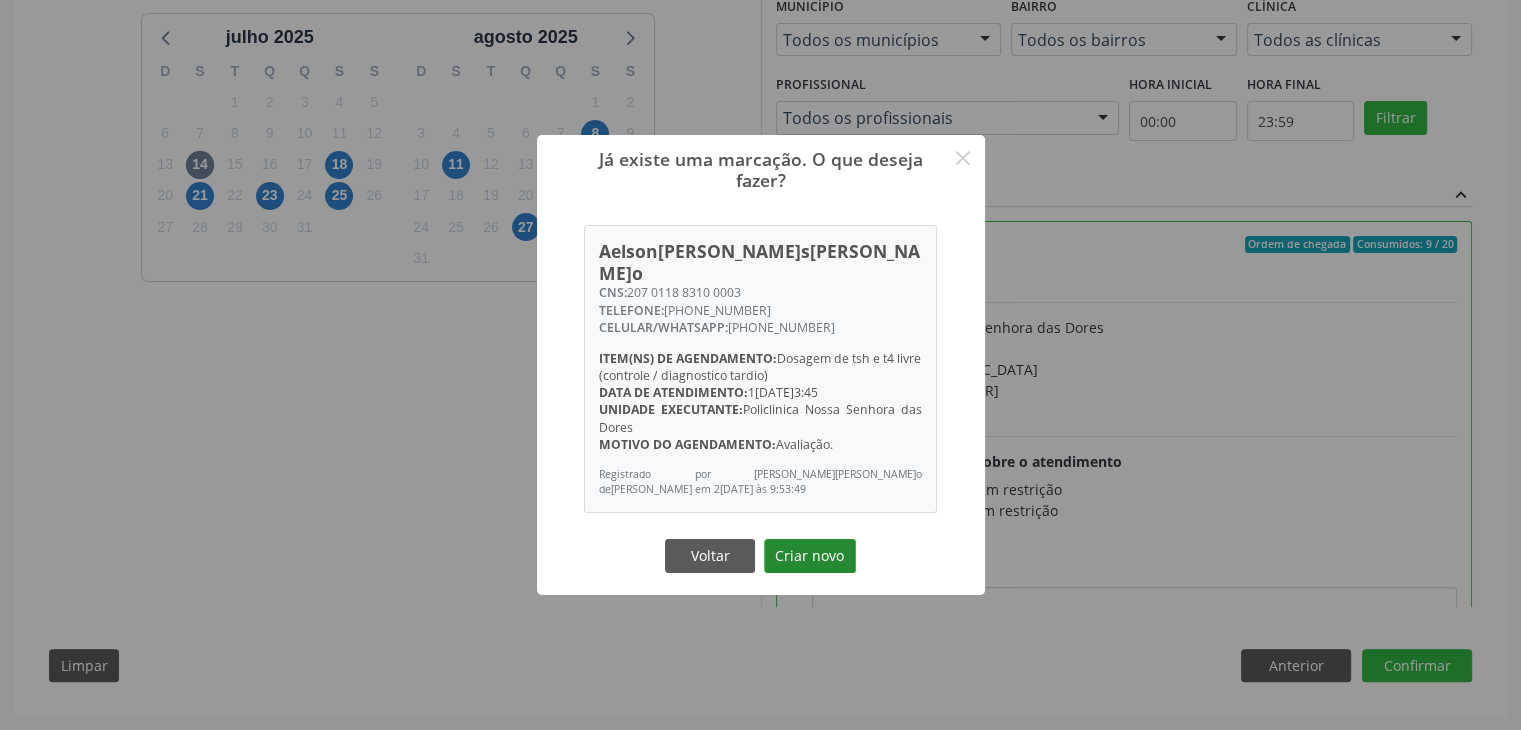 click on "Criar novo" at bounding box center (810, 556) 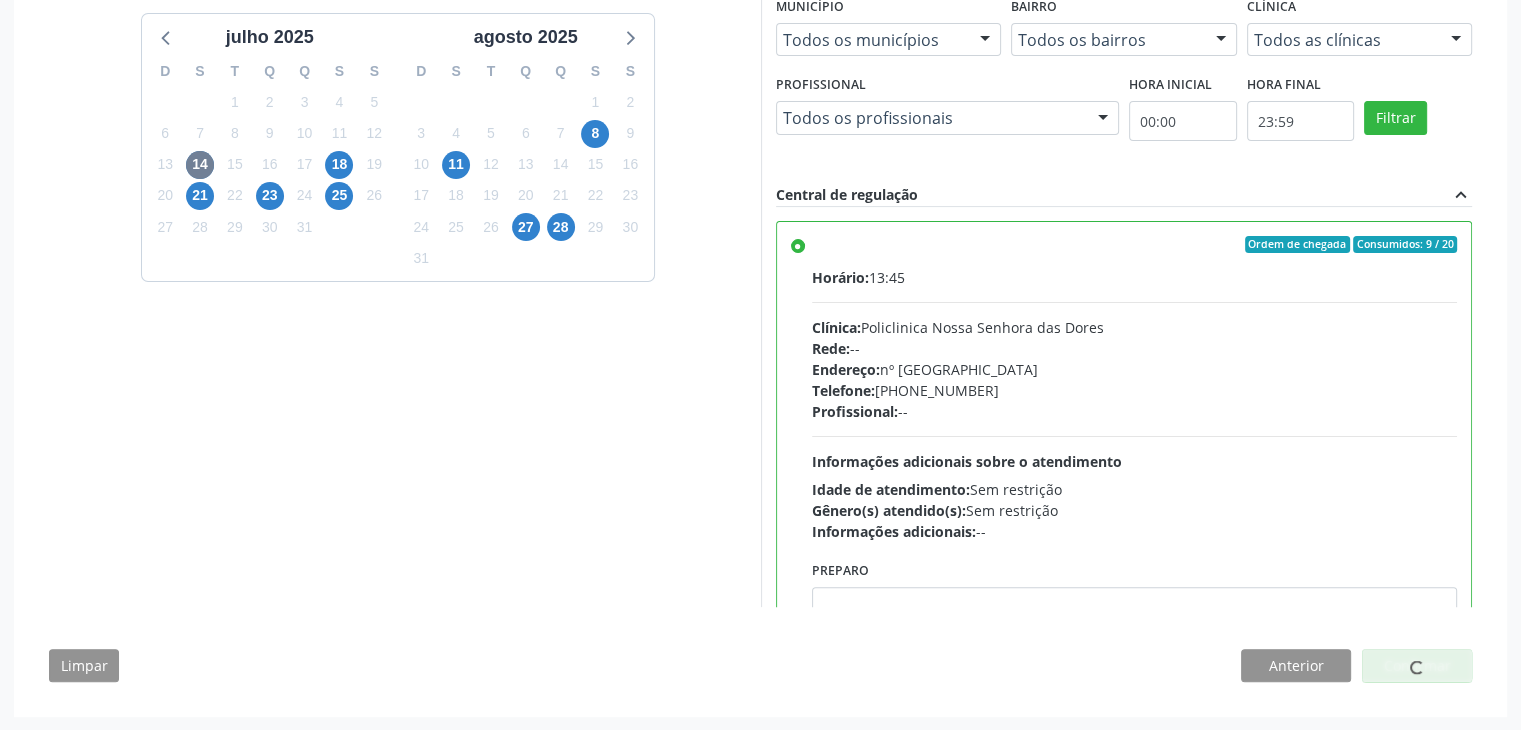scroll, scrollTop: 0, scrollLeft: 0, axis: both 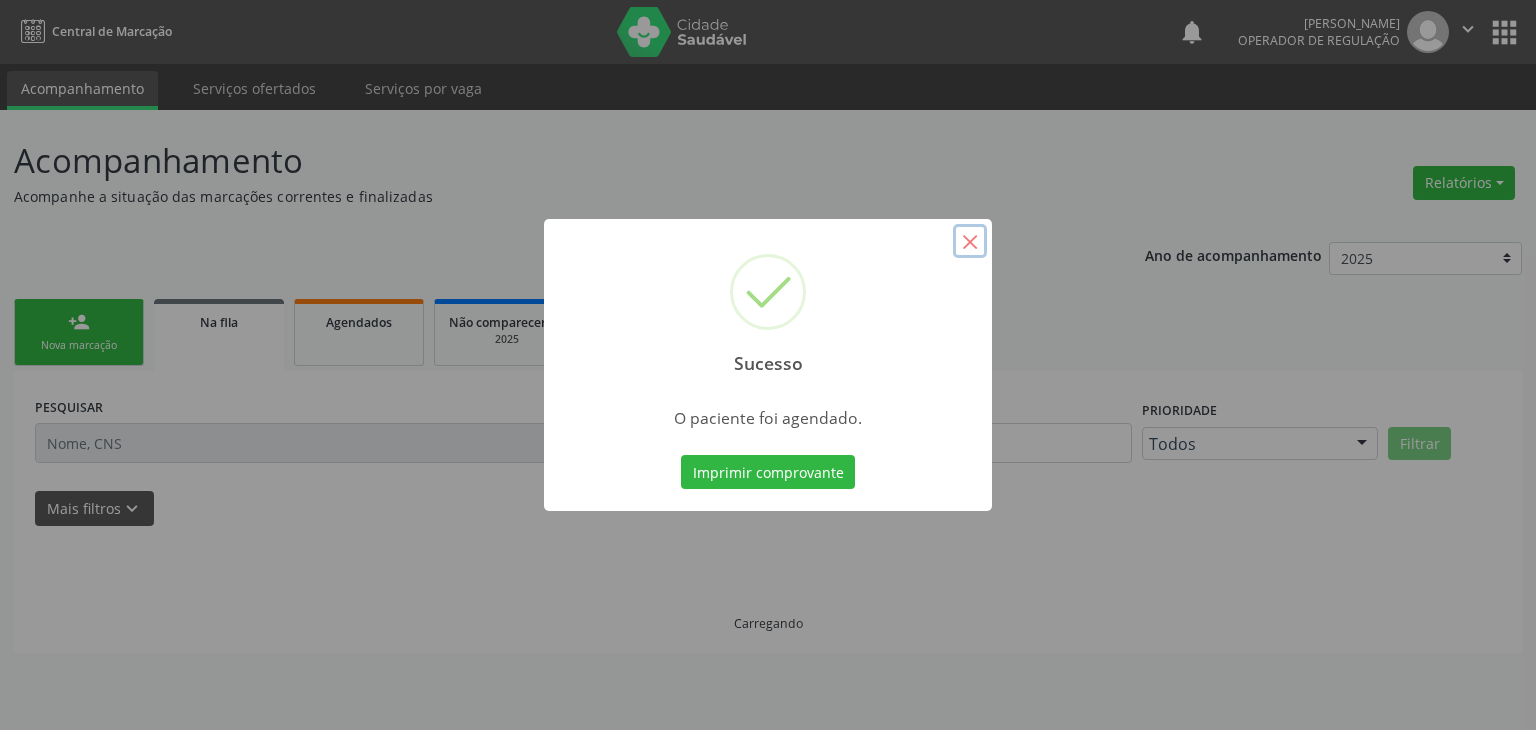 click on "×" at bounding box center (970, 241) 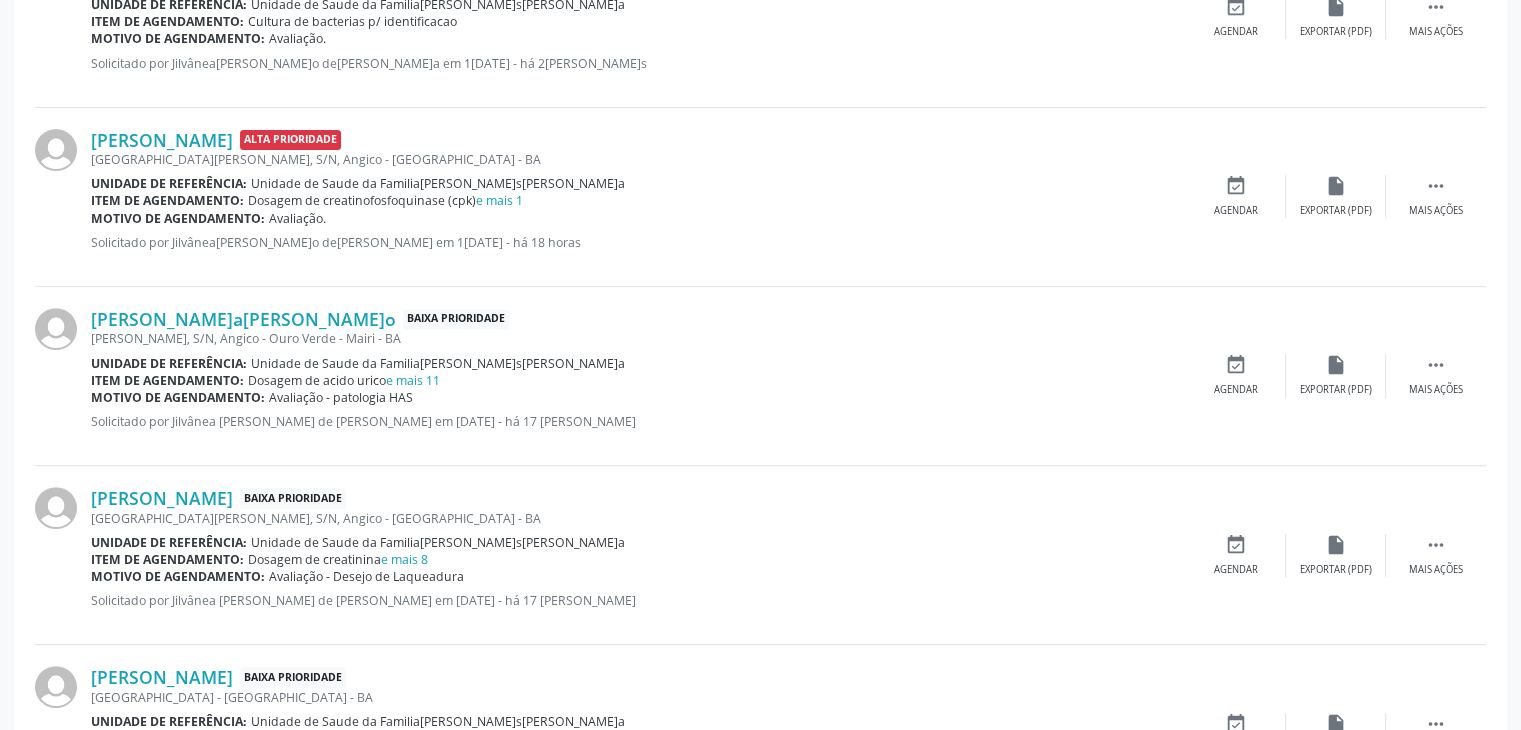 scroll, scrollTop: 700, scrollLeft: 0, axis: vertical 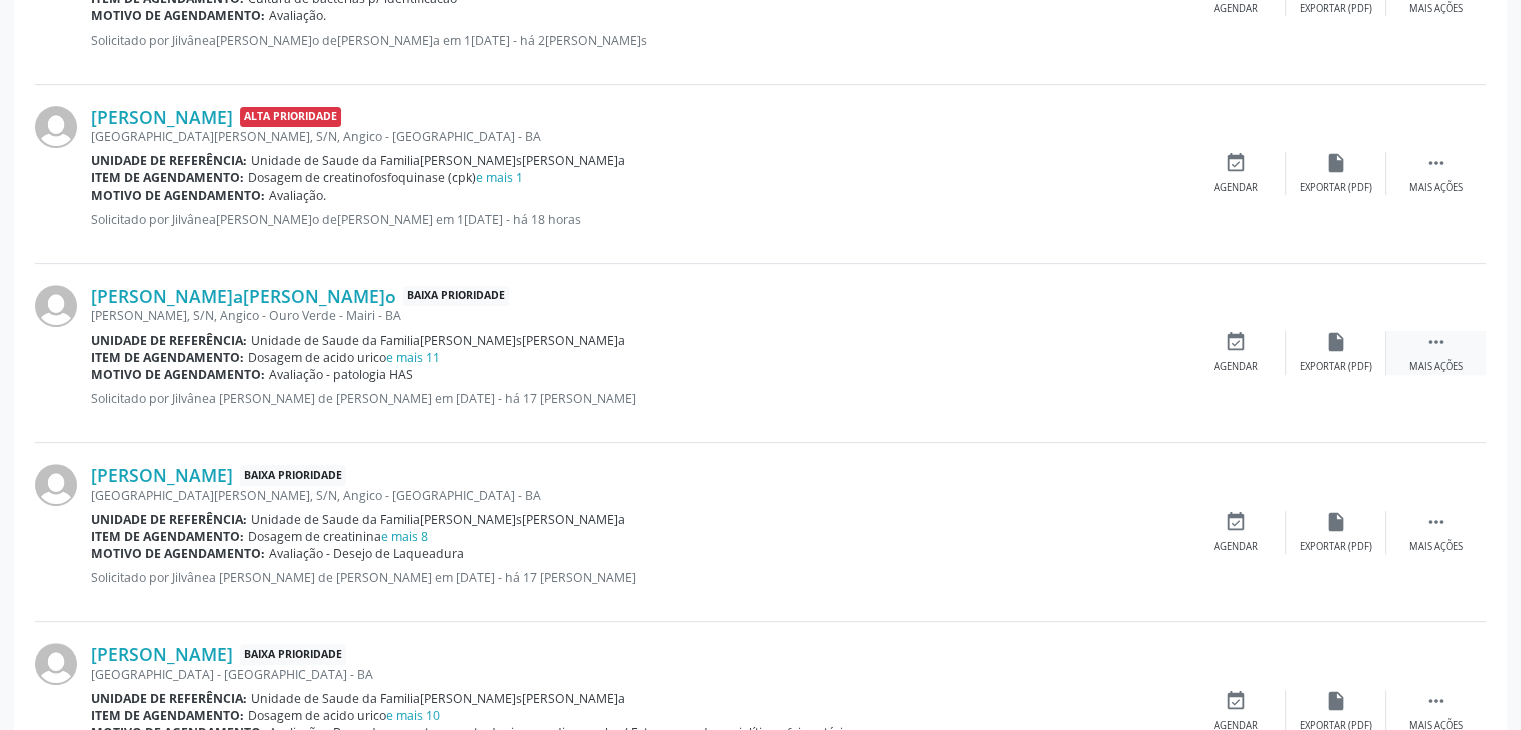 click on "" at bounding box center [1436, 342] 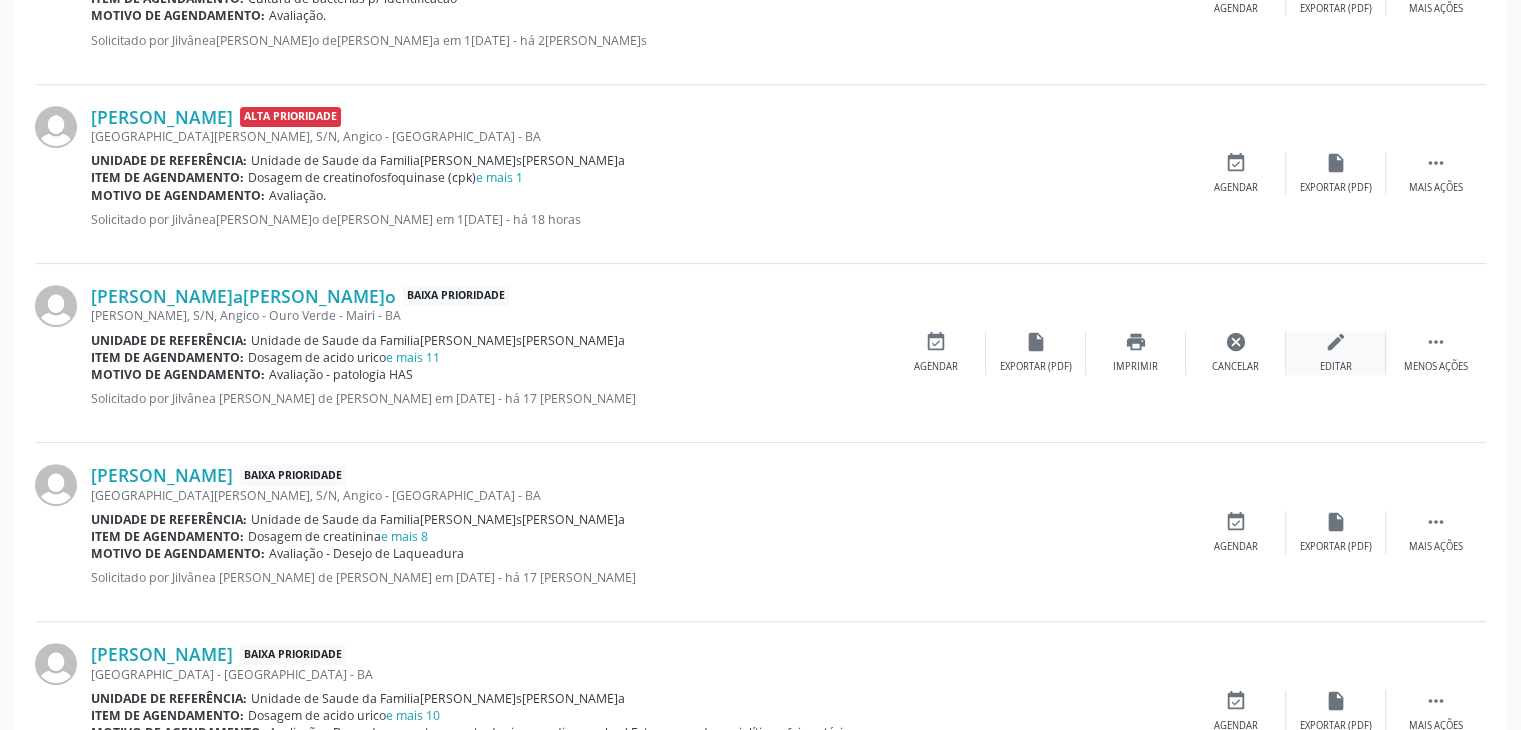 click on "edit" at bounding box center [1336, 342] 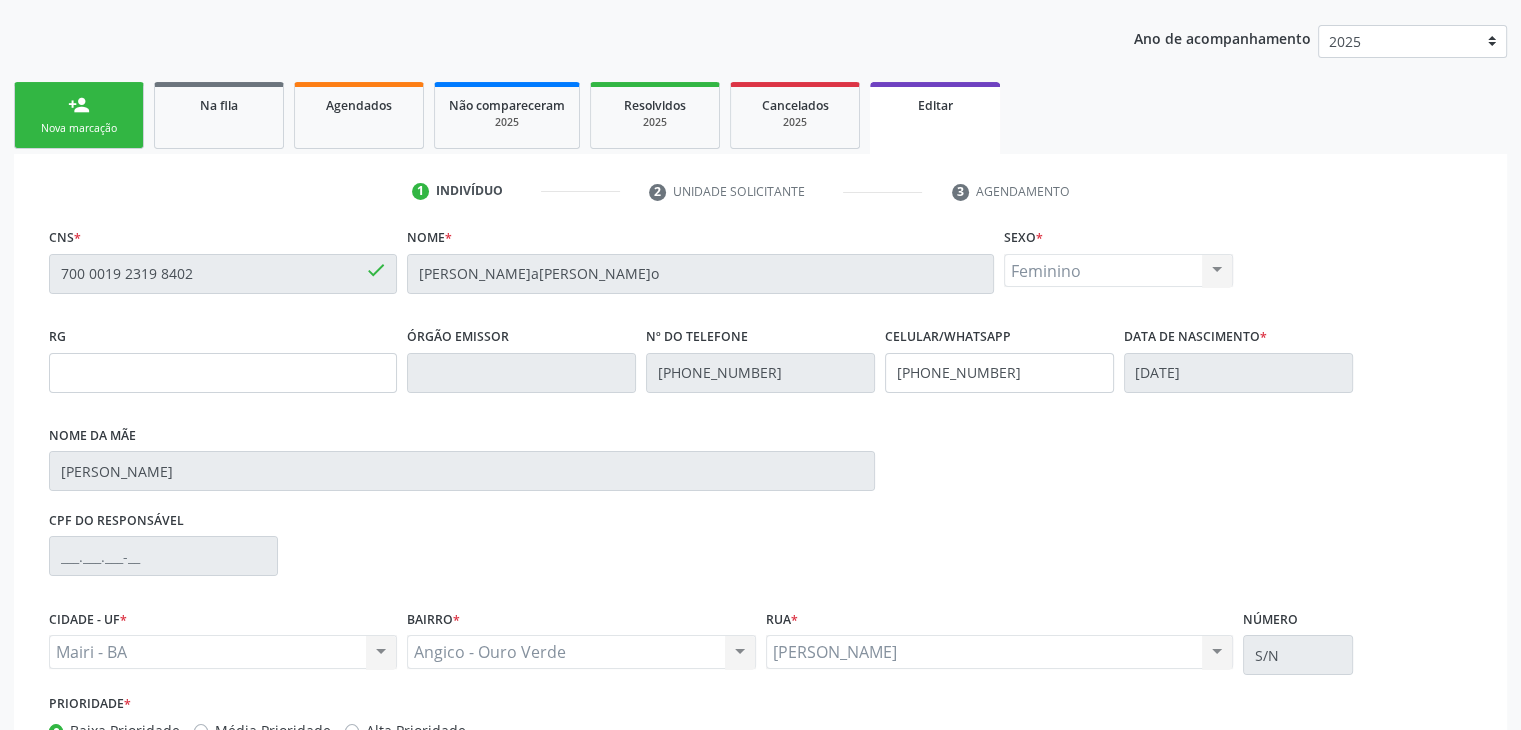 scroll, scrollTop: 365, scrollLeft: 0, axis: vertical 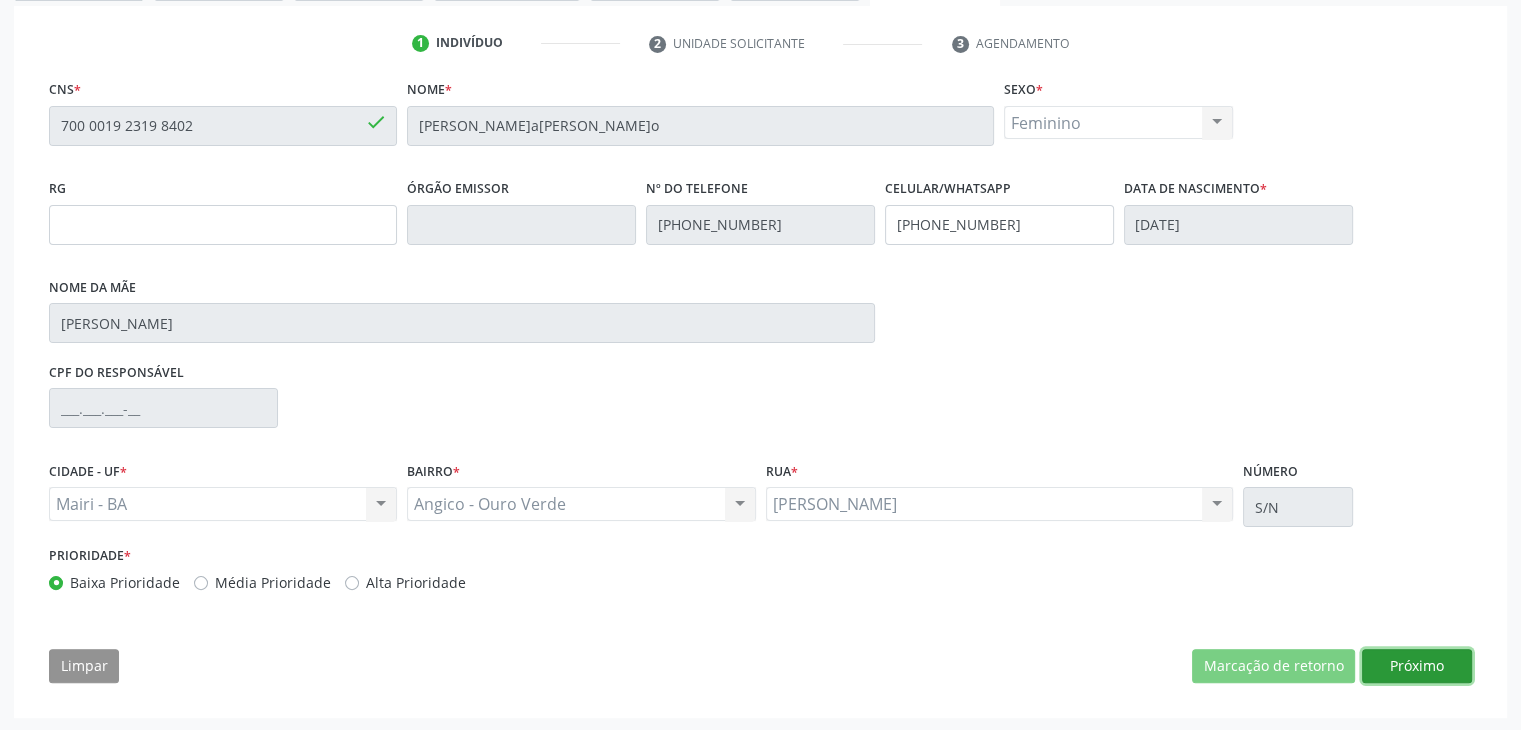 click on "Próximo" at bounding box center (1417, 666) 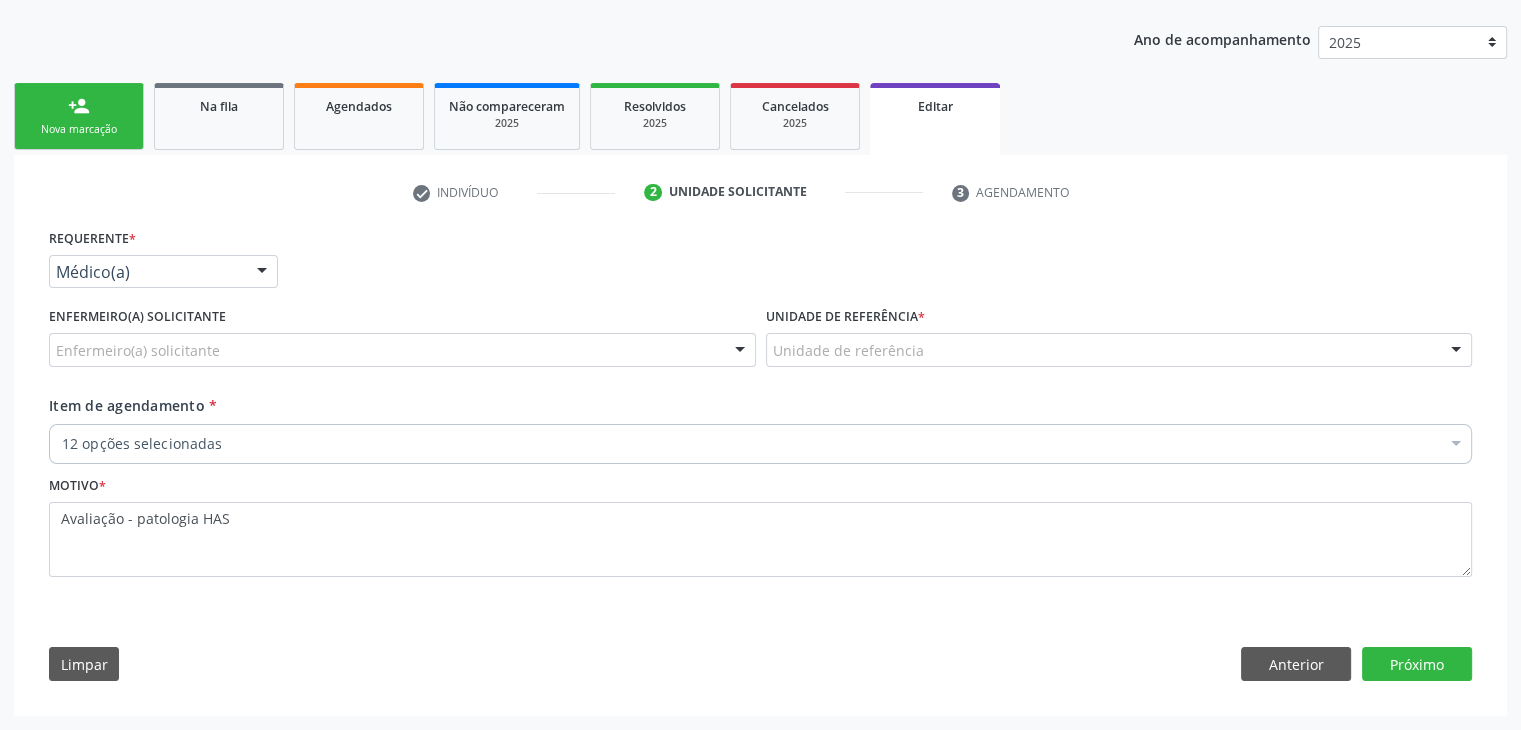 scroll, scrollTop: 214, scrollLeft: 0, axis: vertical 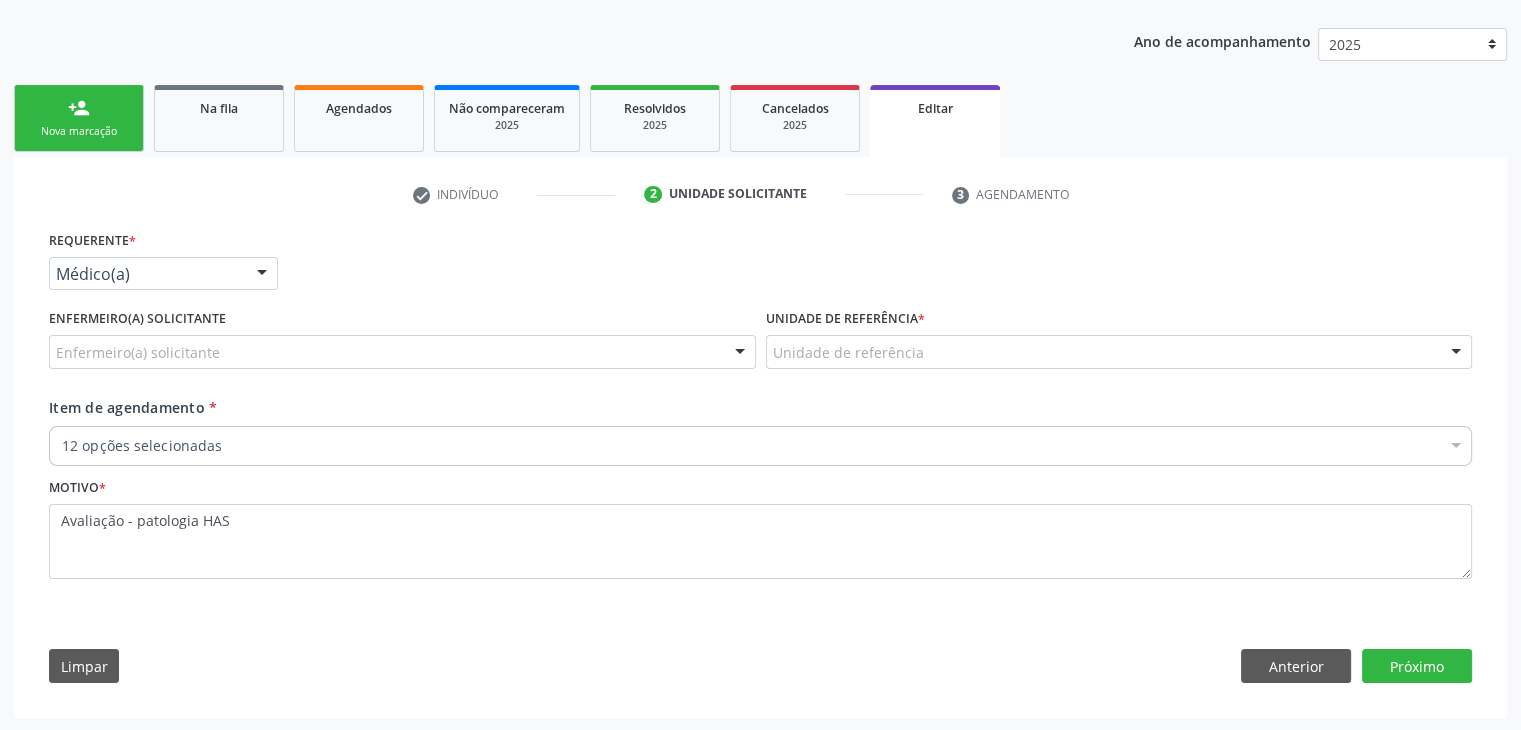 click on "Enfermeiro(a) solicitante" at bounding box center [402, 352] 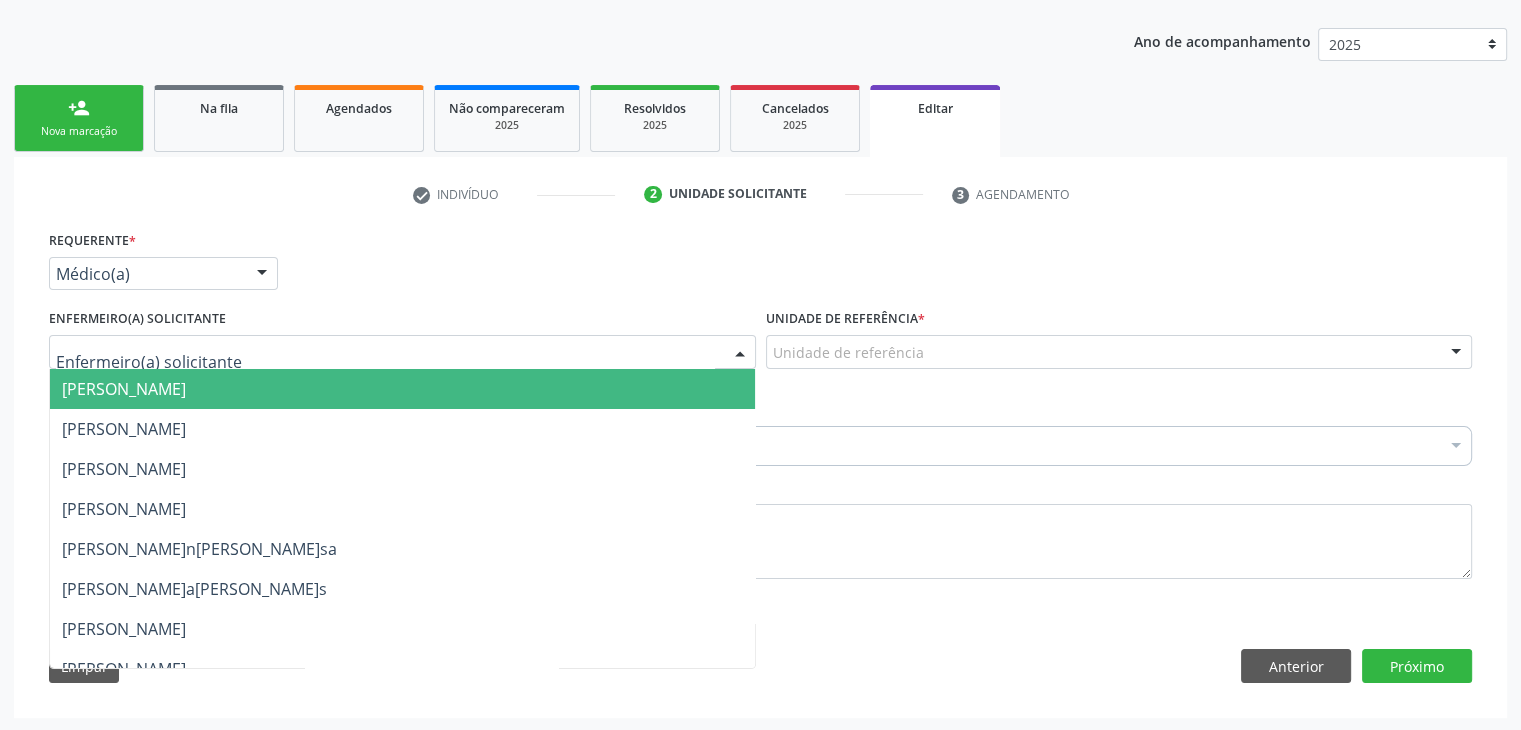 click on "[PERSON_NAME]" at bounding box center [124, 389] 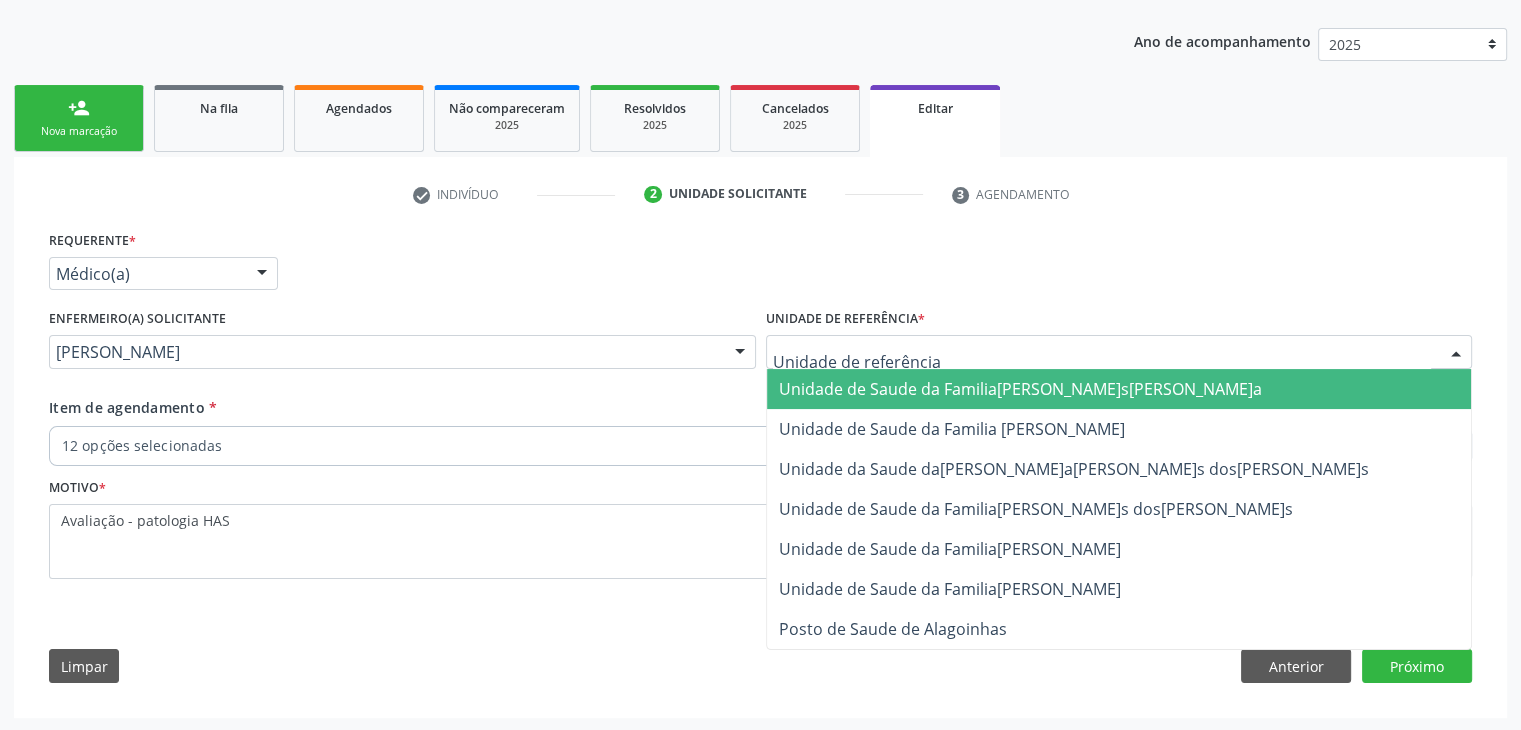 click on "Unidade de Saude da Familia [PERSON_NAME]" at bounding box center [1020, 389] 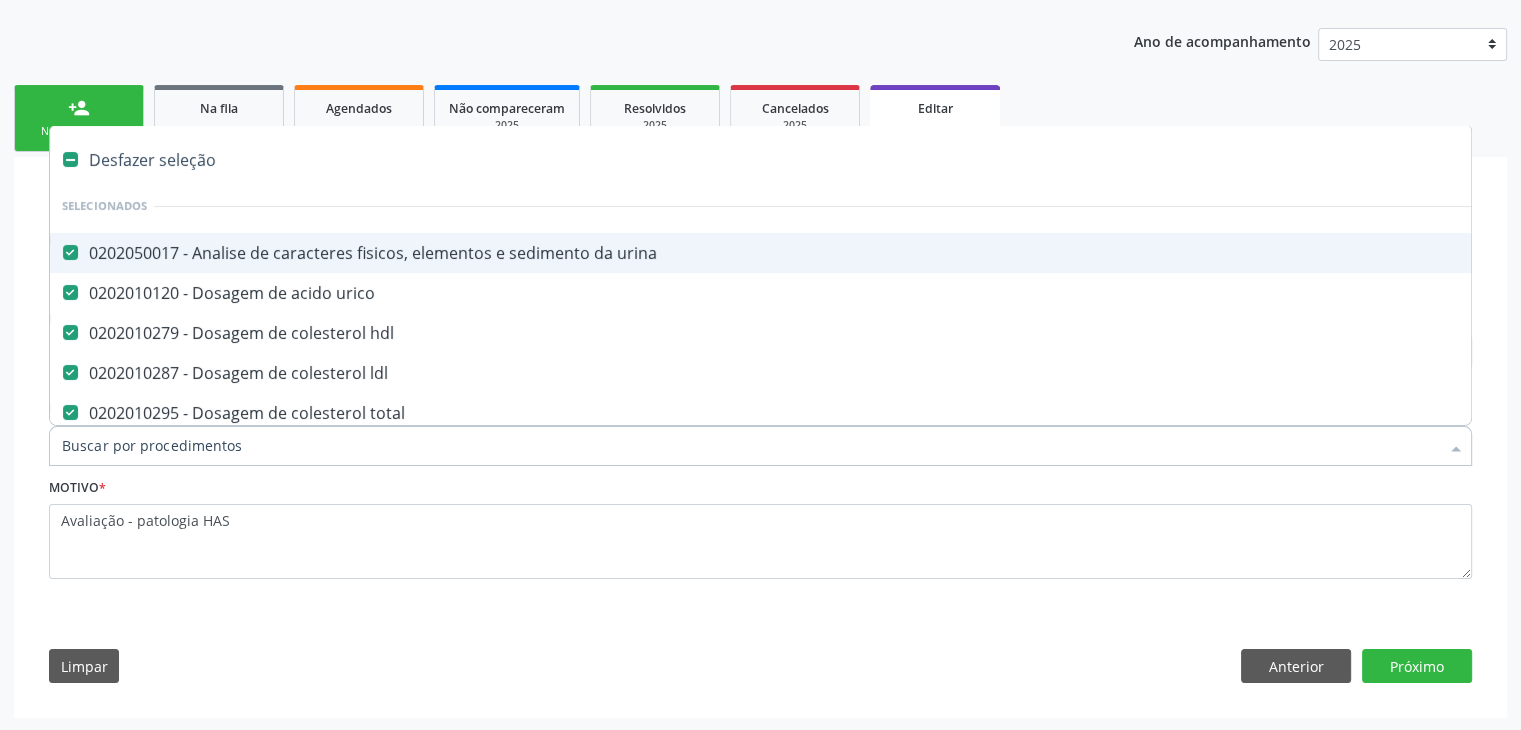 click on "Desfazer seleção" at bounding box center (831, 160) 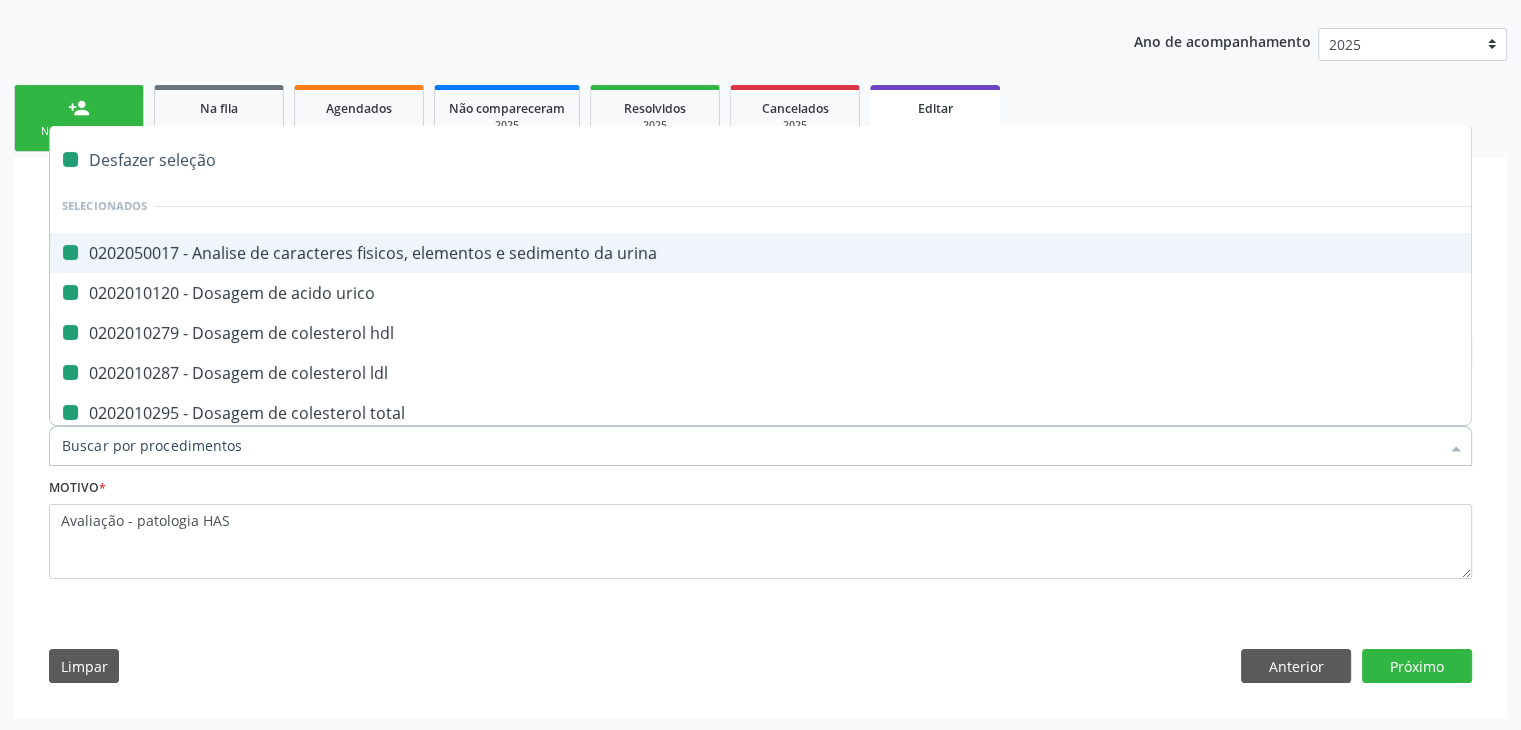 checkbox on "false" 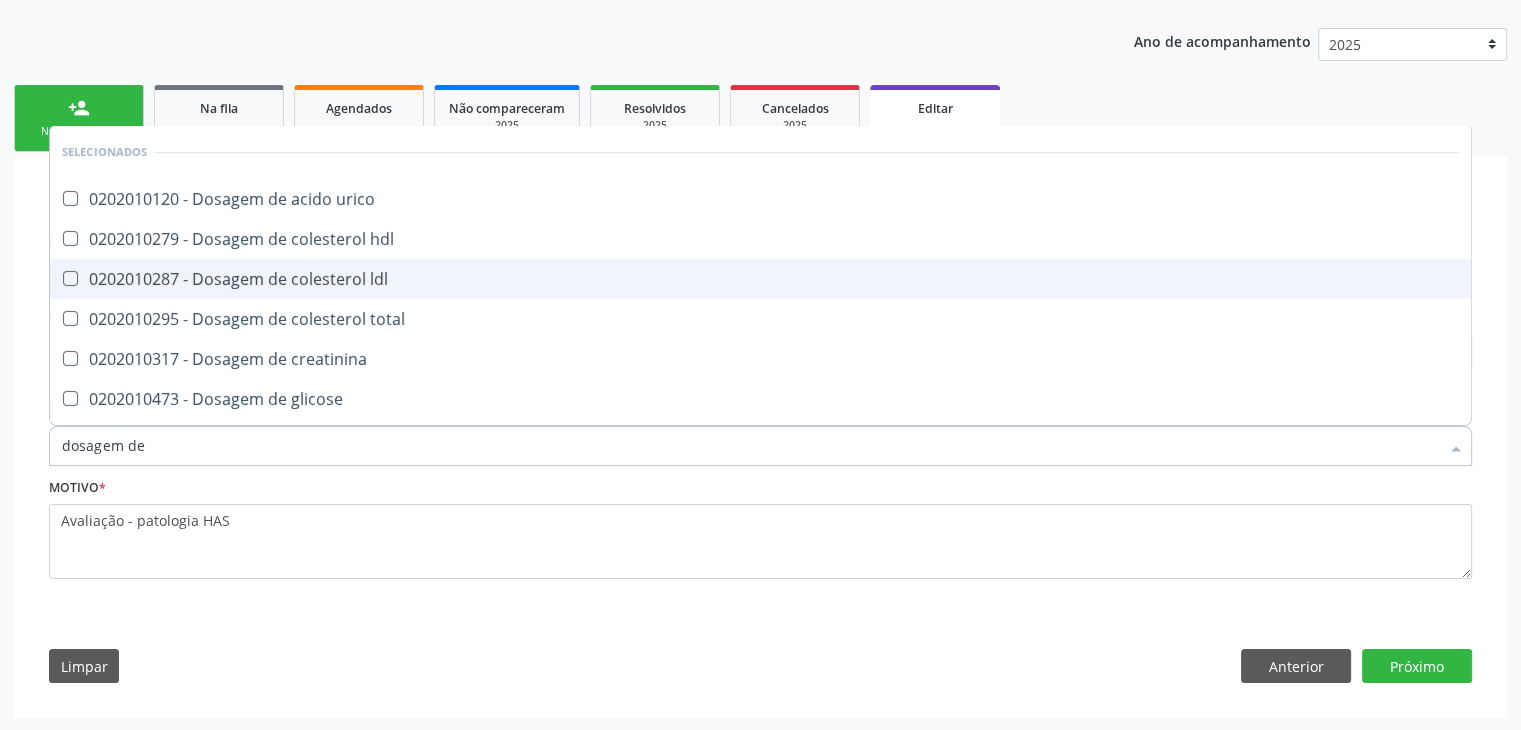 type on "DOSAGEM DE TSH" 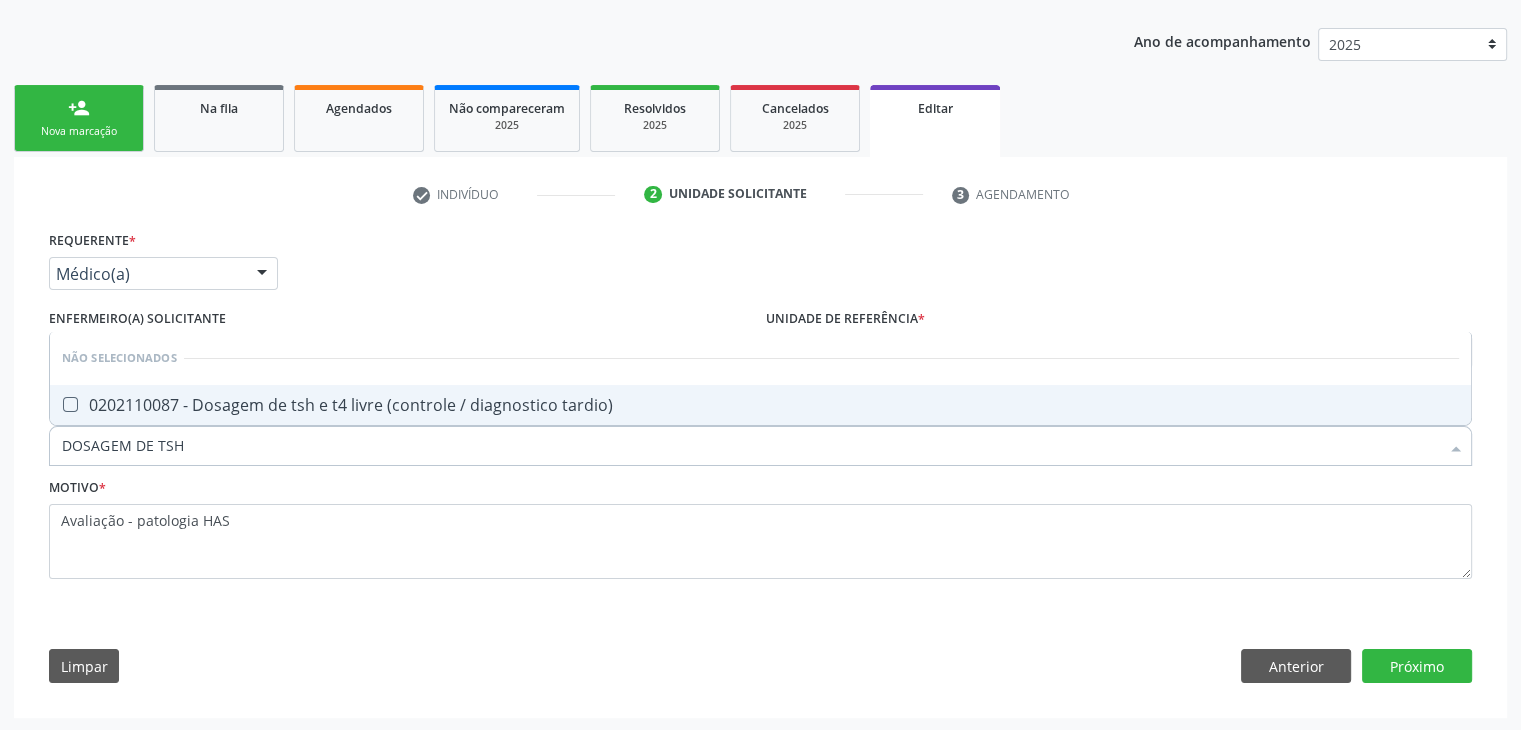 click on "0202110087 - Dosagem de tsh e t4 livre (controle / diagnostico tardio)" at bounding box center (760, 405) 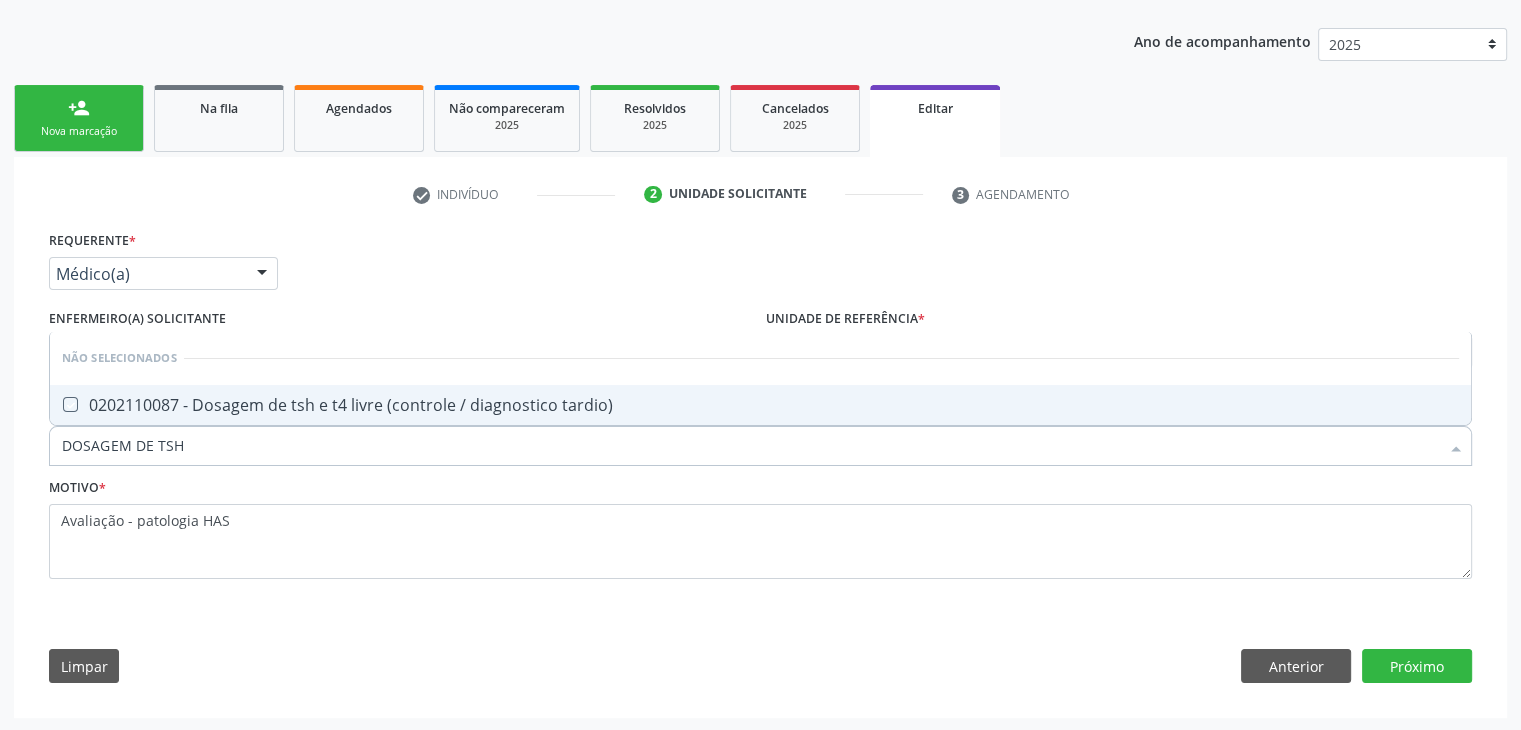 checkbox on "true" 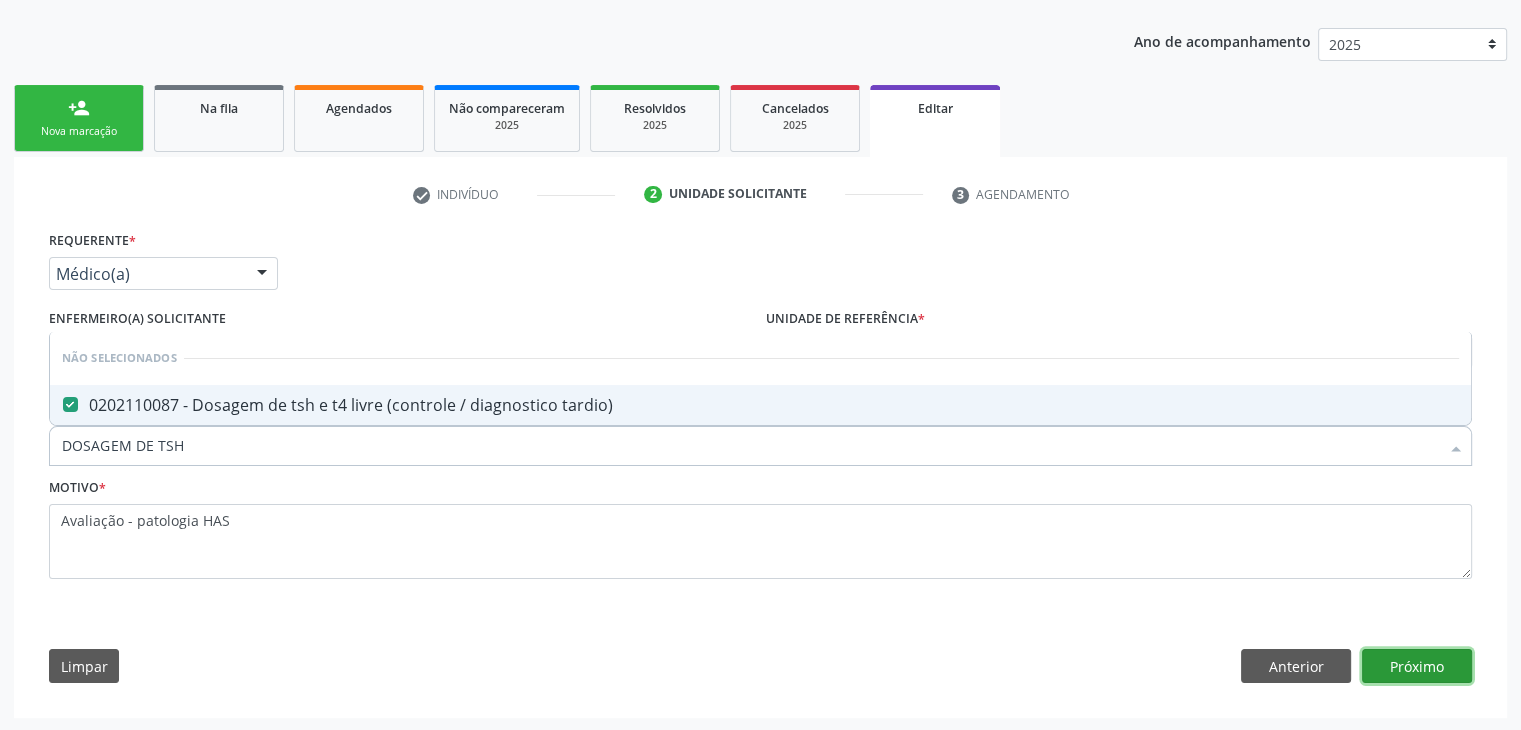 click on "Próximo" at bounding box center [1417, 666] 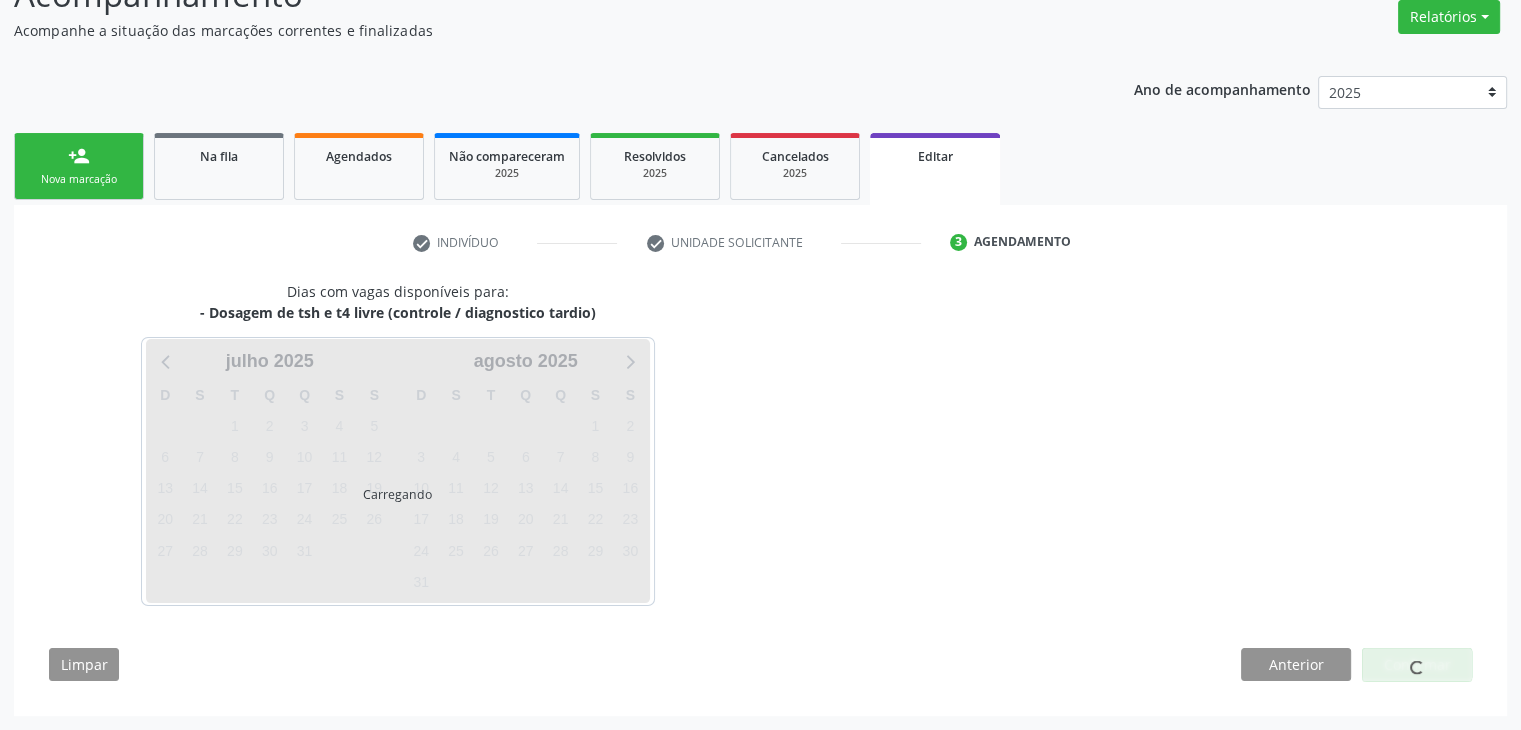 scroll, scrollTop: 165, scrollLeft: 0, axis: vertical 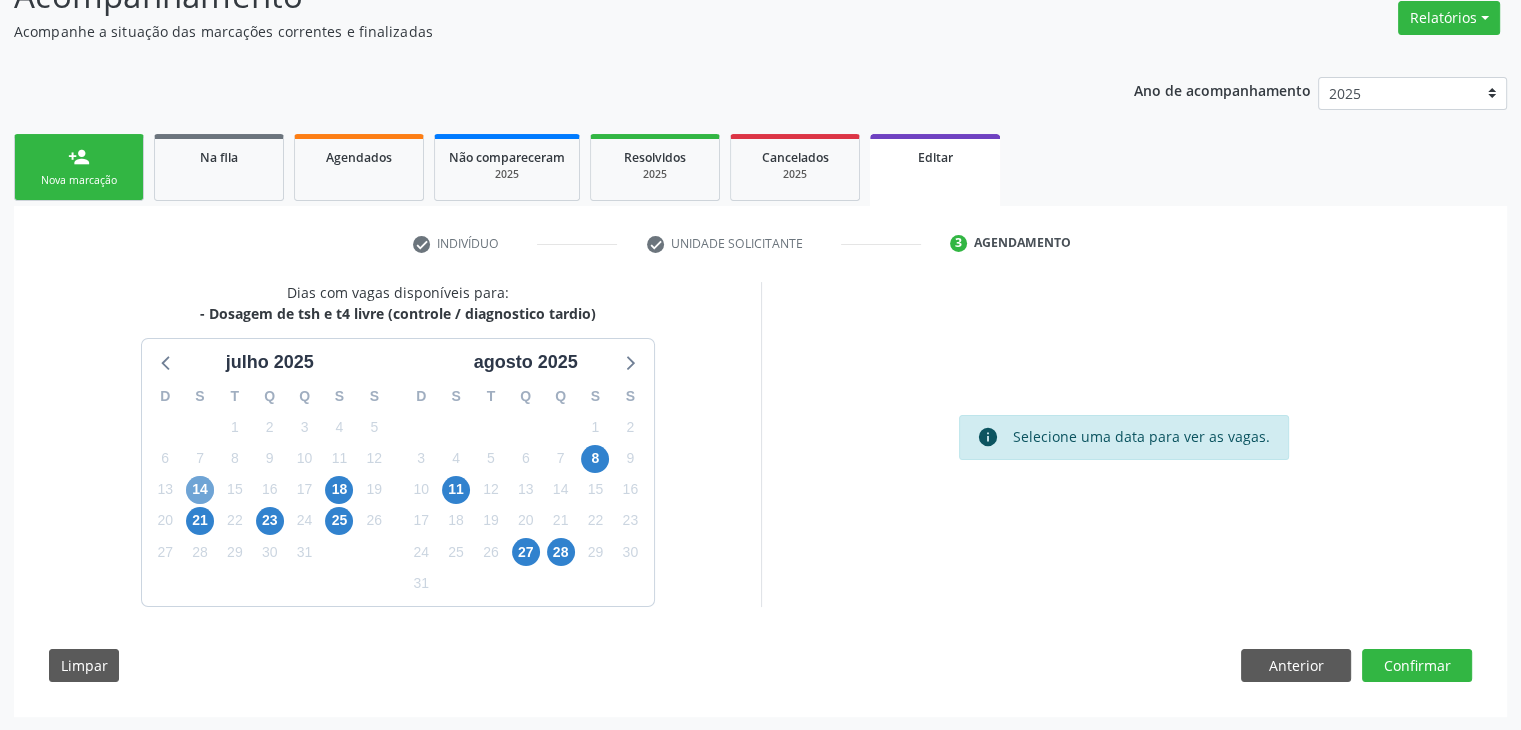 click on "14" at bounding box center (200, 490) 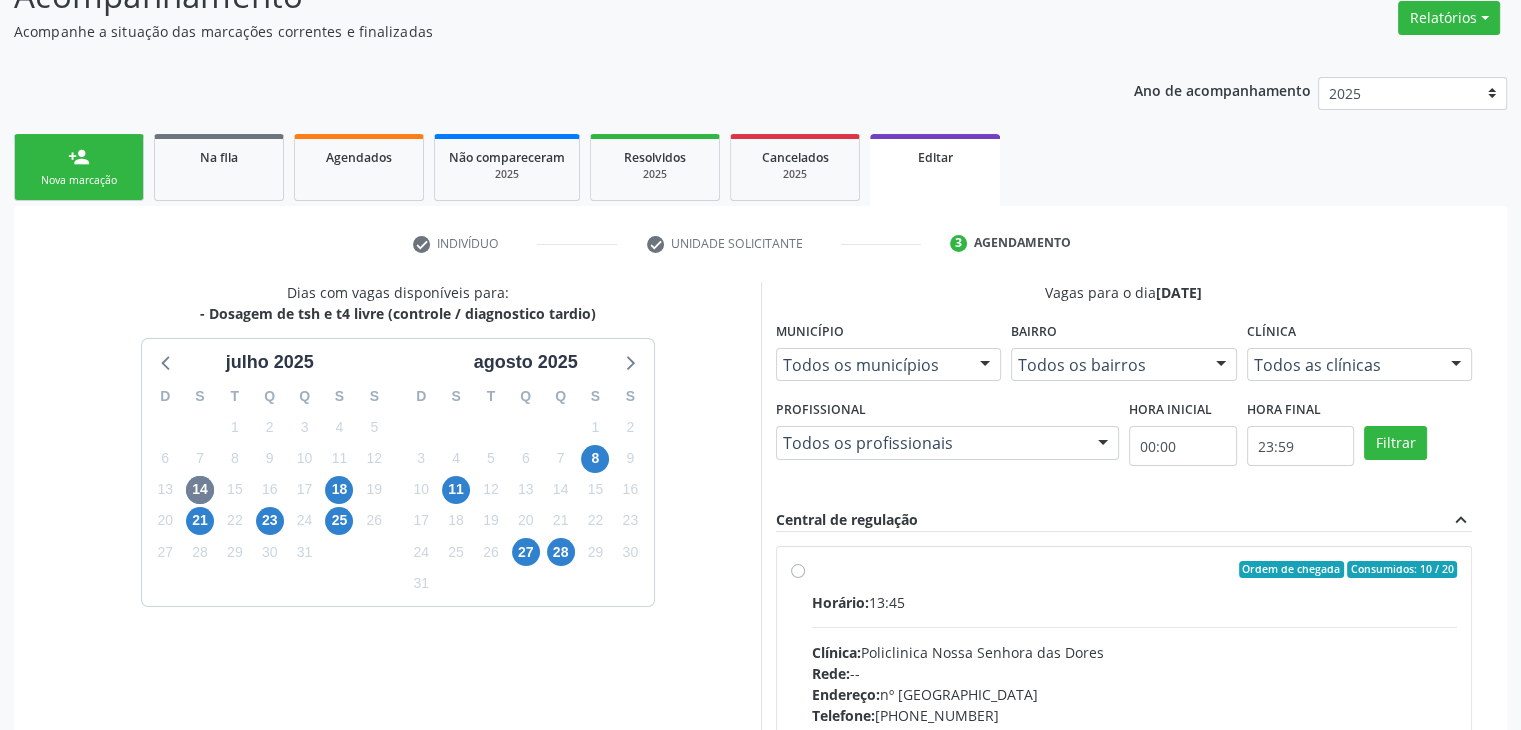 click on "Horário:   13:45" at bounding box center (1135, 602) 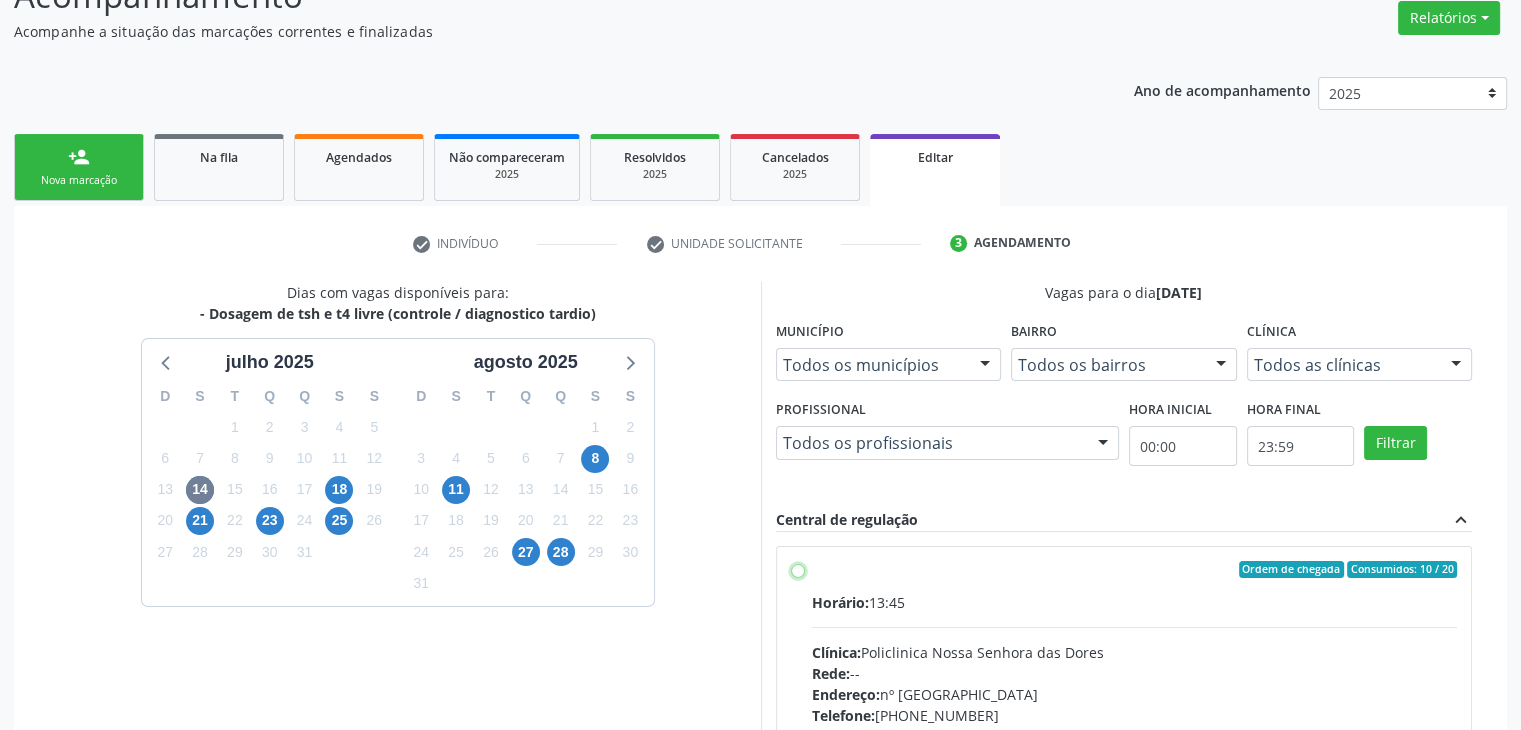 click on "Ordem de chegada
Consumidos: 10 / 20
Horário:   13:45
Clínica:  Policlinica Nossa Senhora das Dores
Rede:
--
Endereço:   nº 94, Centro, Mairi - BA
Telefone:   (74) 36322104
Profissional:
--
Informações adicionais sobre o atendimento
Idade de atendimento:
Sem restrição
Gênero(s) atendido(s):
Sem restrição
Informações adicionais:
--" at bounding box center [798, 570] 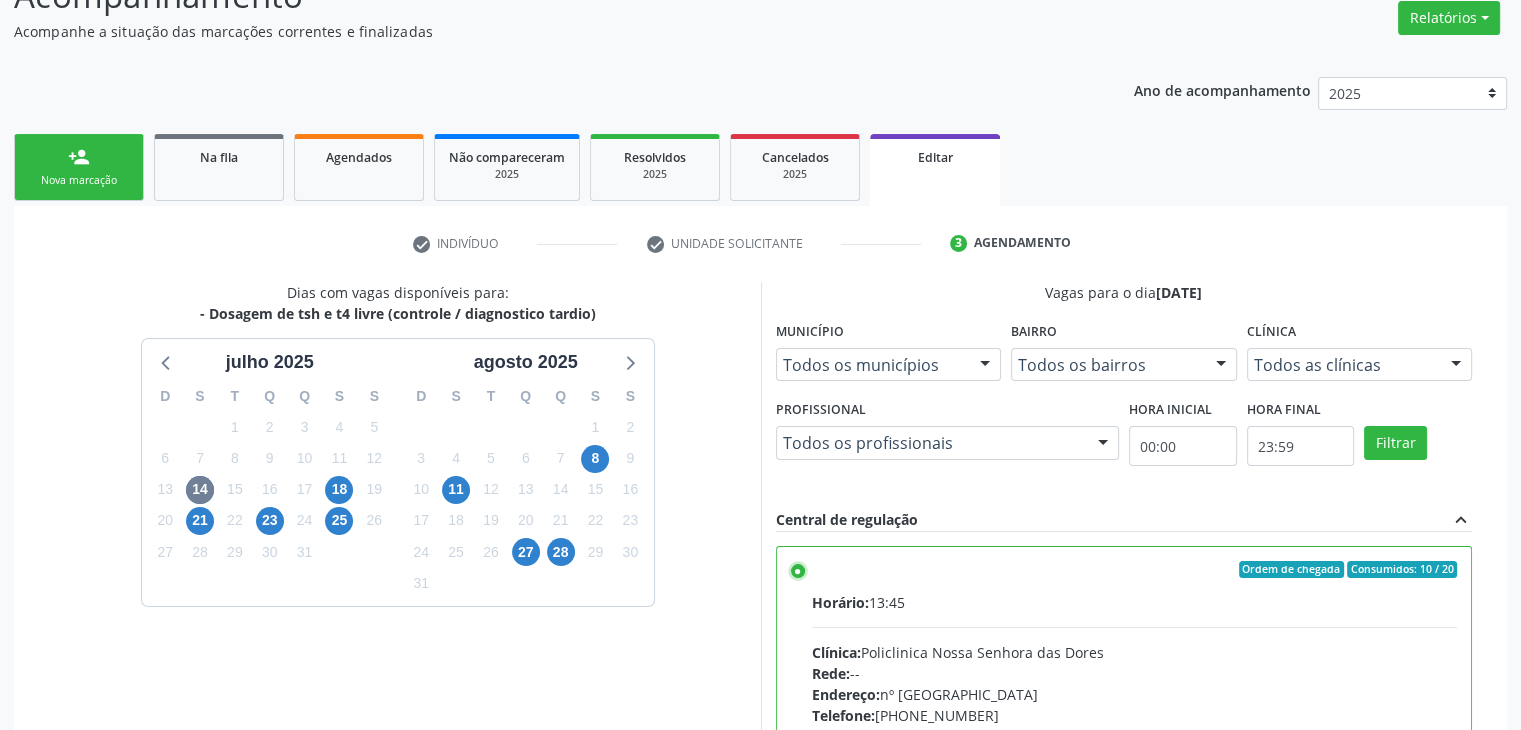 scroll, scrollTop: 490, scrollLeft: 0, axis: vertical 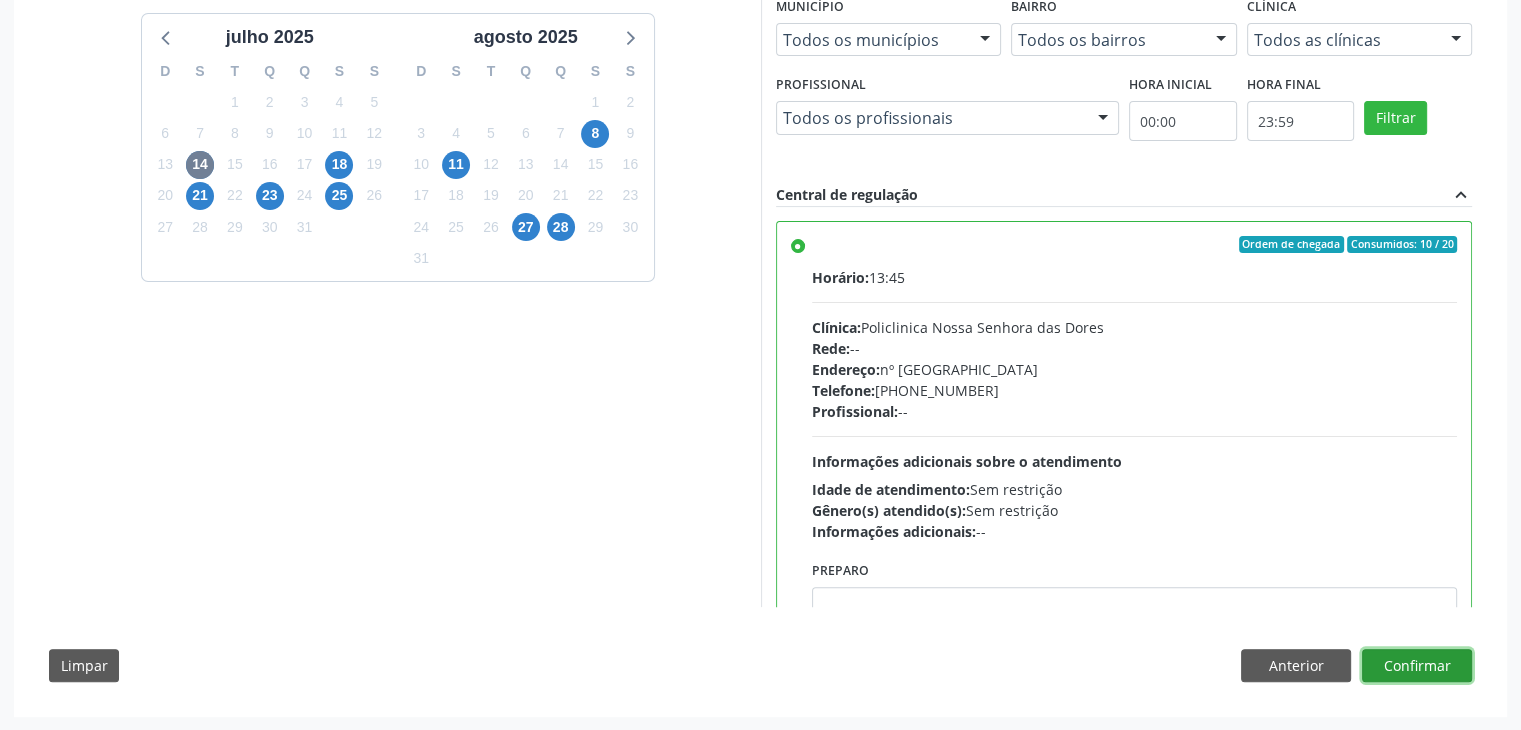 click on "Confirmar" at bounding box center [1417, 666] 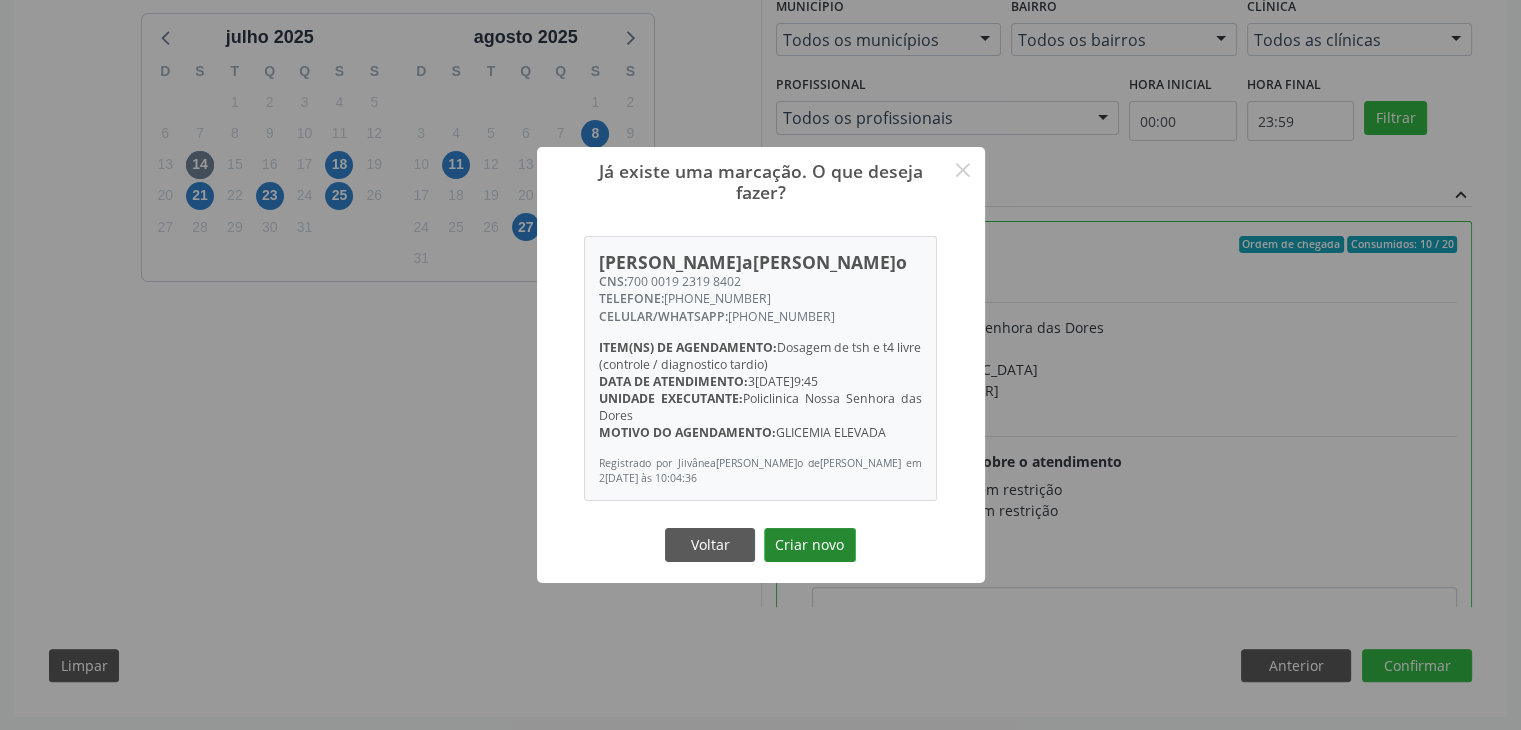 click on "Criar novo" at bounding box center (810, 545) 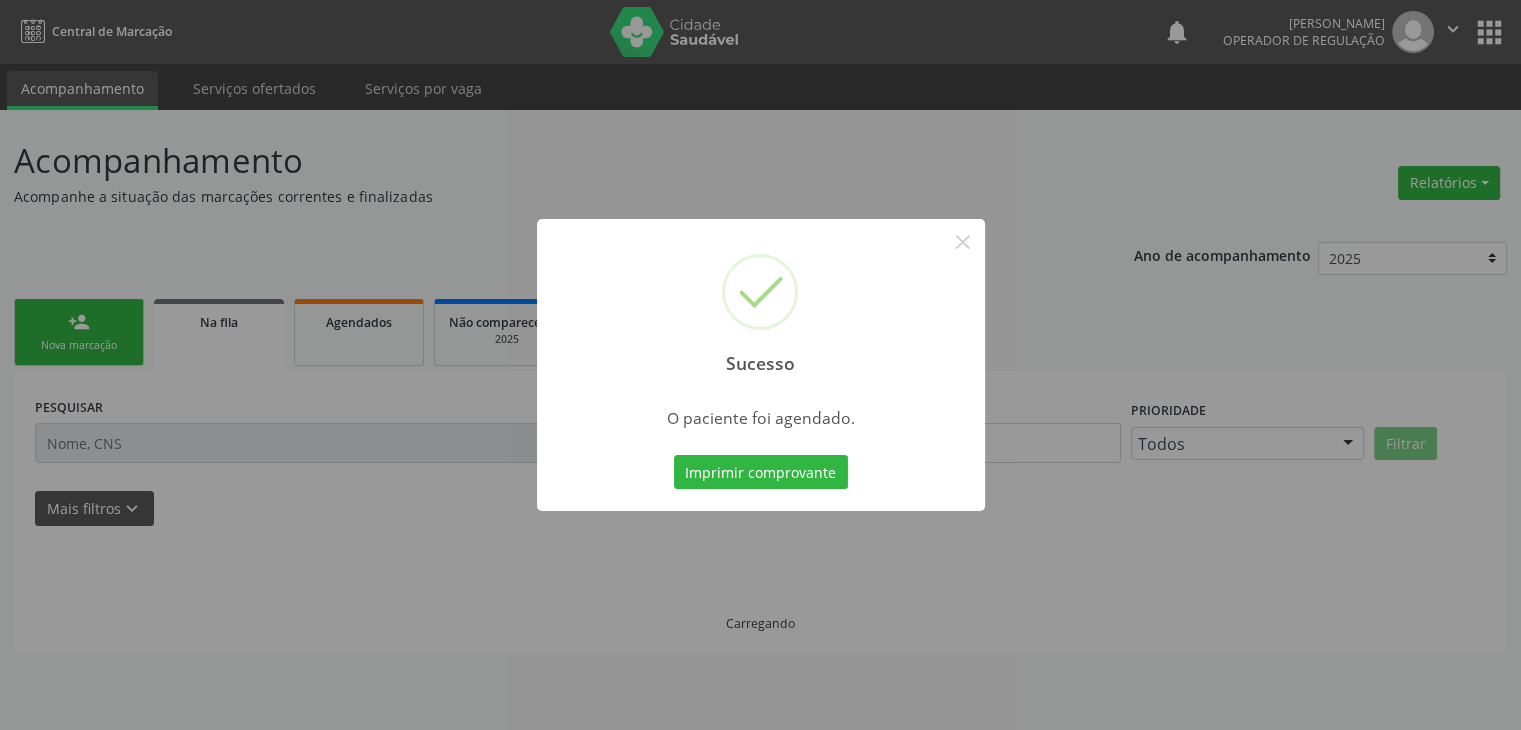 scroll, scrollTop: 0, scrollLeft: 0, axis: both 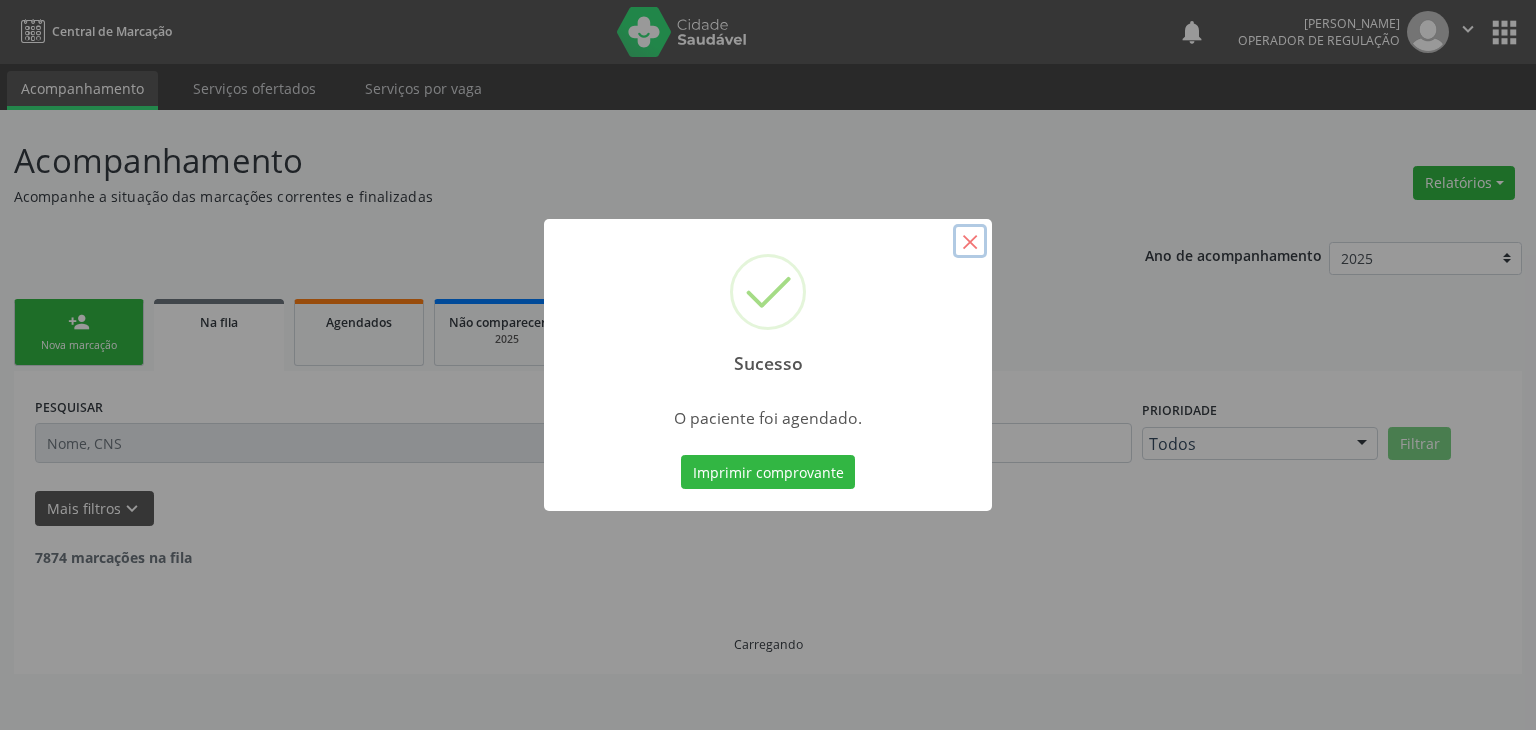 click on "×" at bounding box center (970, 241) 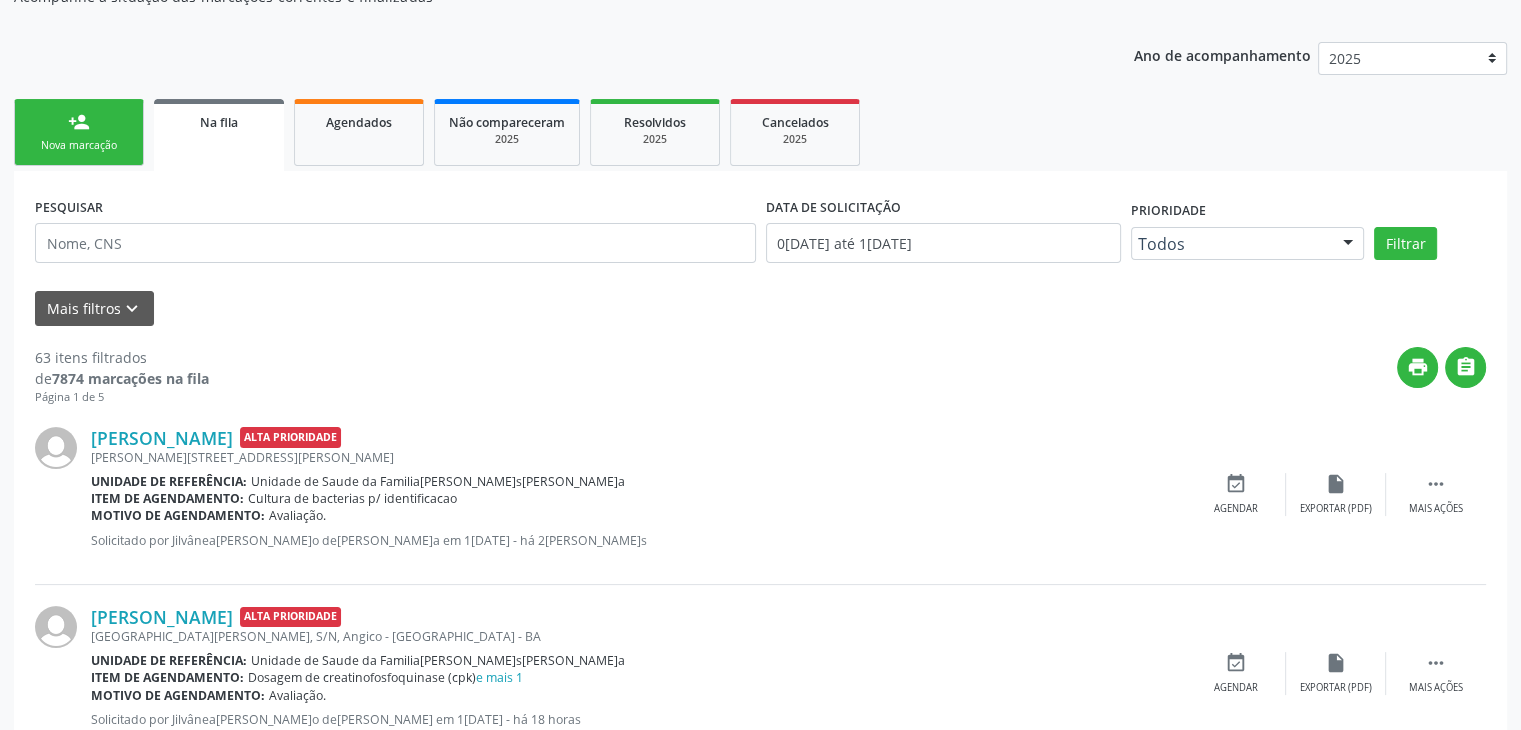 scroll, scrollTop: 600, scrollLeft: 0, axis: vertical 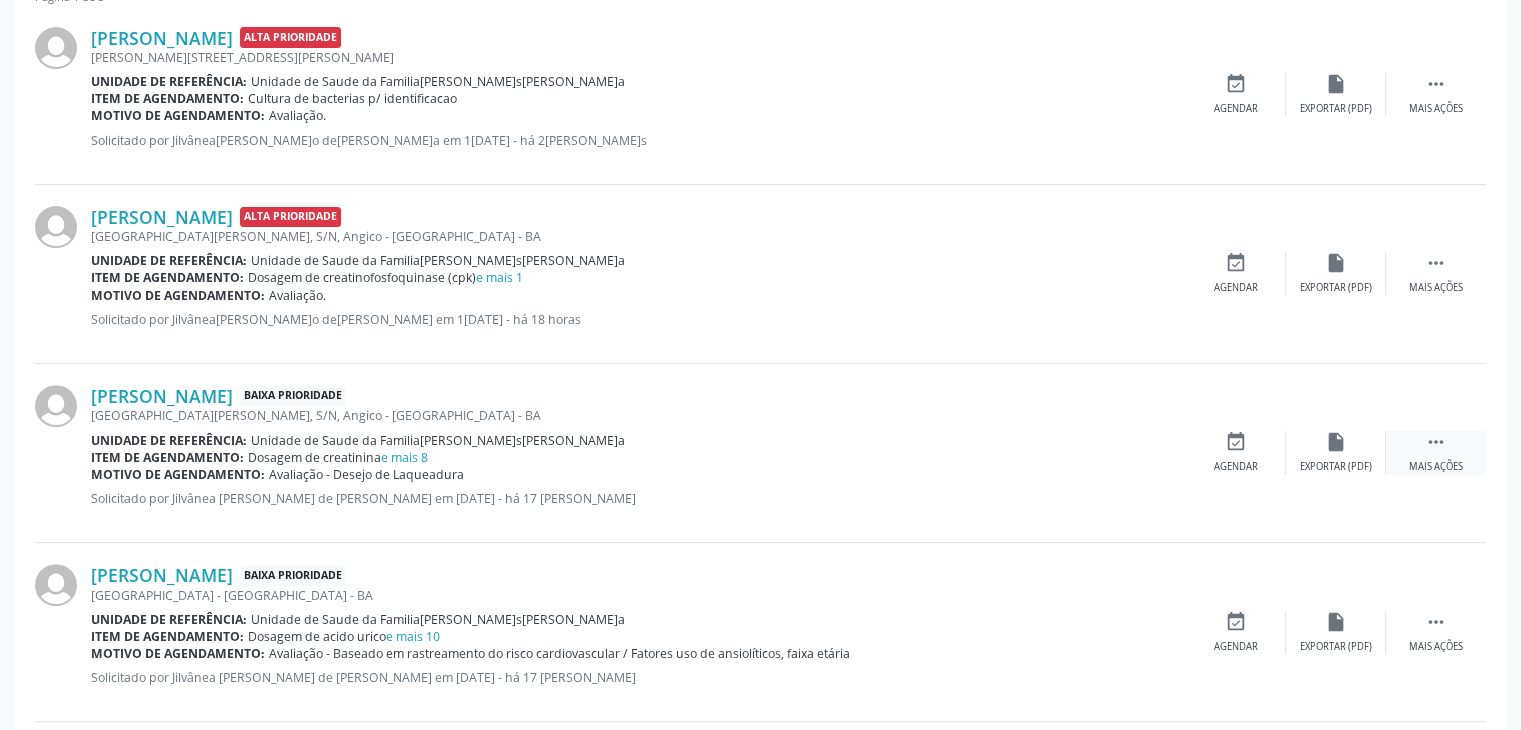 click on "Mais ações" at bounding box center (1436, 467) 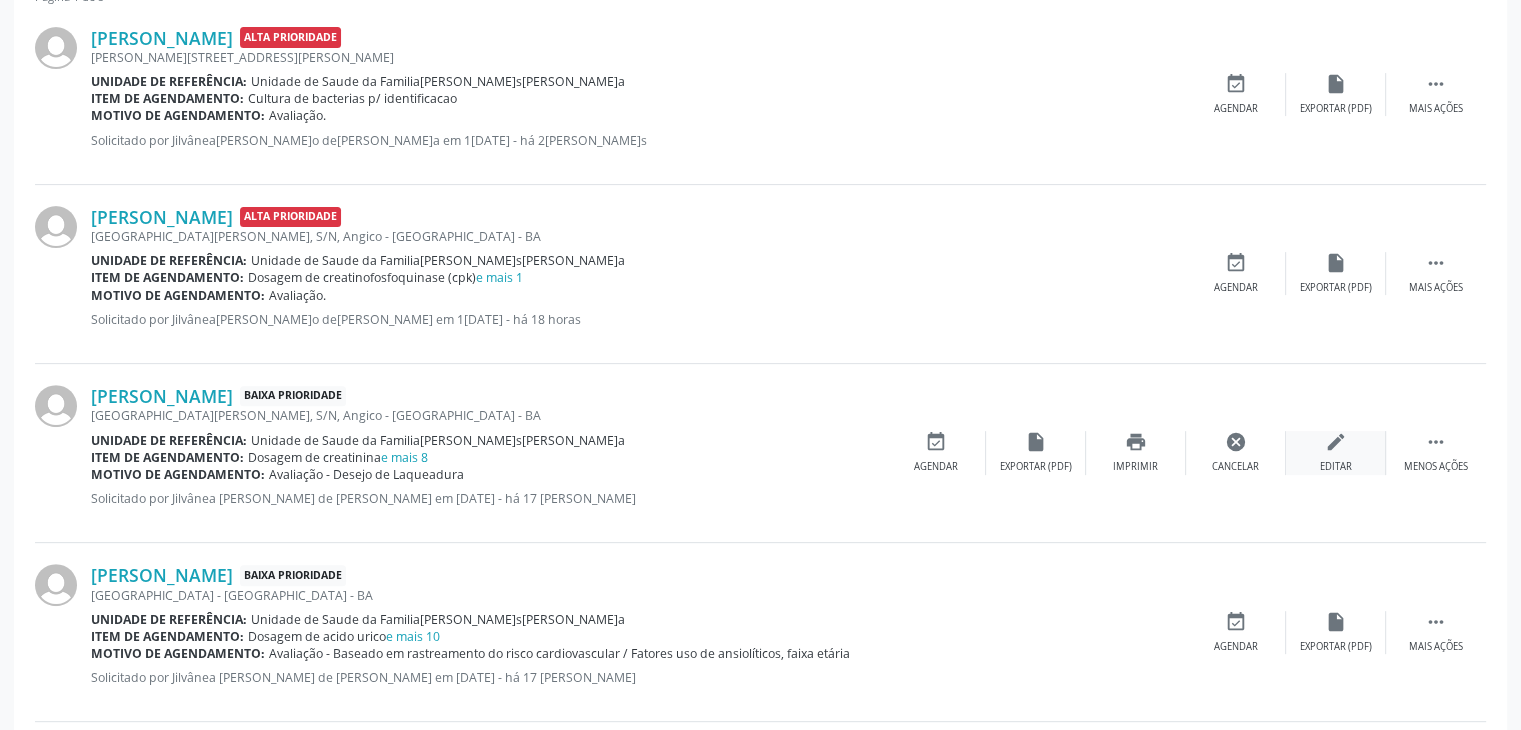 click on "edit
Editar" at bounding box center [1336, 452] 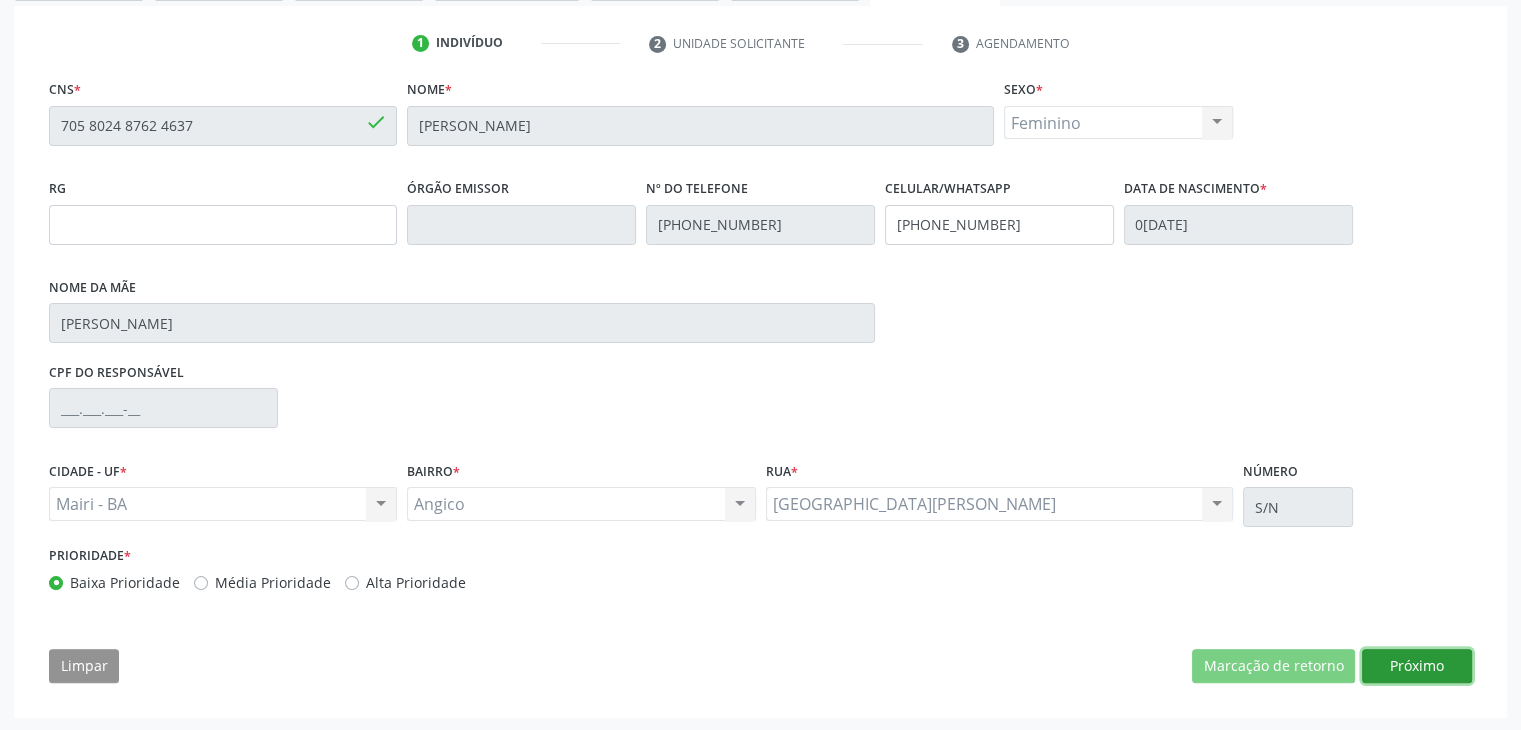 click on "Próximo" at bounding box center [1417, 666] 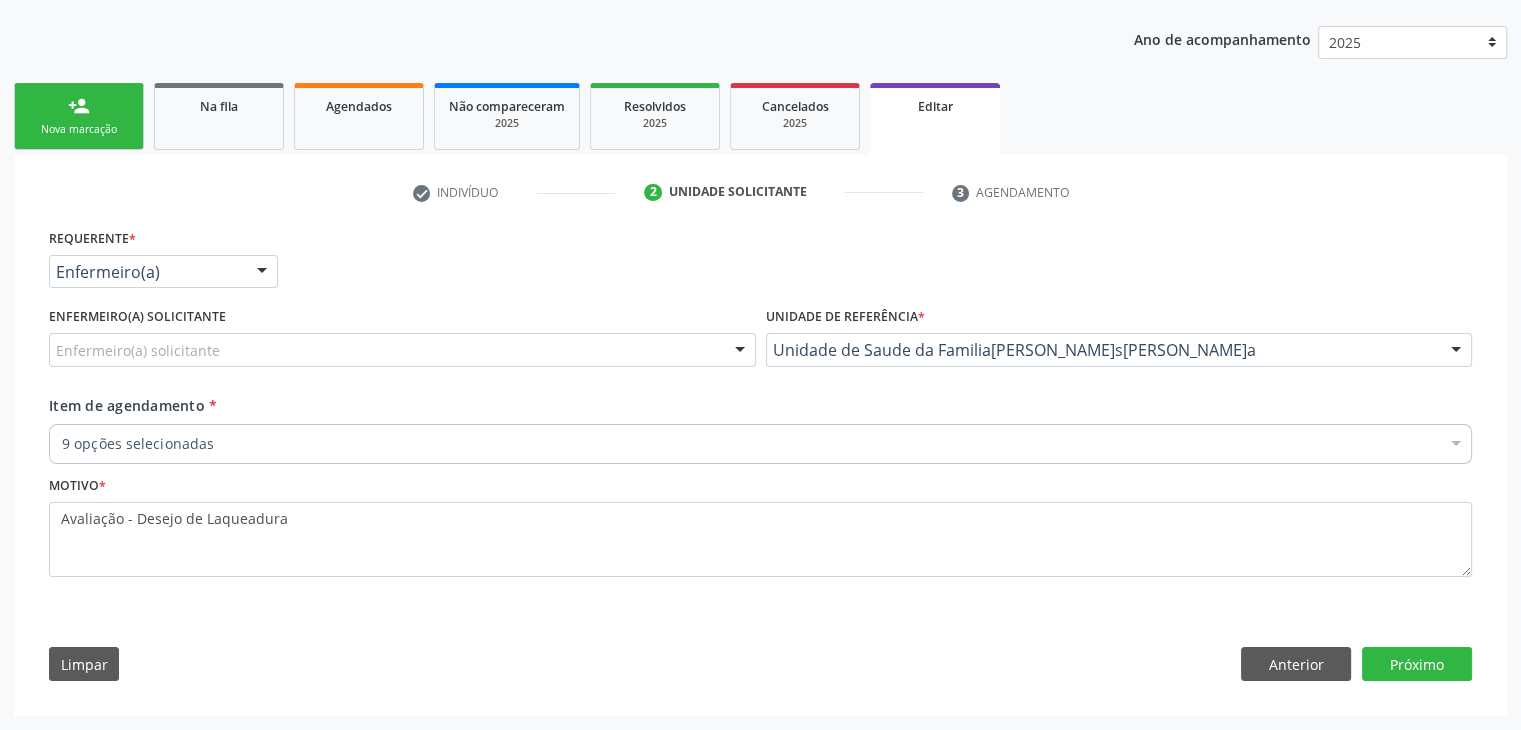 scroll, scrollTop: 214, scrollLeft: 0, axis: vertical 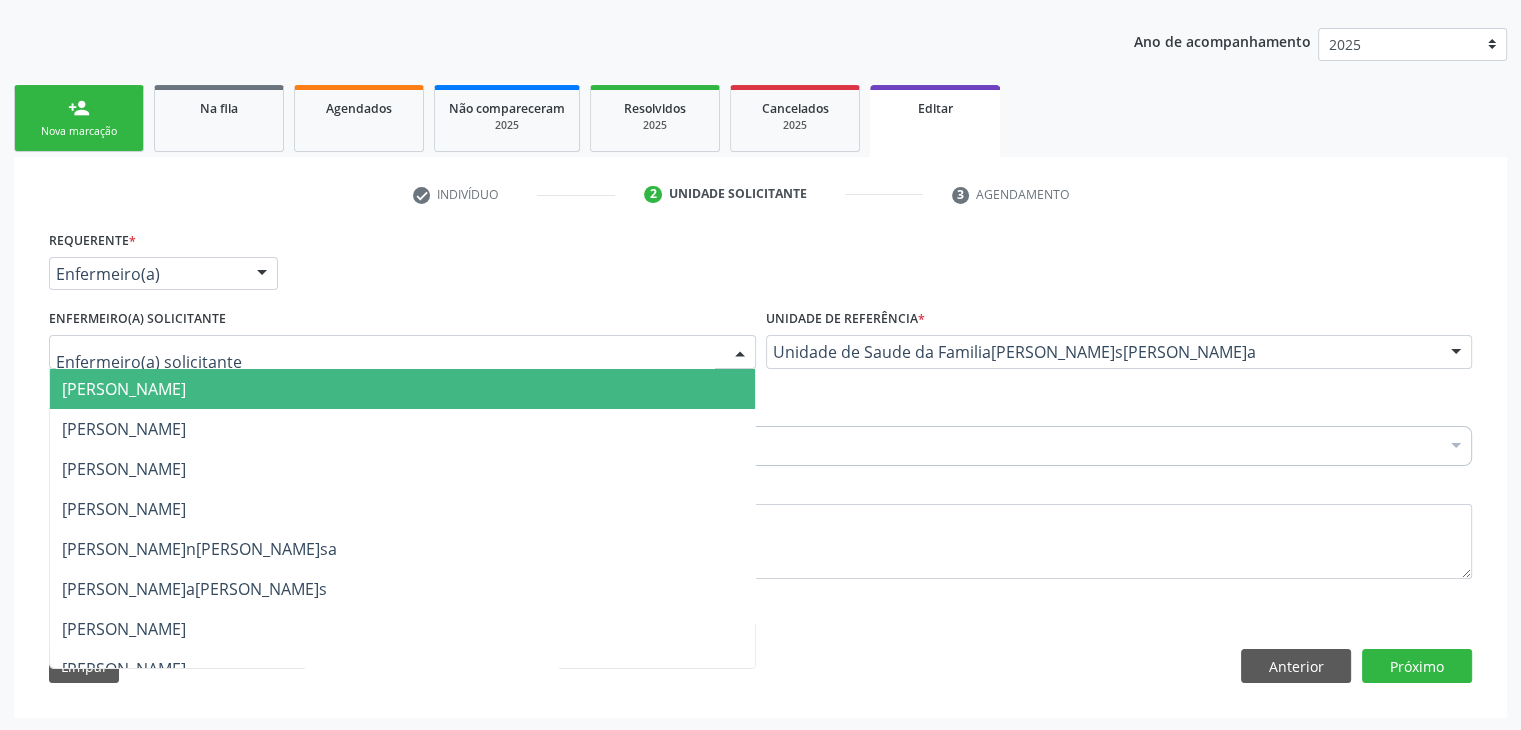 click at bounding box center (402, 352) 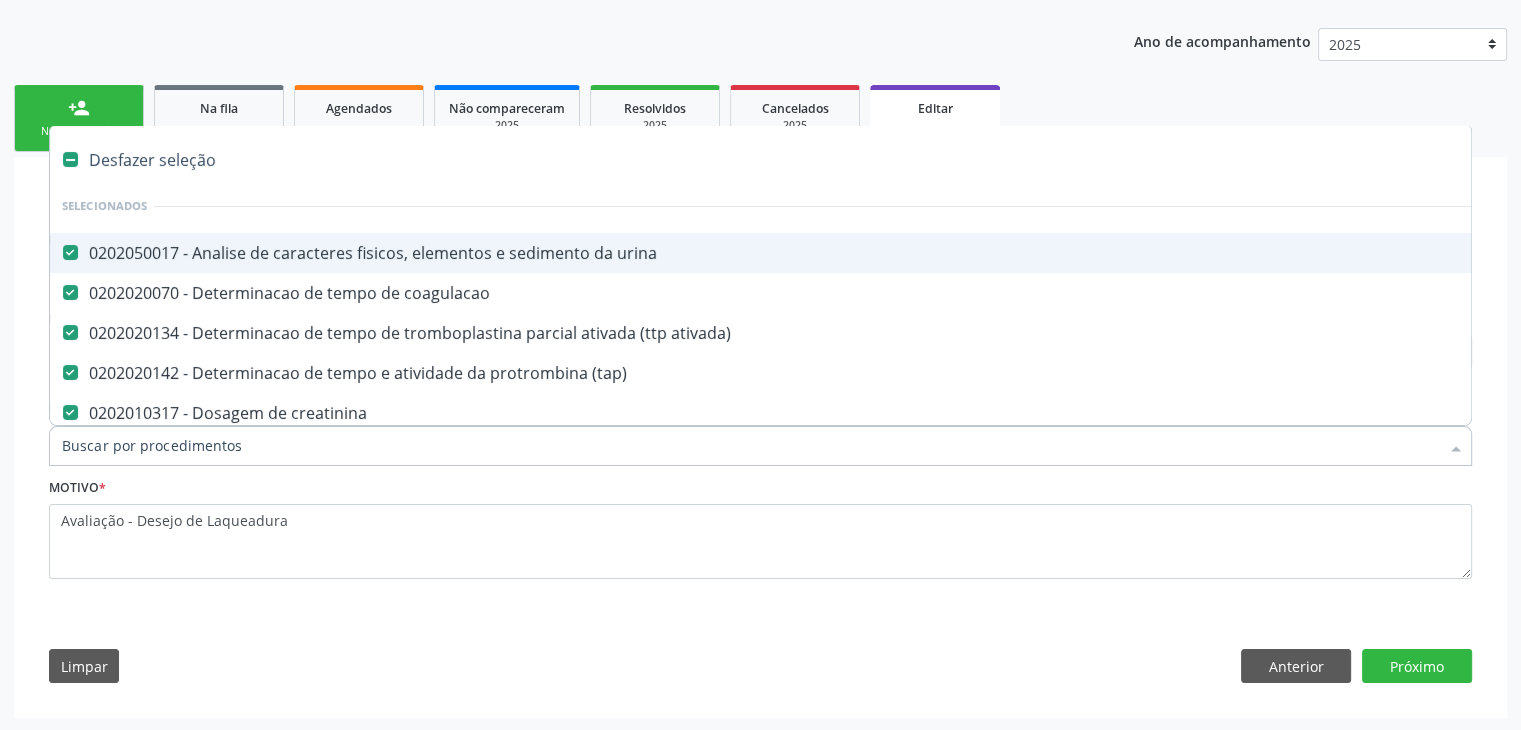 click on "Desfazer seleção" at bounding box center [831, 160] 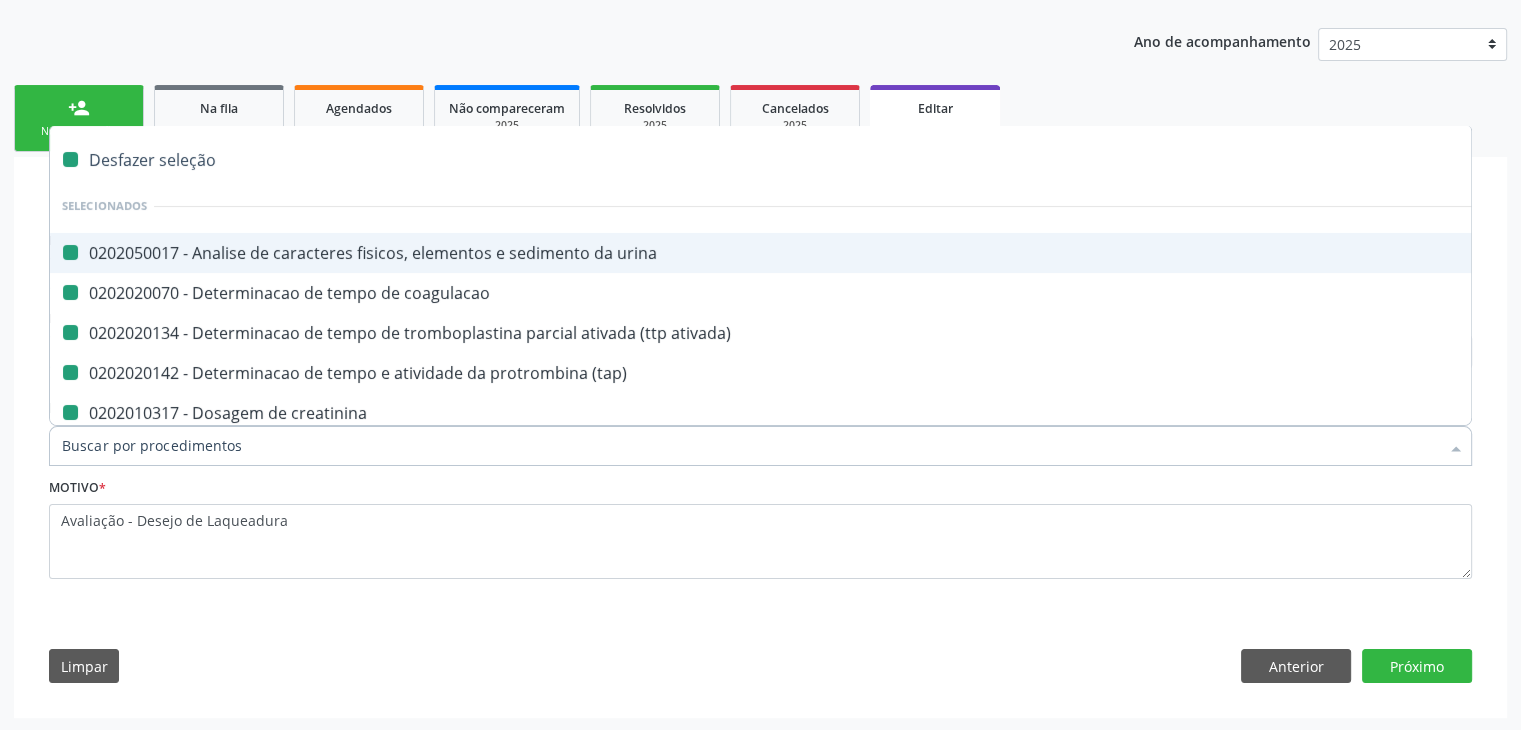 checkbox on "false" 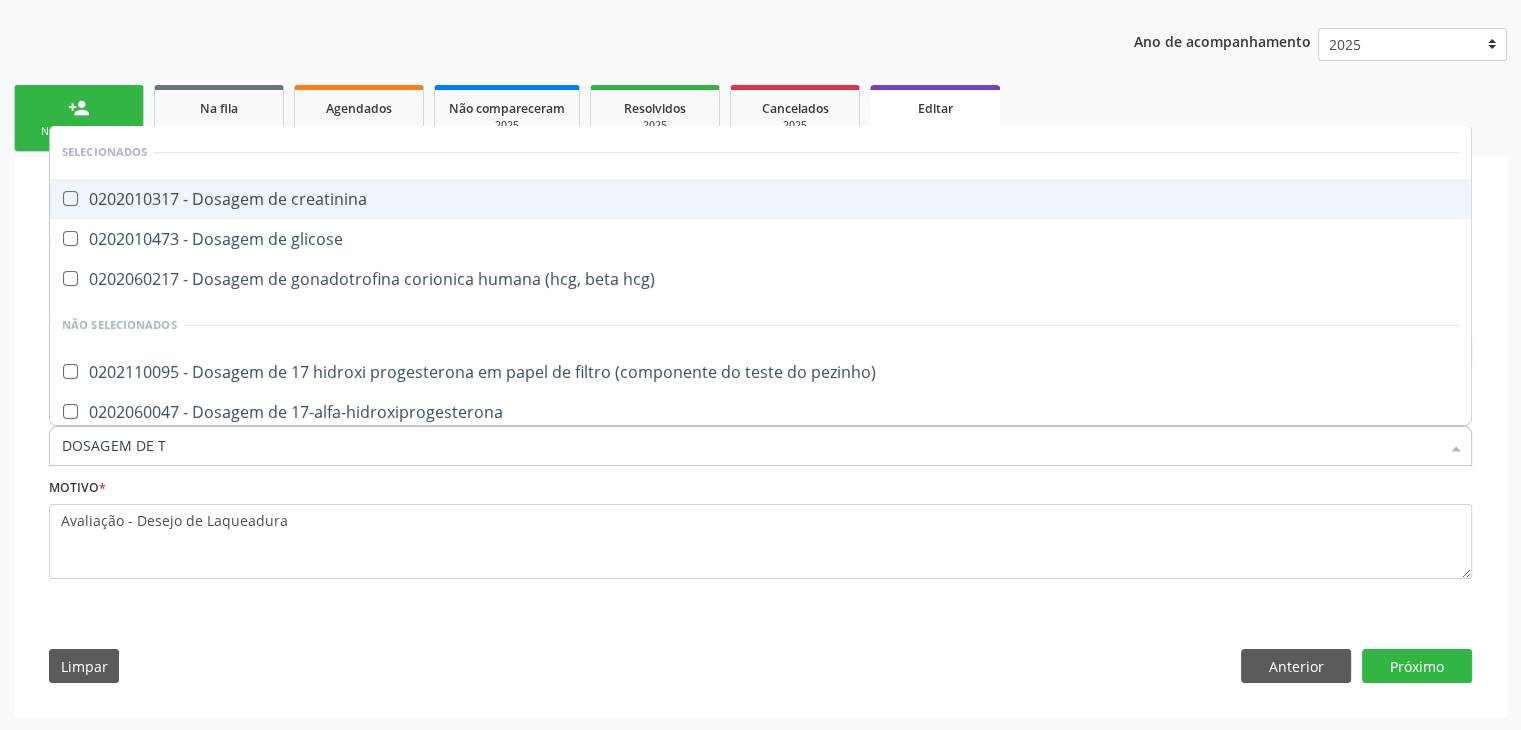 type on "DOSAGEM DE TS" 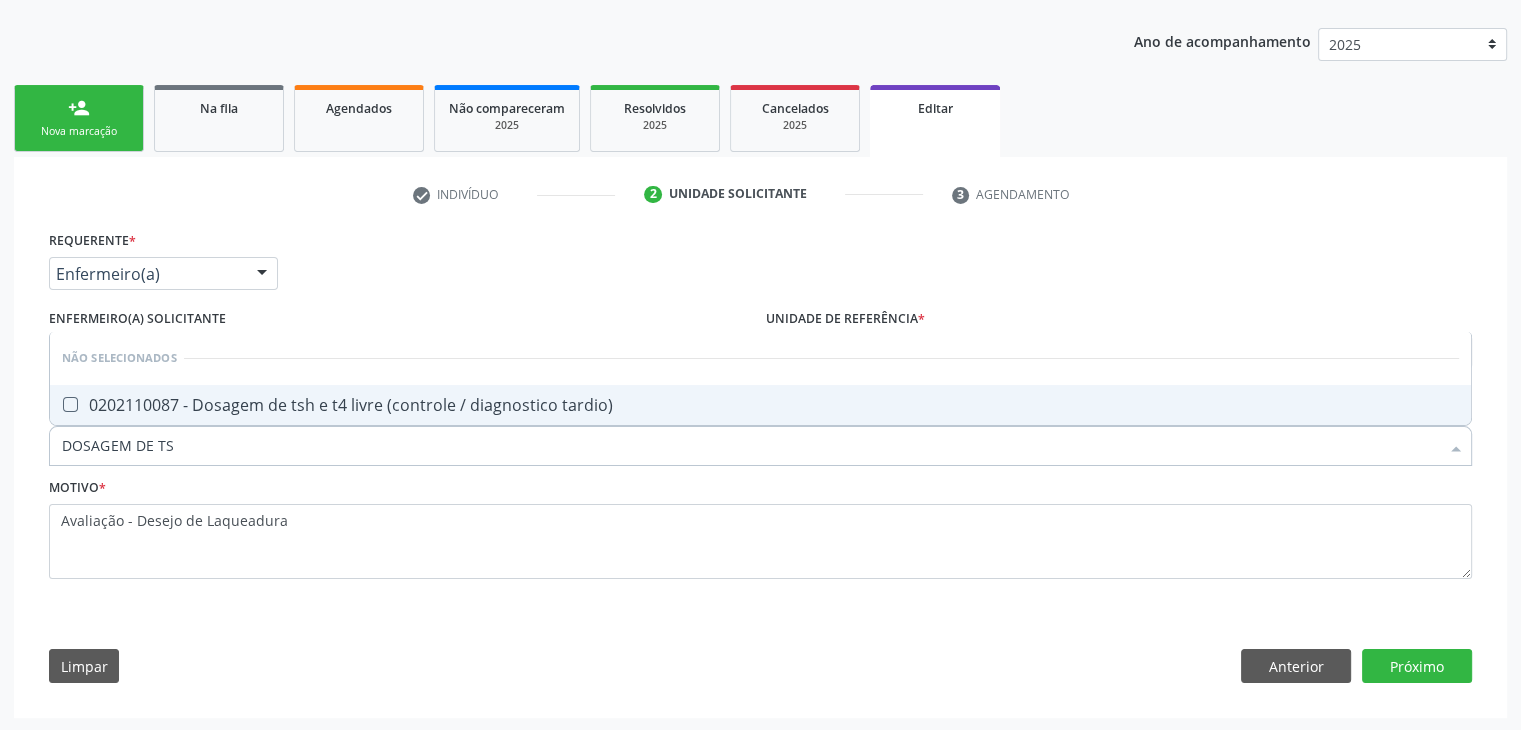 click on "0202110087 - Dosagem de tsh e t4 livre (controle / diagnostico tardio)" at bounding box center [760, 405] 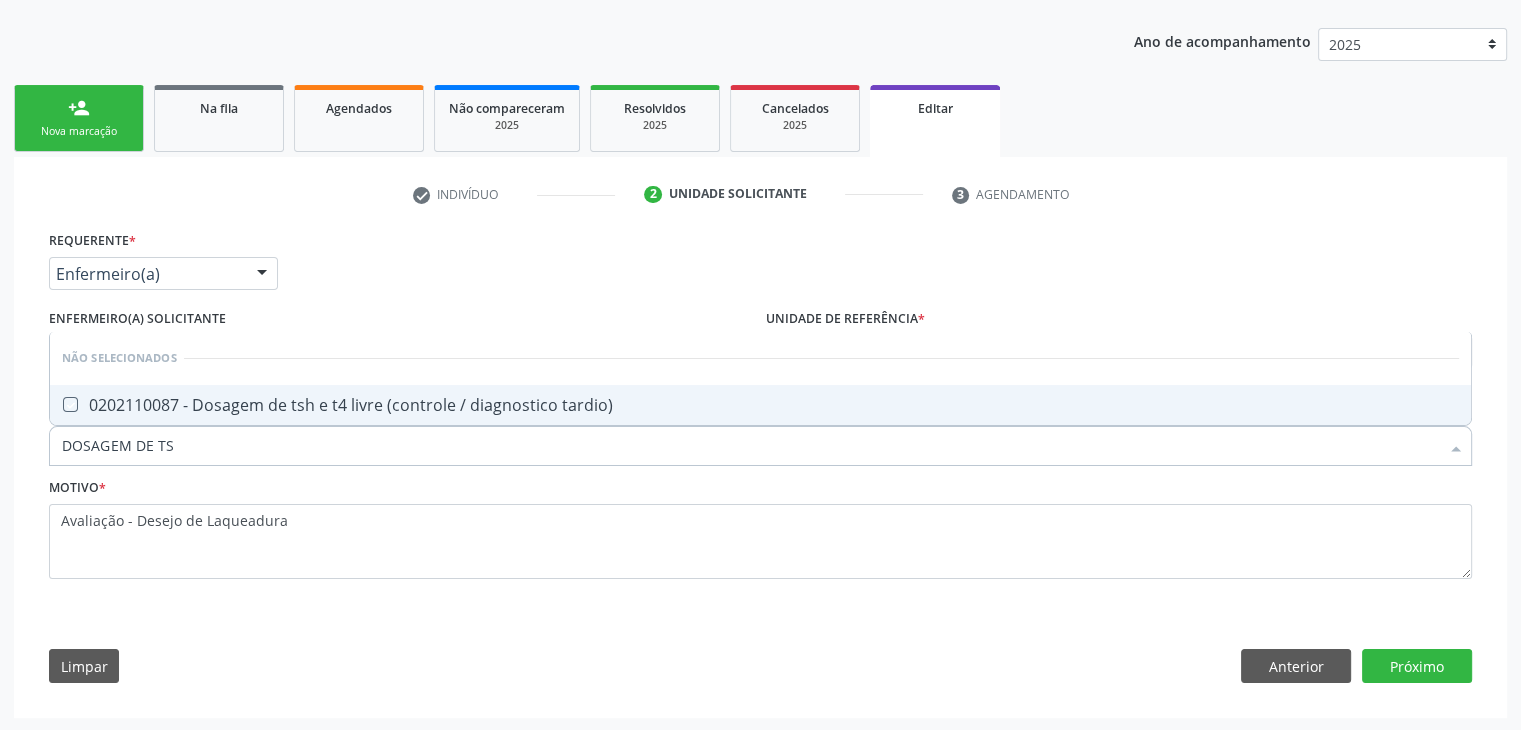 checkbox on "true" 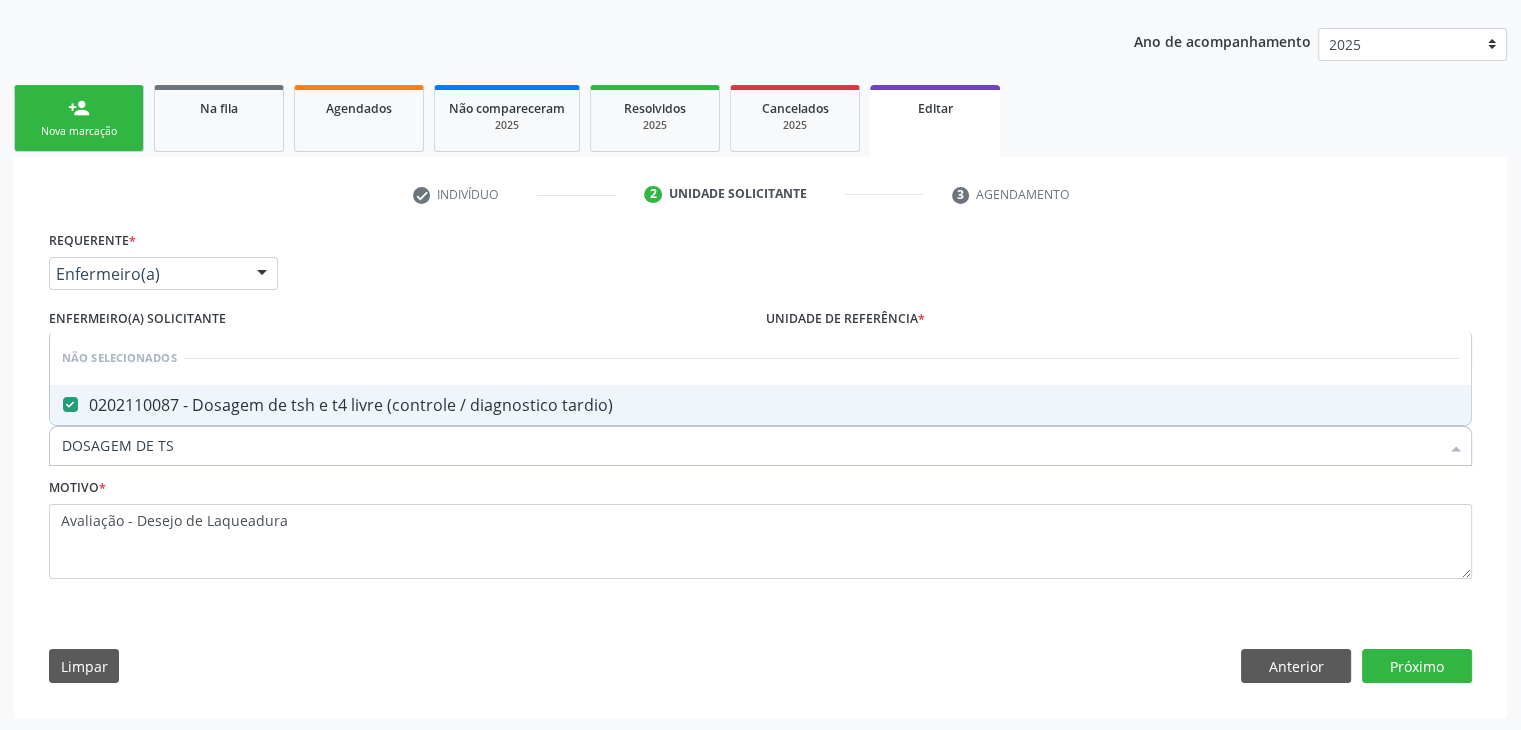click on "Requerente
*
Enfermeiro(a)         Médico(a)   Enfermeiro(a)   Paciente
Nenhum resultado encontrado para: "   "
Não há nenhuma opção para ser exibida.
UF
BA         BA
Nenhum resultado encontrado para: "   "
Não há nenhuma opção para ser exibida.
Município
Mairi         Capim Grosso   Feira de Santana   Jacobina   Mairi   Salvador
Nenhum resultado encontrado para: "   "
Não há nenhuma opção para ser exibida.
Médico Solicitante
Por favor, selecione a Unidade de Atendimento primeiro
Nenhum resultado encontrado para: "   "
Não há nenhuma opção para ser exibida.
Enfermeiro(a) solicitante
Jaqueline Soares Lima         Jaqueline Soares Lima   Karolline Matos da Silva   Jadna Araujo de Almeida   Ingryd Rodrigues Silva   Edna Augusta Barbosa" at bounding box center [760, 461] 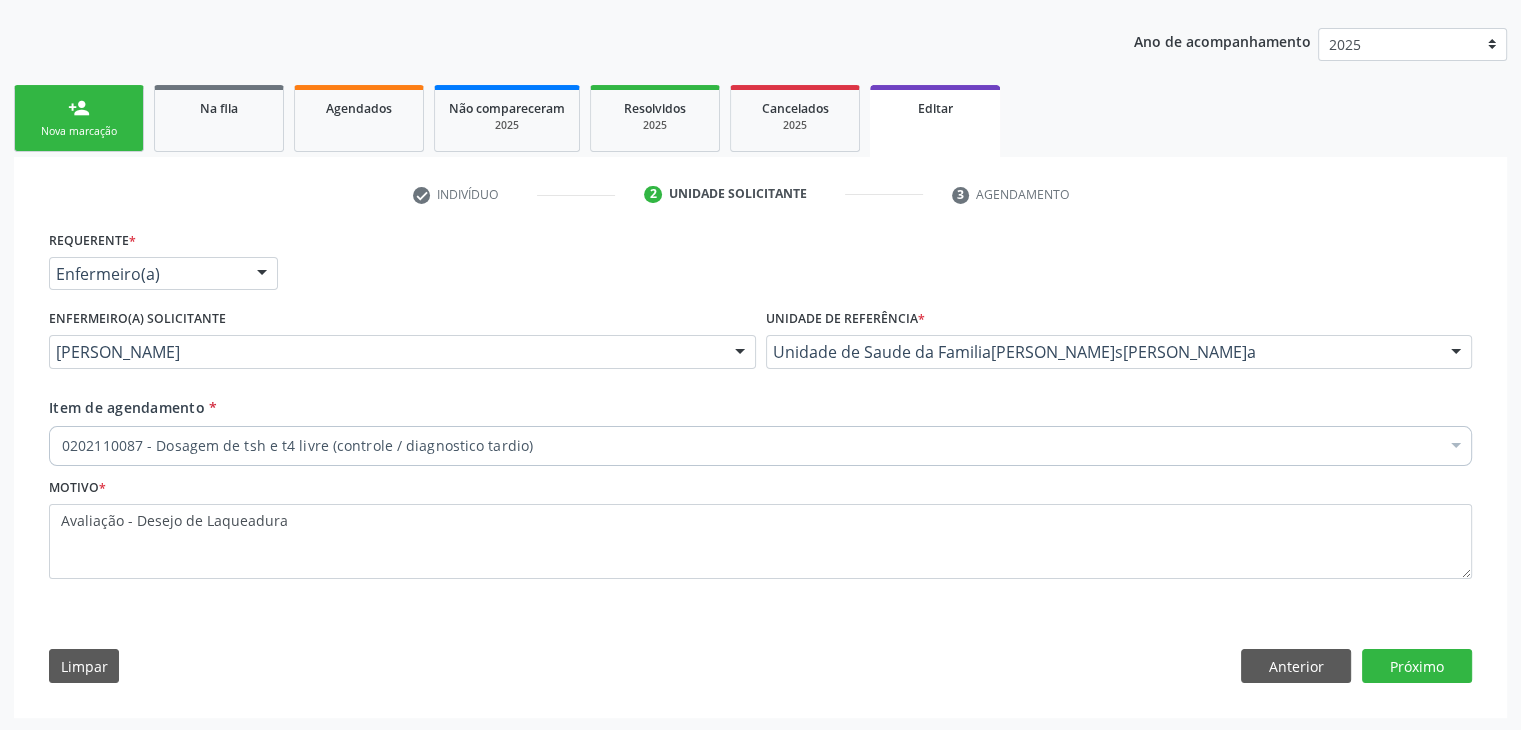 click on "Requerente
*
Enfermeiro(a)         Médico(a)   Enfermeiro(a)   Paciente
Nenhum resultado encontrado para: "   "
Não há nenhuma opção para ser exibida.
UF
BA         BA
Nenhum resultado encontrado para: "   "
Não há nenhuma opção para ser exibida.
Município
Mairi         Capim Grosso   Feira de Santana   Jacobina   Mairi   Salvador
Nenhum resultado encontrado para: "   "
Não há nenhuma opção para ser exibida.
Médico Solicitante
Por favor, selecione a Unidade de Atendimento primeiro
Nenhum resultado encontrado para: "   "
Não há nenhuma opção para ser exibida.
Enfermeiro(a) solicitante
Jaqueline Soares Lima         Jaqueline Soares Lima   Karolline Matos da Silva   Jadna Araujo de Almeida   Ingryd Rodrigues Silva   Edna Augusta Barbosa" at bounding box center (760, 461) 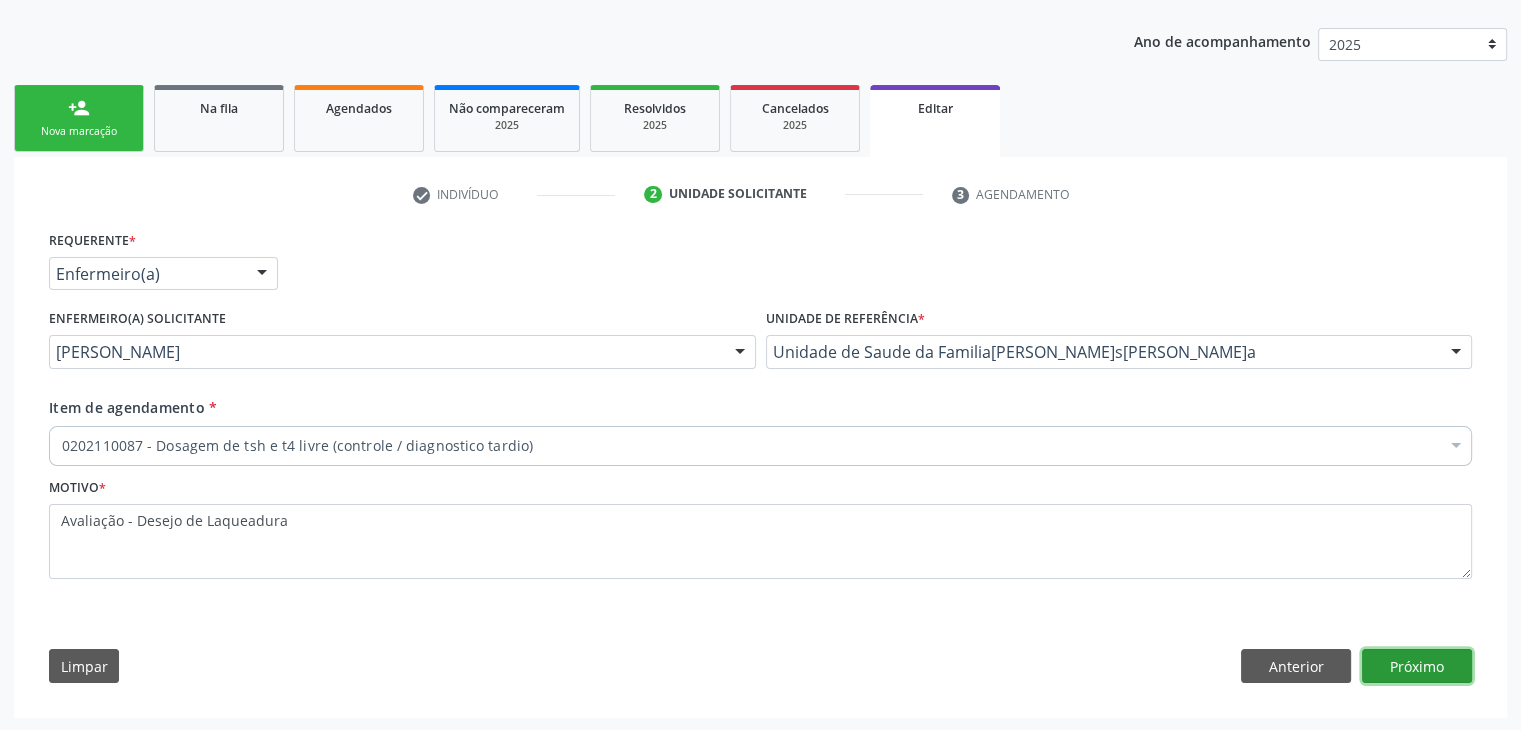 click on "Próximo" at bounding box center (1417, 666) 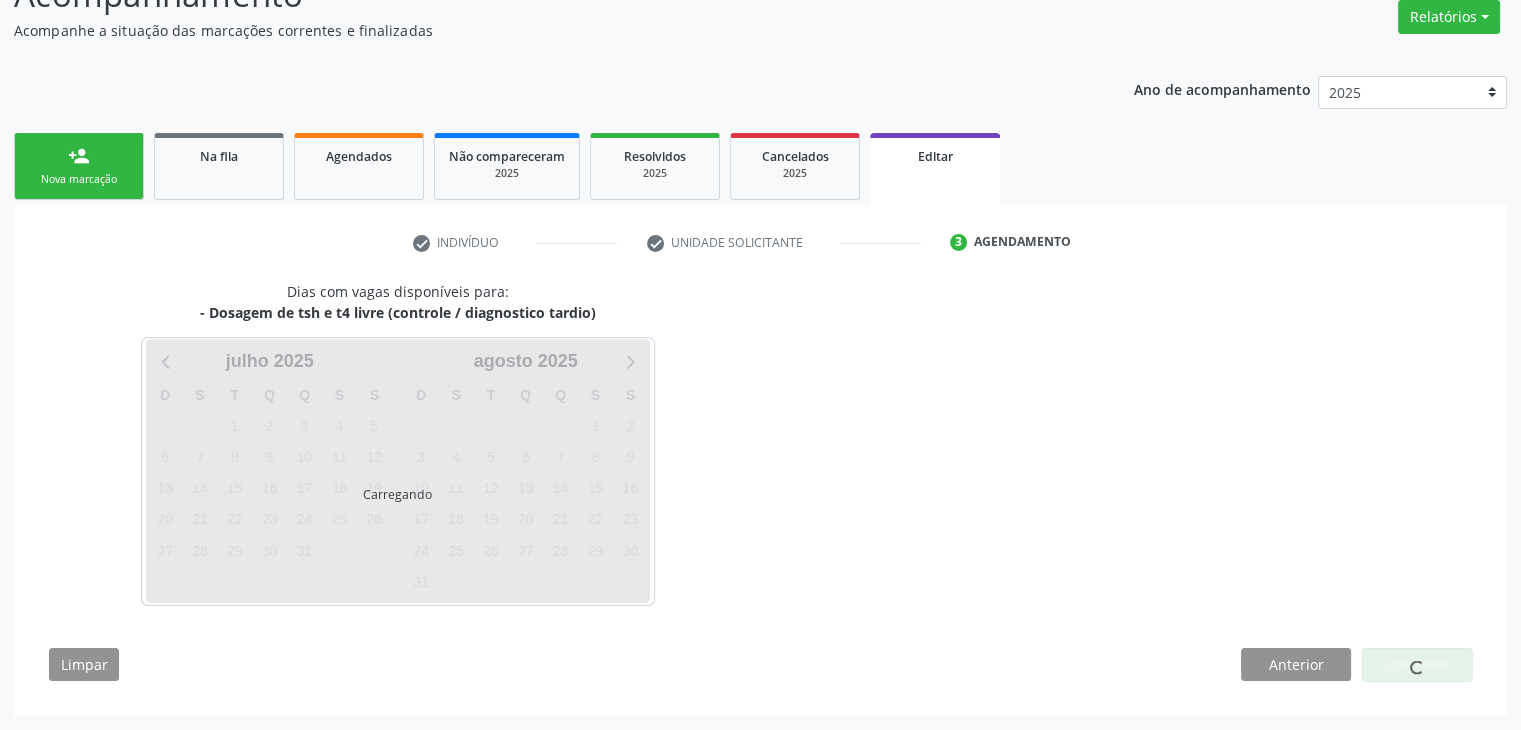 scroll, scrollTop: 165, scrollLeft: 0, axis: vertical 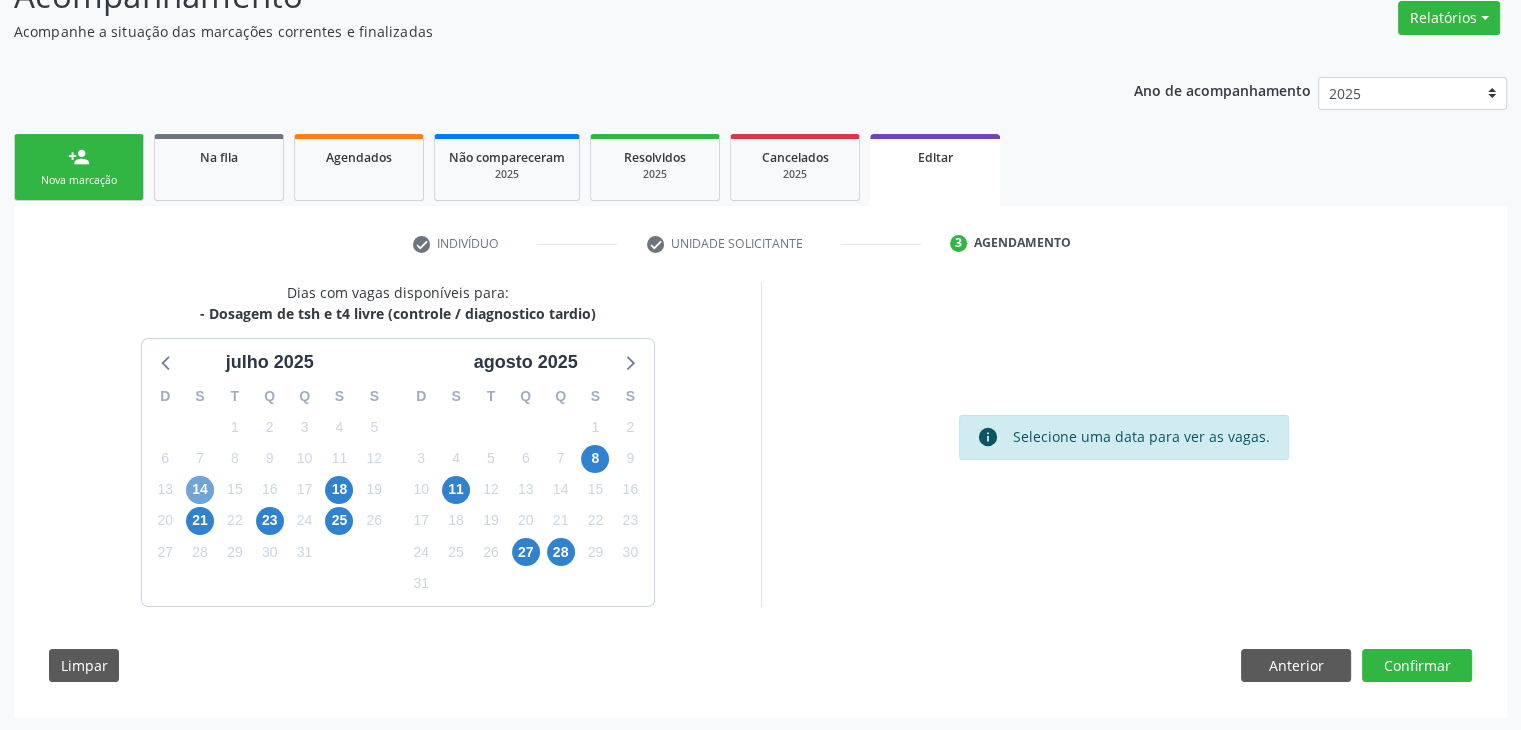 click on "14" at bounding box center [200, 490] 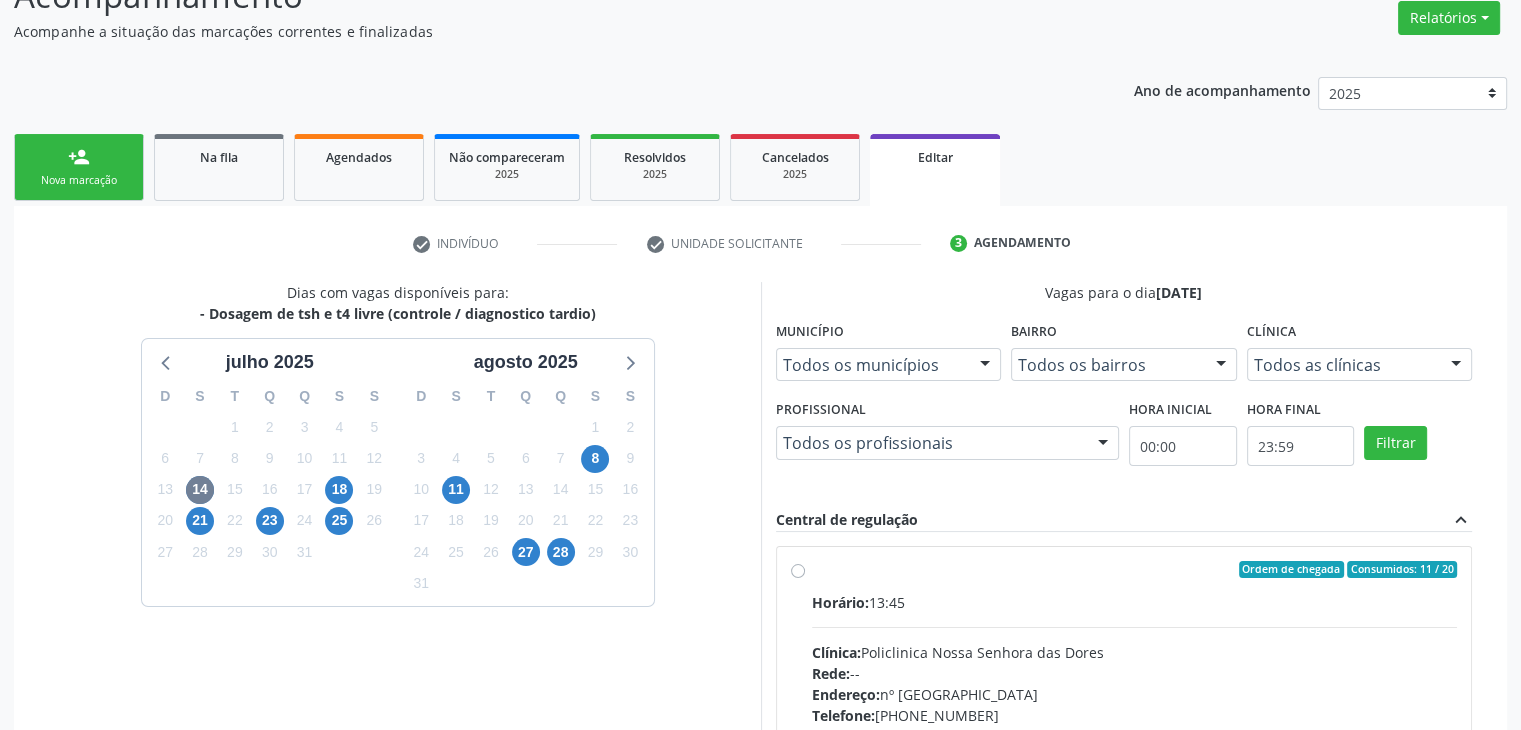 click on "Ordem de chegada
Consumidos: 11 / 20" at bounding box center [1135, 570] 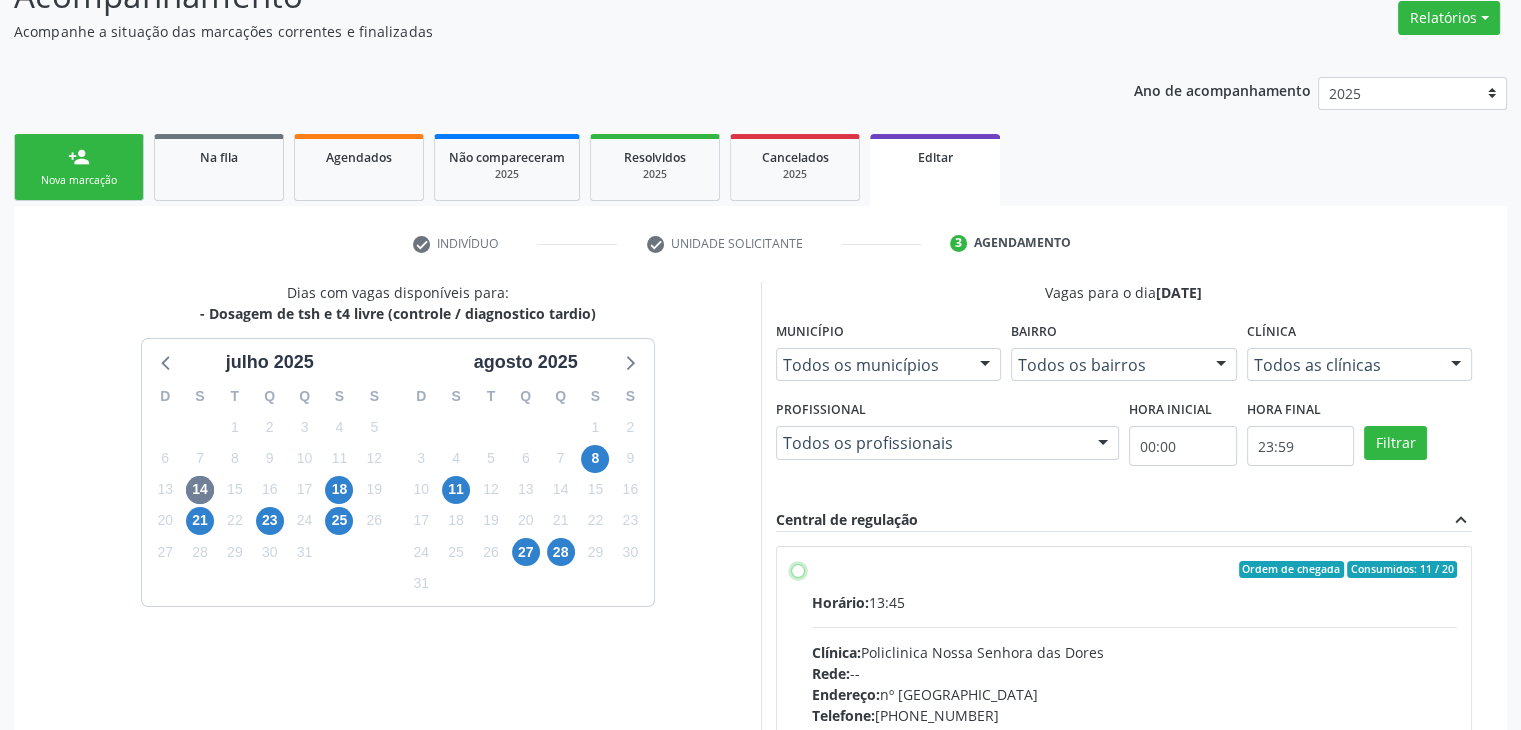 click on "Ordem de chegada
Consumidos: 11 / 20
Horário:   13:45
Clínica:  Policlinica Nossa Senhora das Dores
Rede:
--
Endereço:   nº 94, Centro, Mairi - BA
Telefone:   (74) 36322104
Profissional:
--
Informações adicionais sobre o atendimento
Idade de atendimento:
Sem restrição
Gênero(s) atendido(s):
Sem restrição
Informações adicionais:
--" at bounding box center [798, 570] 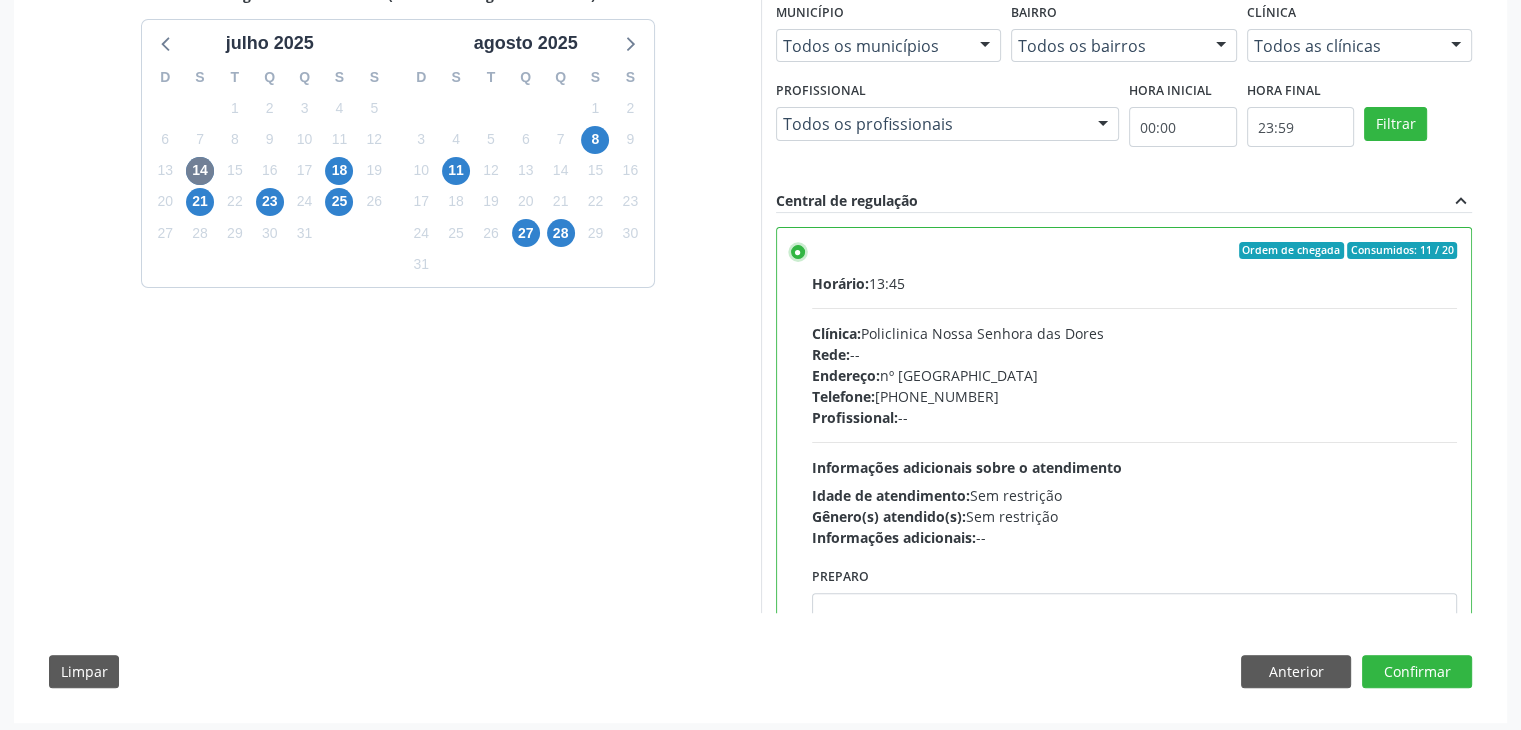 scroll, scrollTop: 490, scrollLeft: 0, axis: vertical 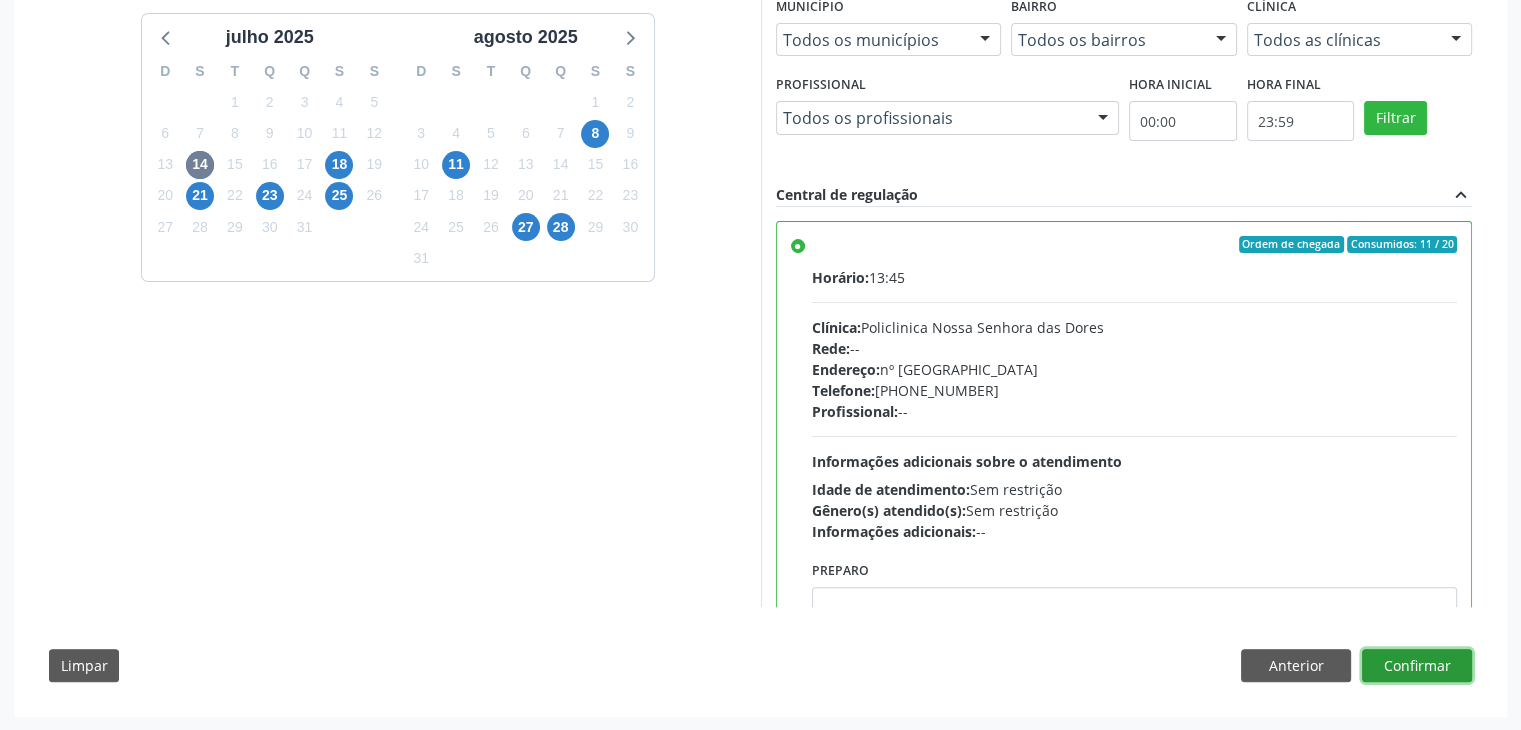 click on "Confirmar" at bounding box center [1417, 666] 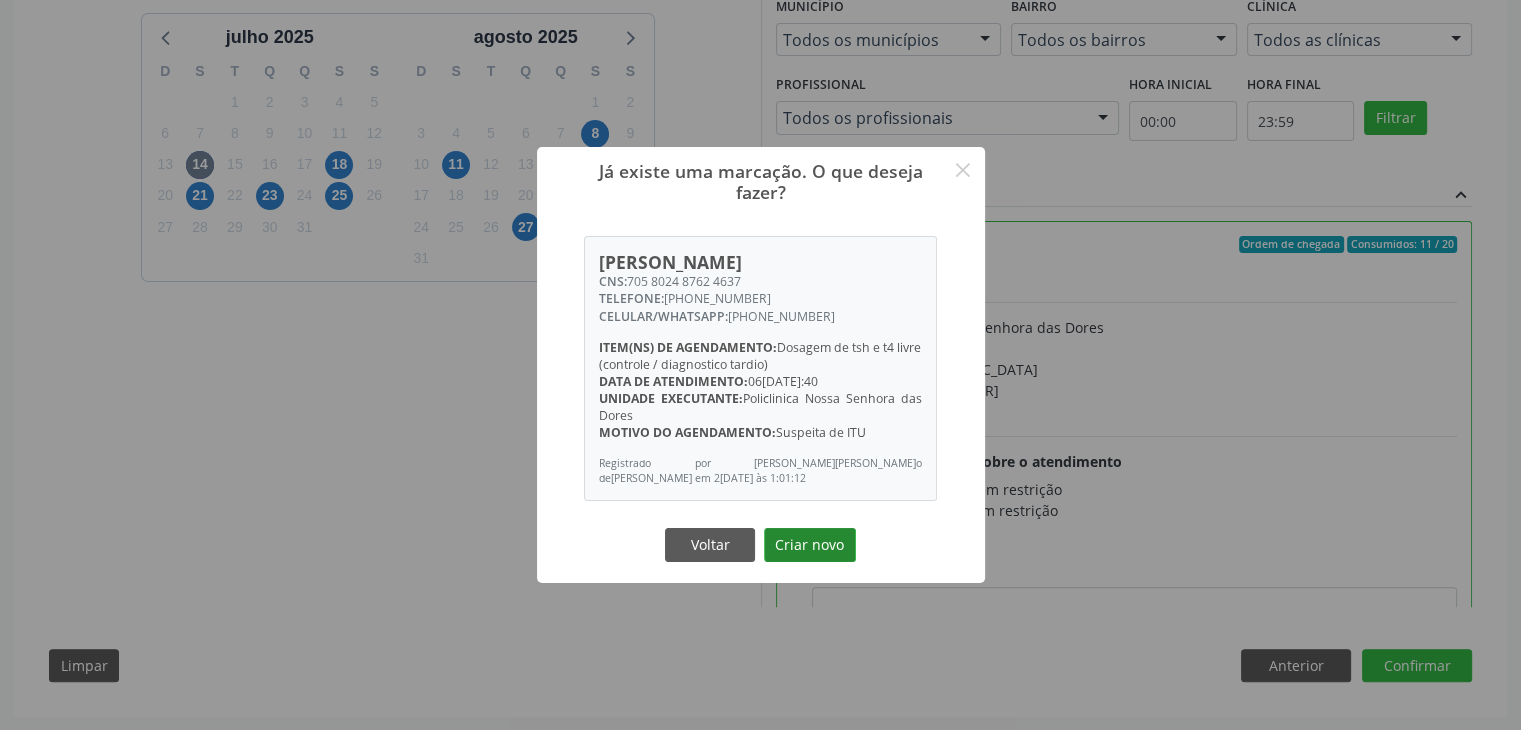 click on "Criar novo" at bounding box center [810, 545] 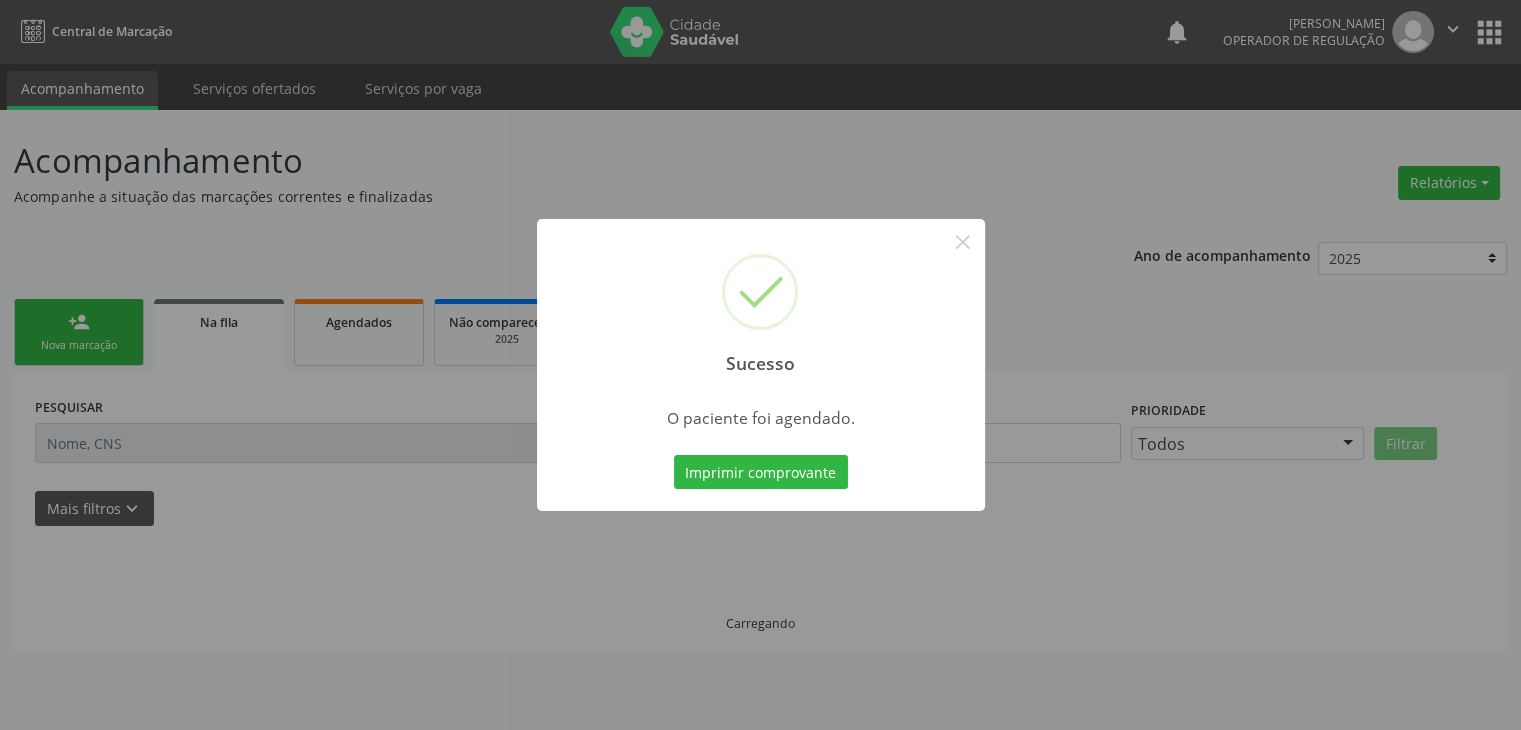 scroll, scrollTop: 0, scrollLeft: 0, axis: both 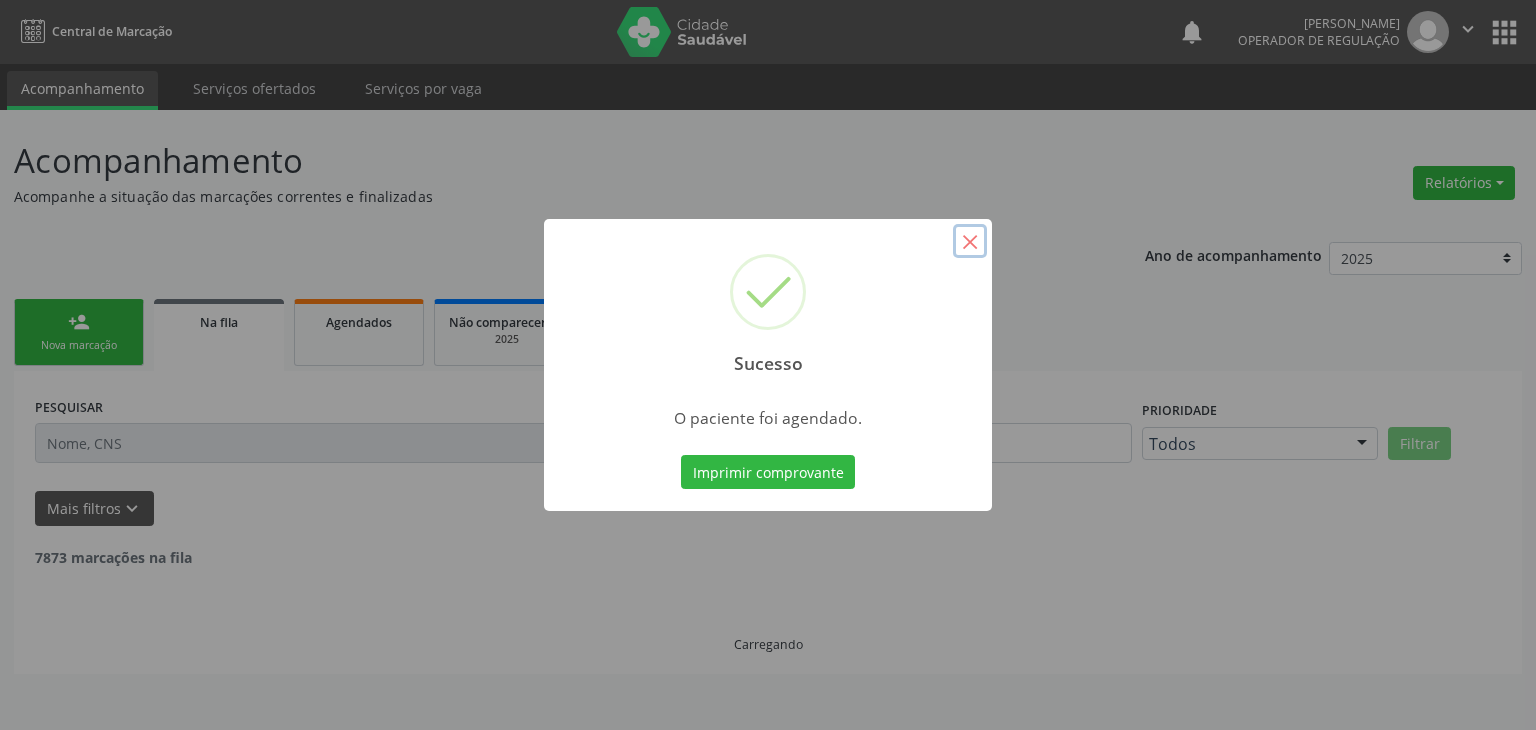 click on "×" at bounding box center [970, 241] 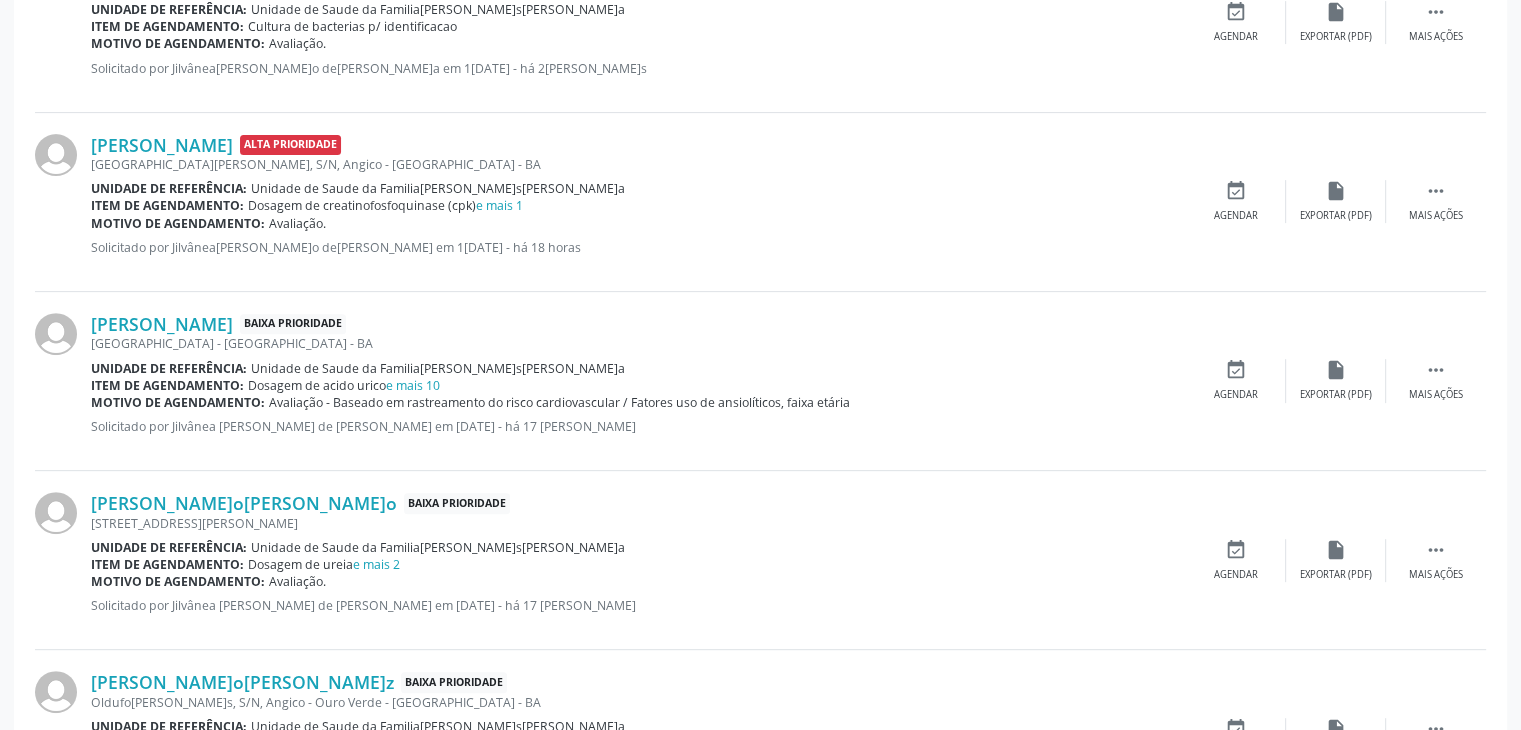 scroll, scrollTop: 700, scrollLeft: 0, axis: vertical 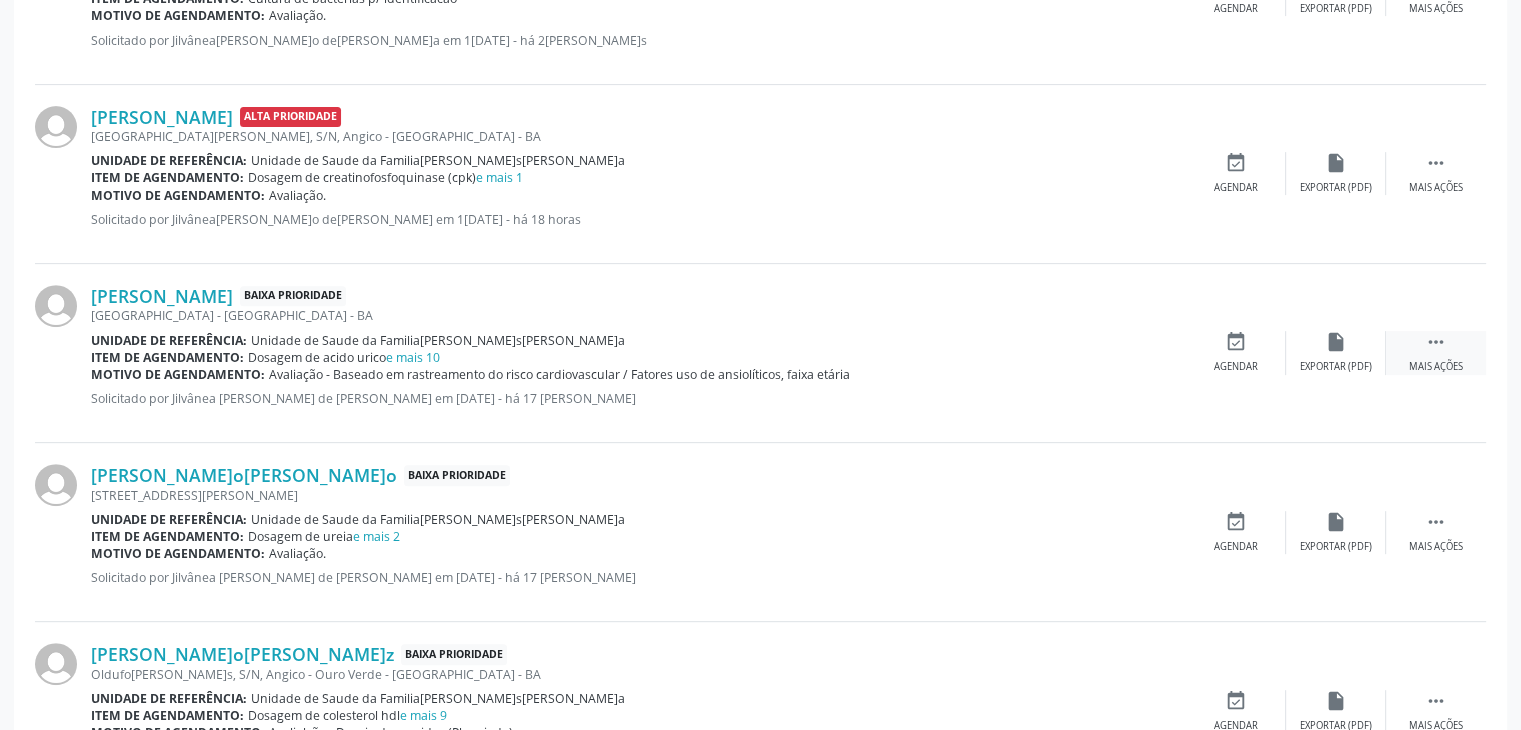 click on "Mais ações" at bounding box center (1436, 367) 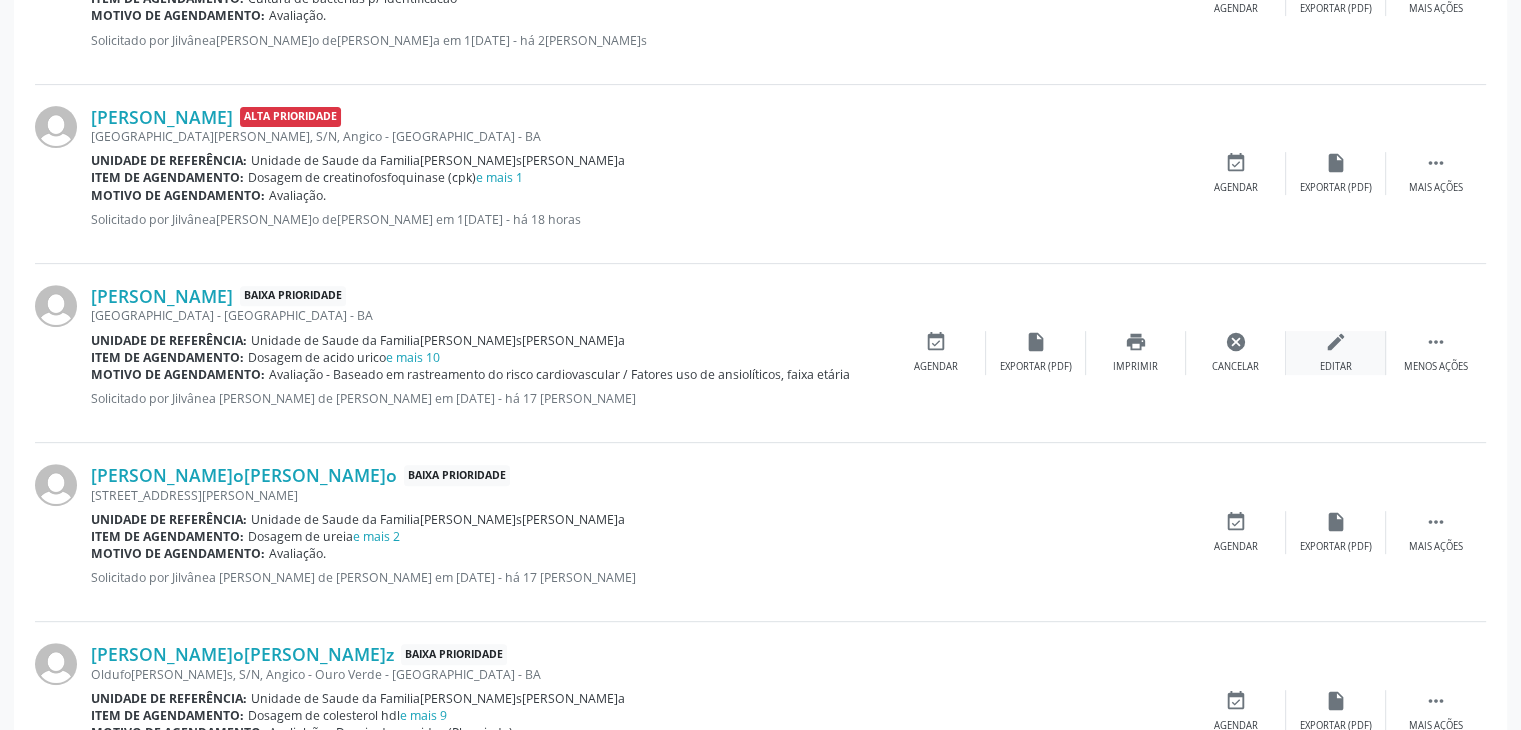 click on "edit
Editar" at bounding box center [1336, 352] 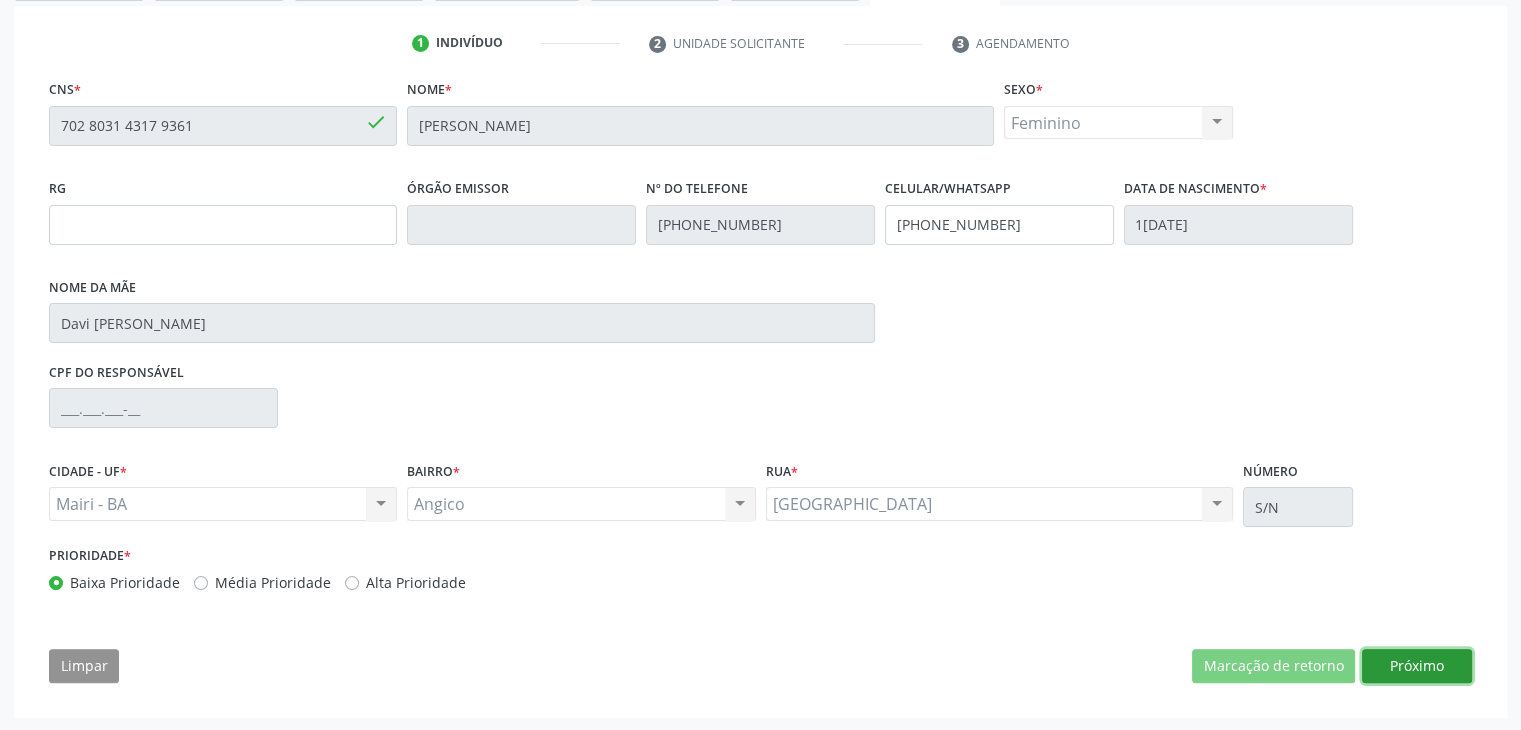 click on "Próximo" at bounding box center (1417, 666) 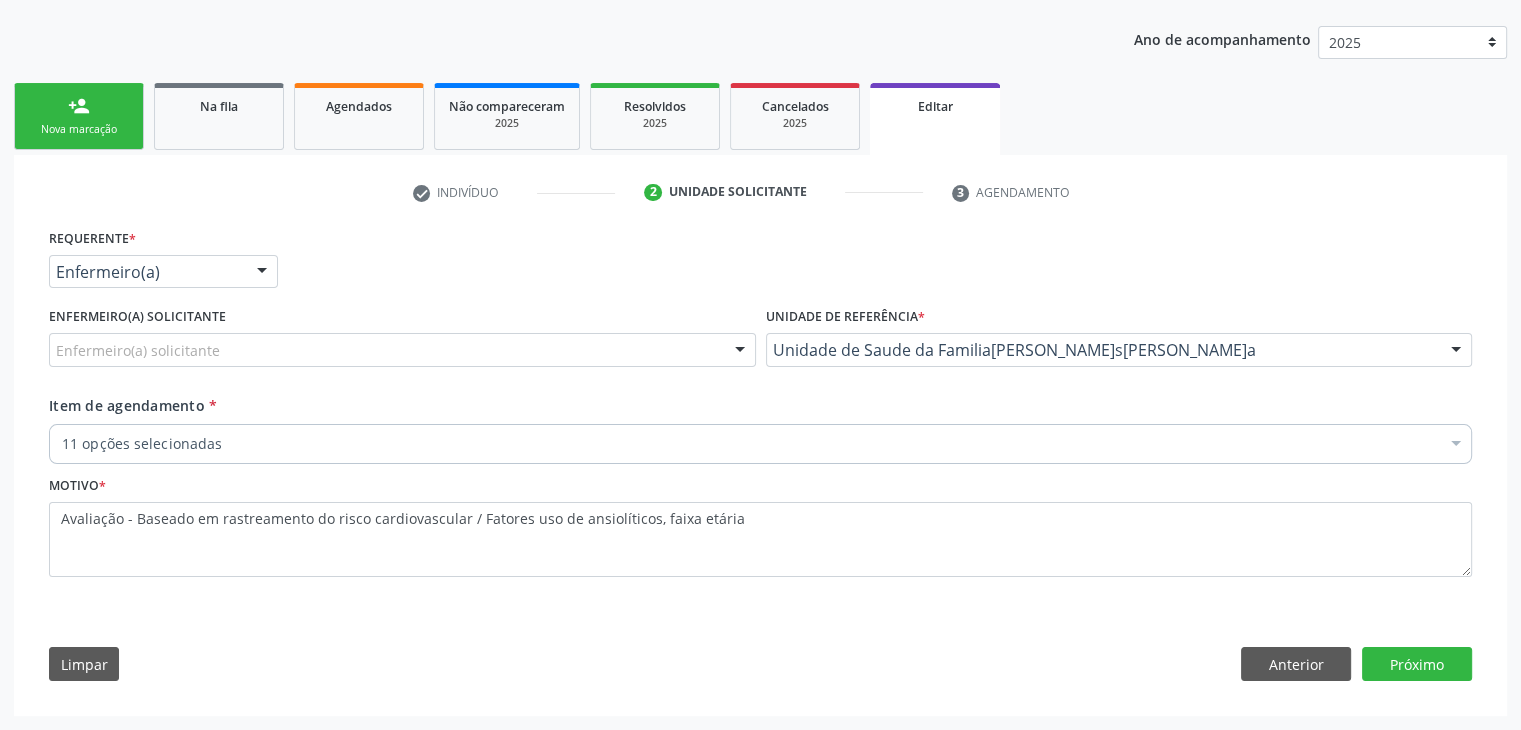 scroll, scrollTop: 214, scrollLeft: 0, axis: vertical 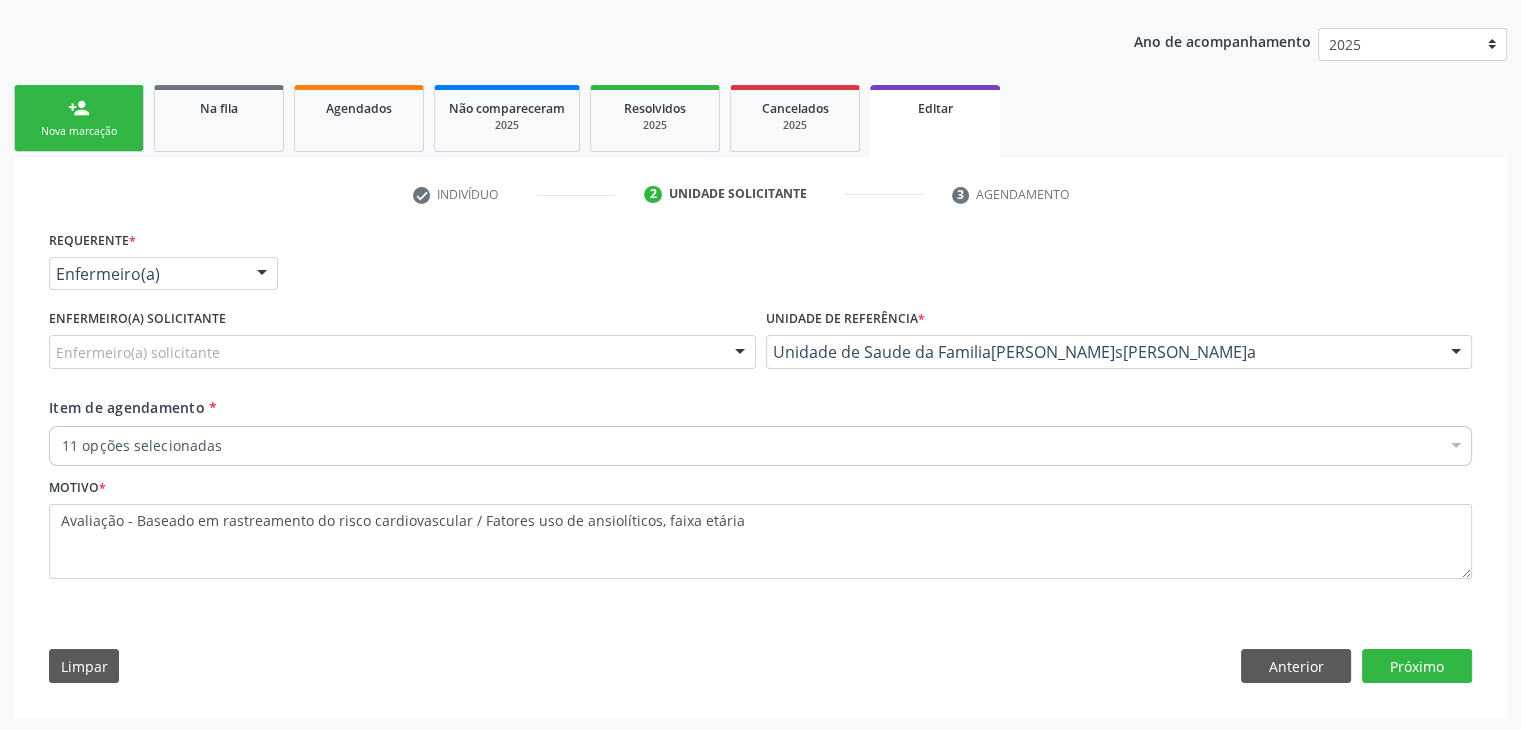 click on "Enfermeiro(a) solicitante" at bounding box center [402, 352] 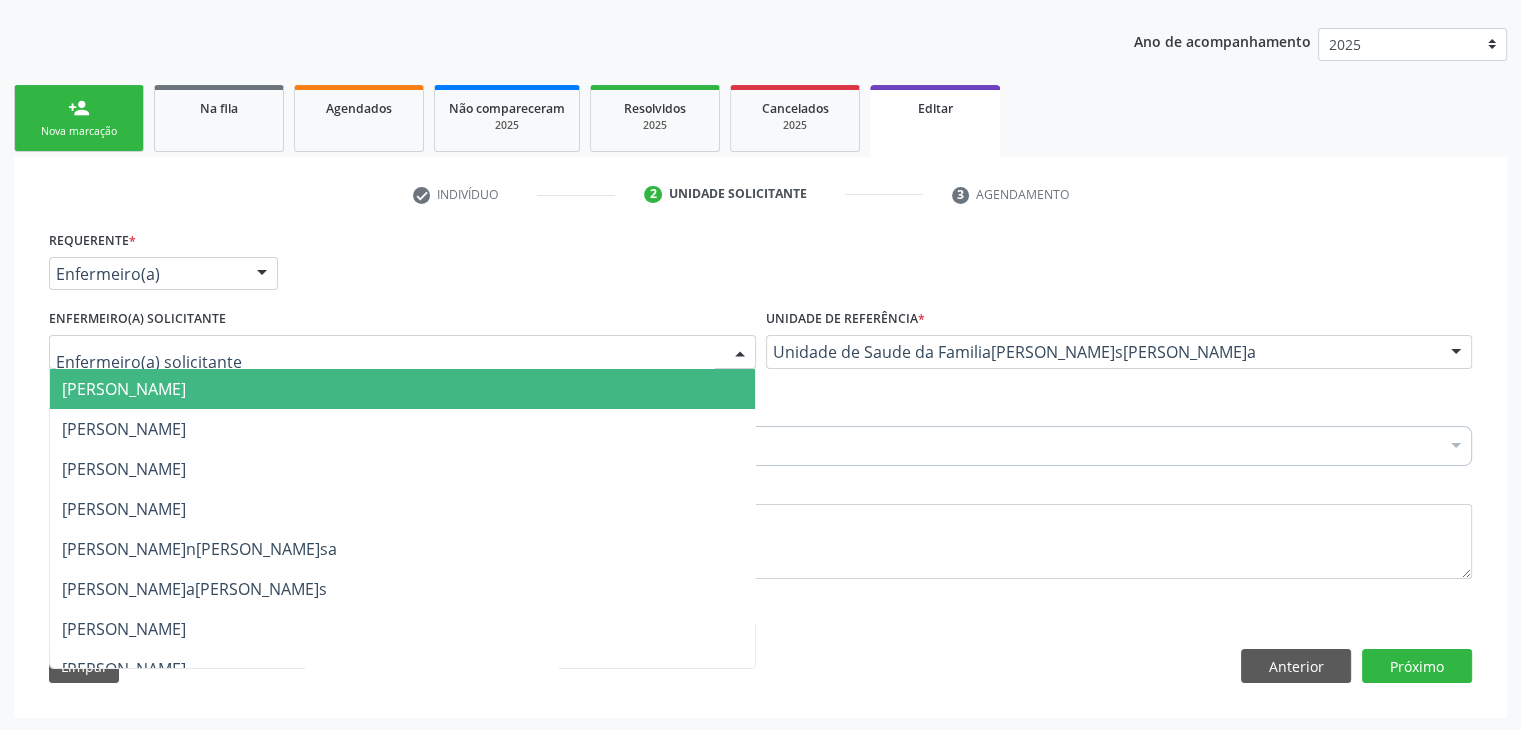 click on "[PERSON_NAME]" at bounding box center (402, 389) 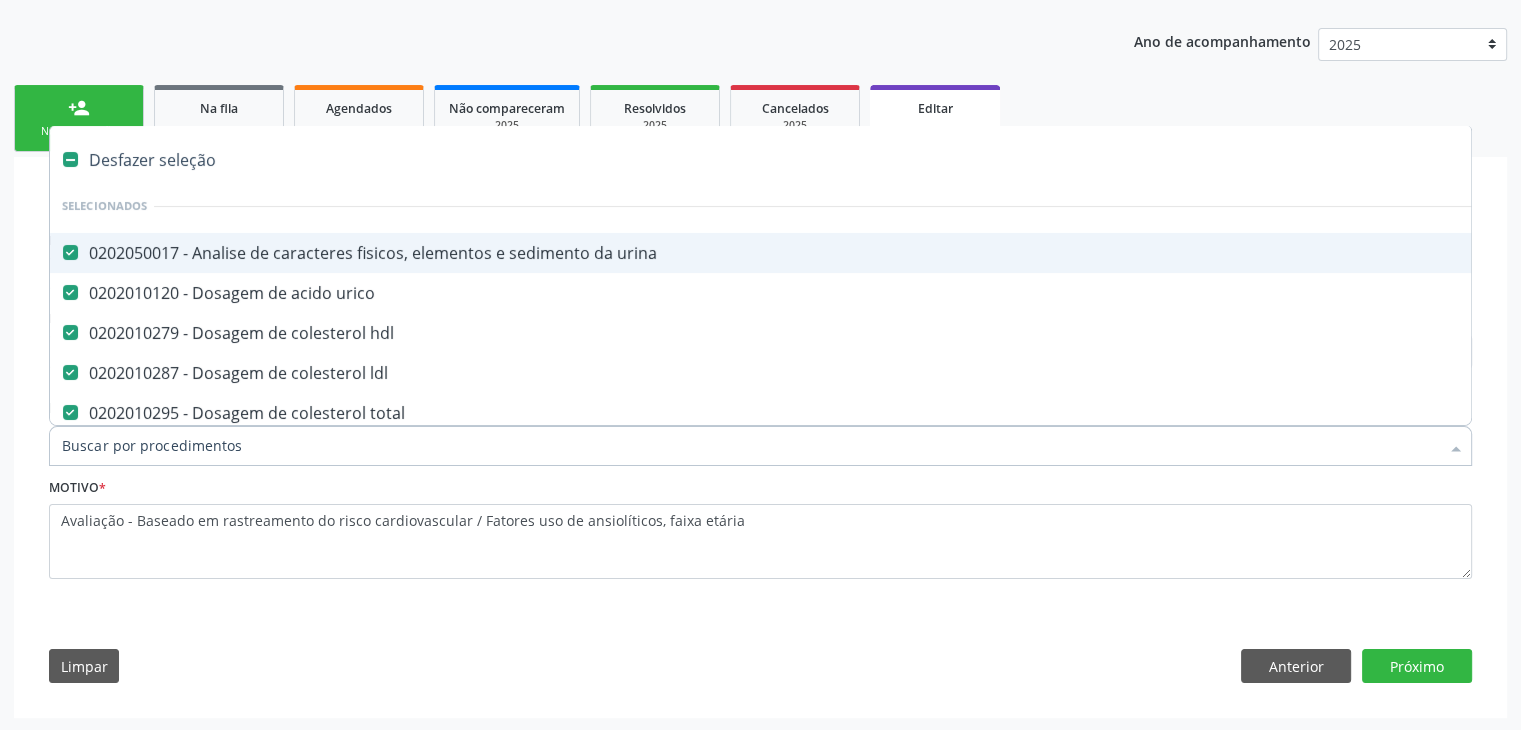click at bounding box center (760, 446) 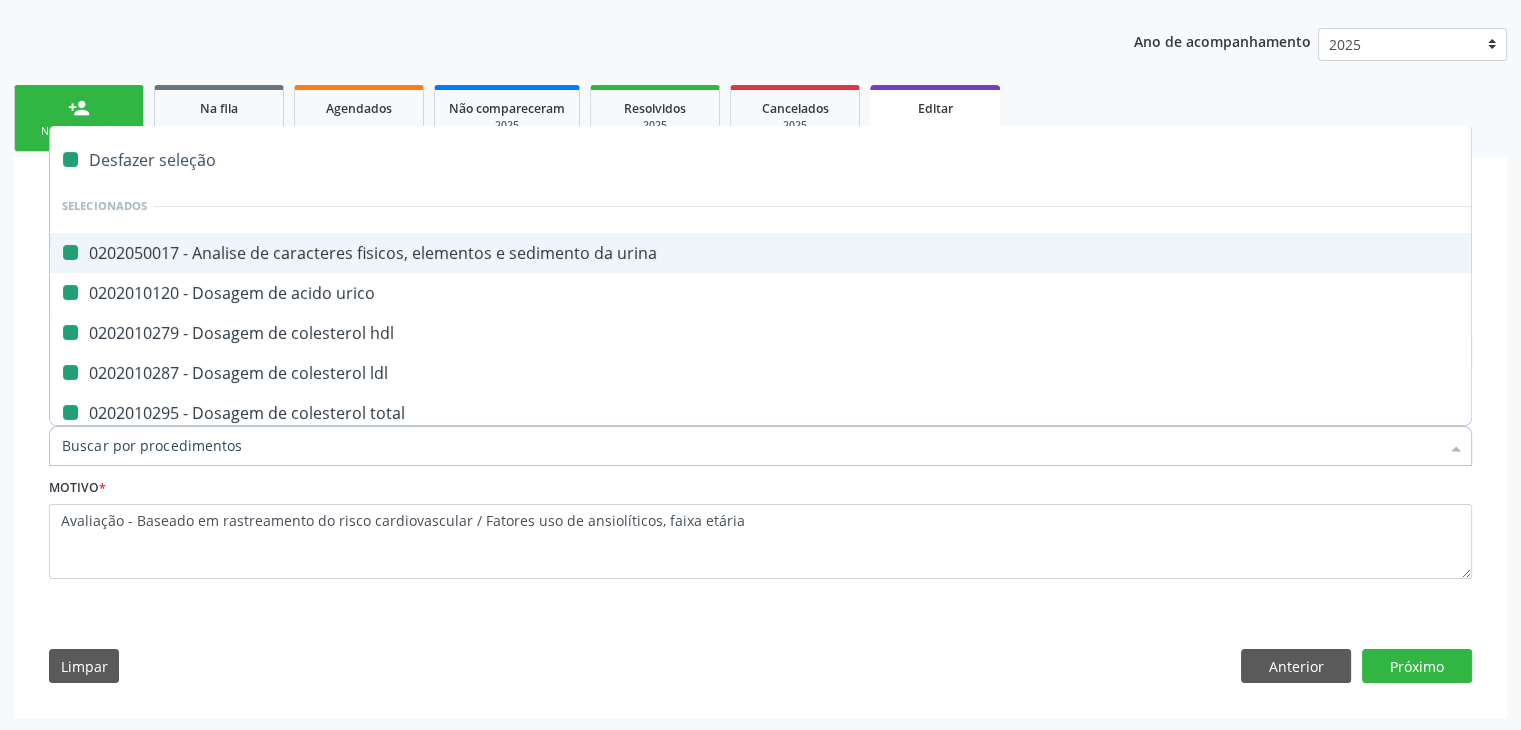 checkbox on "false" 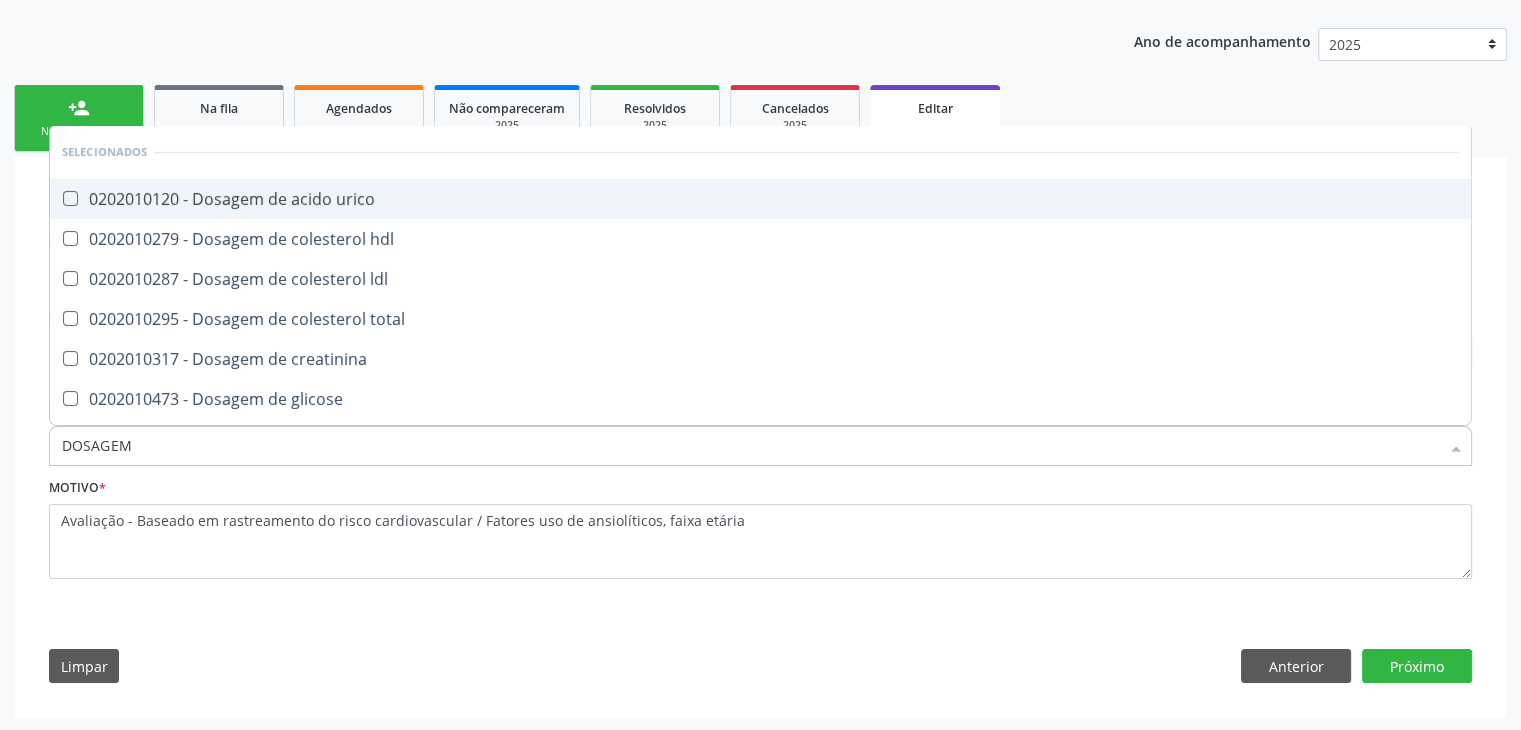 type on "DOSAGEM" 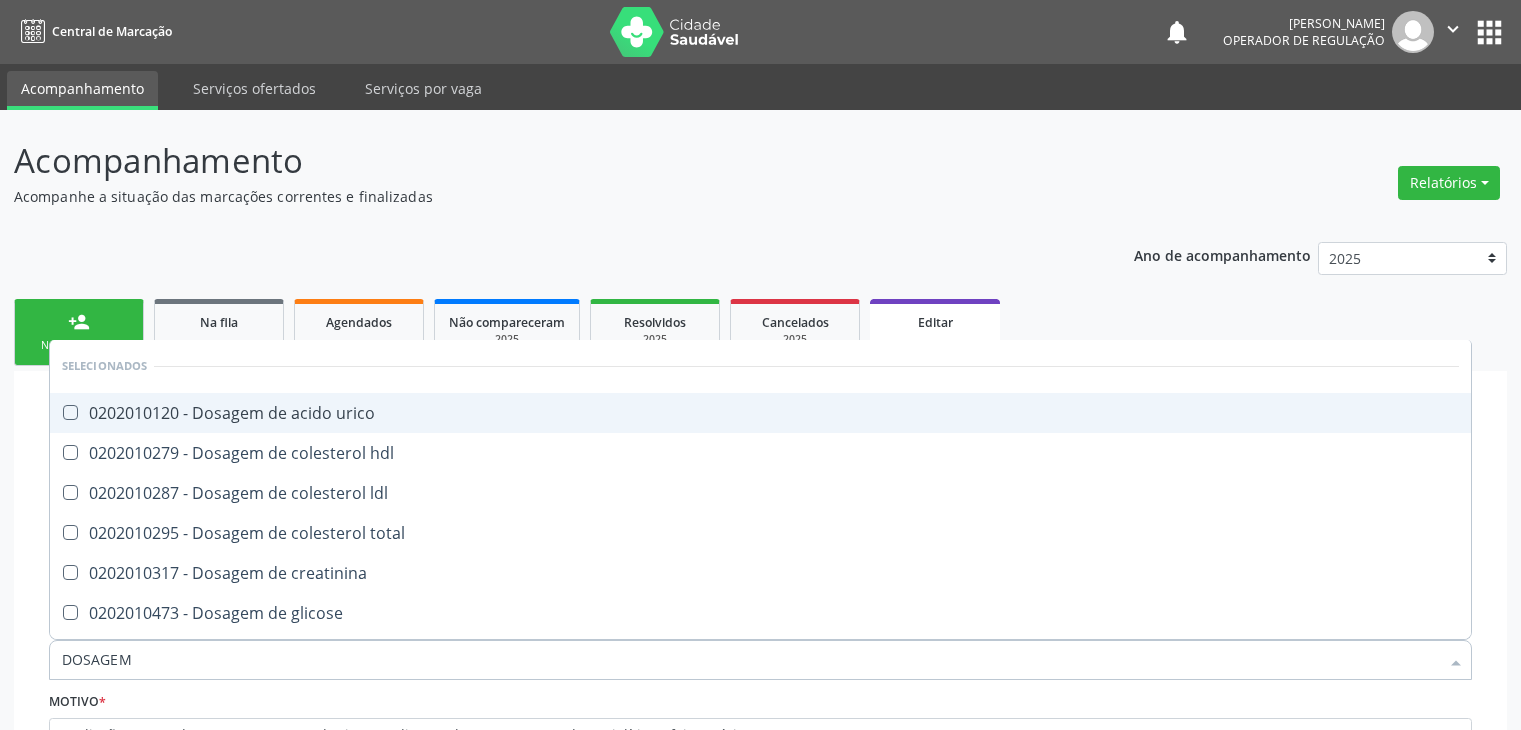 scroll, scrollTop: 214, scrollLeft: 0, axis: vertical 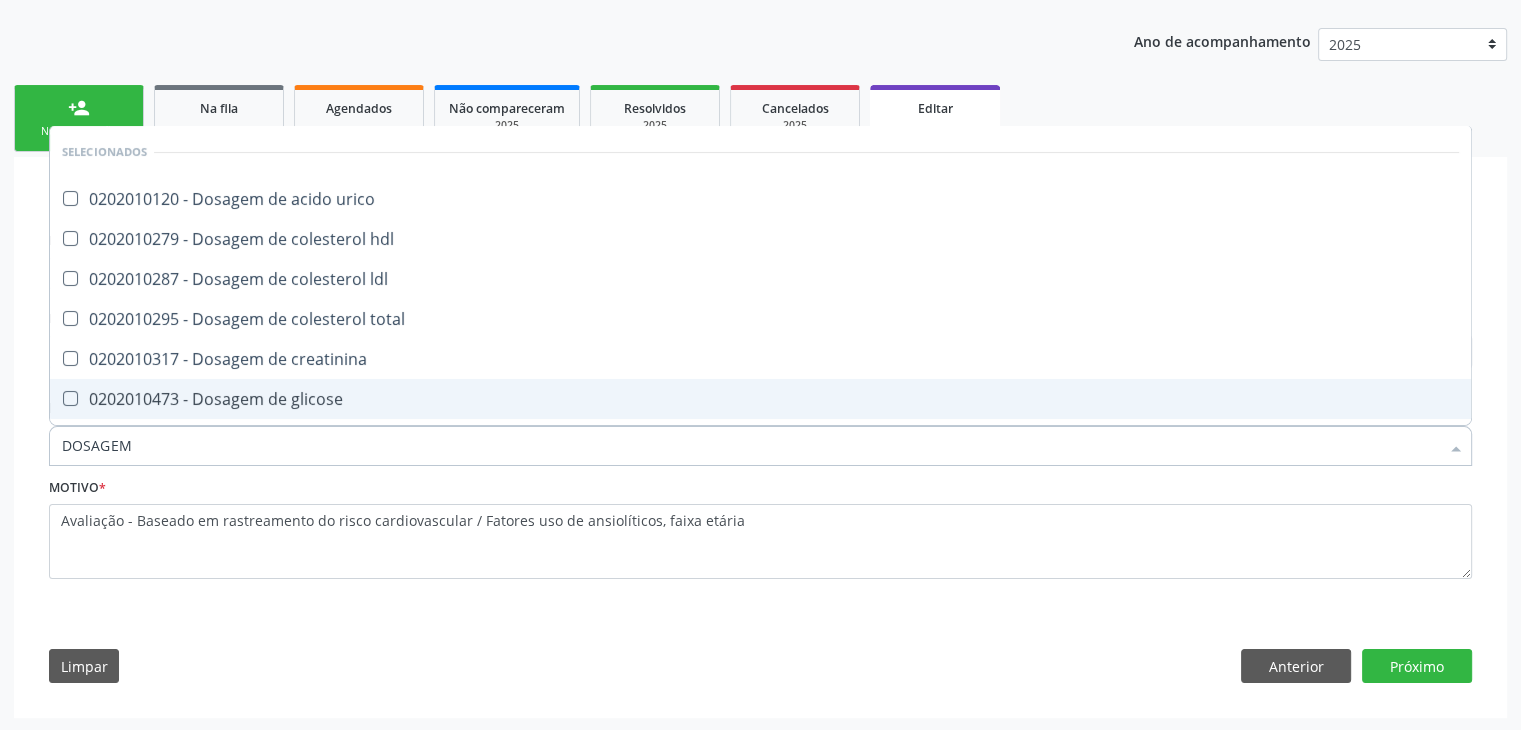 type on "DOSAGEM DE TSH" 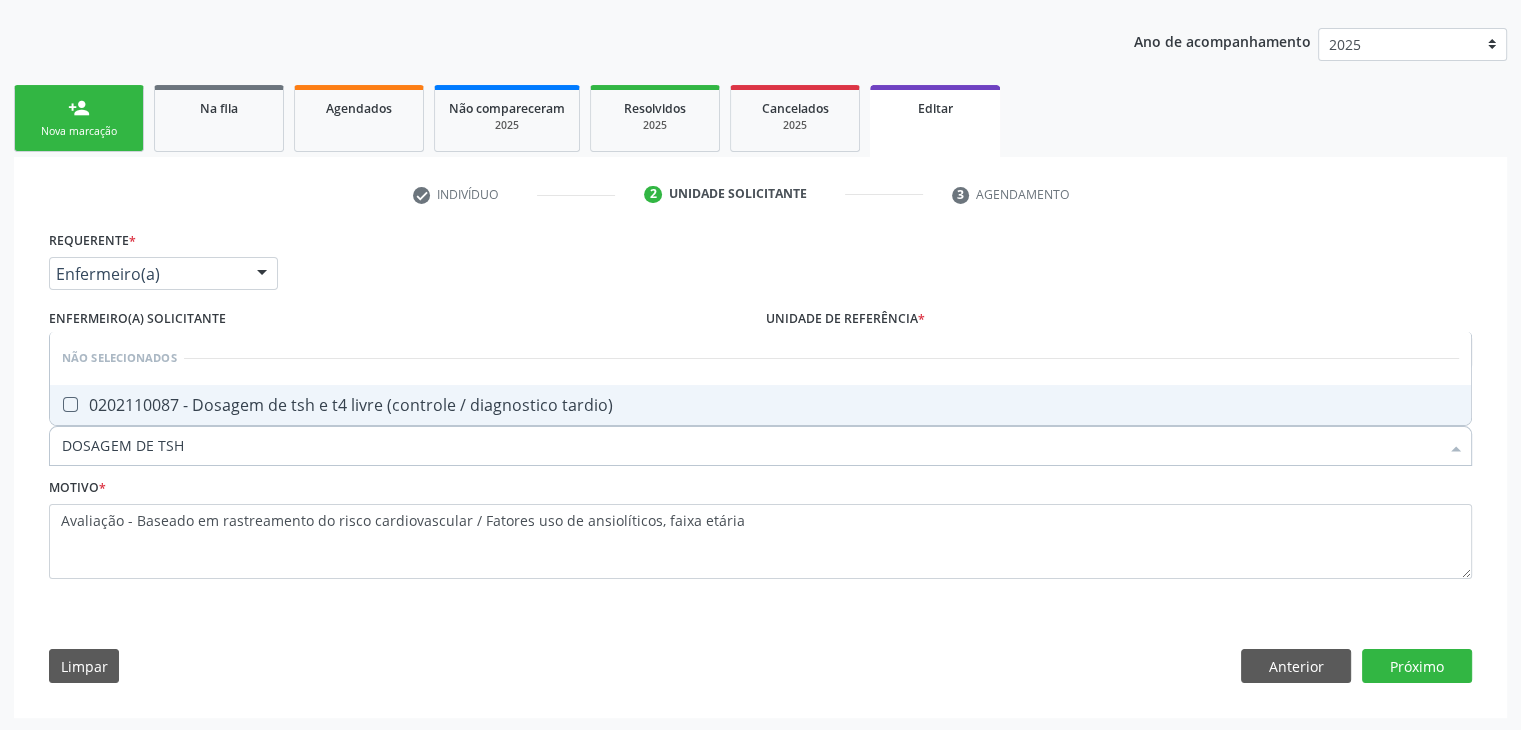 click on "0202110087 - Dosagem de tsh e t4 livre (controle / diagnostico tardio)" at bounding box center [760, 405] 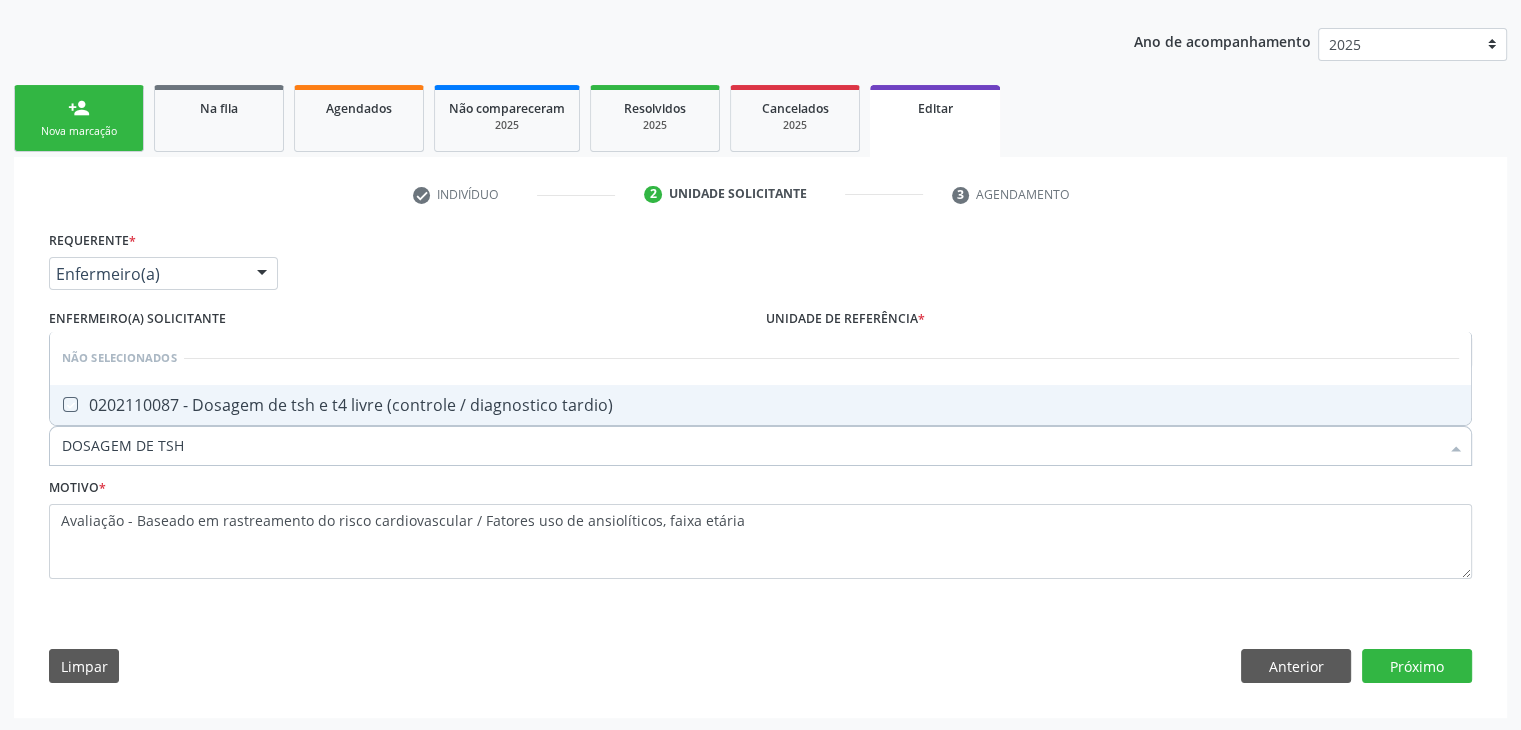 checkbox on "true" 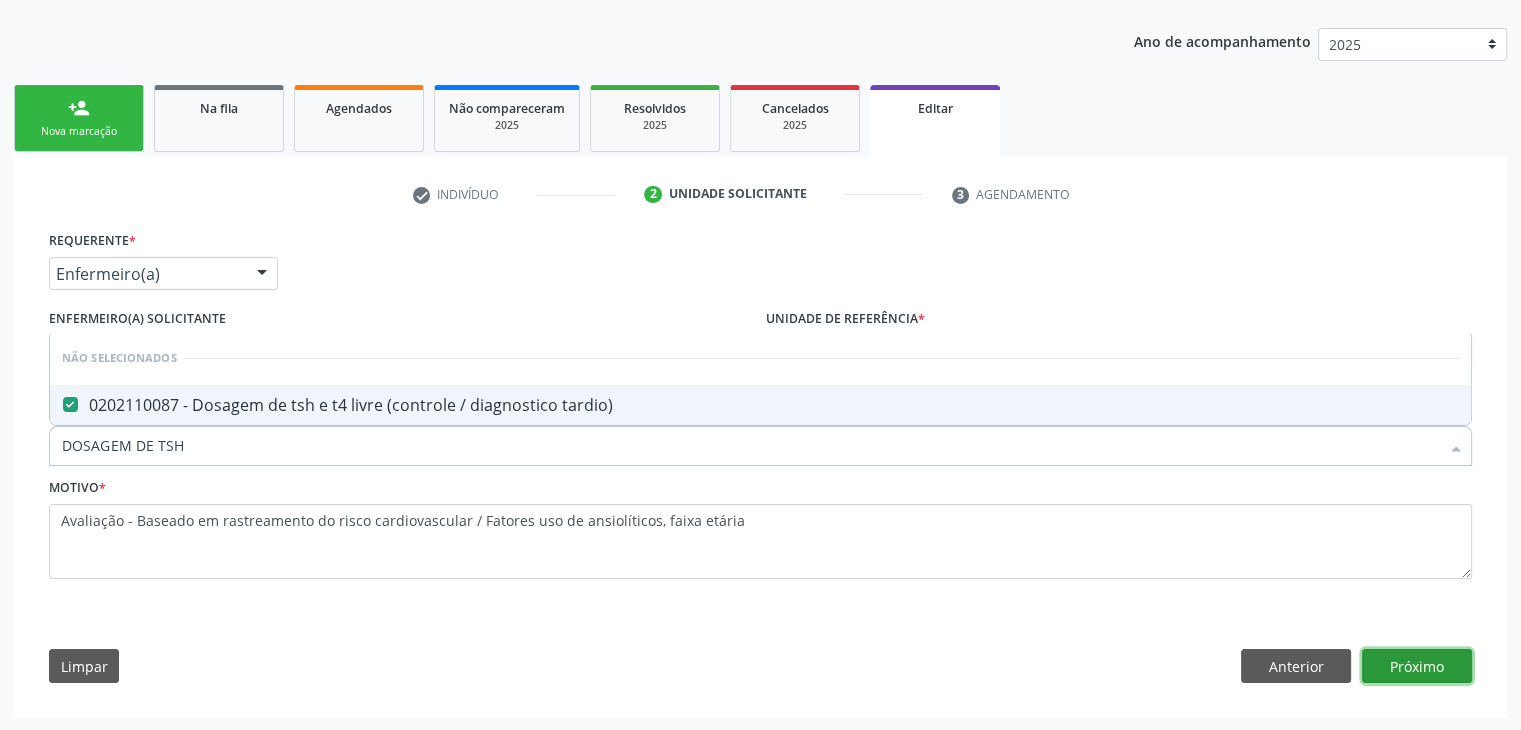 click on "Próximo" at bounding box center [1417, 666] 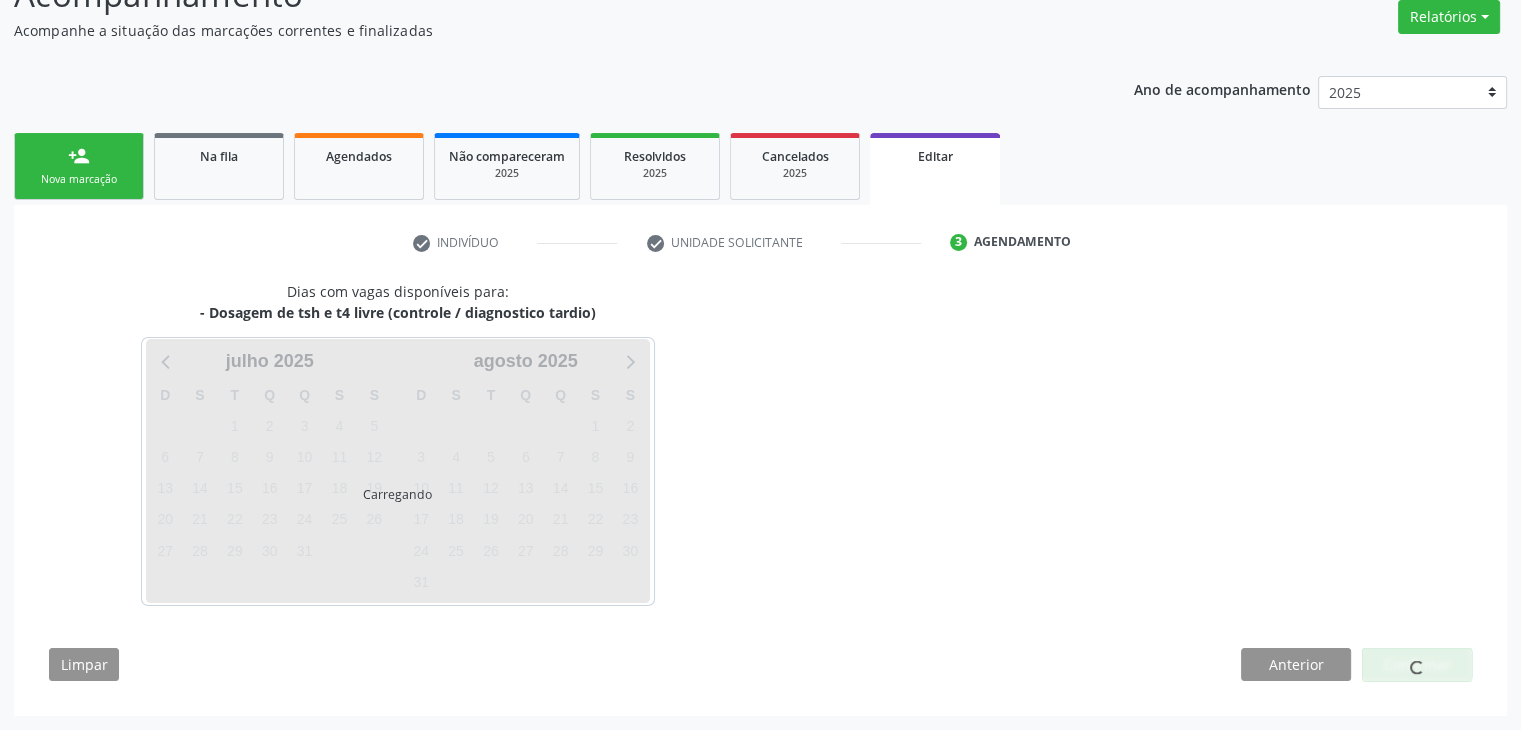 scroll, scrollTop: 165, scrollLeft: 0, axis: vertical 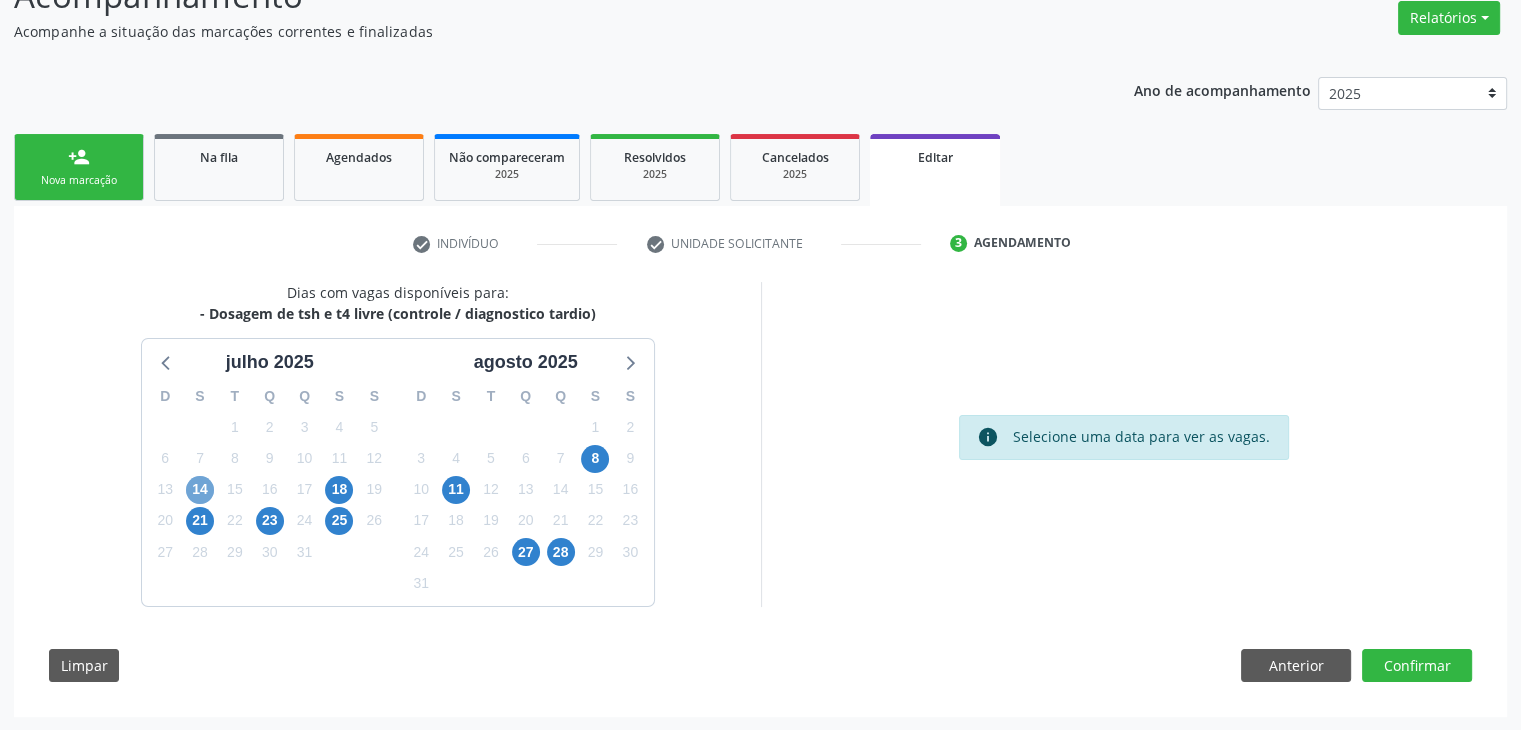 click on "14" at bounding box center [200, 490] 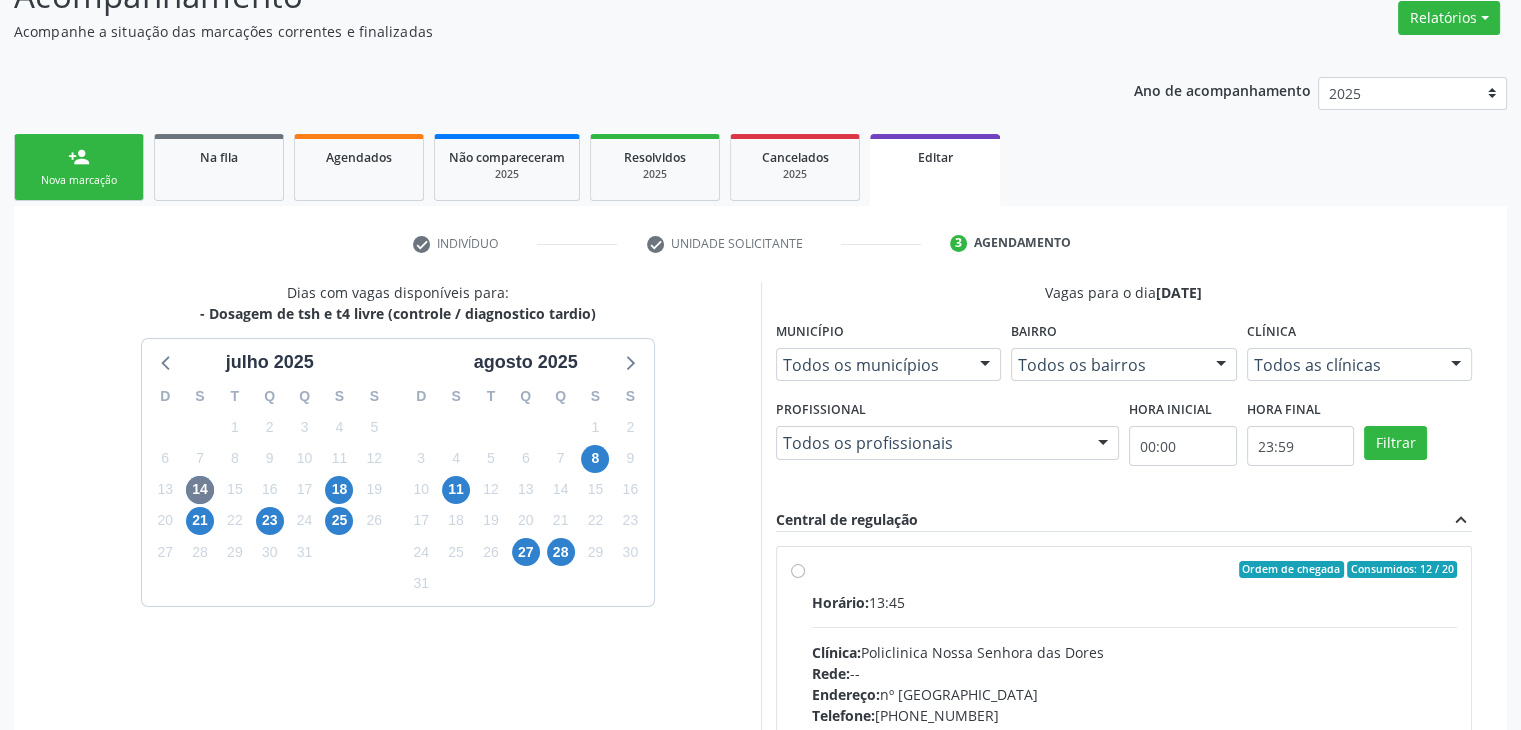 click on "Horário:   13:45" at bounding box center [1135, 602] 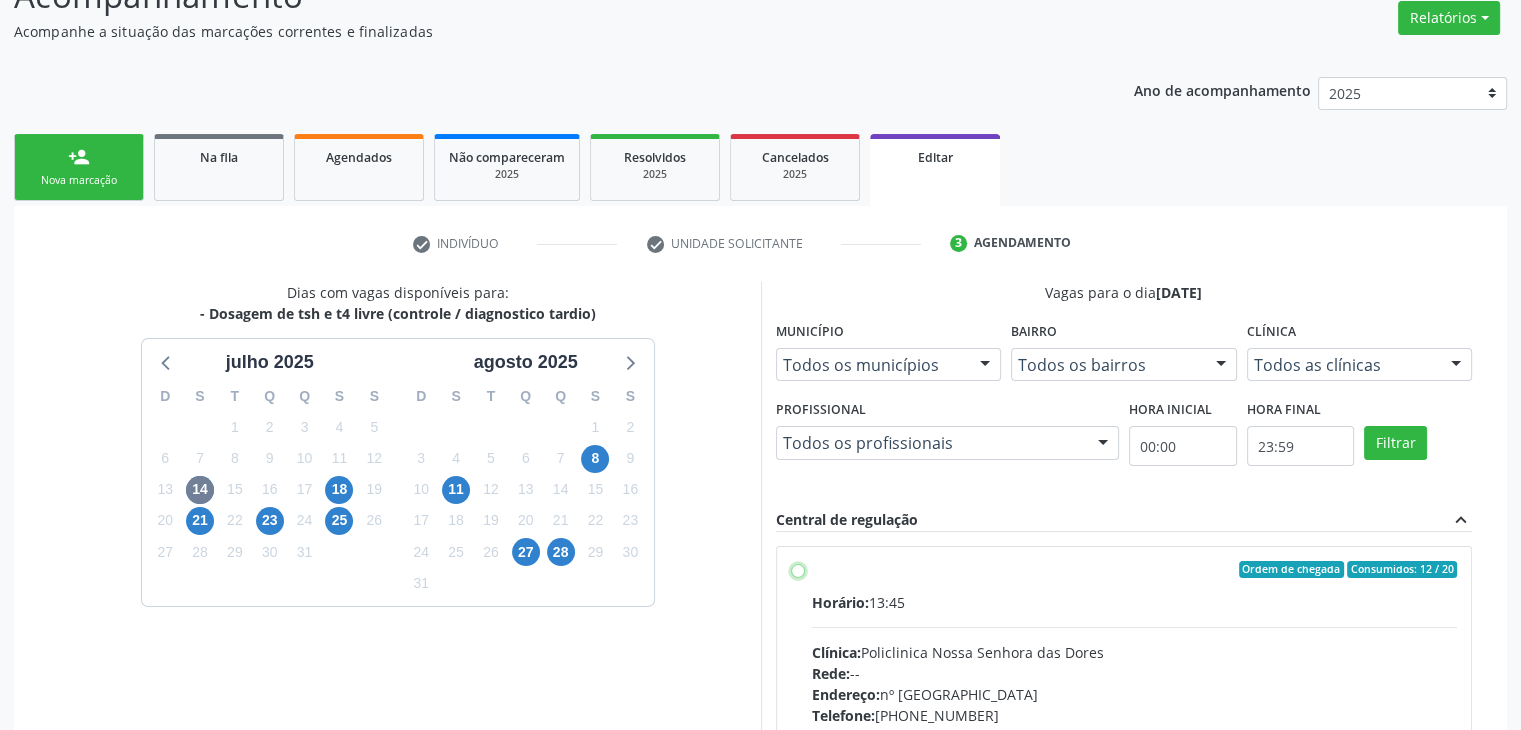 click on "Ordem de chegada
Consumidos: 12 / 20
Horário:   13:45
Clínica:  Policlinica [GEOGRAPHIC_DATA]
Rede:
--
Endereço:   [STREET_ADDRESS]
Telefone:   [PHONE_NUMBER]
Profissional:
--
Informações adicionais sobre o atendimento
Idade de atendimento:
Sem restrição
Gênero(s) atendido(s):
Sem restrição
Informações adicionais:
--" at bounding box center [798, 570] 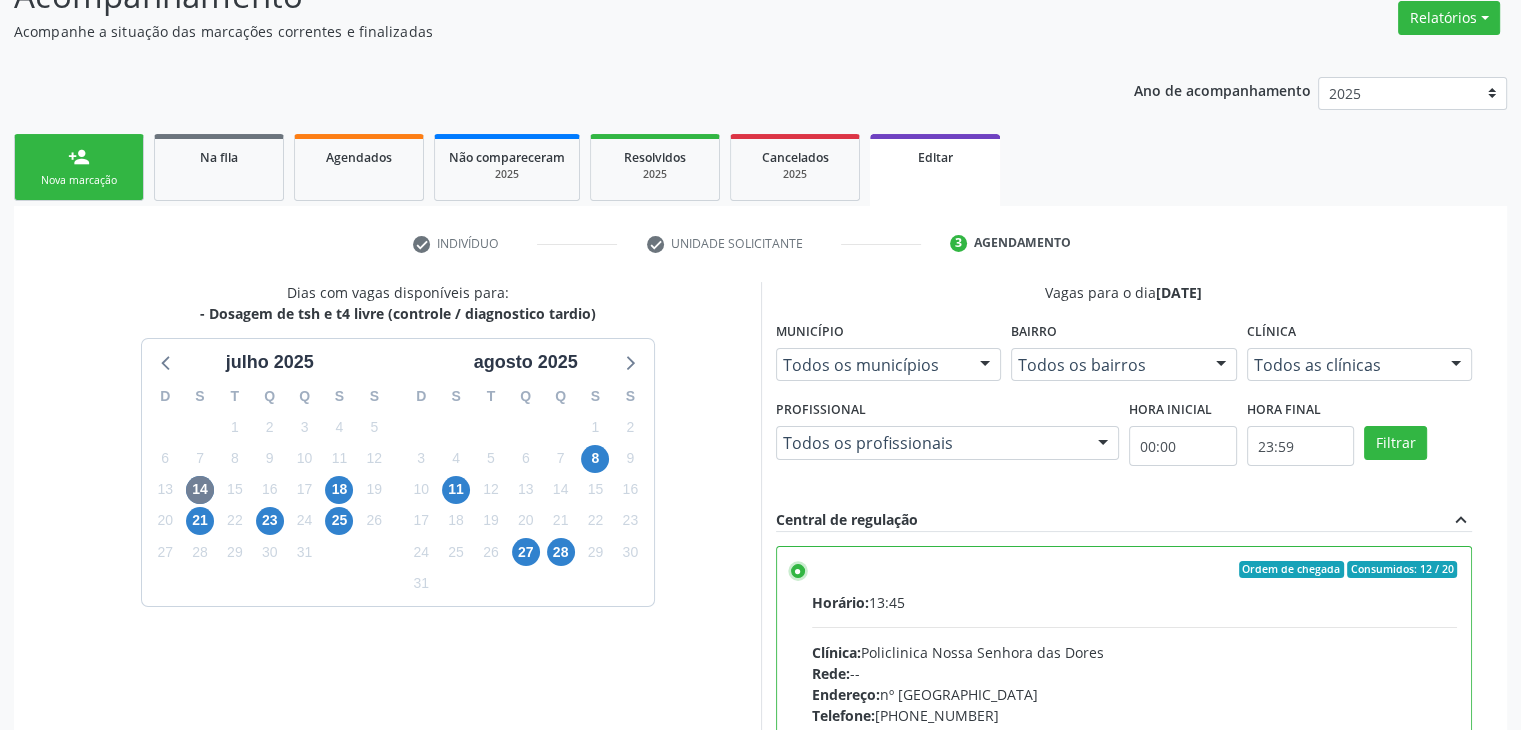 scroll, scrollTop: 490, scrollLeft: 0, axis: vertical 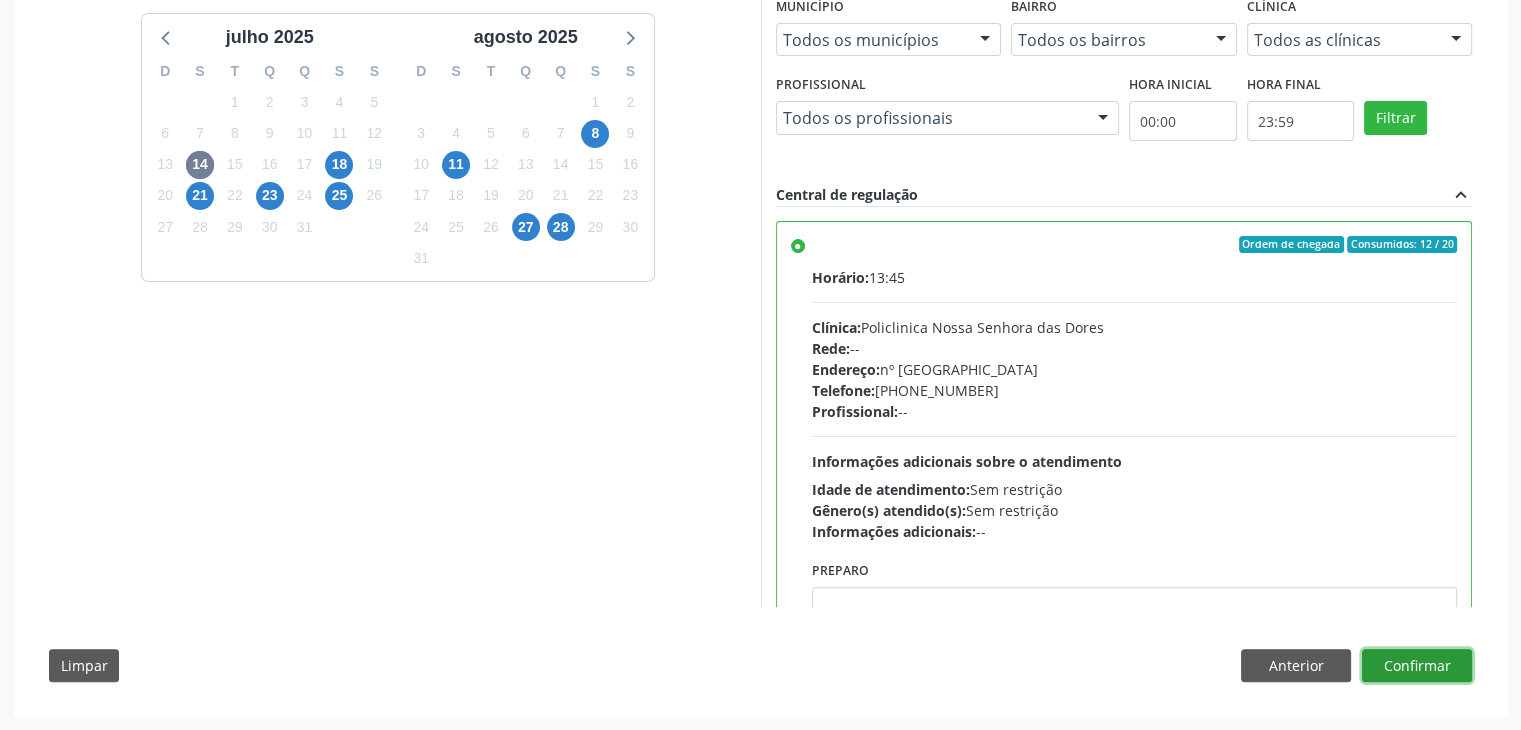 click on "Confirmar" at bounding box center (1417, 666) 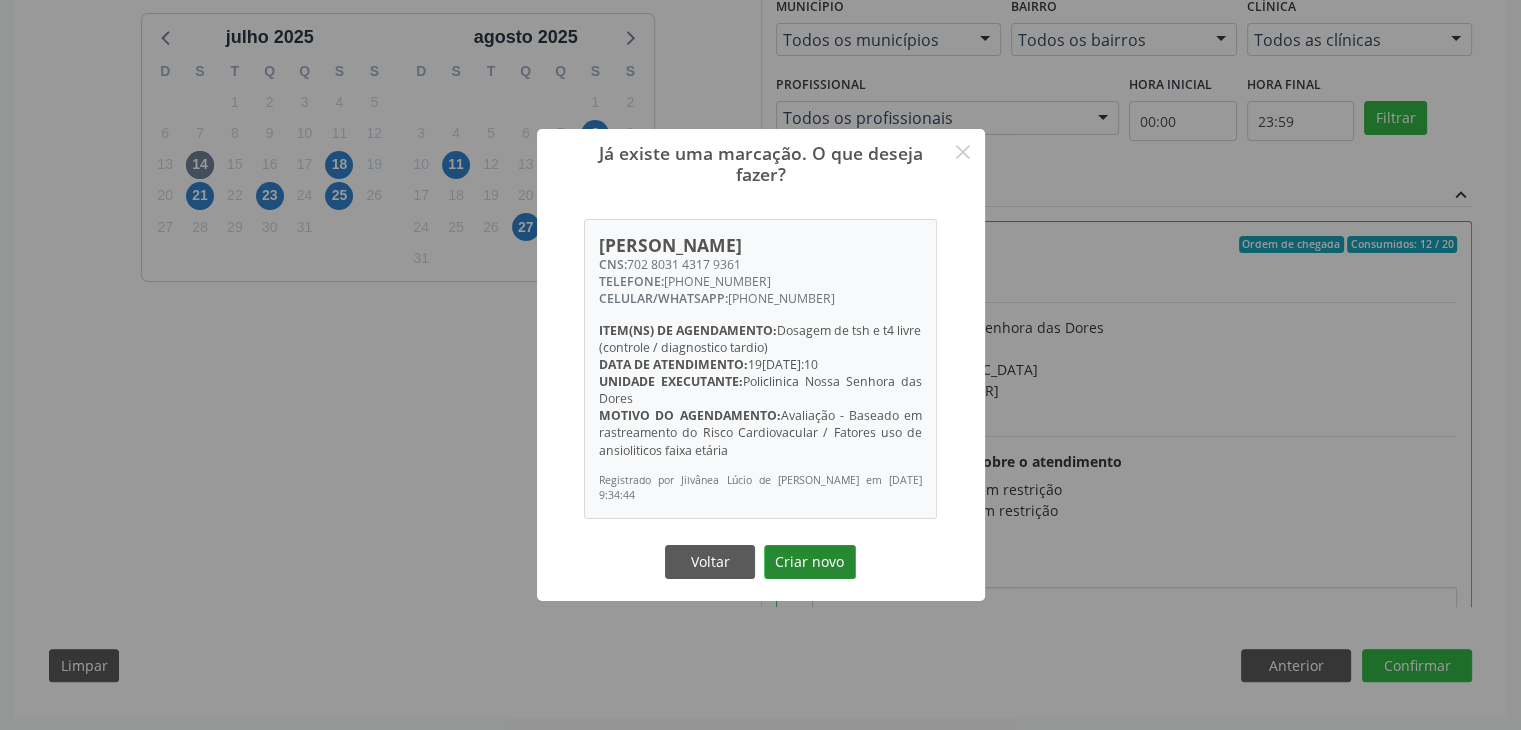 click on "Criar novo" at bounding box center (810, 562) 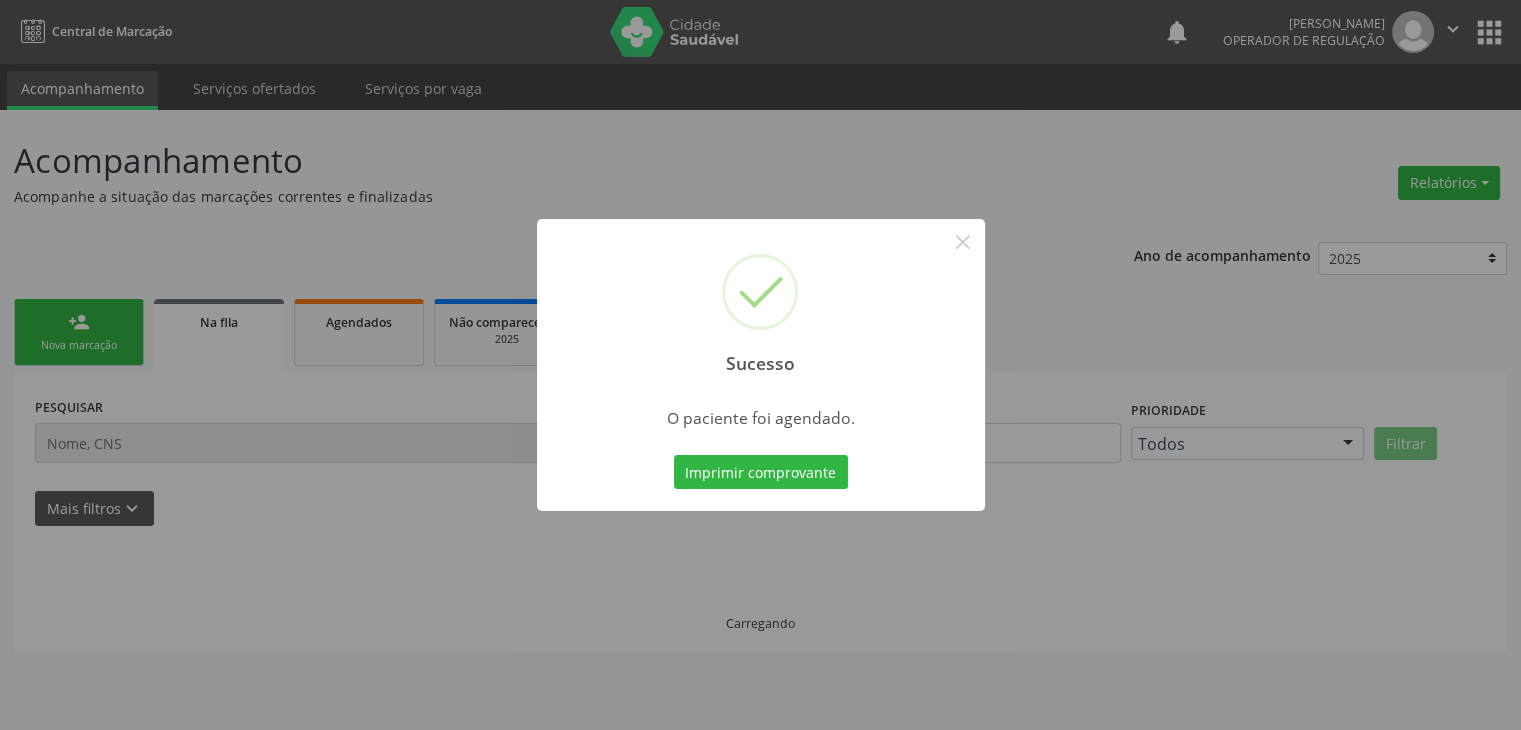 scroll, scrollTop: 0, scrollLeft: 0, axis: both 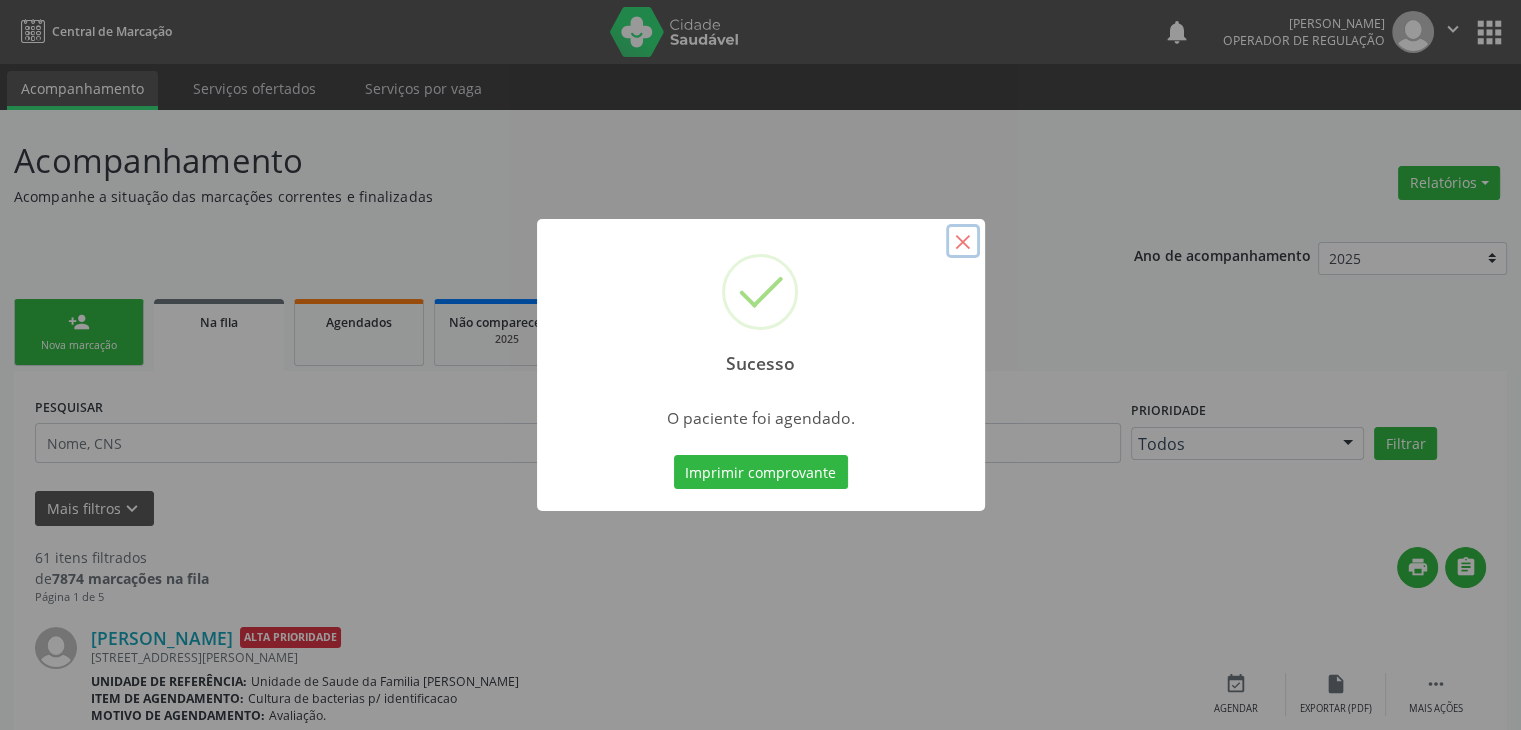 click on "×" at bounding box center [963, 241] 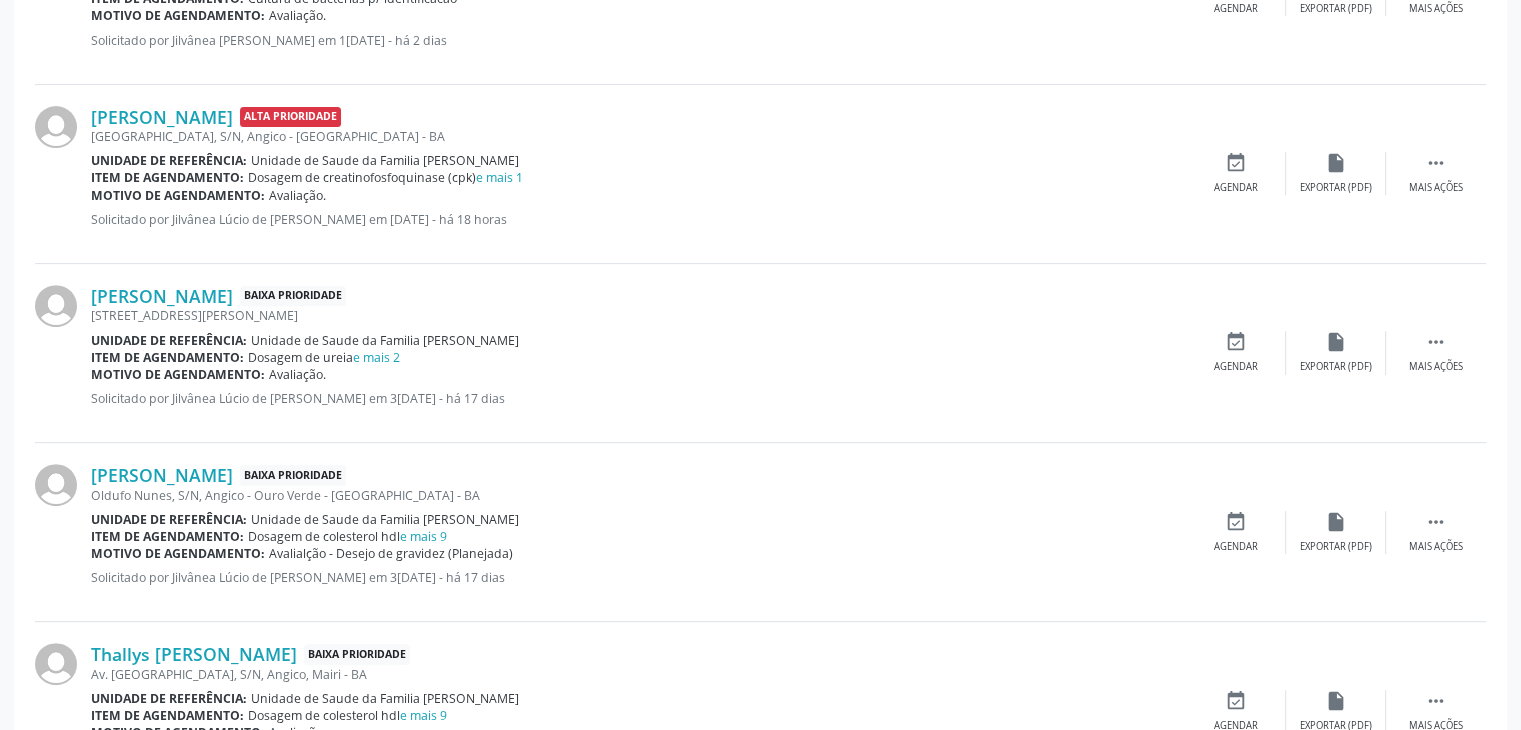 scroll, scrollTop: 600, scrollLeft: 0, axis: vertical 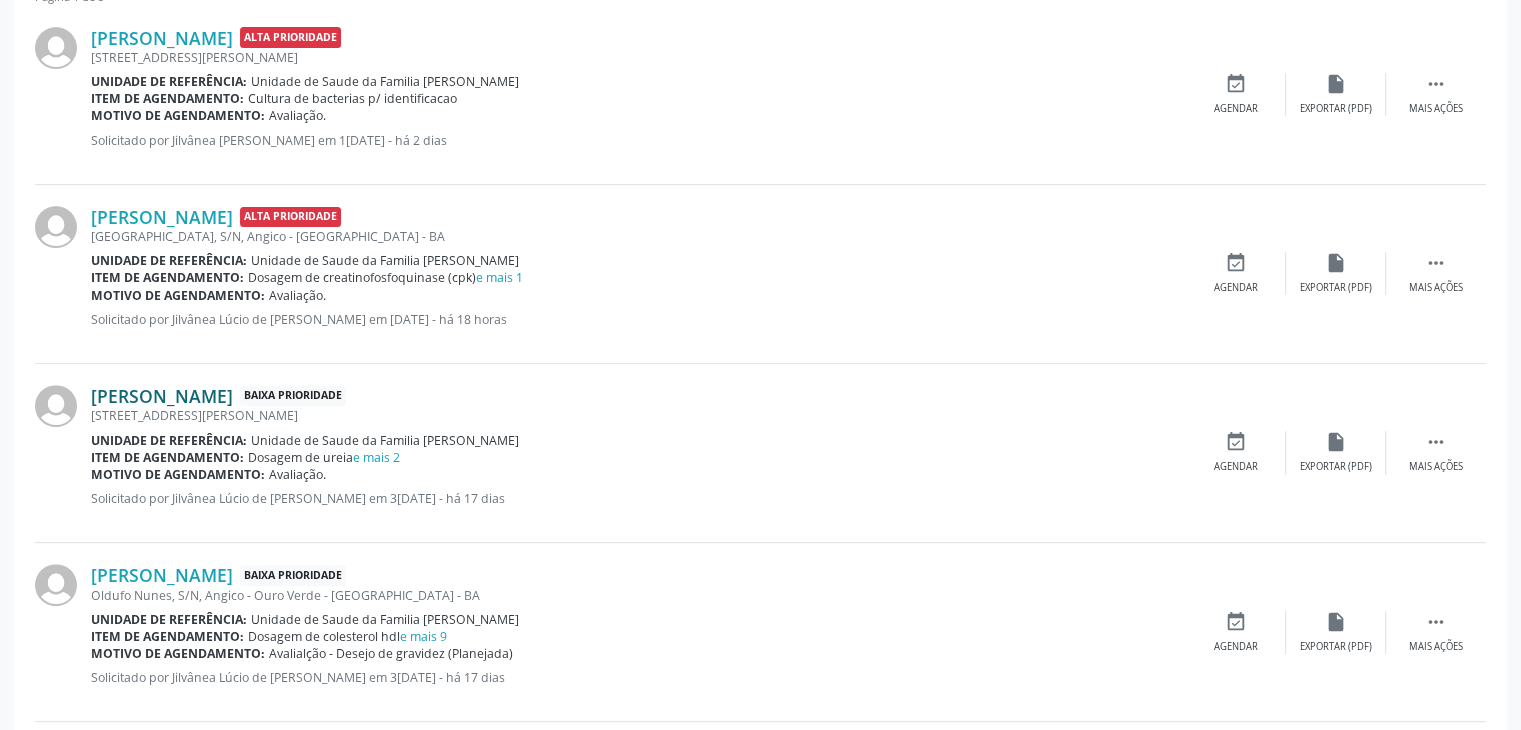 click on "[PERSON_NAME]" at bounding box center (162, 396) 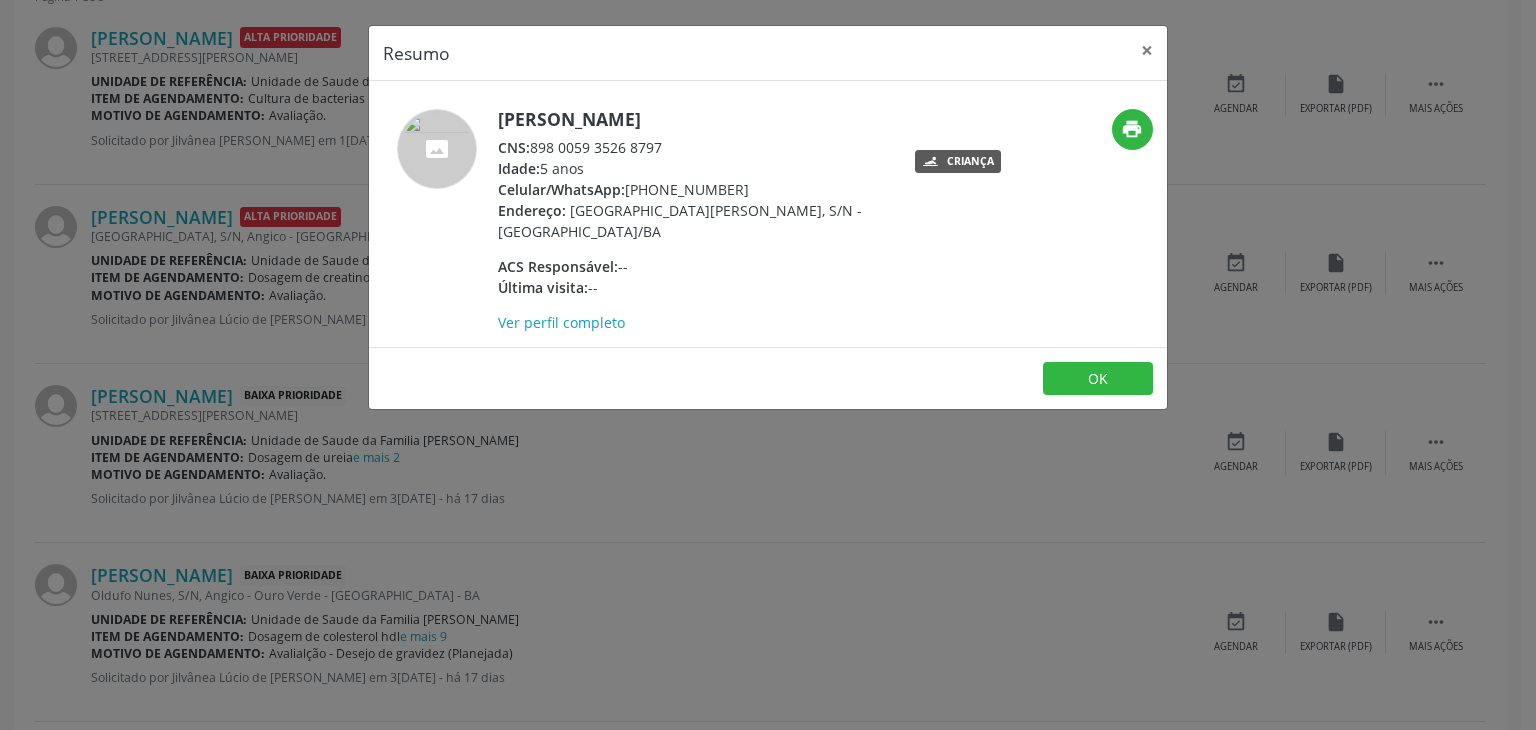 drag, startPoint x: 499, startPoint y: 125, endPoint x: 809, endPoint y: 124, distance: 310.00162 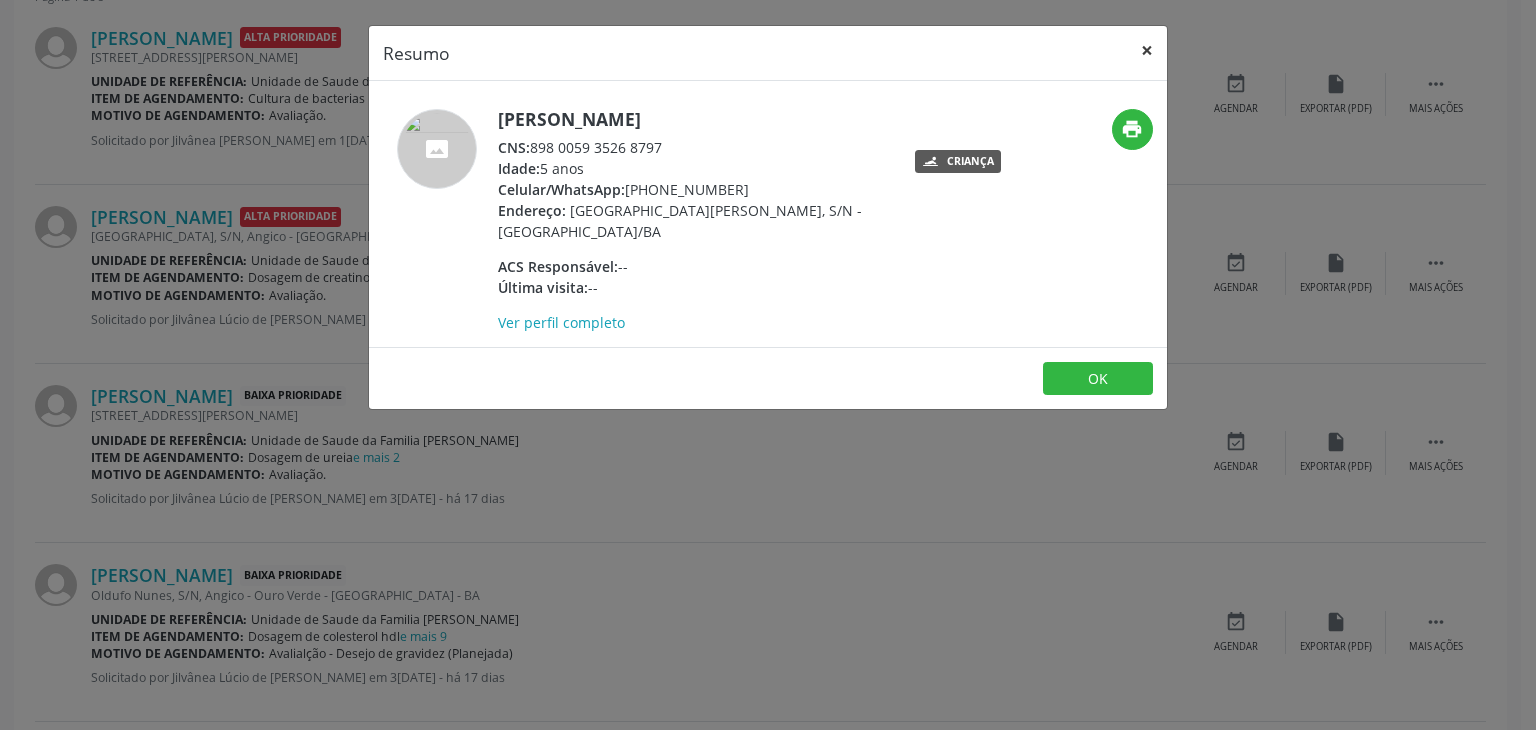 click on "×" at bounding box center (1147, 50) 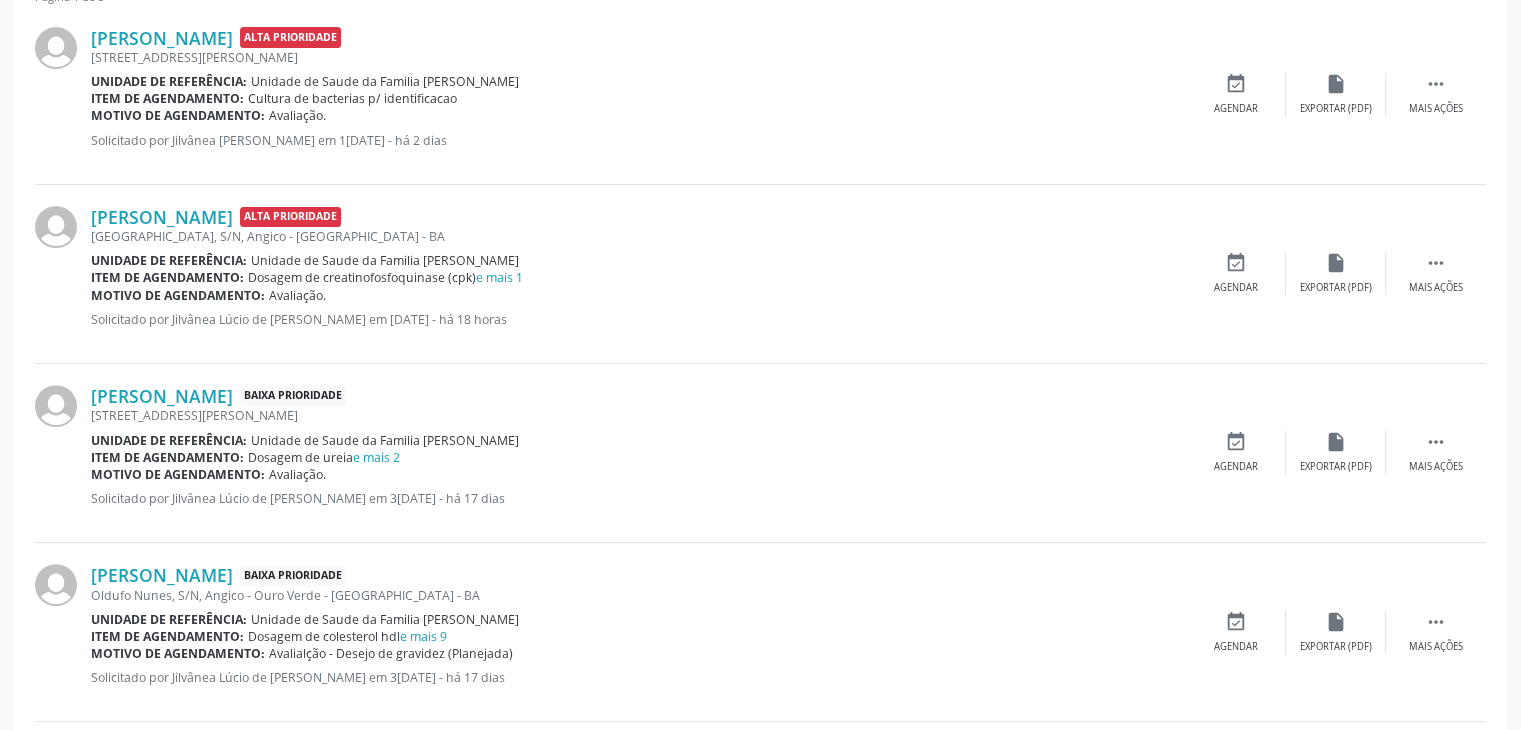 click on "[PERSON_NAME]
Baixa Prioridade
[STREET_ADDRESS][PERSON_NAME]
Unidade de referência:
Unidade de Saude da Familia [PERSON_NAME]
Item de agendamento:
Dosagem de ureia
e mais 2
Motivo de agendamento:
Avaliação.
Solicitado por Jilvânea Lúcio de [PERSON_NAME] em [DATE] - há 17 dias

Mais ações
insert_drive_file
Exportar (PDF)
event_available
Agendar" at bounding box center (760, 453) 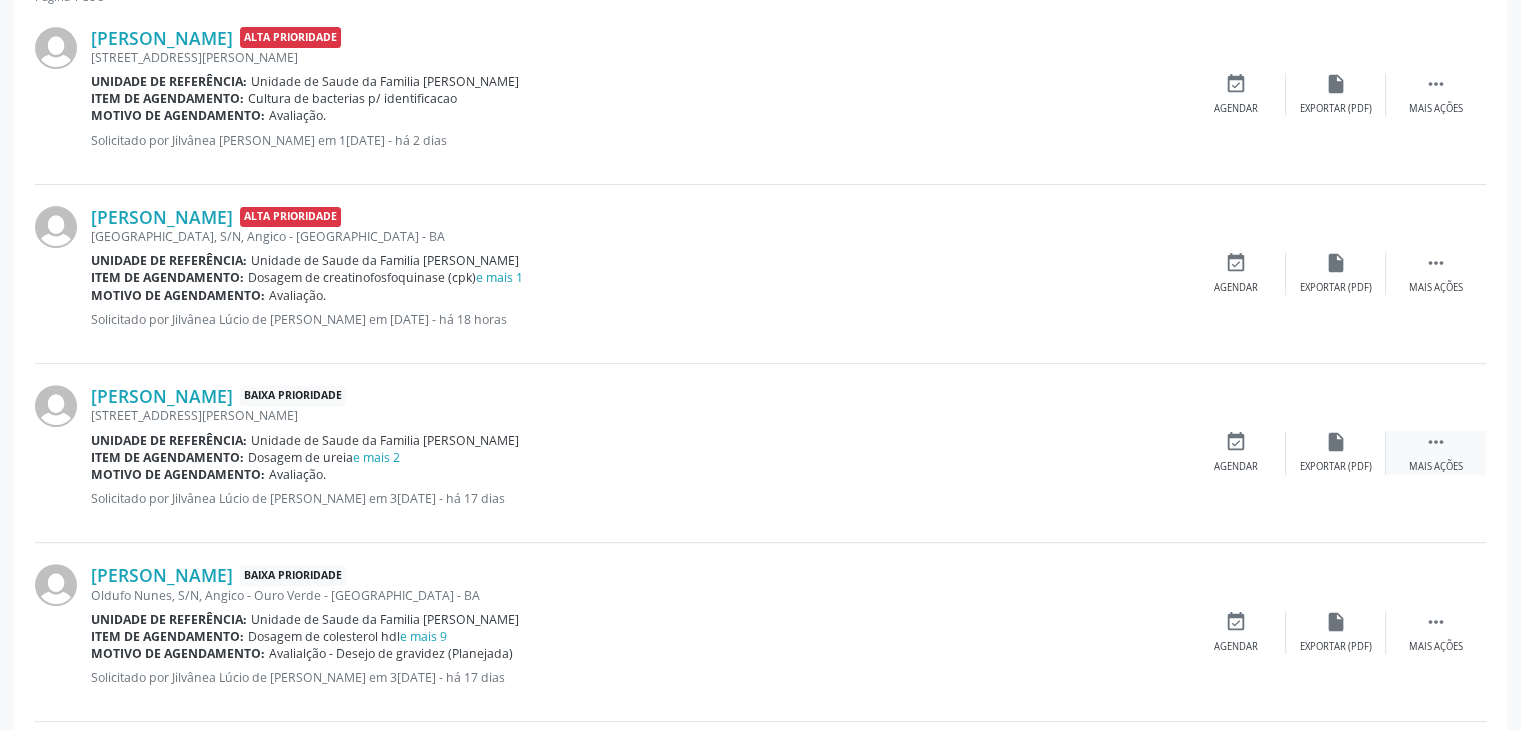 click on "
Mais ações" at bounding box center [1436, 452] 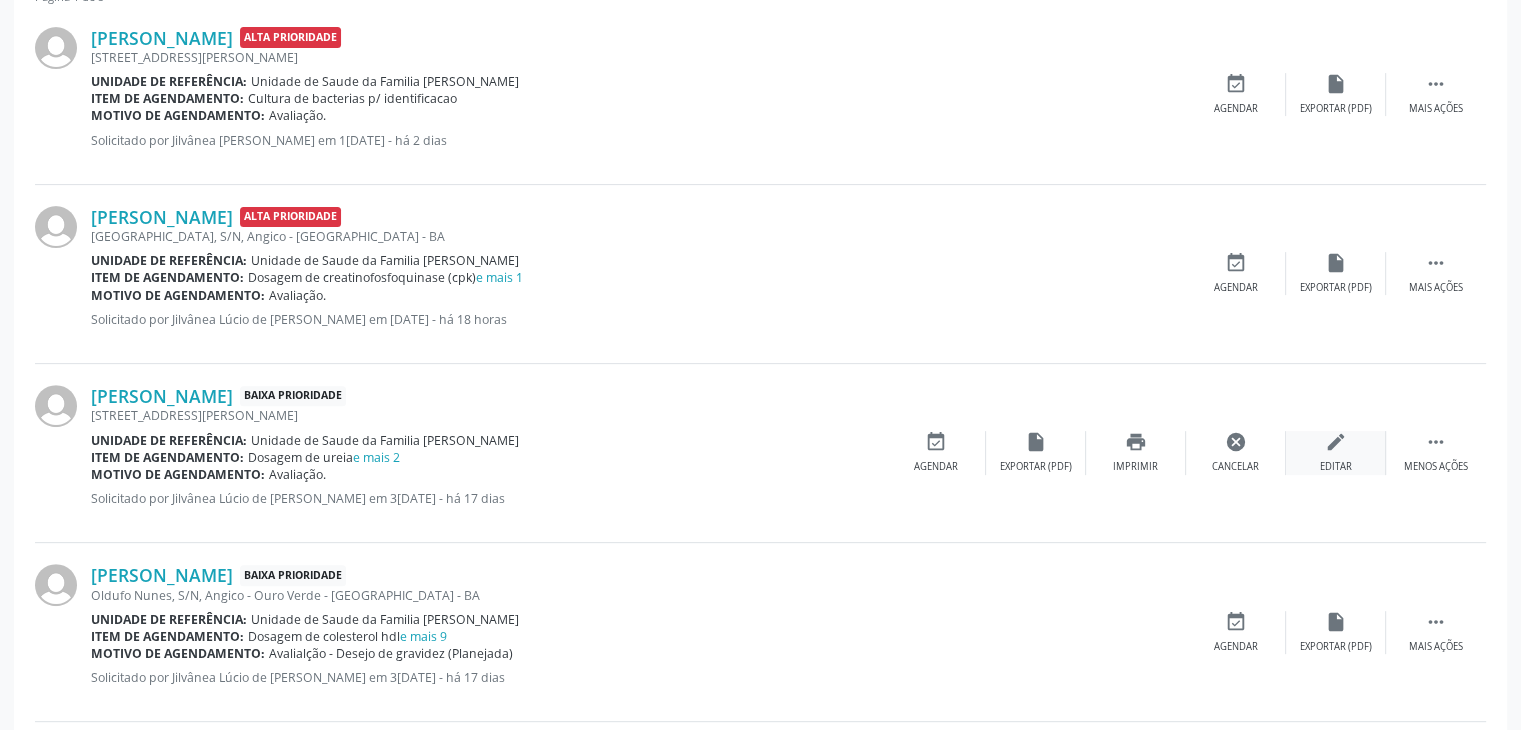 click on "edit
Editar" at bounding box center [1336, 452] 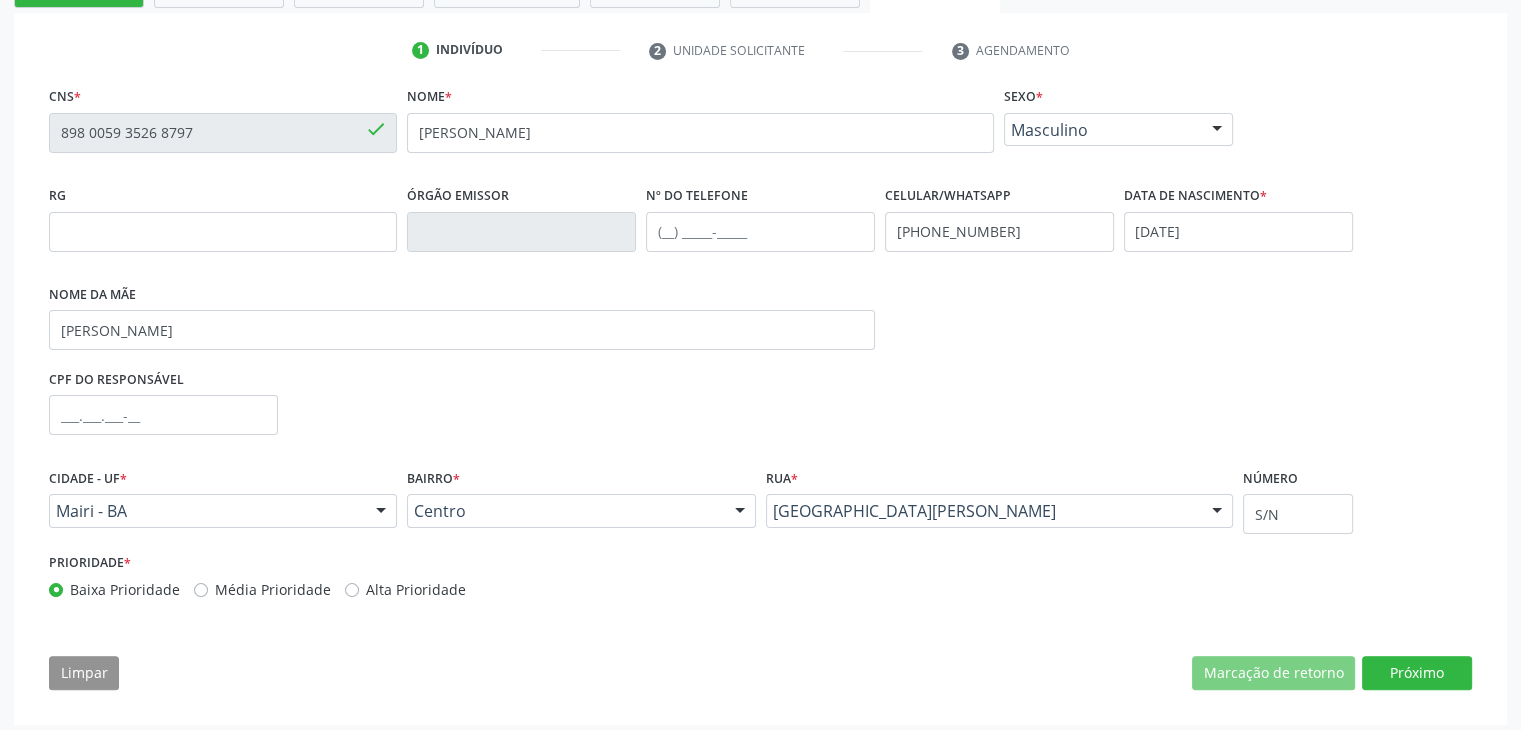scroll, scrollTop: 365, scrollLeft: 0, axis: vertical 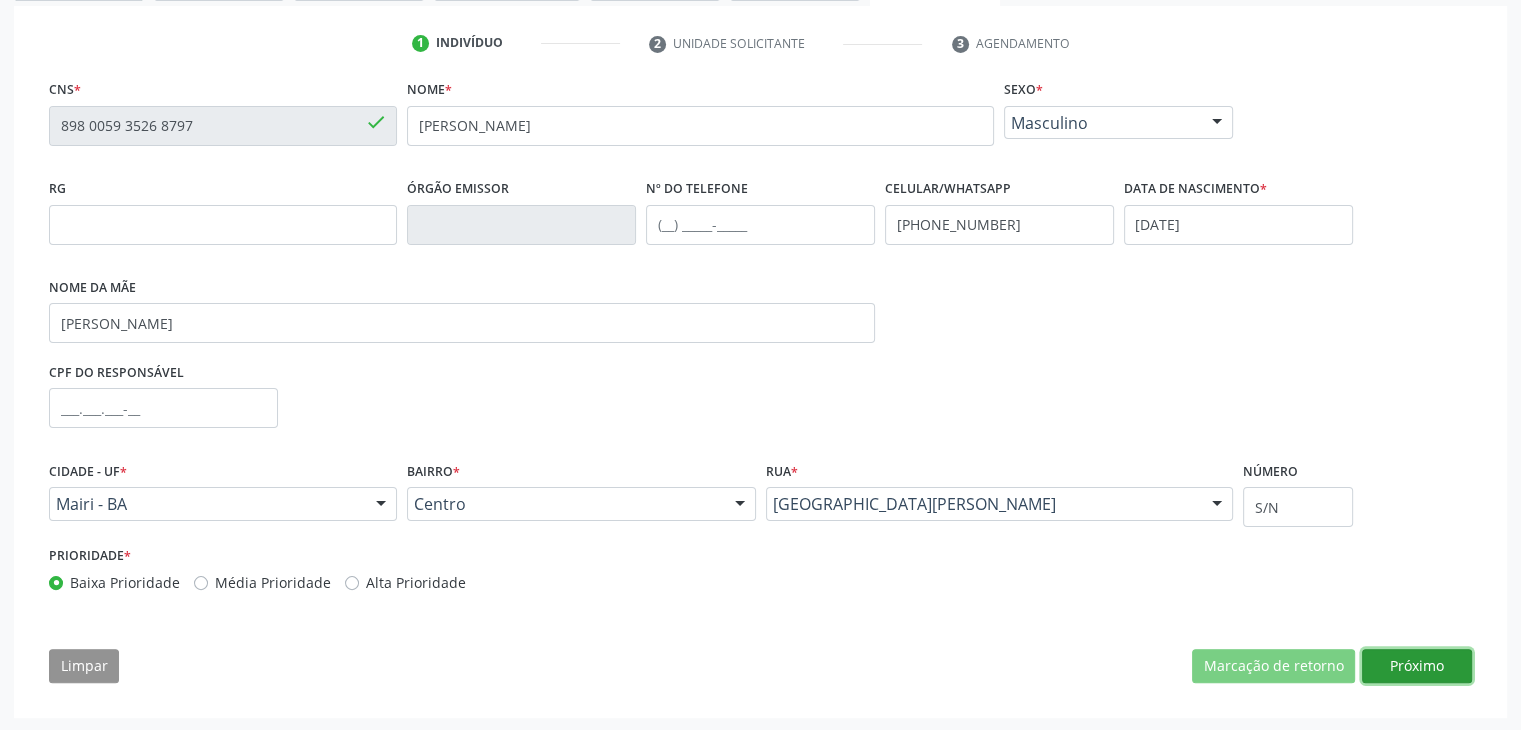 click on "Próximo" at bounding box center (1417, 666) 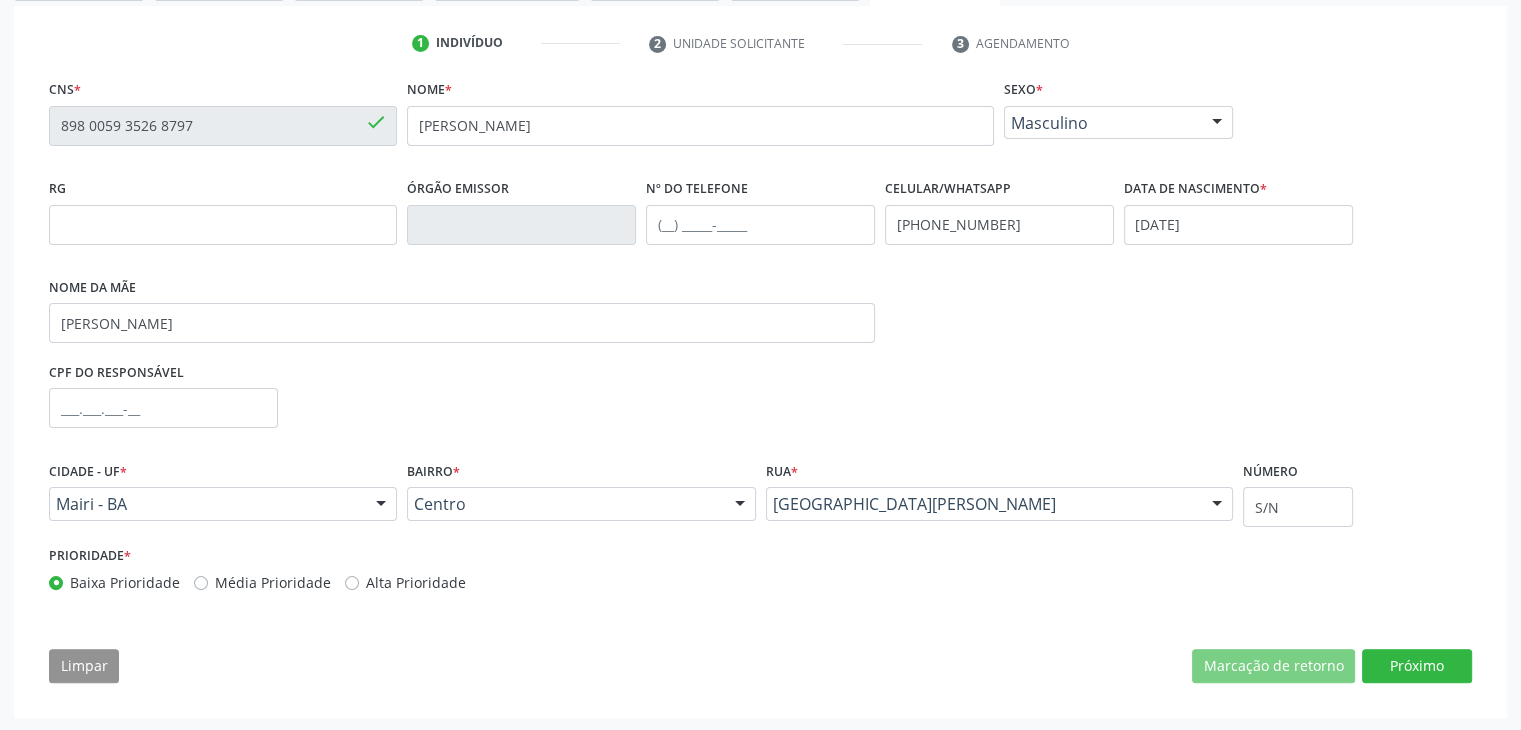 scroll, scrollTop: 200, scrollLeft: 0, axis: vertical 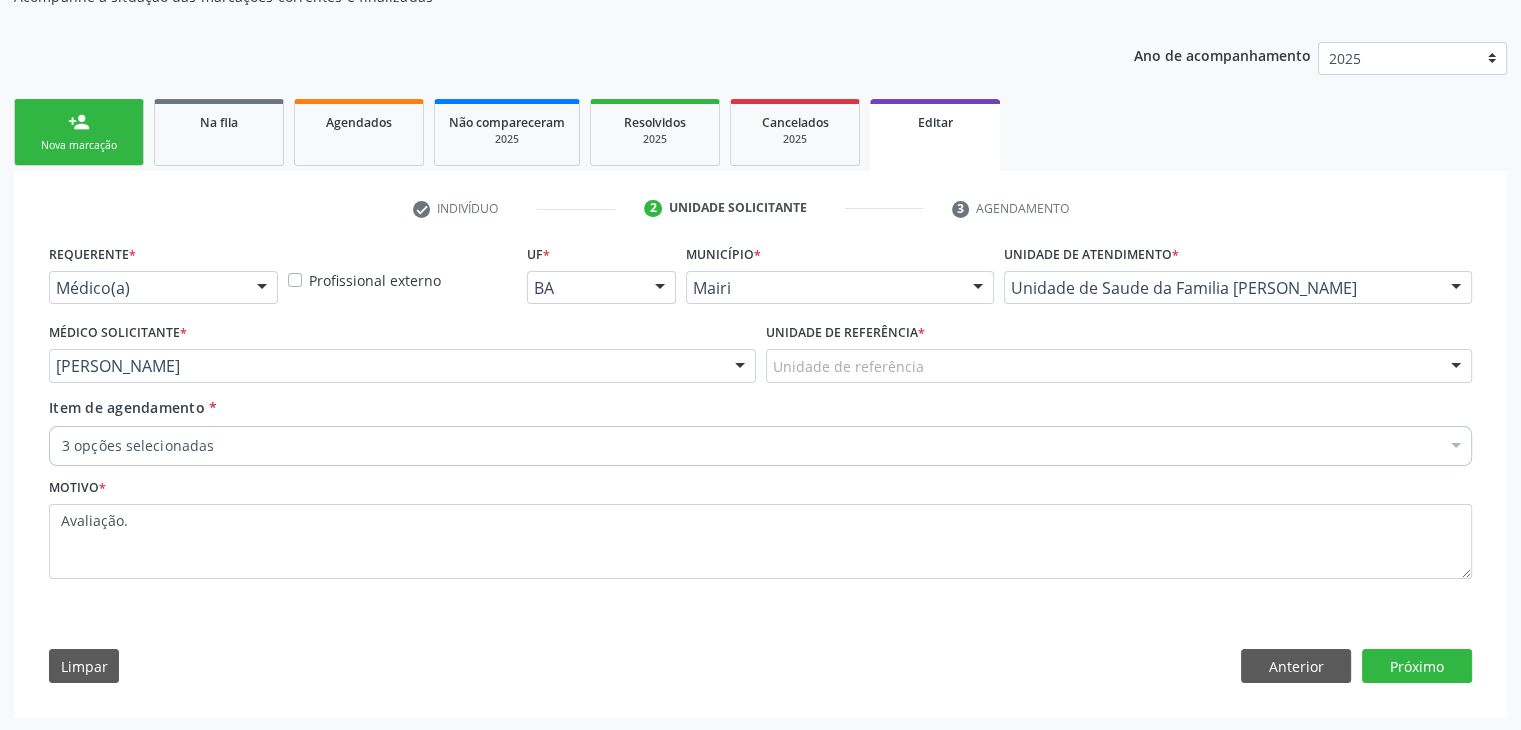 click on "Unidade de referência" at bounding box center (1119, 366) 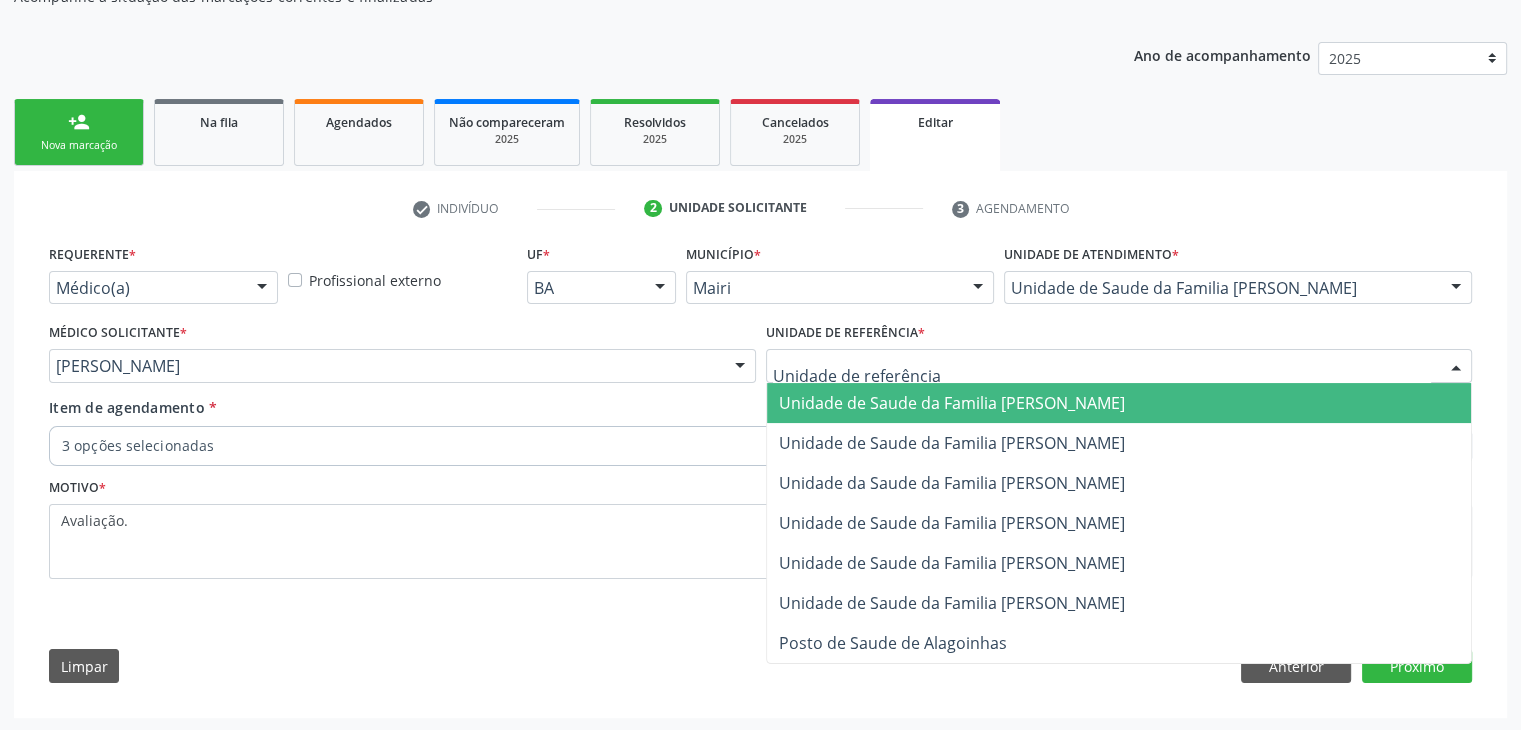 click on "Unidade de Saude da Familia [PERSON_NAME]" at bounding box center [952, 403] 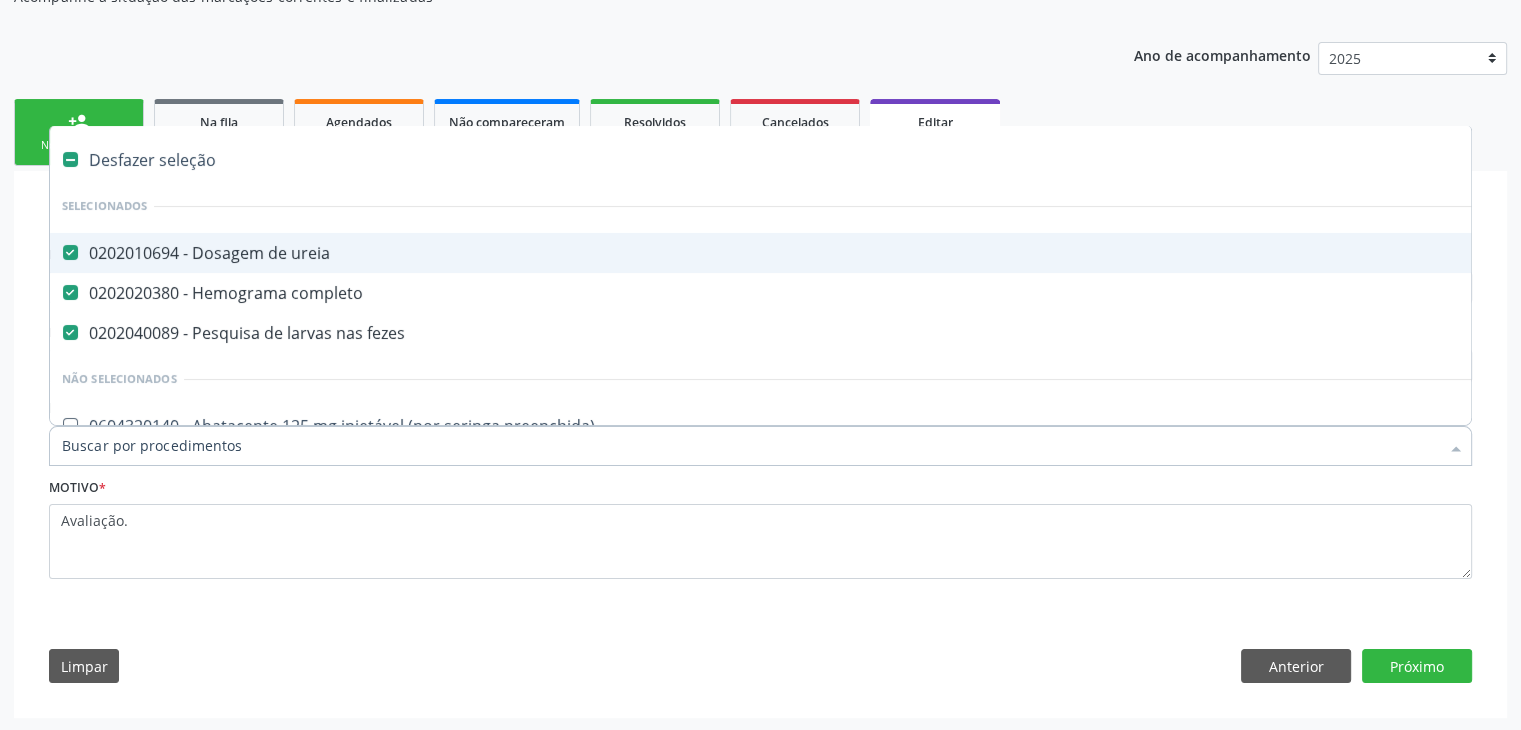 click on "Desfazer seleção" at bounding box center (831, 160) 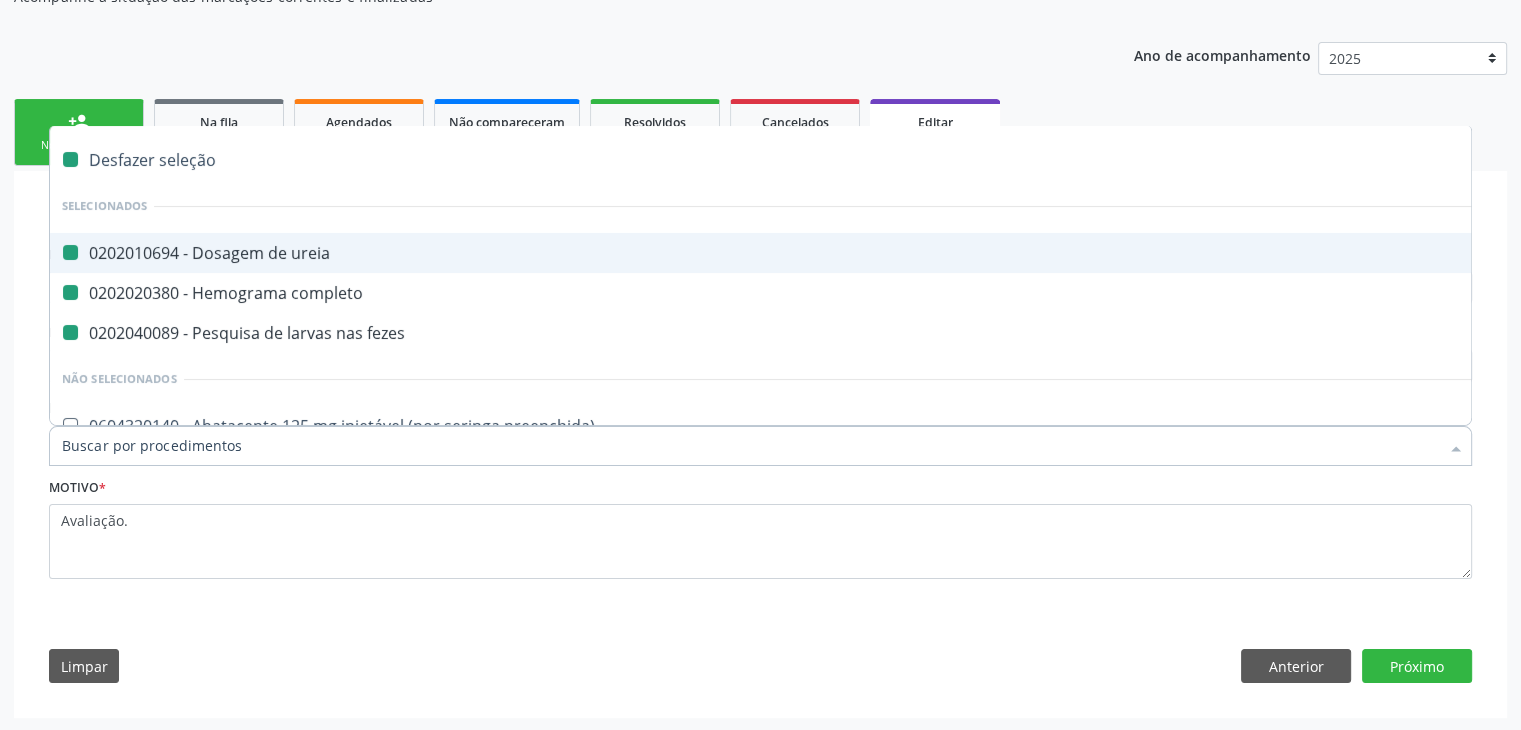 checkbox on "false" 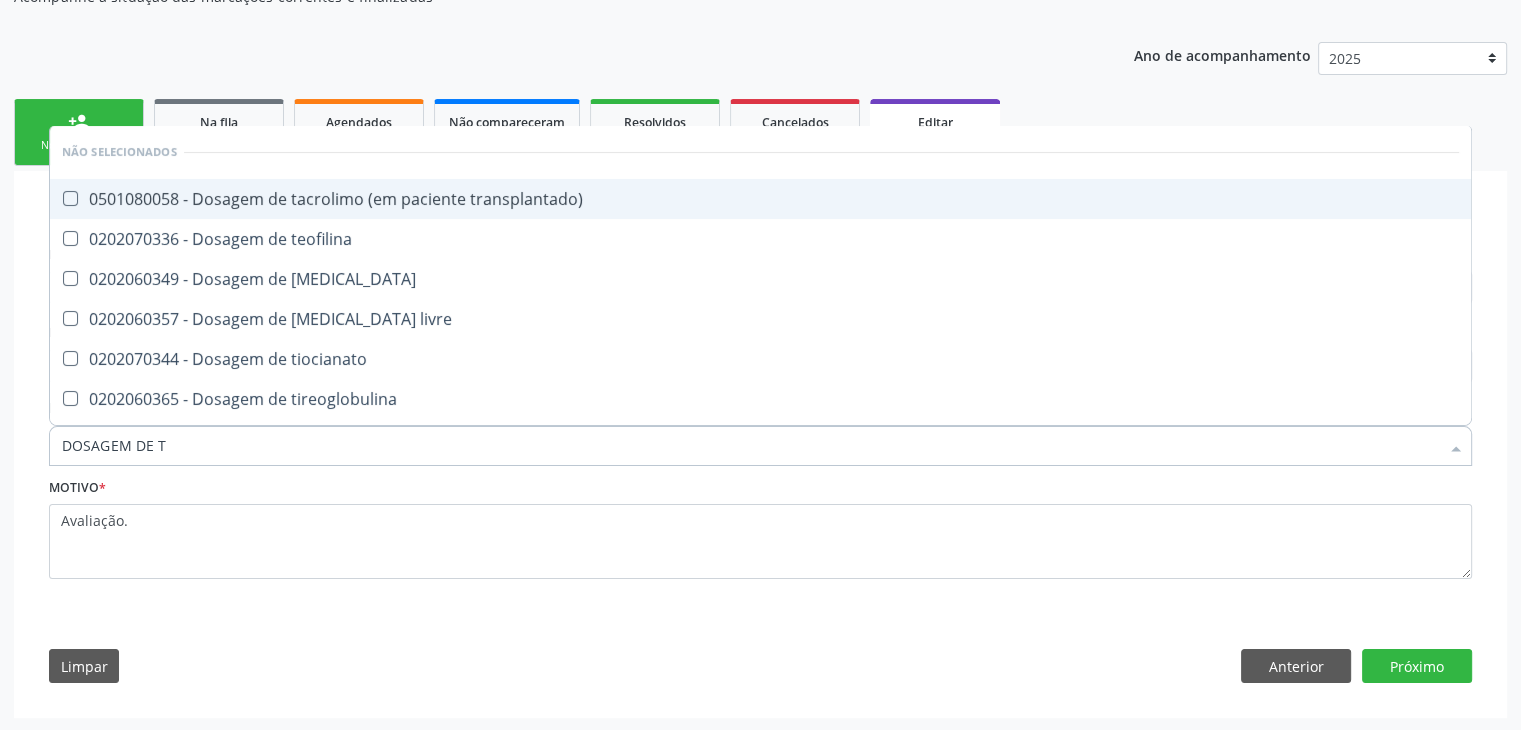 type on "DOSAGEM DE TS" 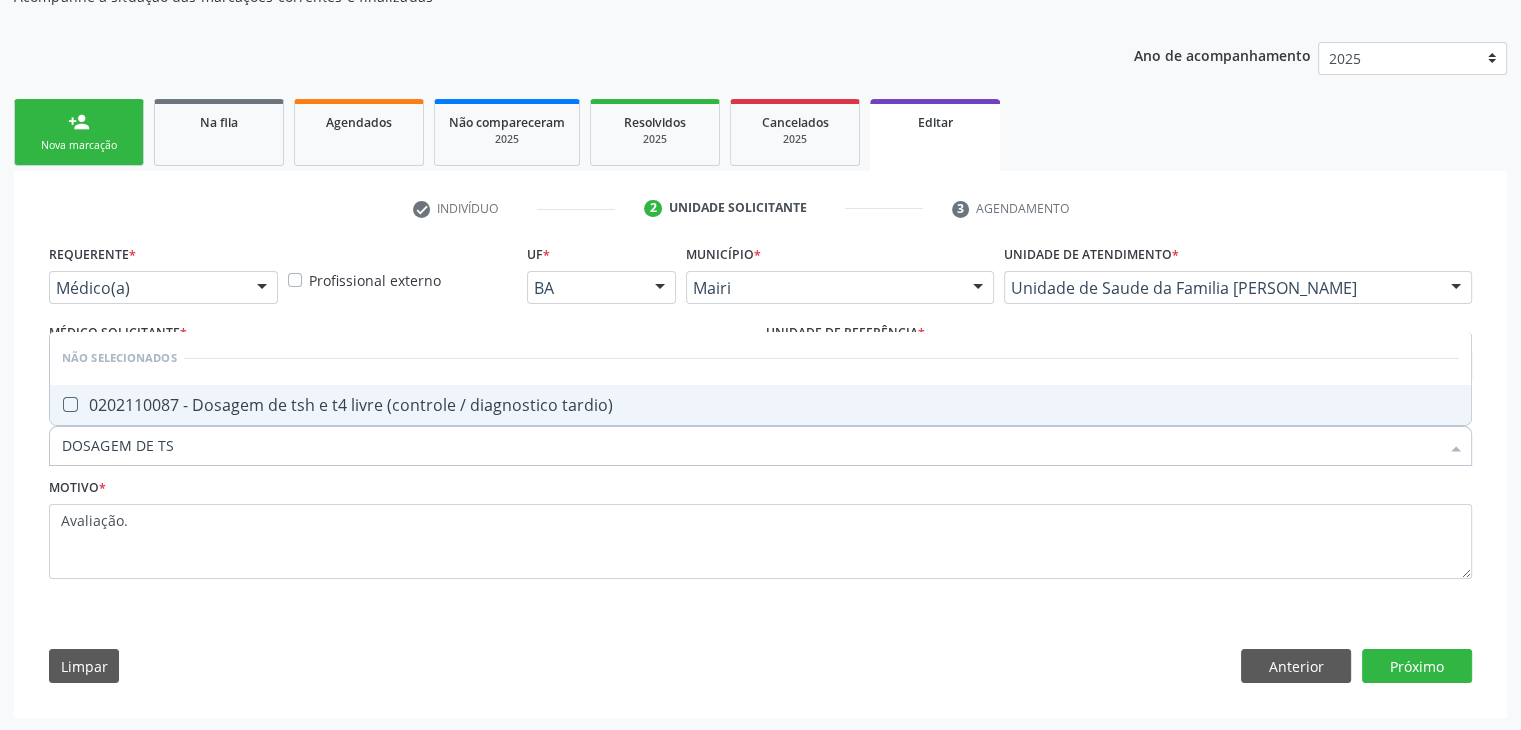 click on "0202110087 - Dosagem de tsh e t4 livre (controle / diagnostico tardio)" at bounding box center [760, 405] 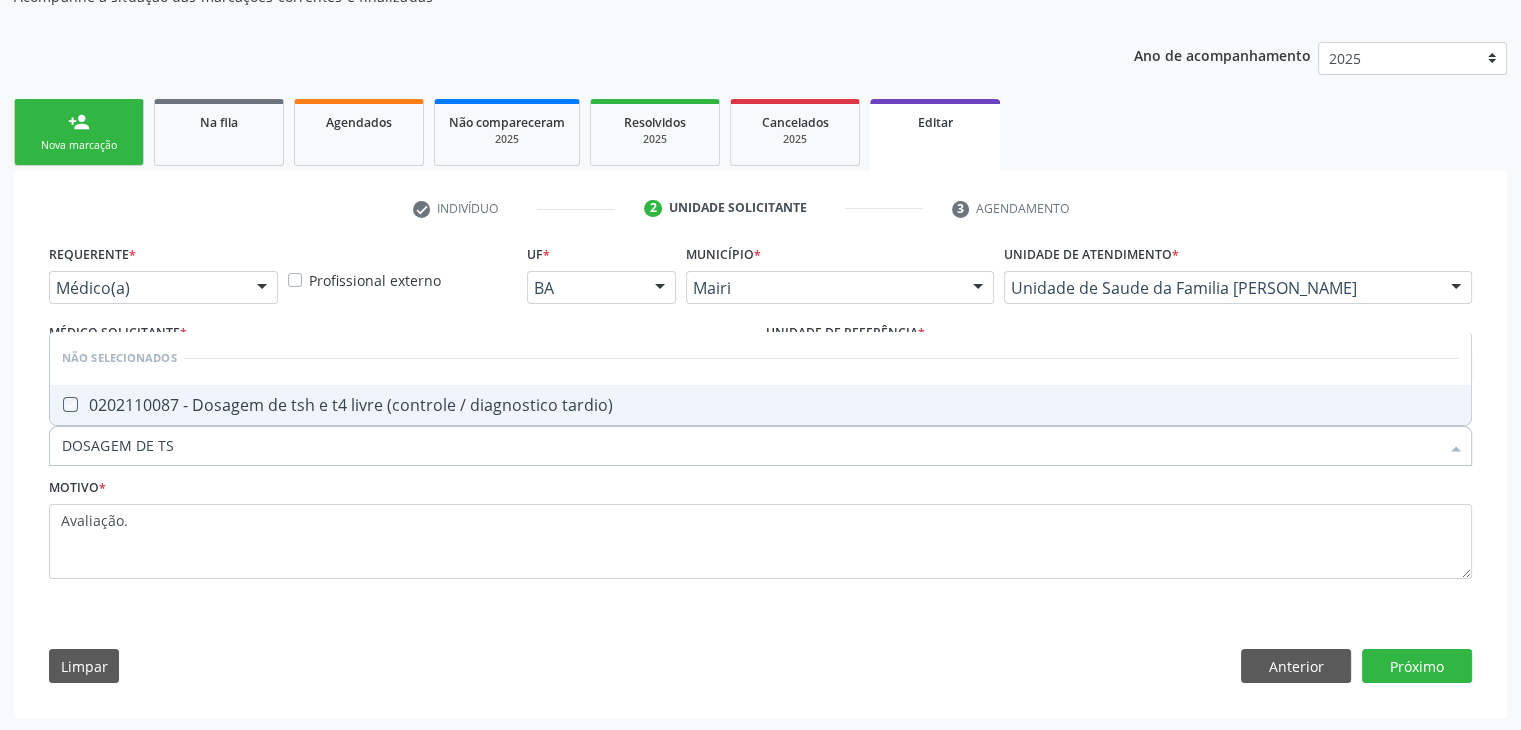 checkbox on "true" 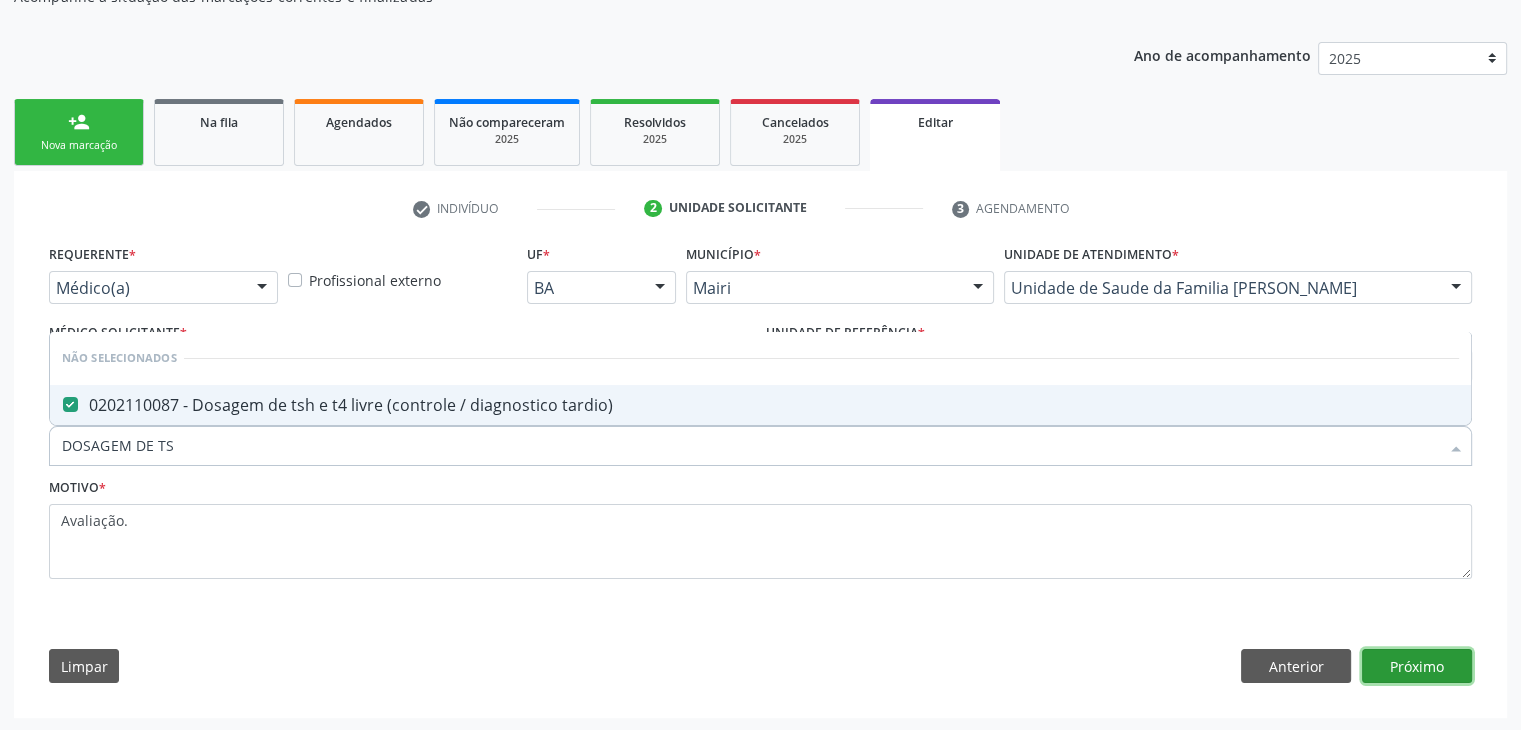 click on "Próximo" at bounding box center (1417, 666) 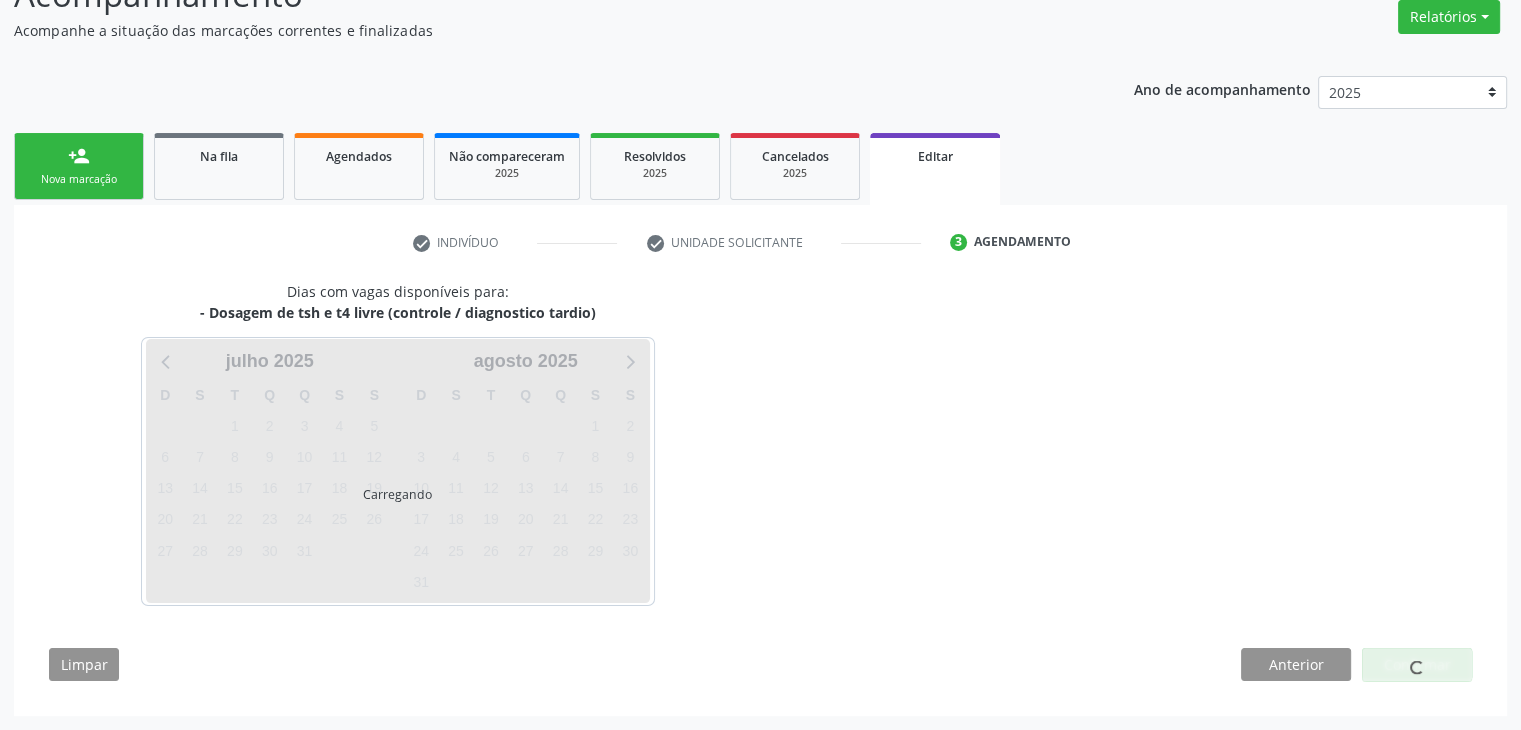 scroll, scrollTop: 165, scrollLeft: 0, axis: vertical 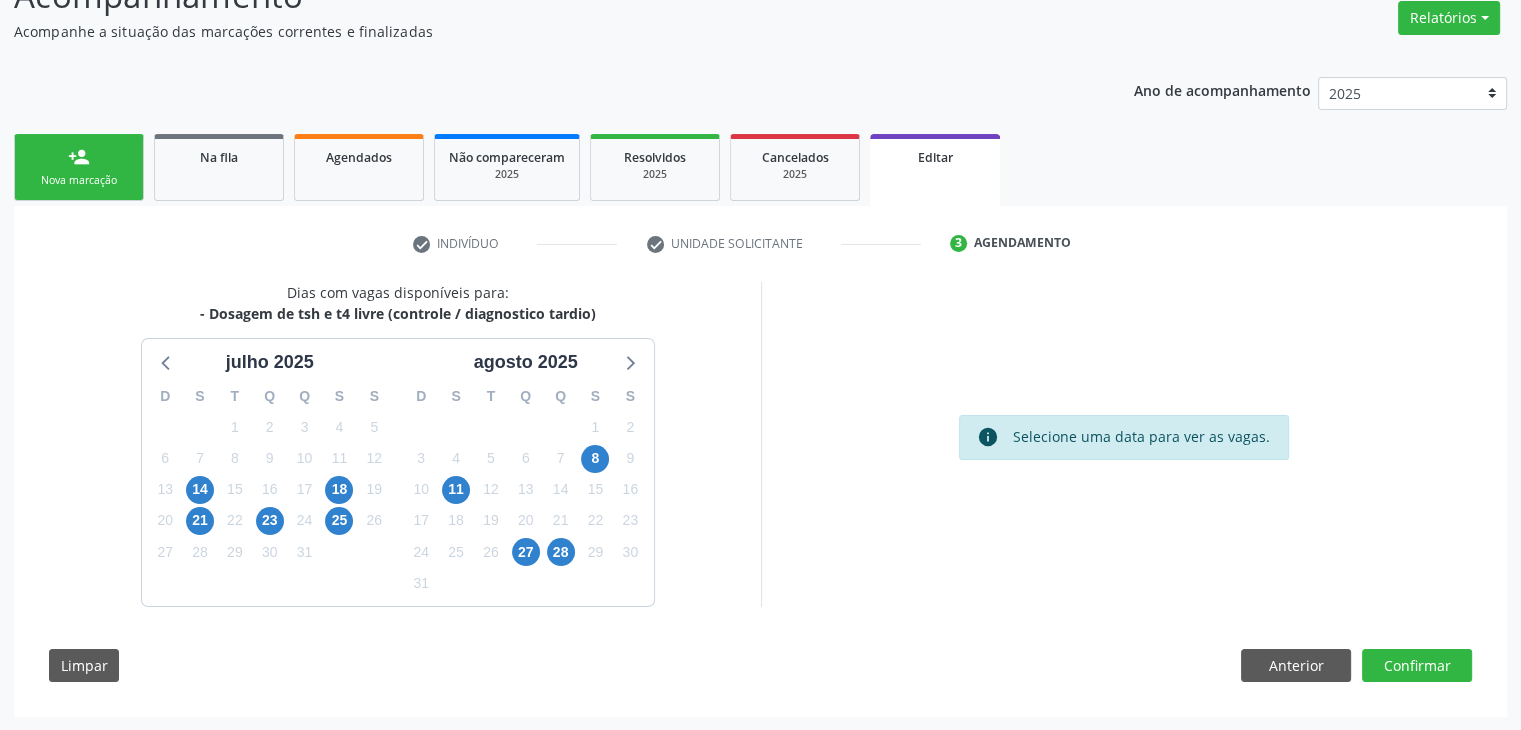 click on "14" at bounding box center (200, 489) 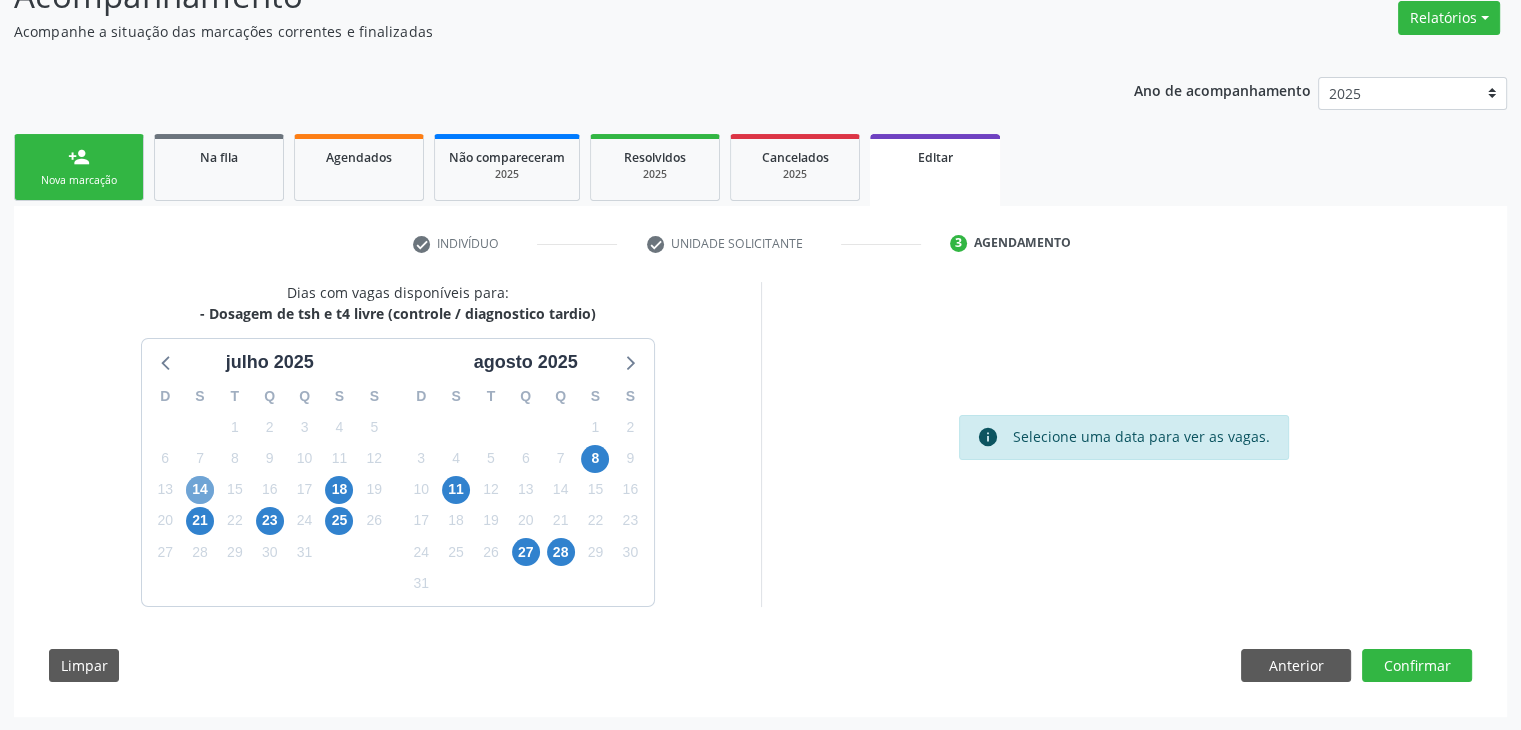 click on "14" at bounding box center [200, 490] 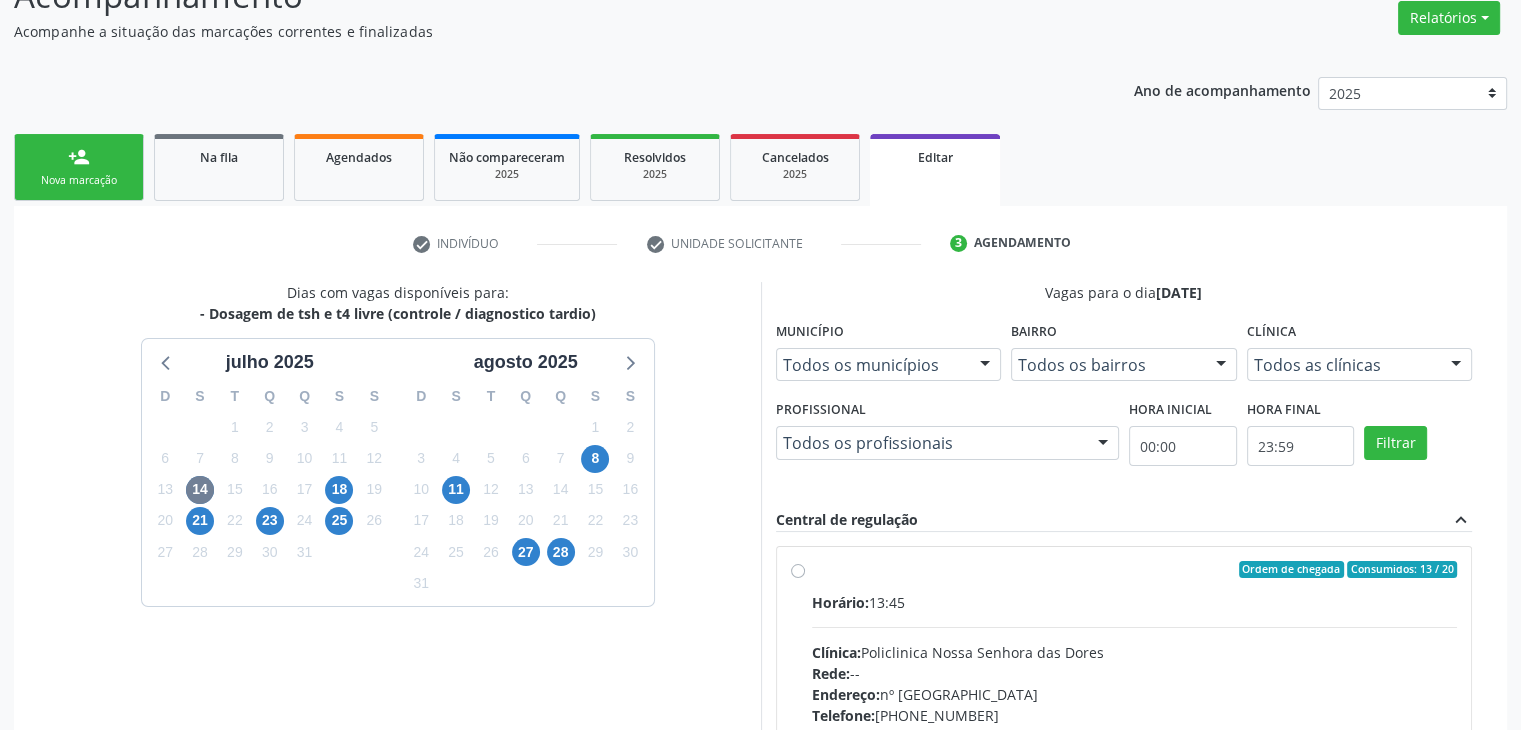 click on "Horário:   13:45
Clínica:  Policlinica [GEOGRAPHIC_DATA]
Rede:
--
Endereço:   [STREET_ADDRESS]
Telefone:   [PHONE_NUMBER]
Profissional:
--
Informações adicionais sobre o atendimento
Idade de atendimento:
Sem restrição
Gênero(s) atendido(s):
Sem restrição
Informações adicionais:
--" at bounding box center [1135, 729] 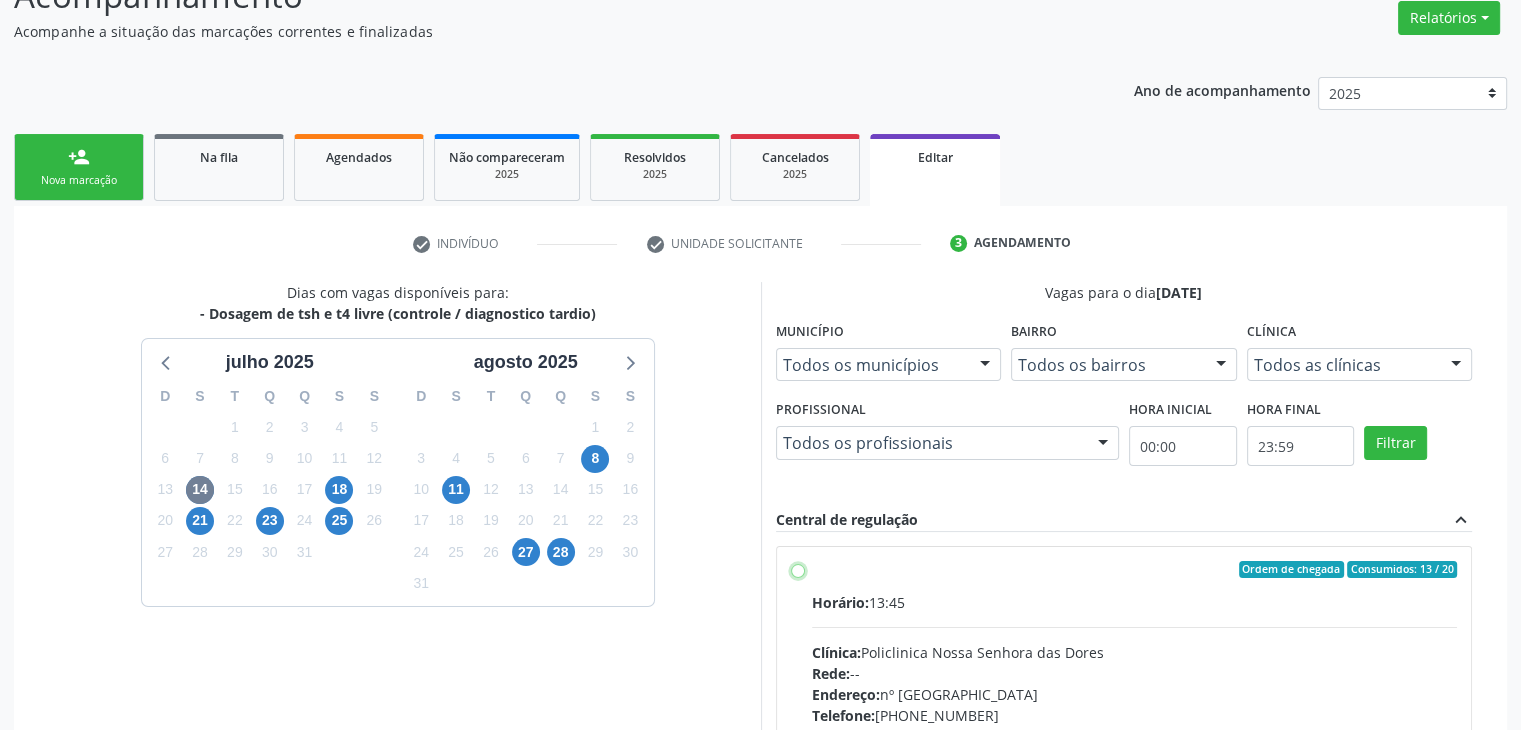 click on "Ordem de chegada
Consumidos: 13 / 20
Horário:   13:45
Clínica:  Policlinica [GEOGRAPHIC_DATA]
Rede:
--
Endereço:   [STREET_ADDRESS]
Telefone:   [PHONE_NUMBER]
Profissional:
--
Informações adicionais sobre o atendimento
Idade de atendimento:
Sem restrição
Gênero(s) atendido(s):
Sem restrição
Informações adicionais:
--" at bounding box center (798, 570) 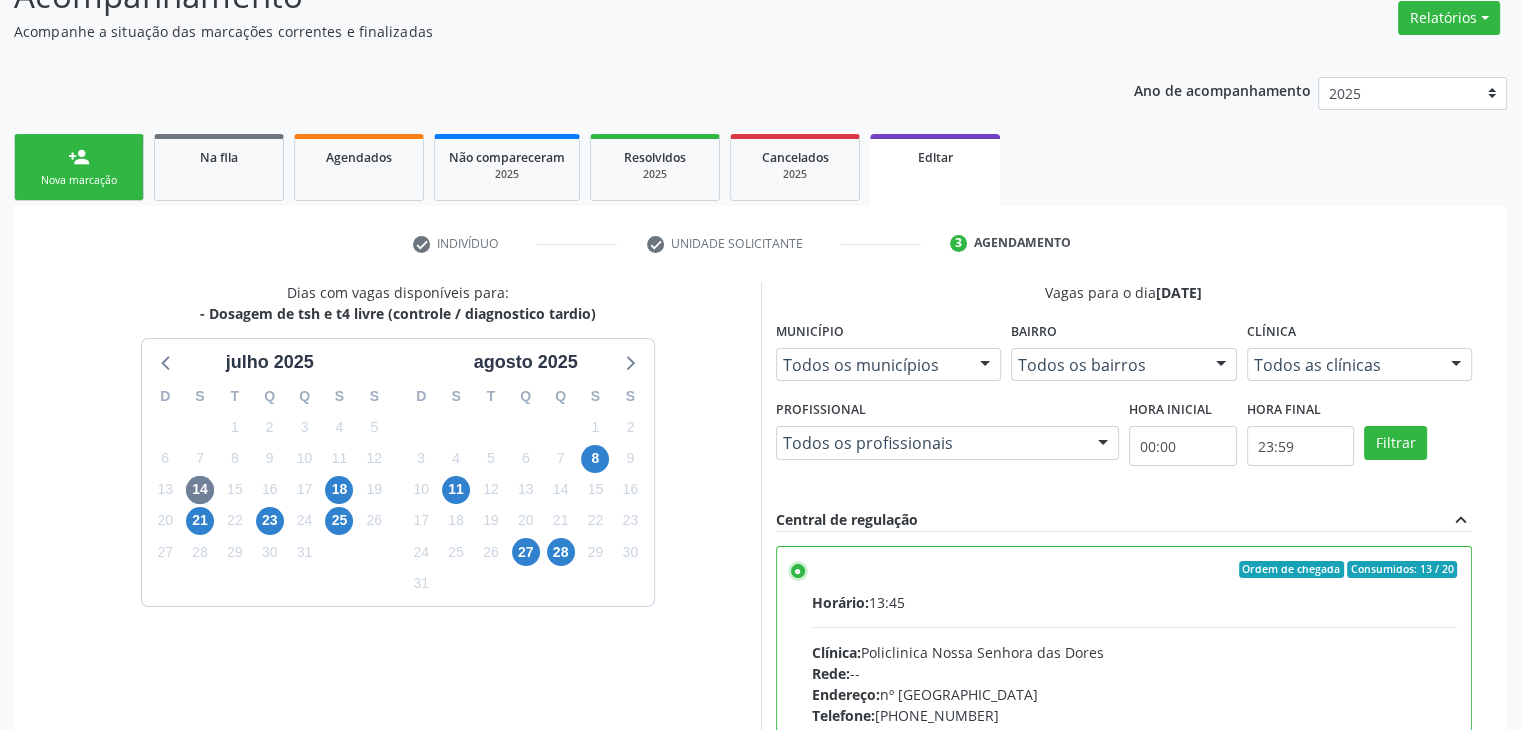 scroll, scrollTop: 490, scrollLeft: 0, axis: vertical 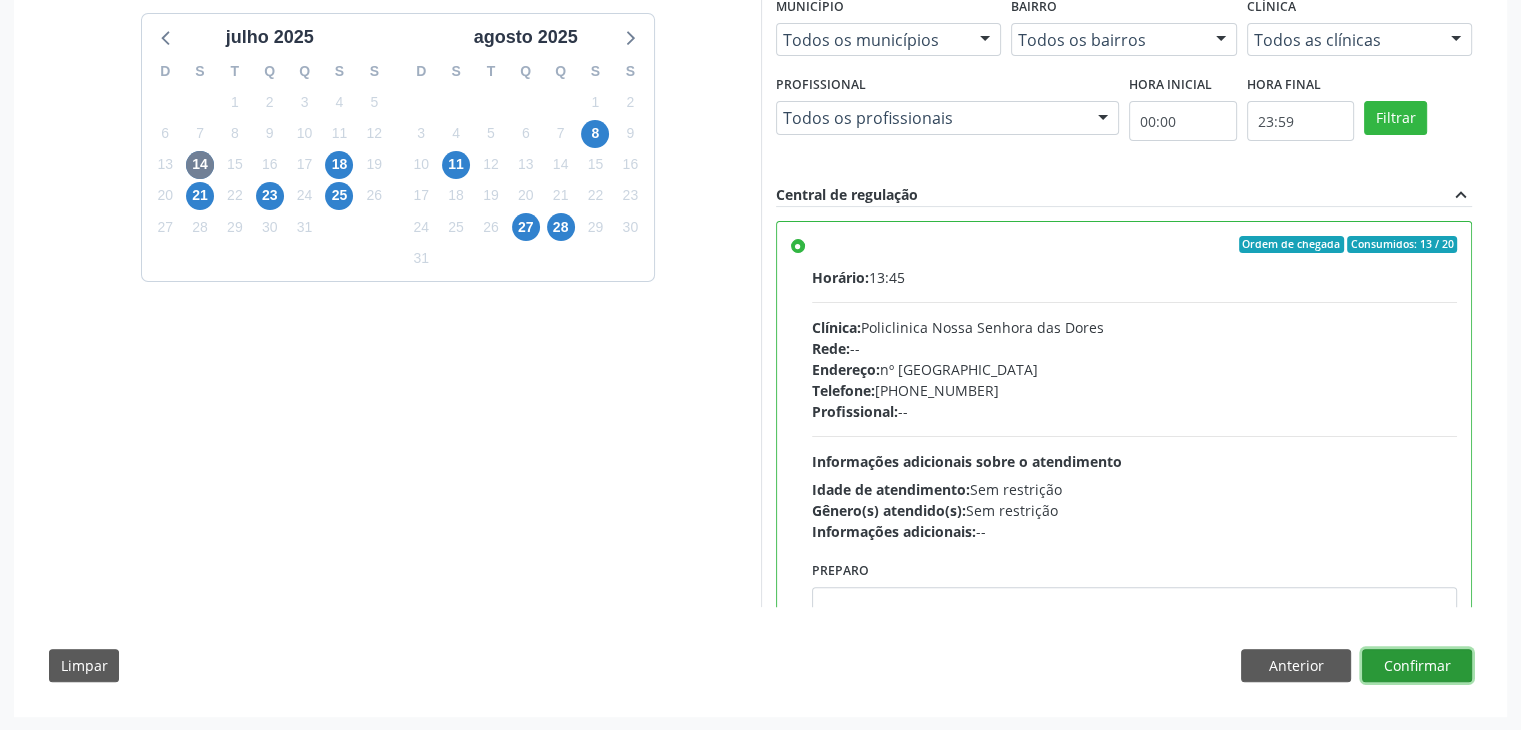 click on "Confirmar" at bounding box center (1417, 666) 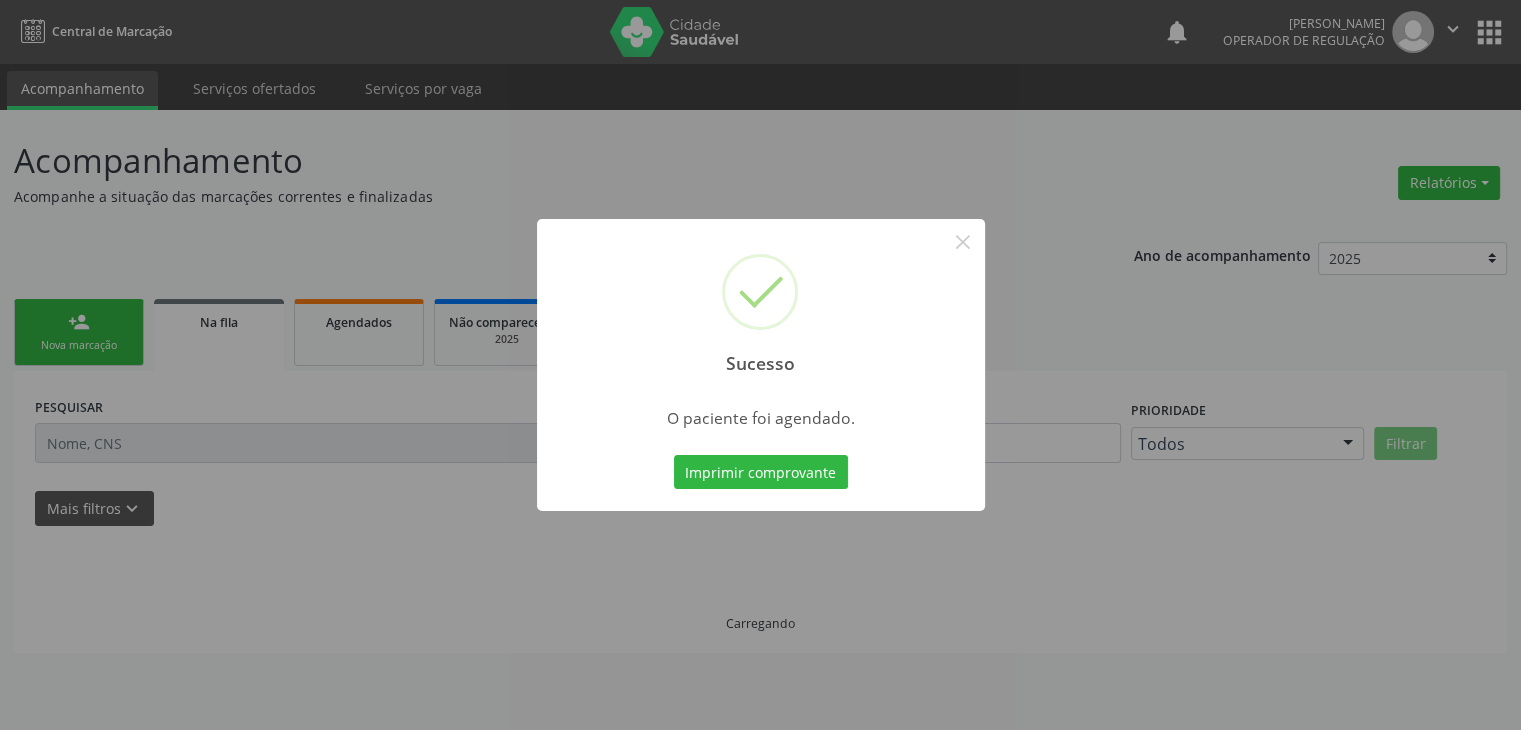 scroll, scrollTop: 0, scrollLeft: 0, axis: both 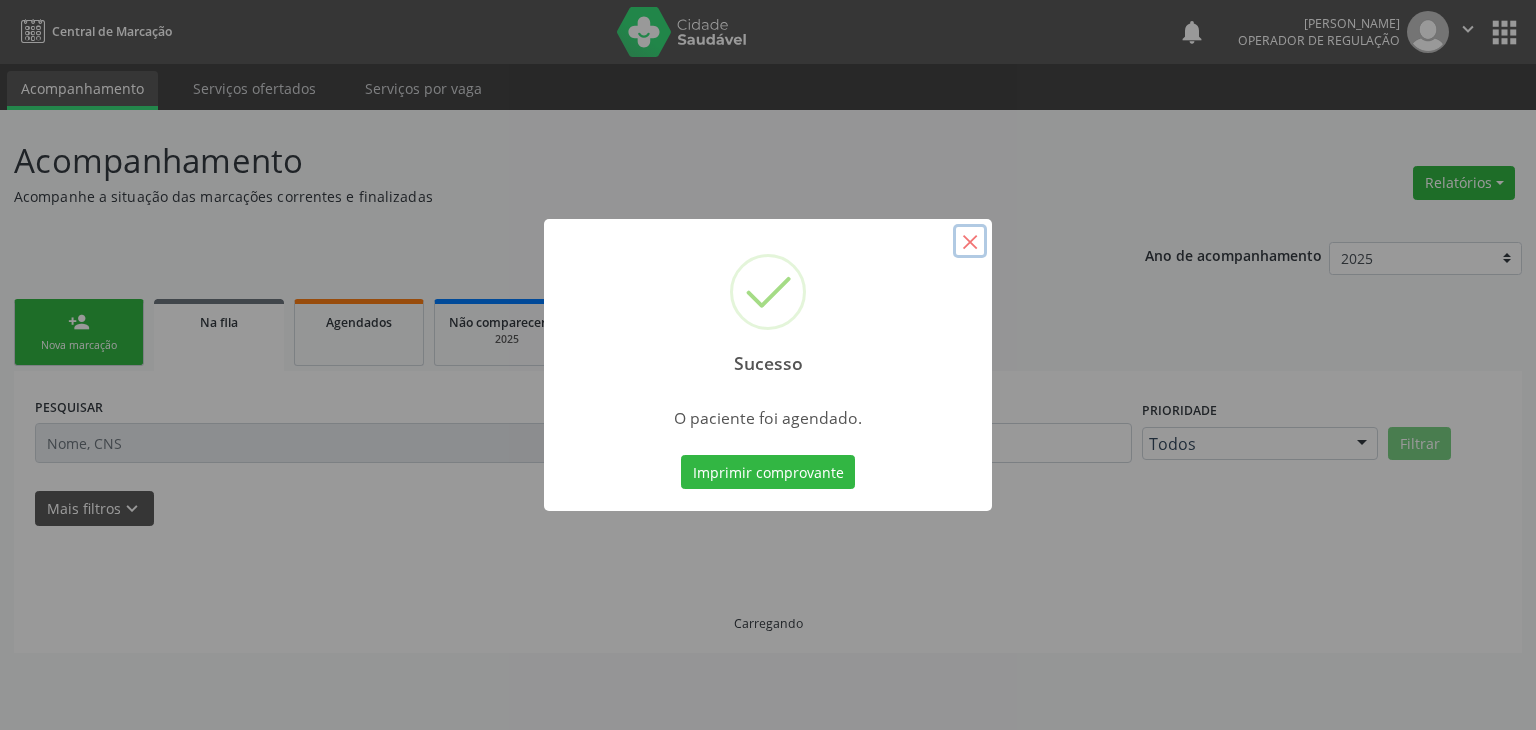 click on "×" at bounding box center [970, 241] 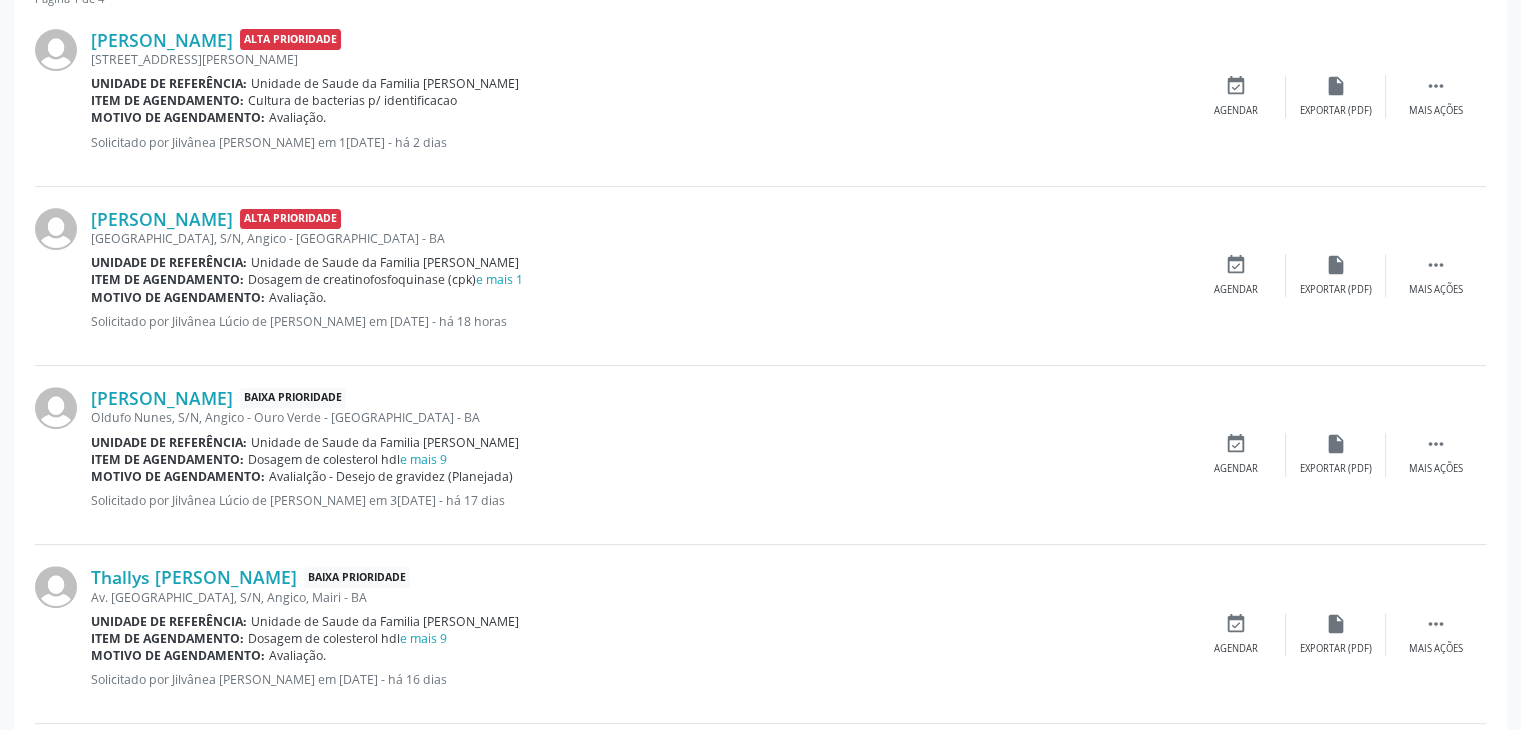 scroll, scrollTop: 800, scrollLeft: 0, axis: vertical 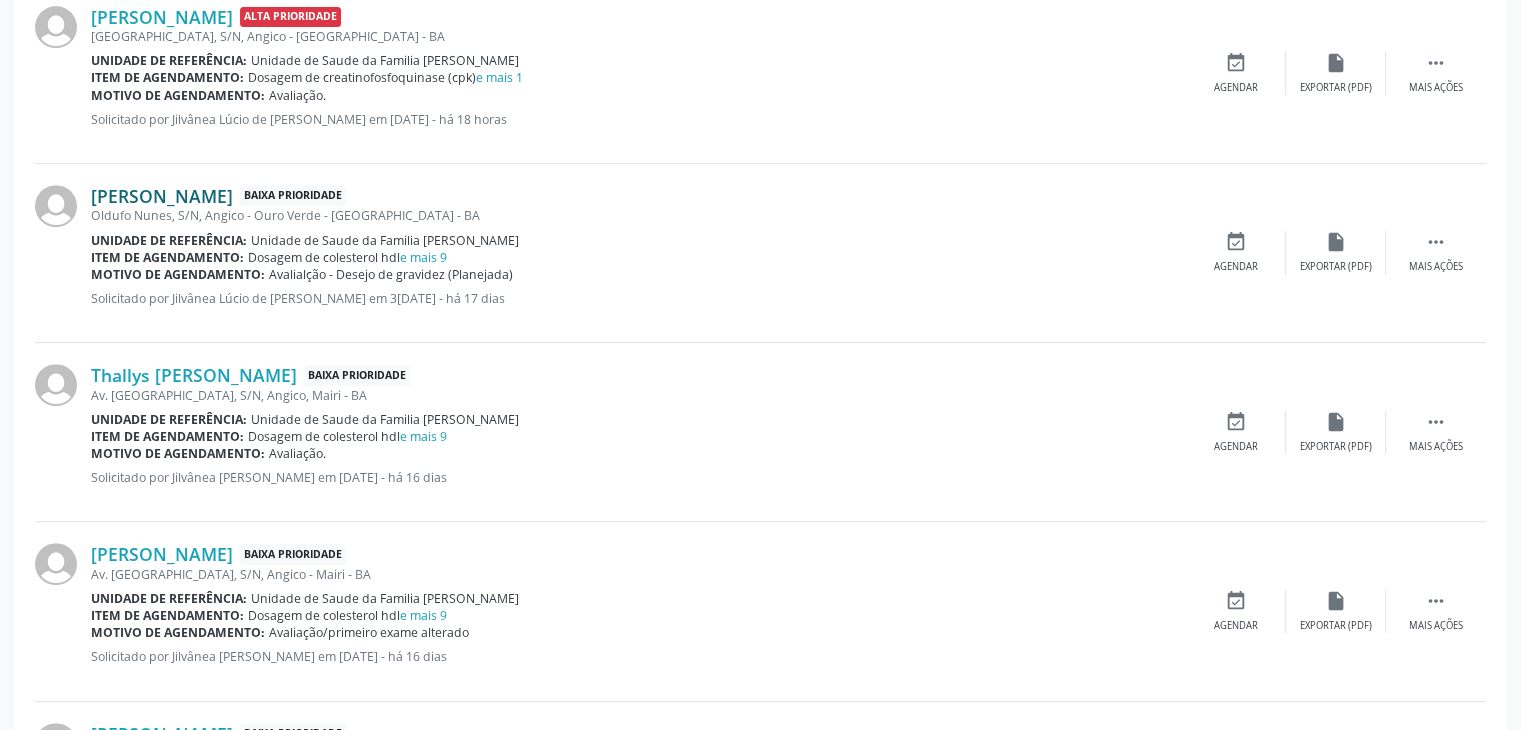 click on "[PERSON_NAME]" at bounding box center (162, 196) 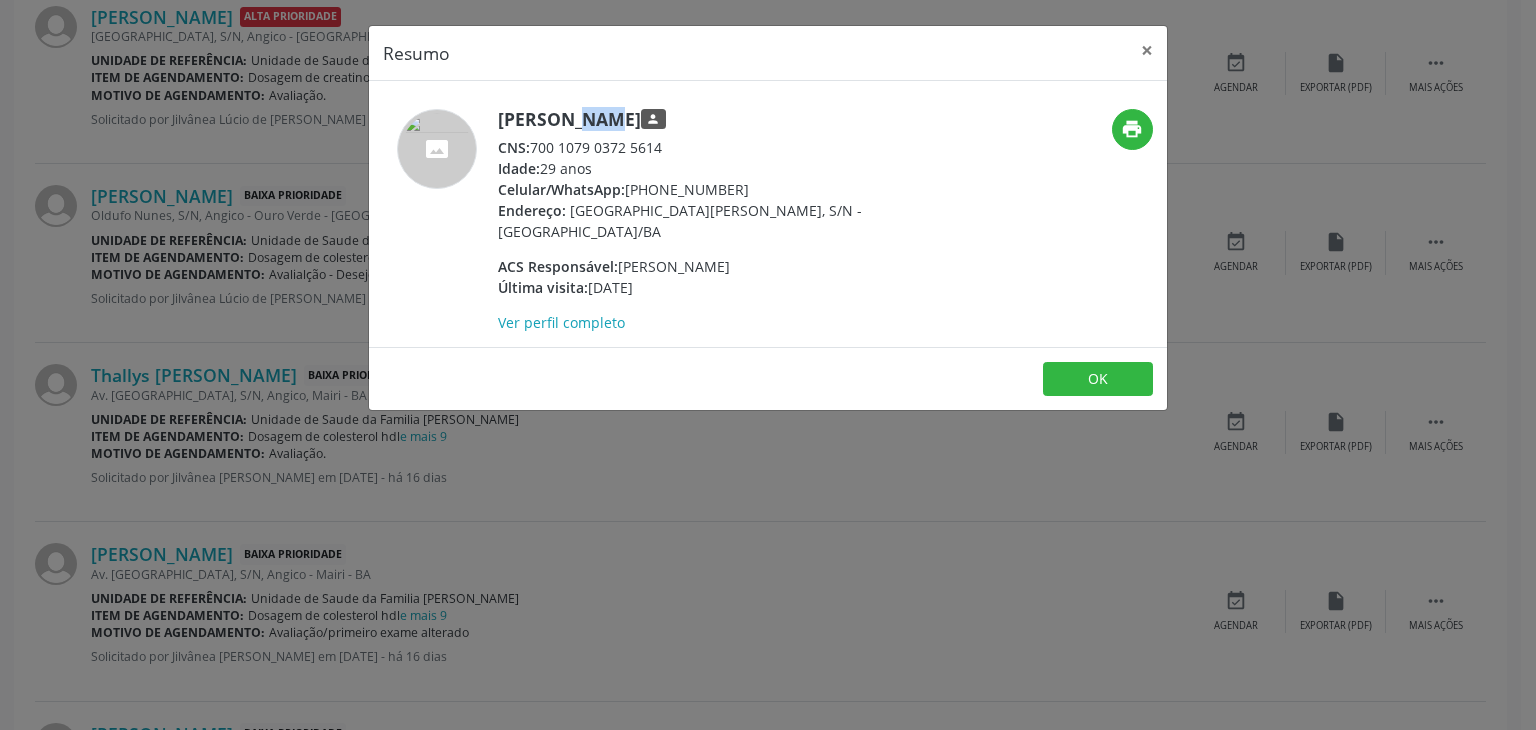 drag, startPoint x: 505, startPoint y: 119, endPoint x: 547, endPoint y: 121, distance: 42.047592 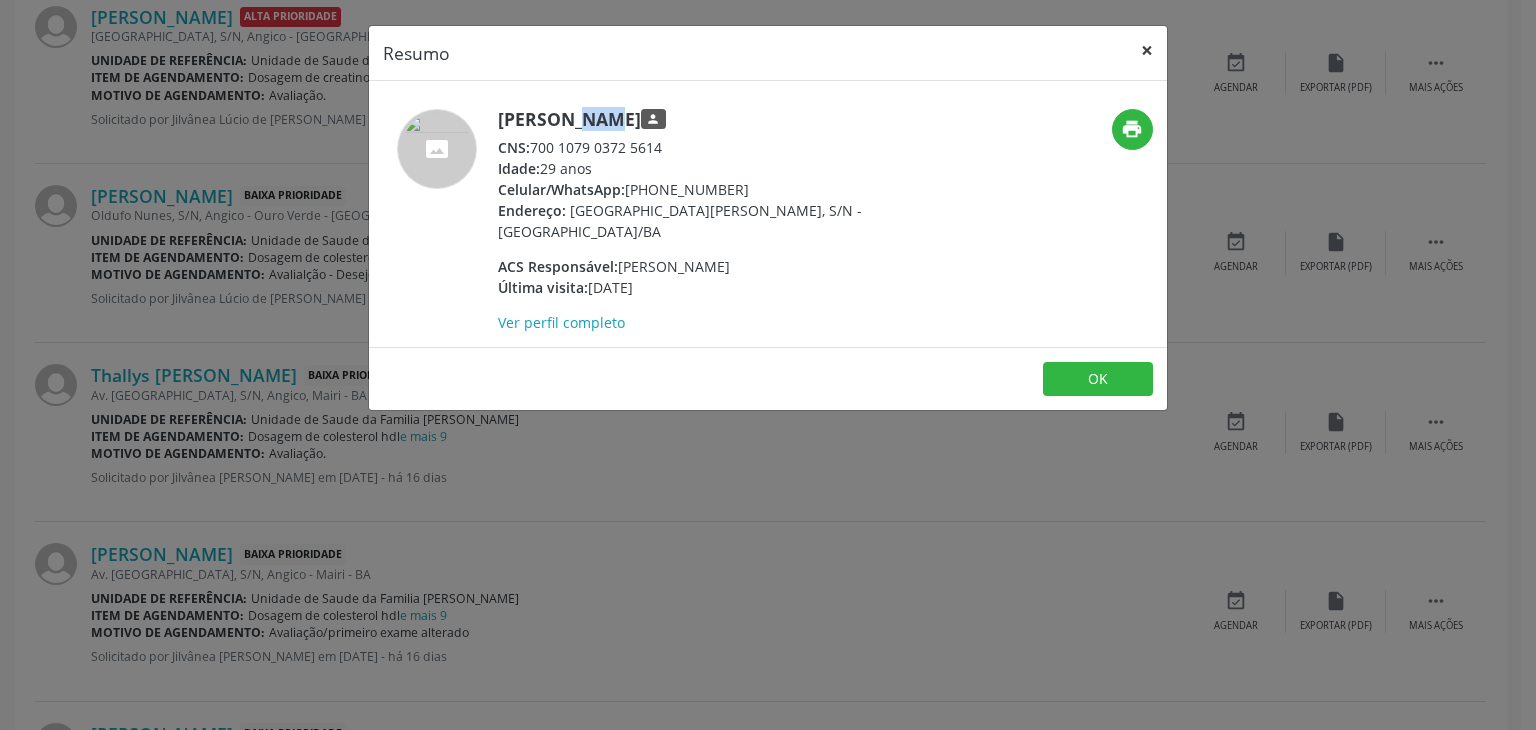 click on "×" at bounding box center (1147, 50) 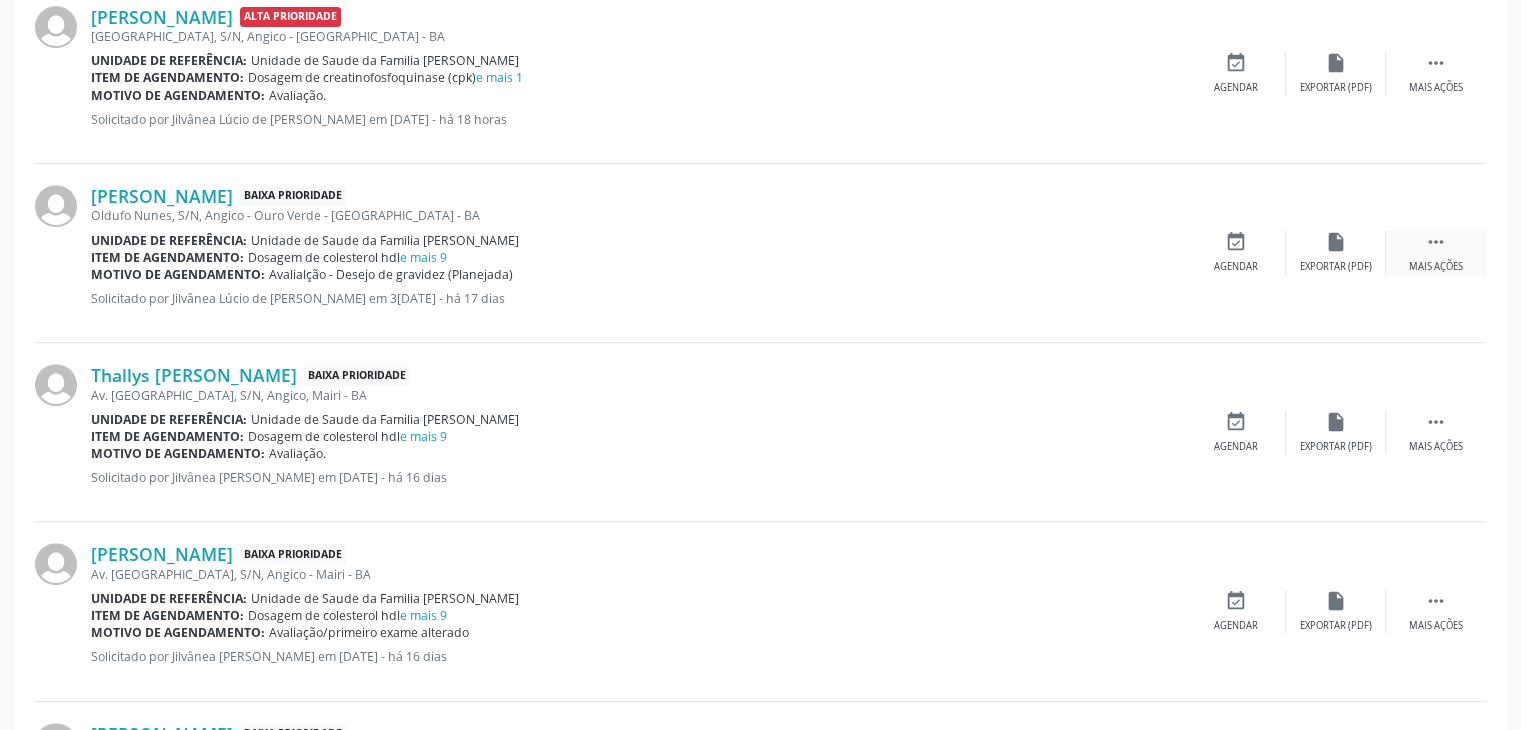click on "
Mais ações" at bounding box center [1436, 252] 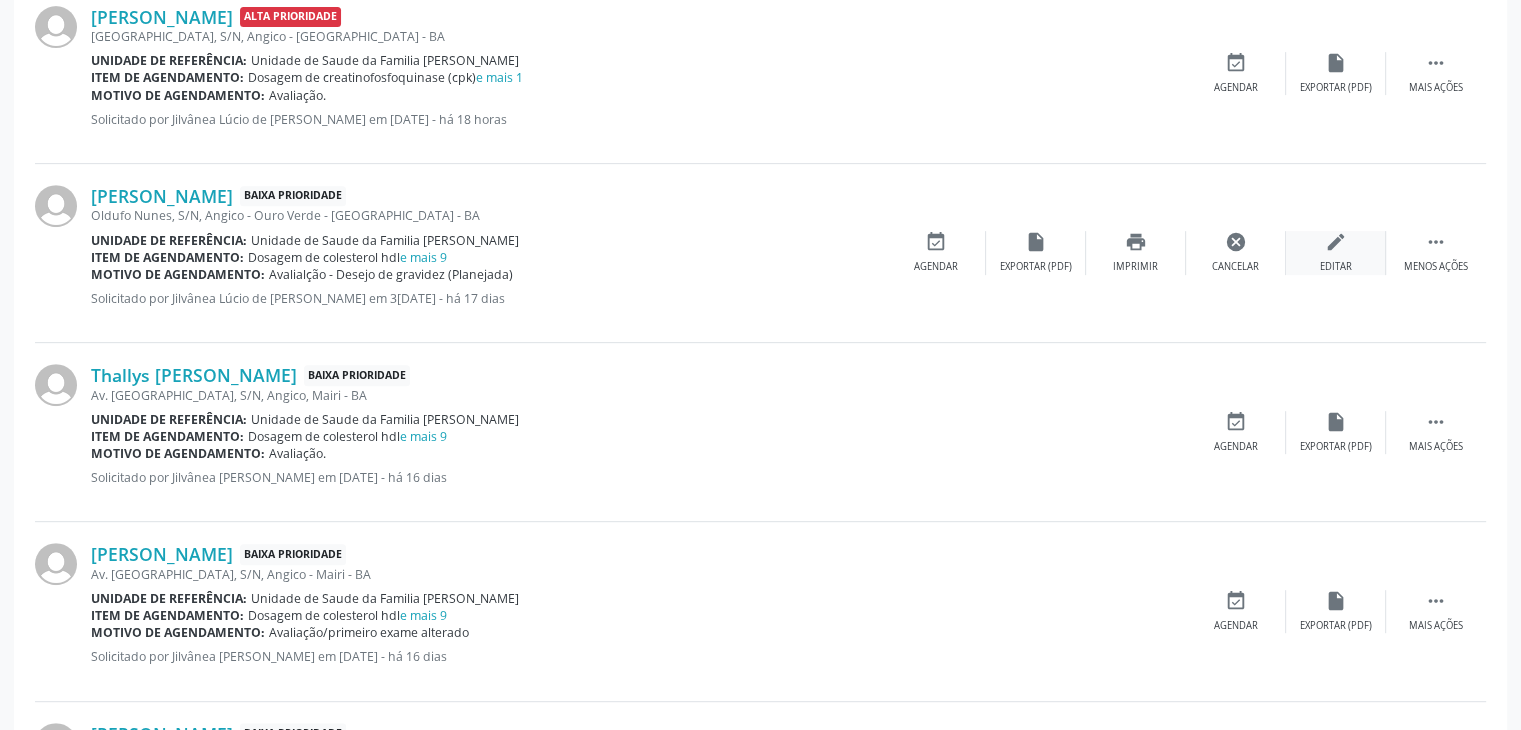click on "edit" at bounding box center (1336, 242) 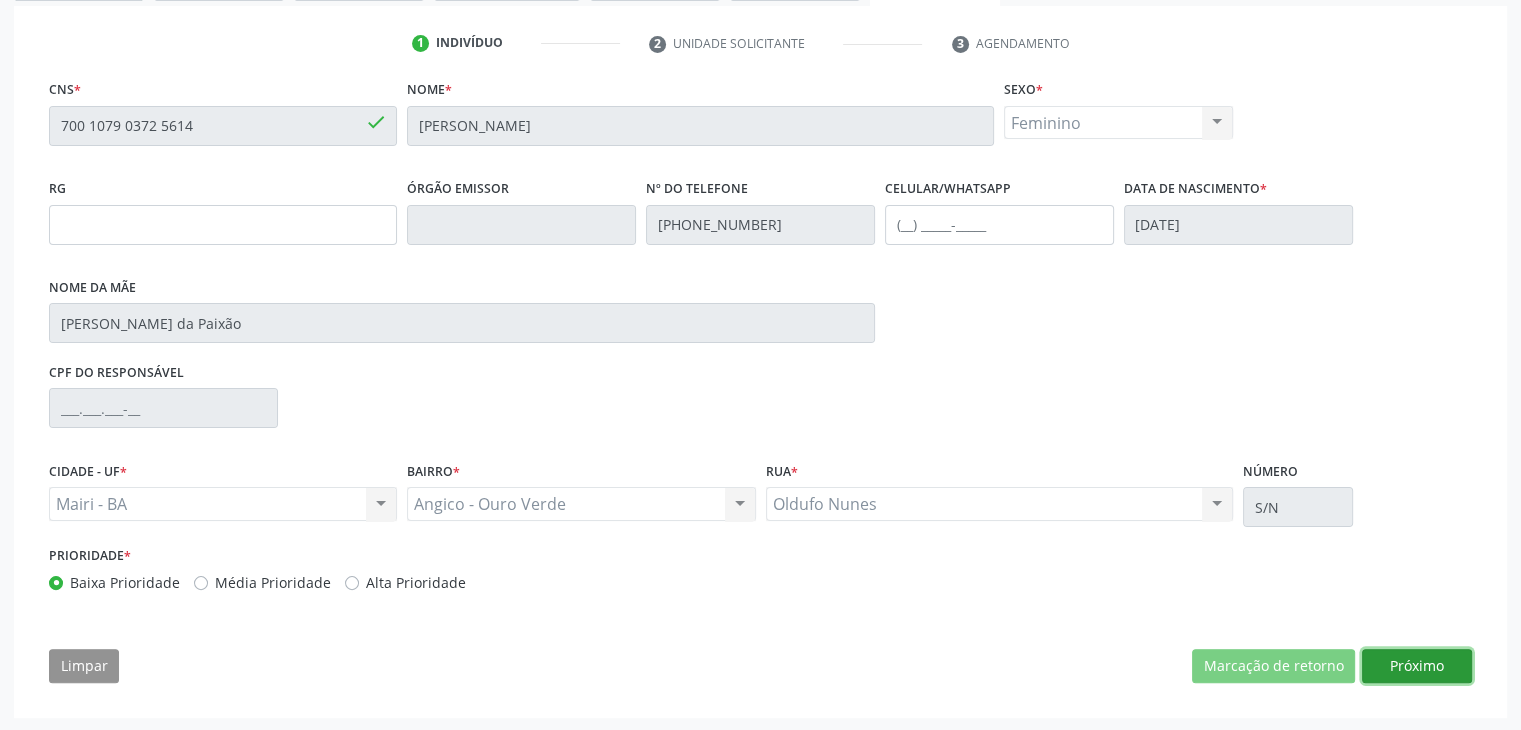 click on "Próximo" at bounding box center (1417, 666) 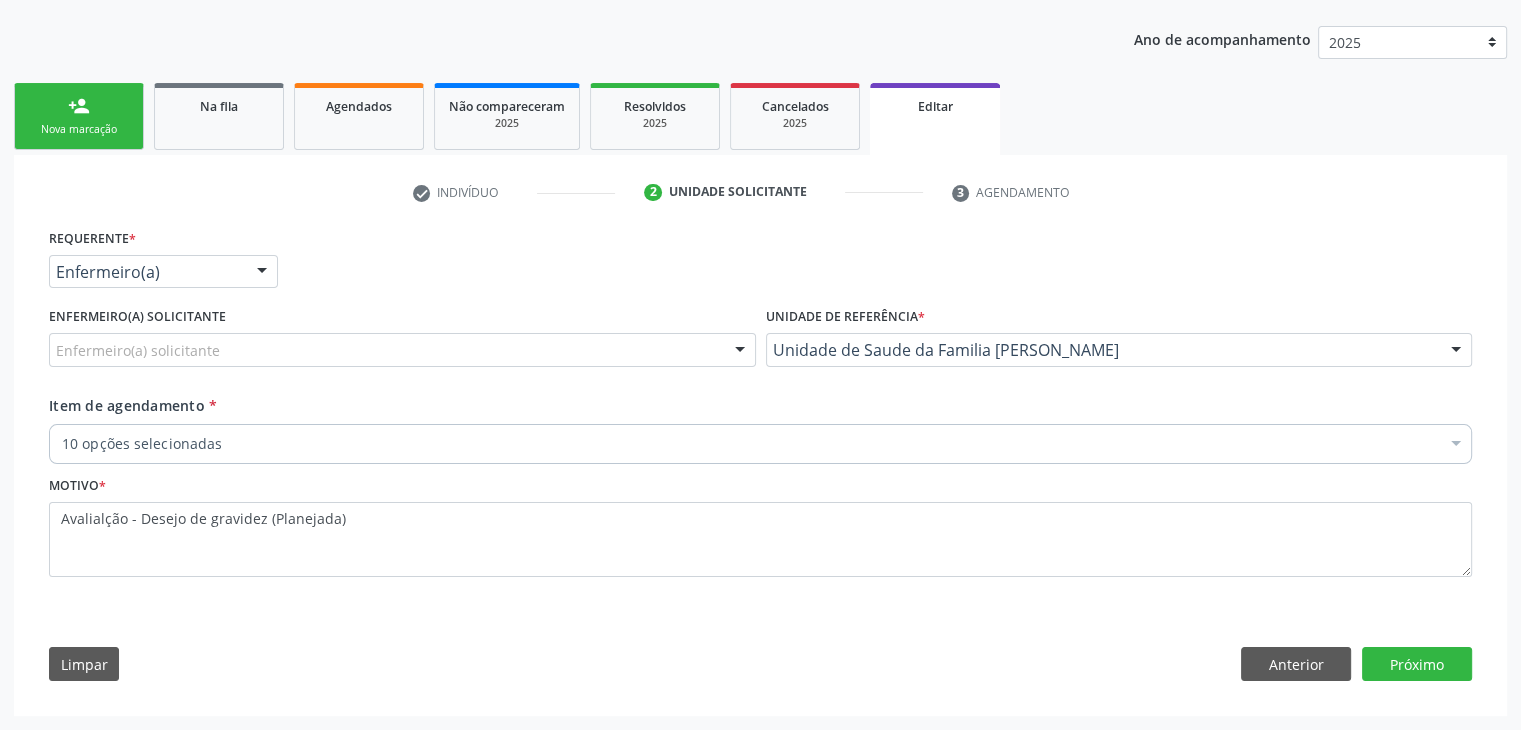 scroll, scrollTop: 214, scrollLeft: 0, axis: vertical 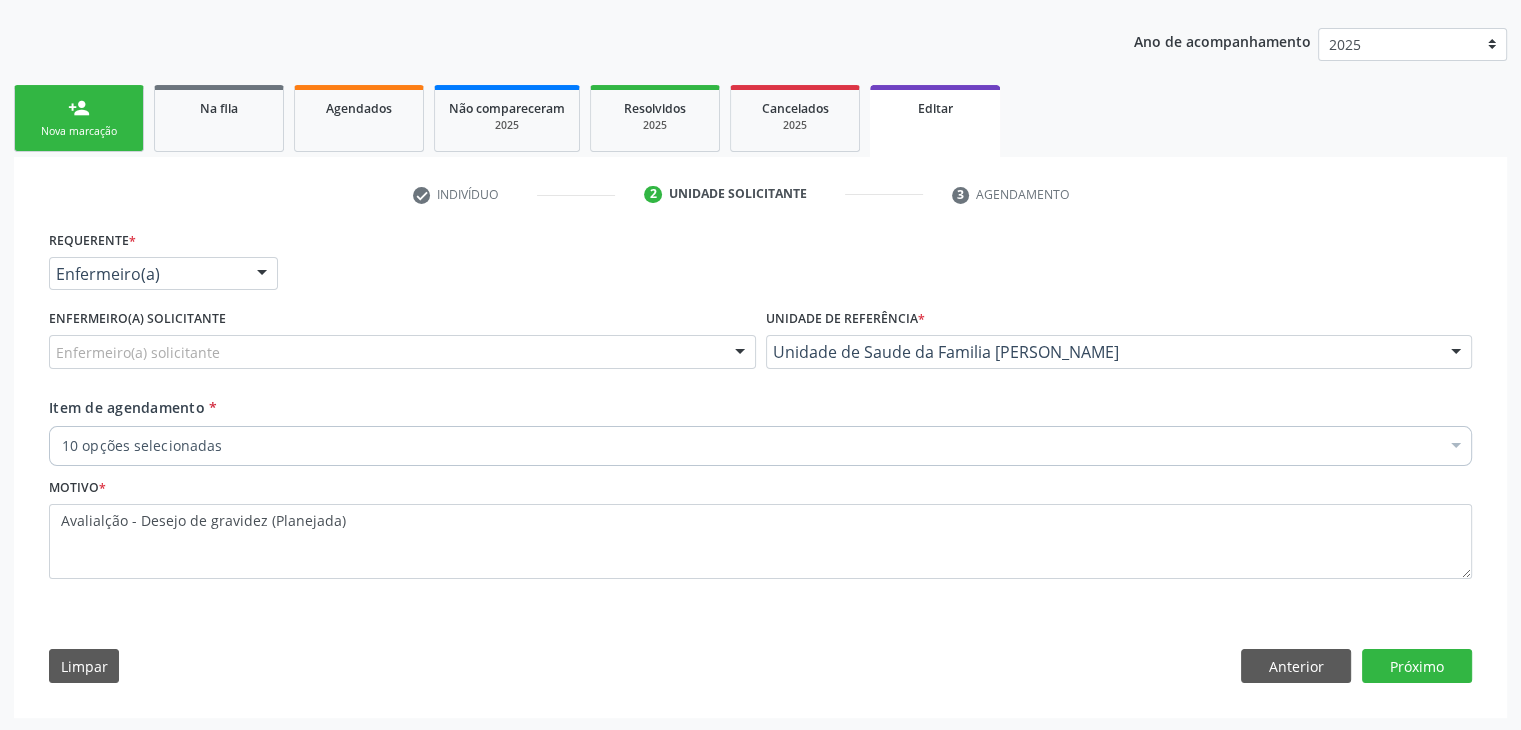 click on "Enfermeiro(a) solicitante" at bounding box center (402, 352) 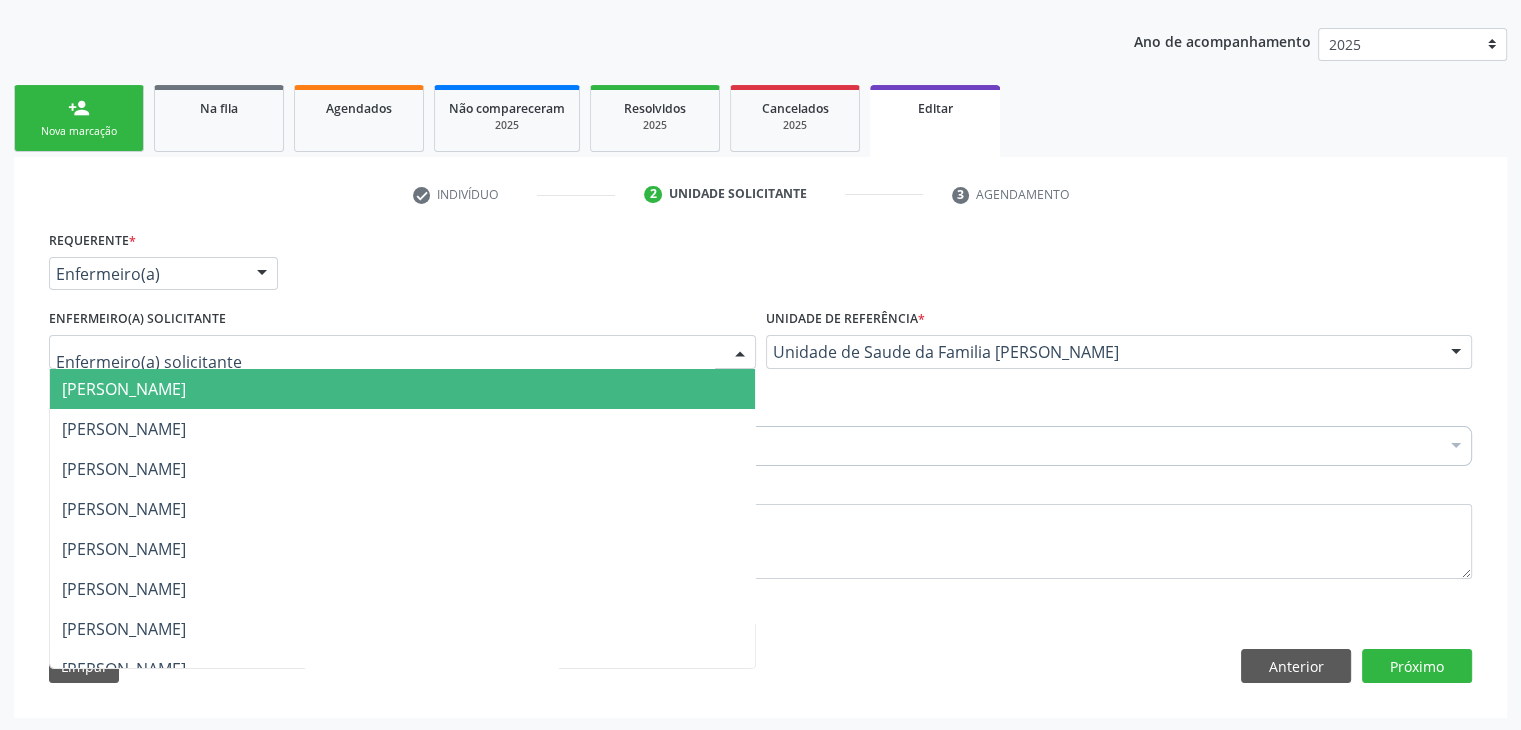 click on "[PERSON_NAME]" at bounding box center (402, 389) 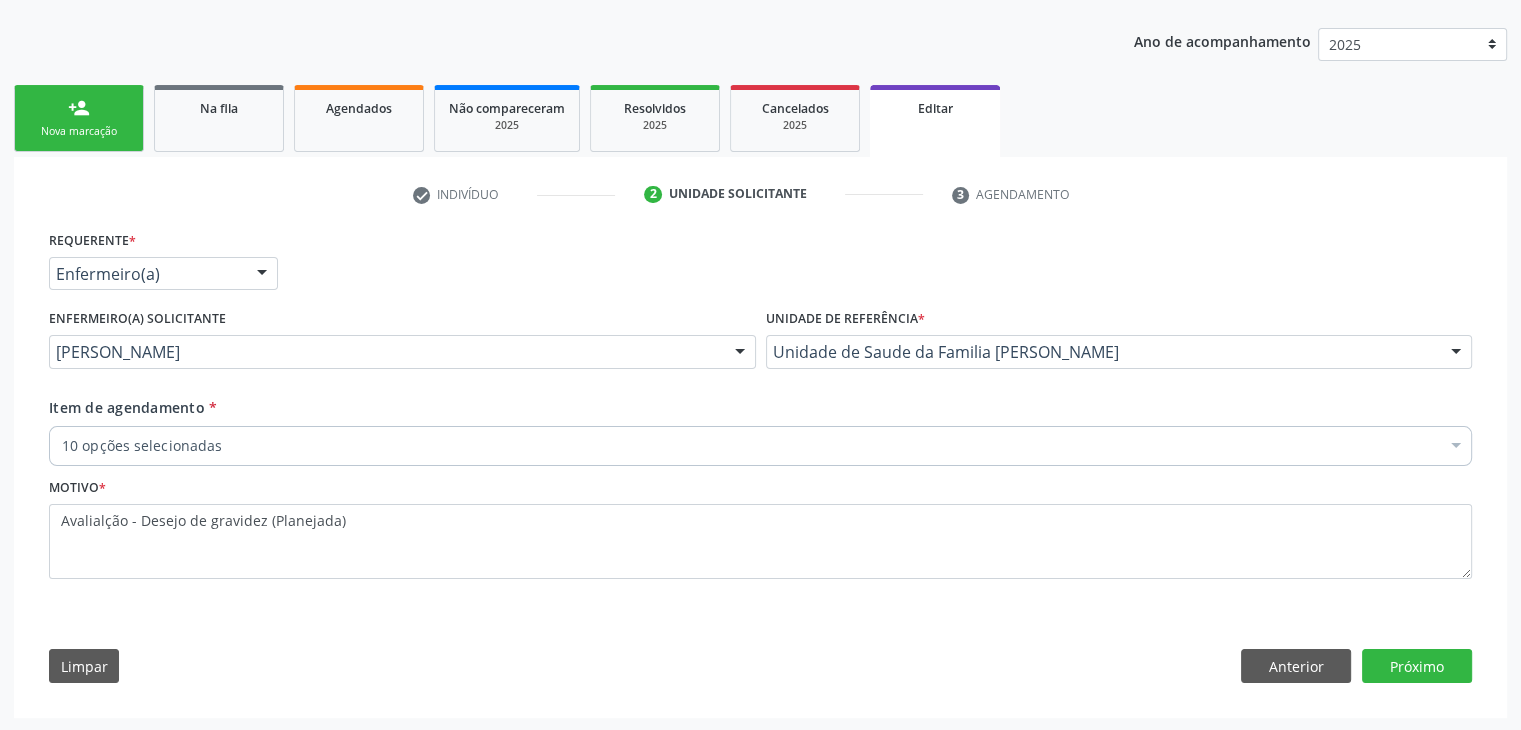 click on "10 opções selecionadas" at bounding box center (760, 446) 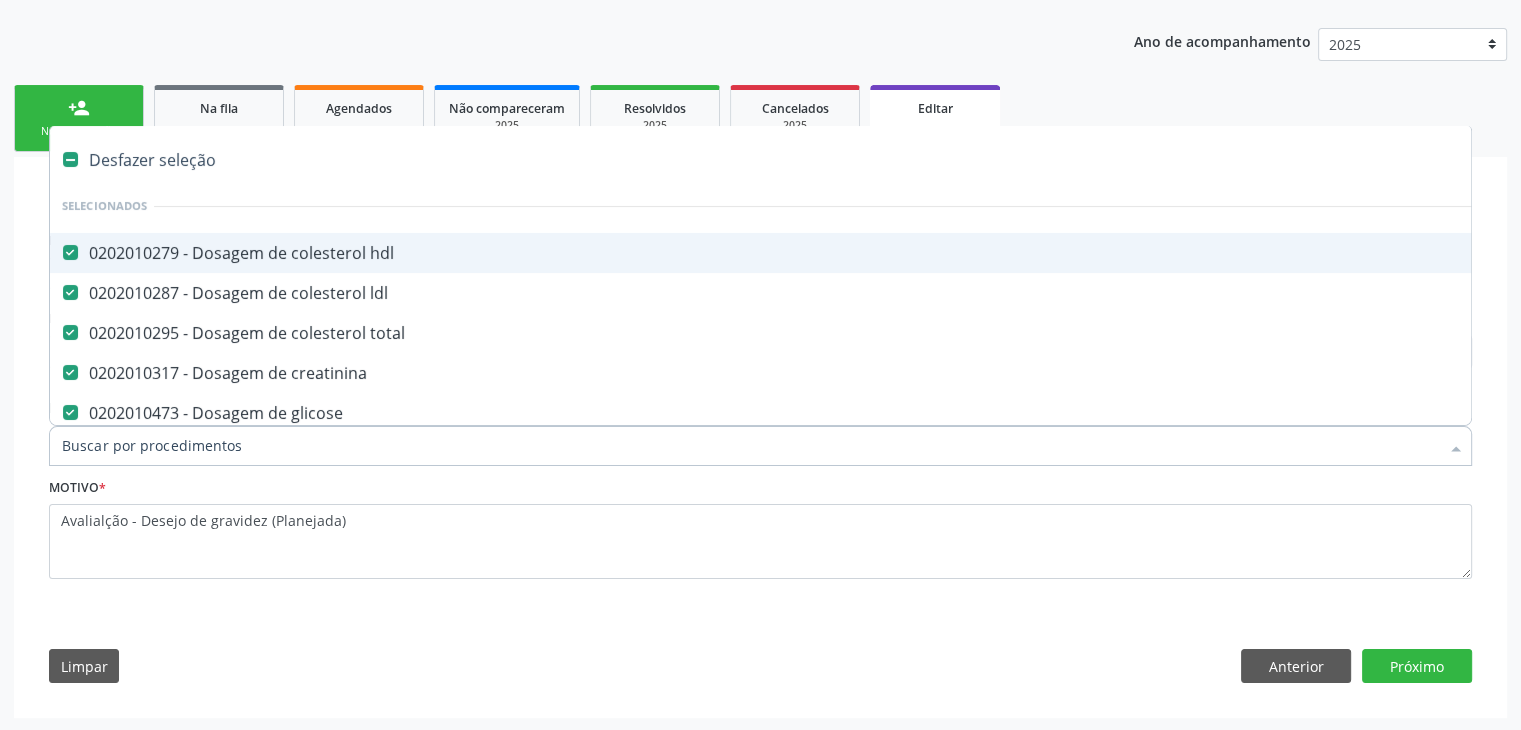 click on "Desfazer seleção" at bounding box center (831, 160) 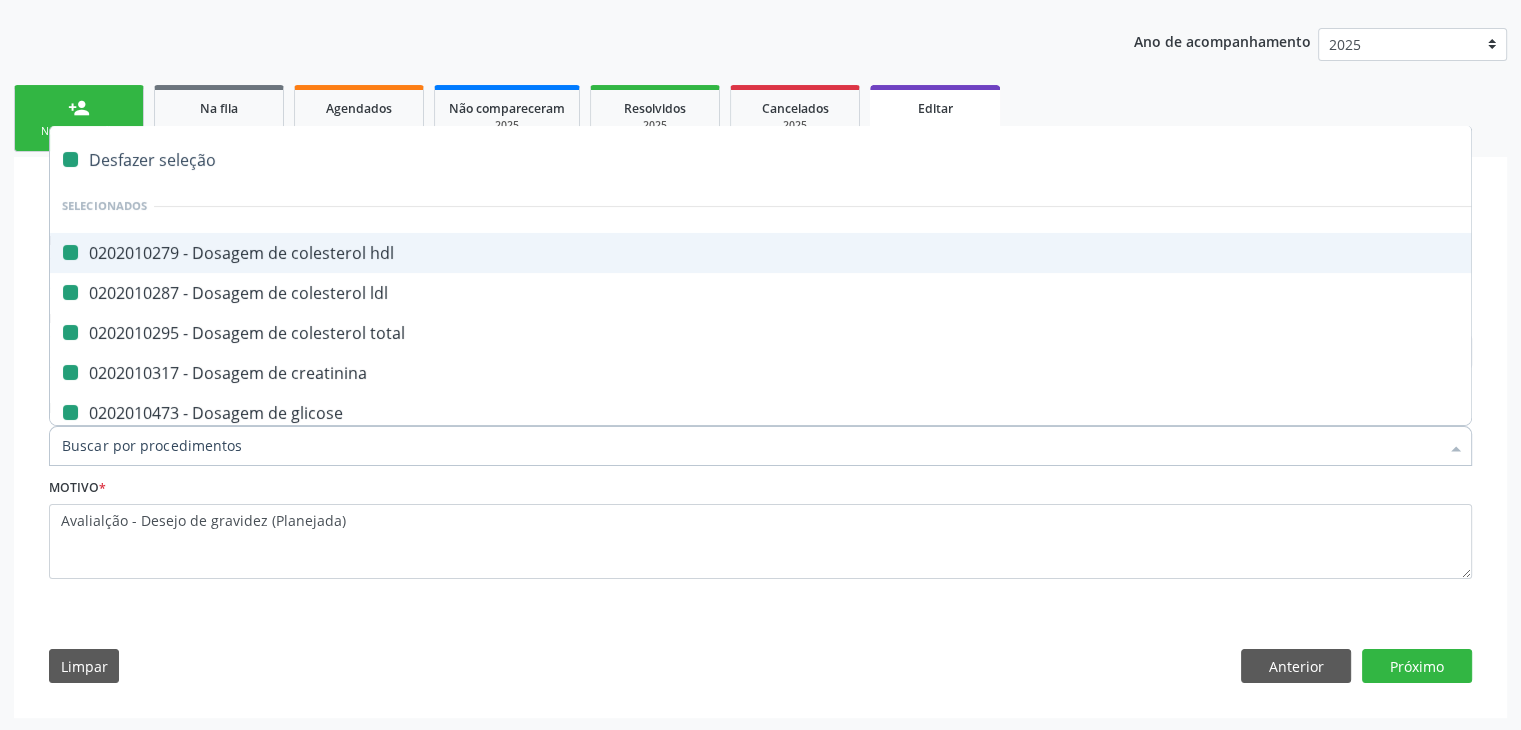 checkbox on "false" 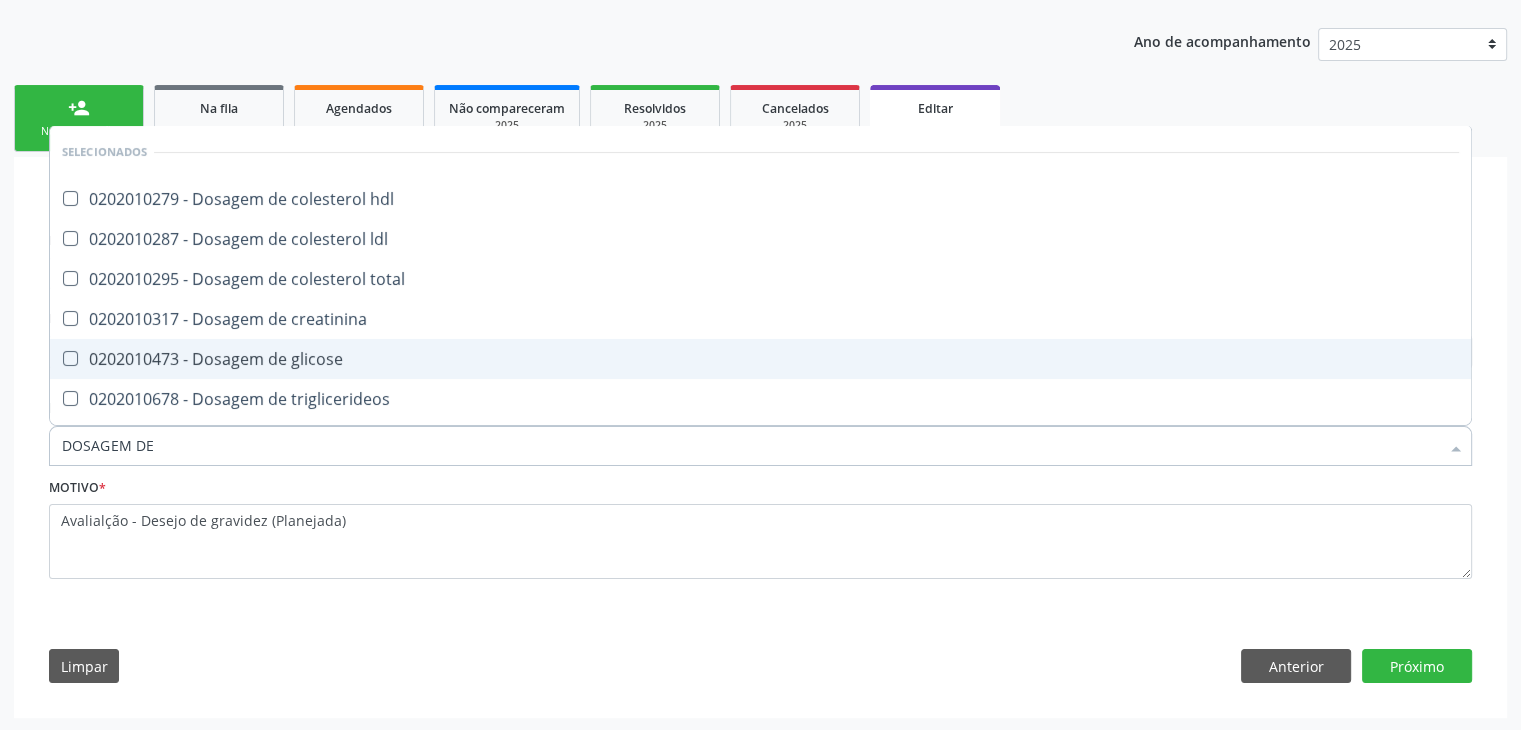 type on "DOSAGEM DE TSH" 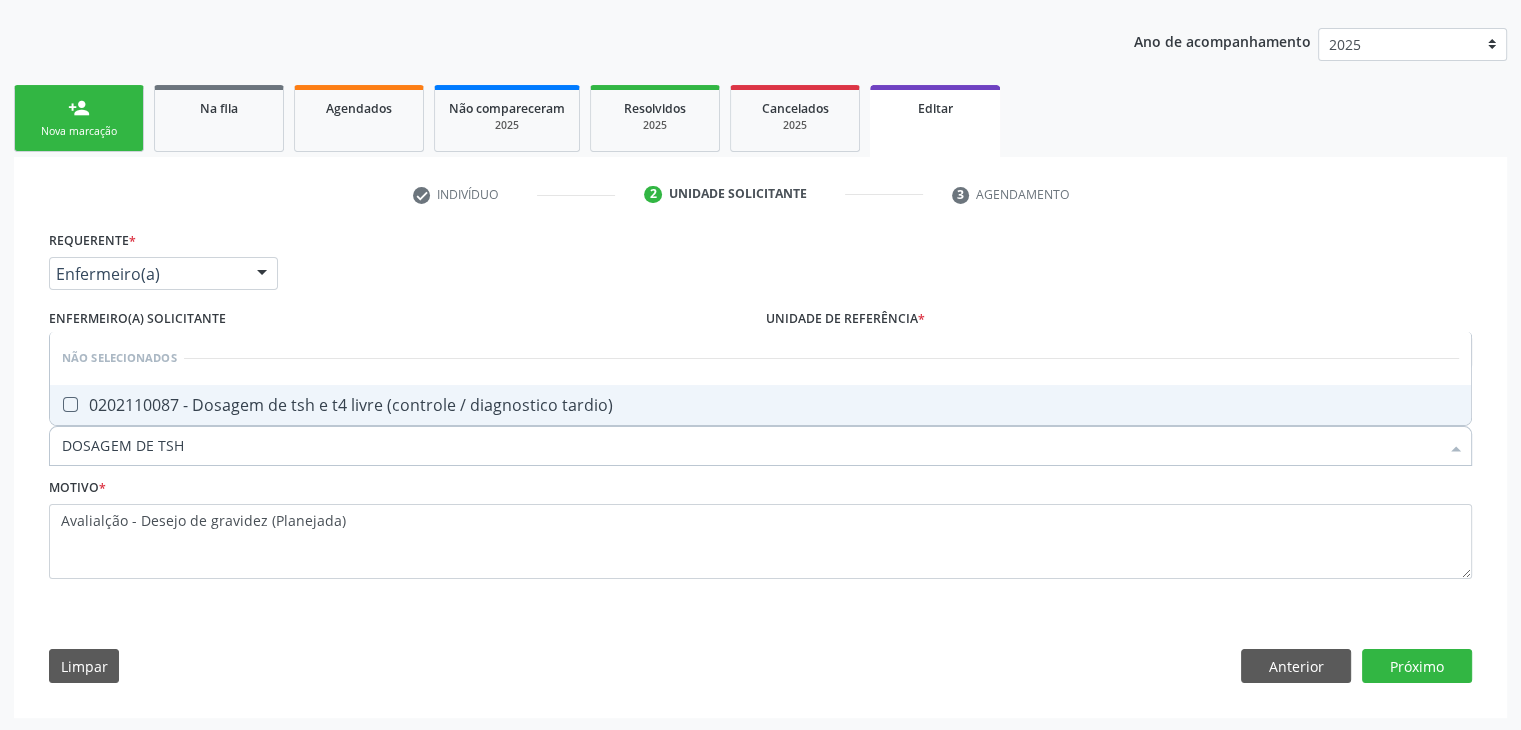 click on "0202110087 - Dosagem de tsh e t4 livre (controle / diagnostico tardio)" at bounding box center (760, 405) 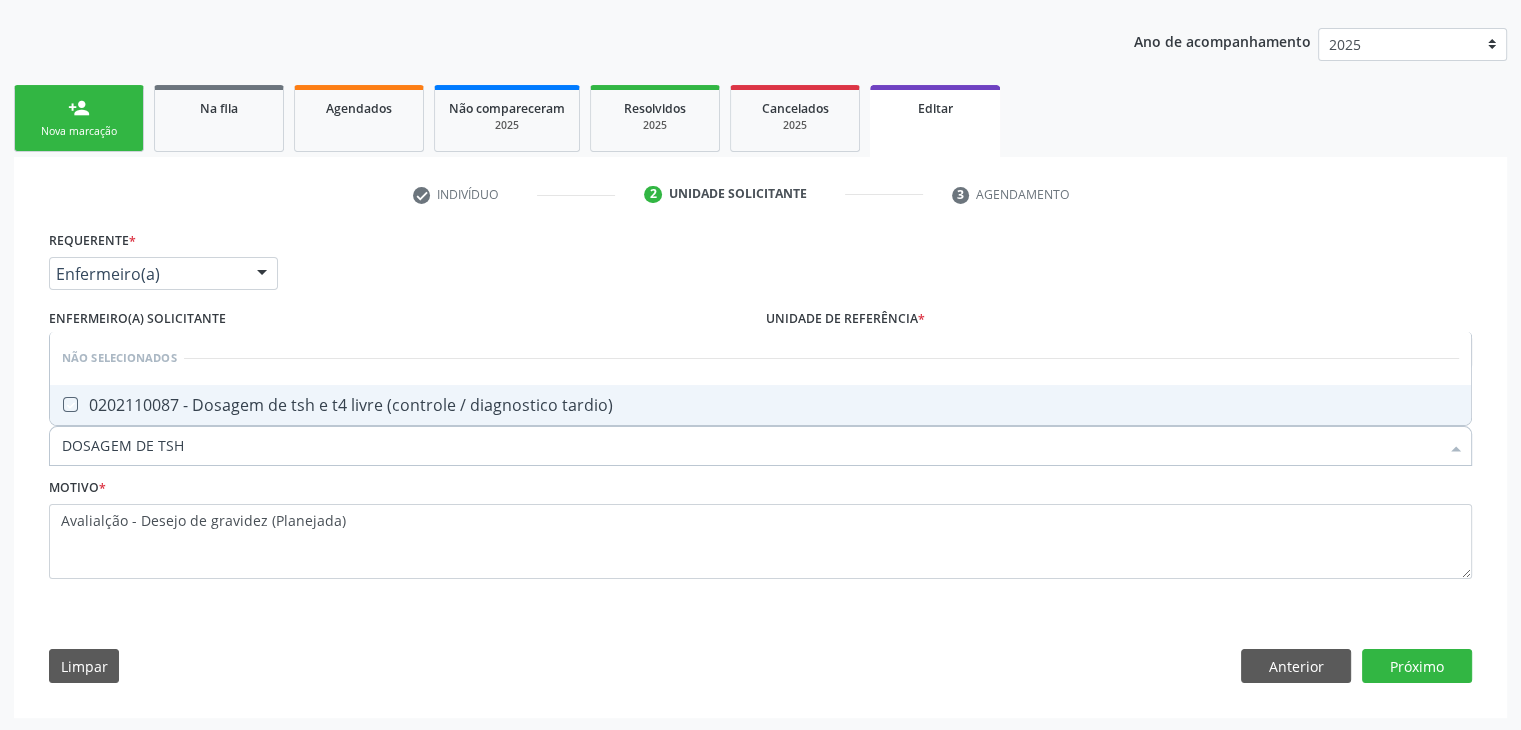 checkbox on "true" 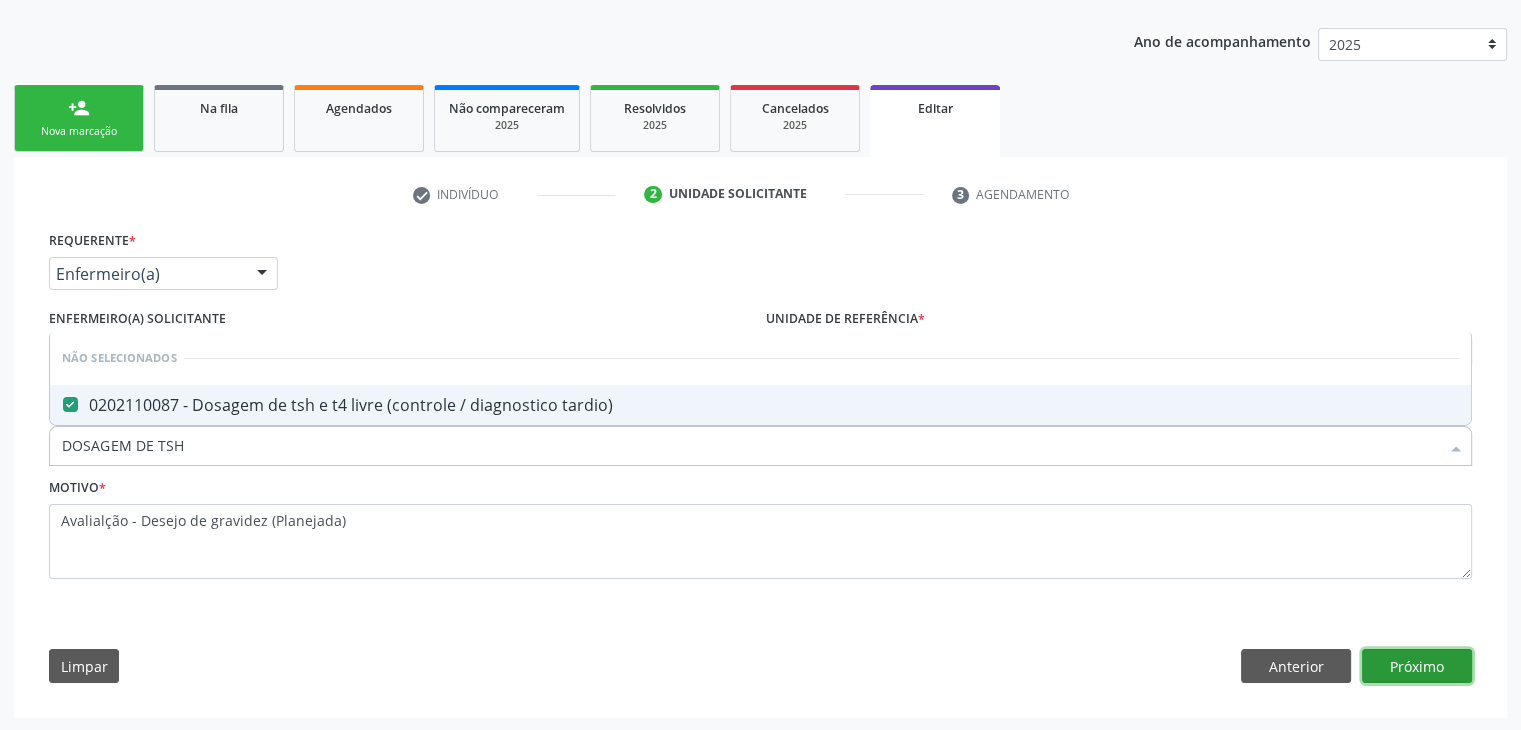 click on "Próximo" at bounding box center [1417, 666] 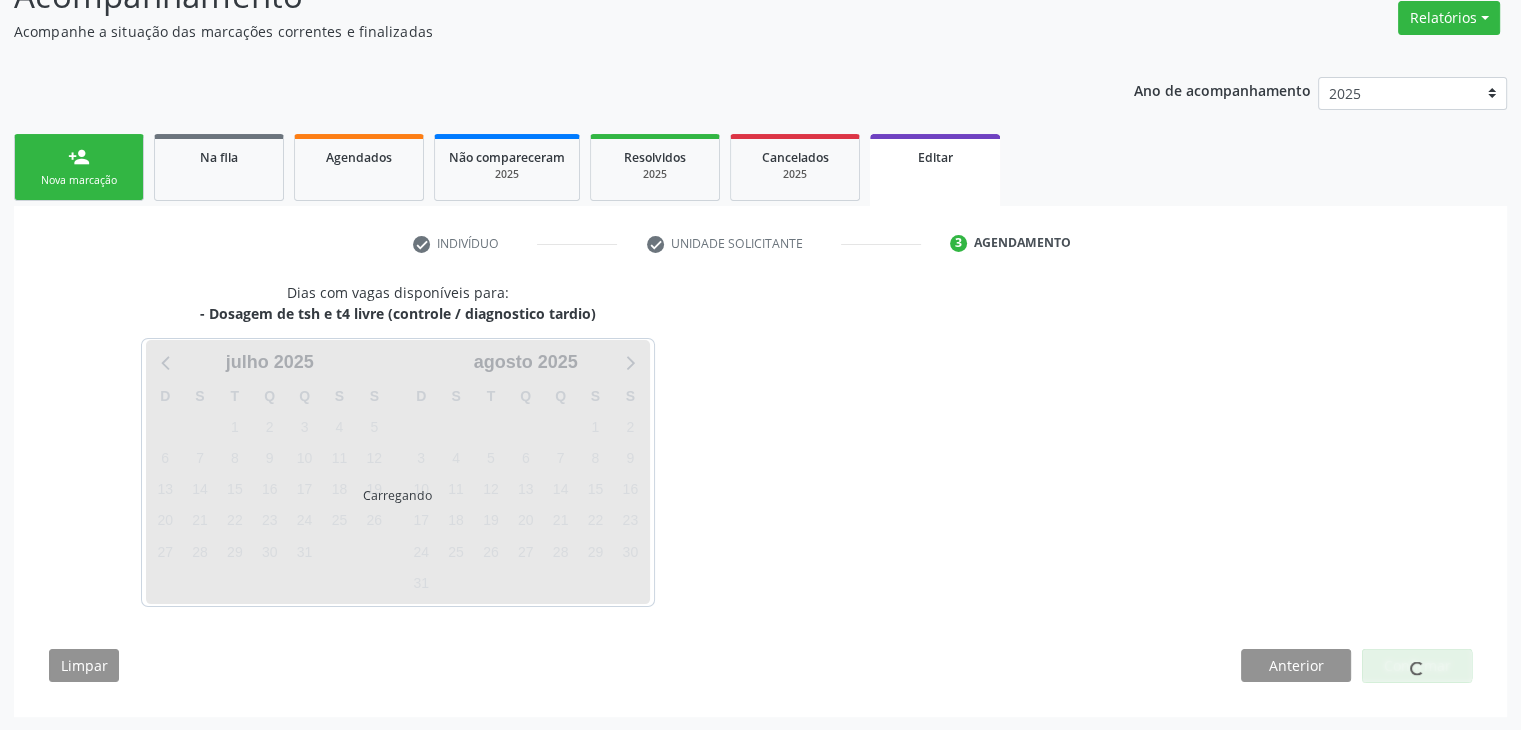 scroll, scrollTop: 165, scrollLeft: 0, axis: vertical 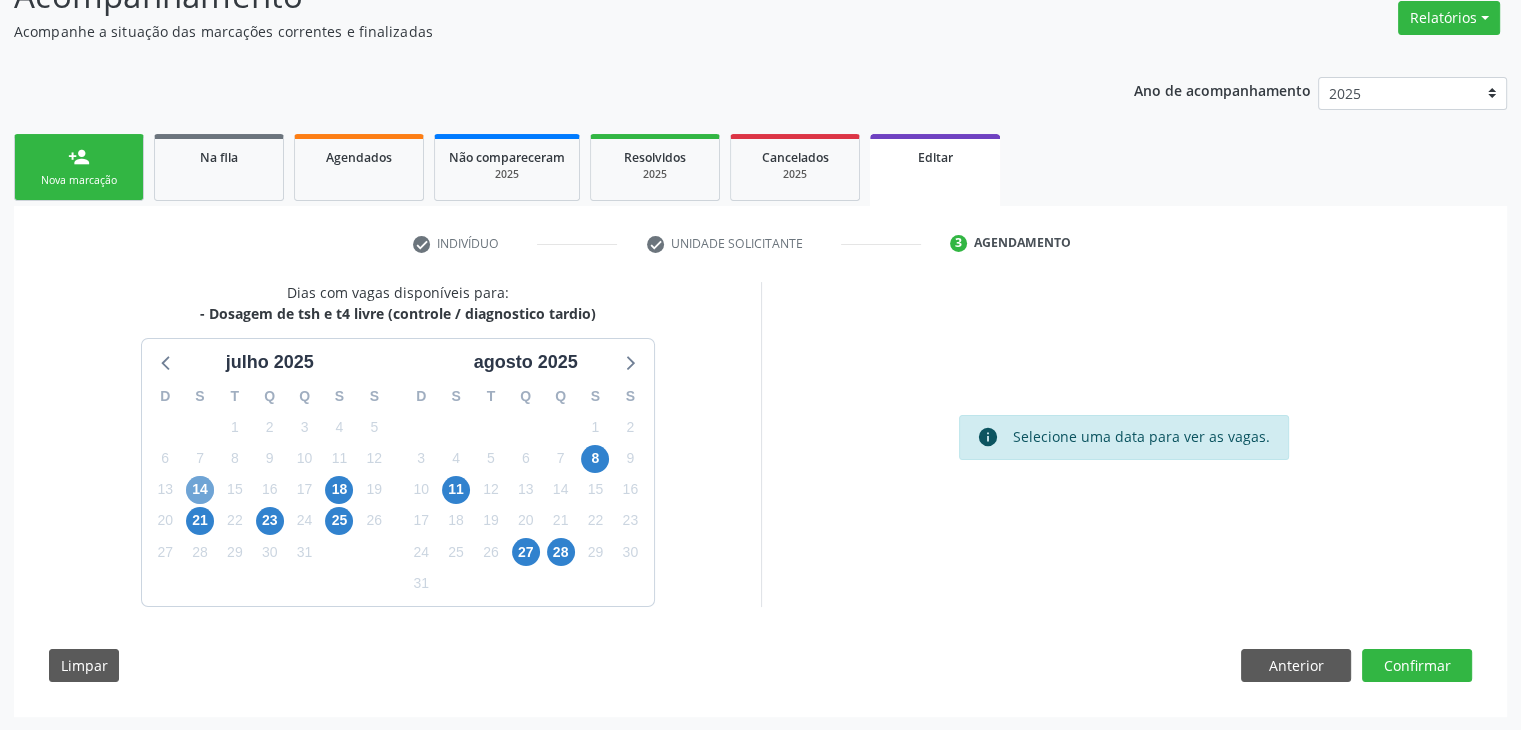 click on "14" at bounding box center (200, 490) 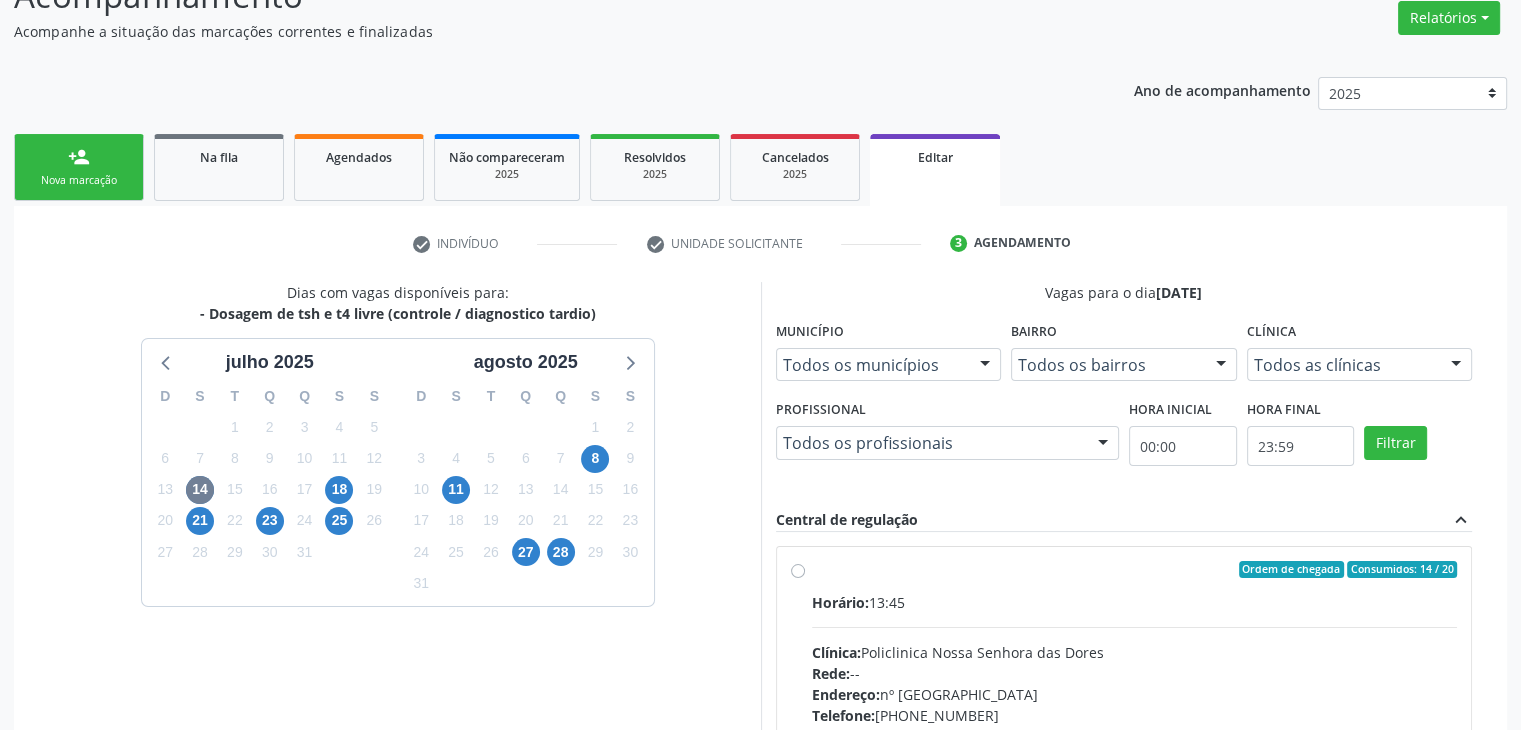 click on "Horário:   13:45
Clínica:  Policlinica [GEOGRAPHIC_DATA]
Rede:
--
Endereço:   [STREET_ADDRESS]
Telefone:   [PHONE_NUMBER]
Profissional:
--
Informações adicionais sobre o atendimento
Idade de atendimento:
Sem restrição
Gênero(s) atendido(s):
Sem restrição
Informações adicionais:
--" at bounding box center (1135, 729) 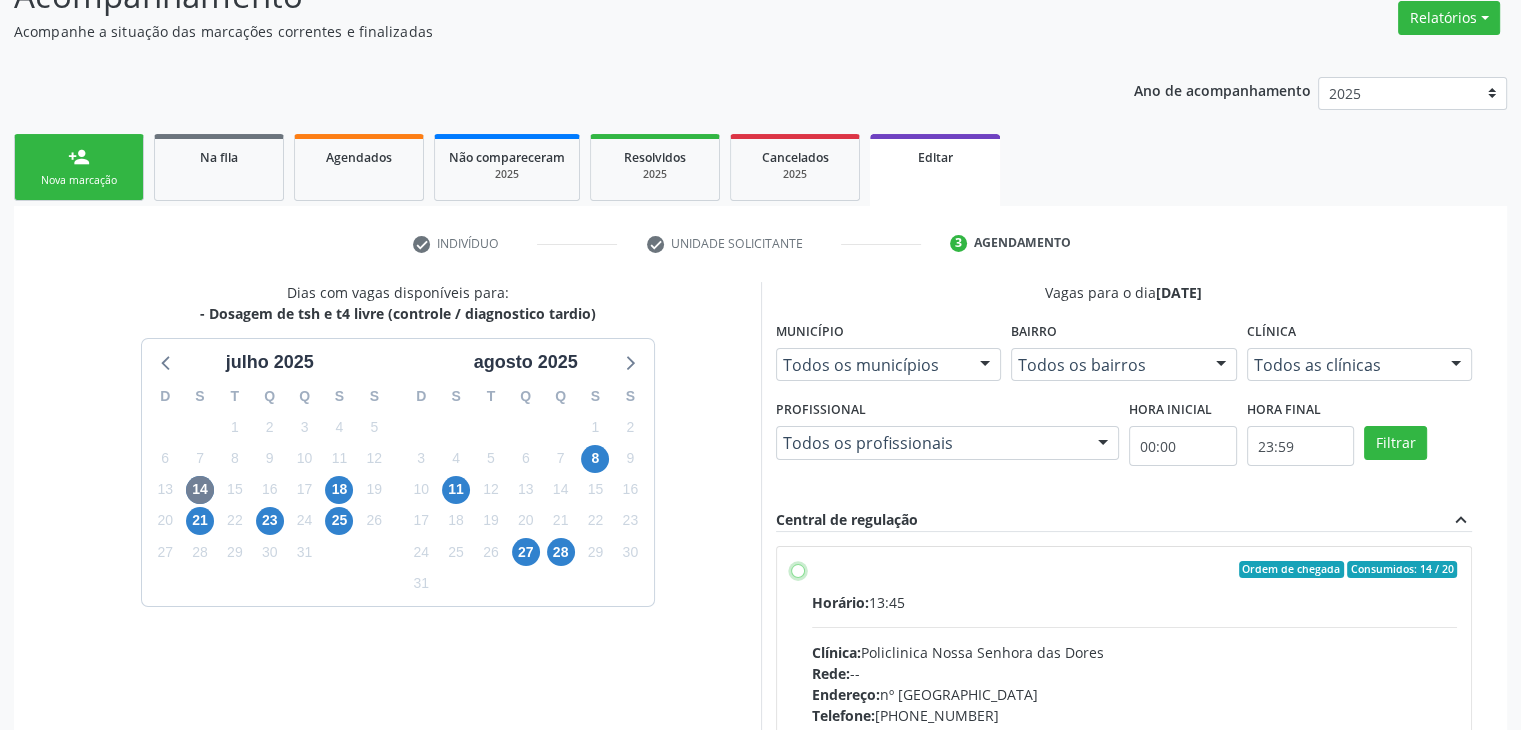 click on "Ordem de chegada
Consumidos: 14 / 20
Horário:   13:45
Clínica:  Policlinica [GEOGRAPHIC_DATA]
Rede:
--
Endereço:   [STREET_ADDRESS]
Telefone:   [PHONE_NUMBER]
Profissional:
--
Informações adicionais sobre o atendimento
Idade de atendimento:
Sem restrição
Gênero(s) atendido(s):
Sem restrição
Informações adicionais:
--" at bounding box center (798, 570) 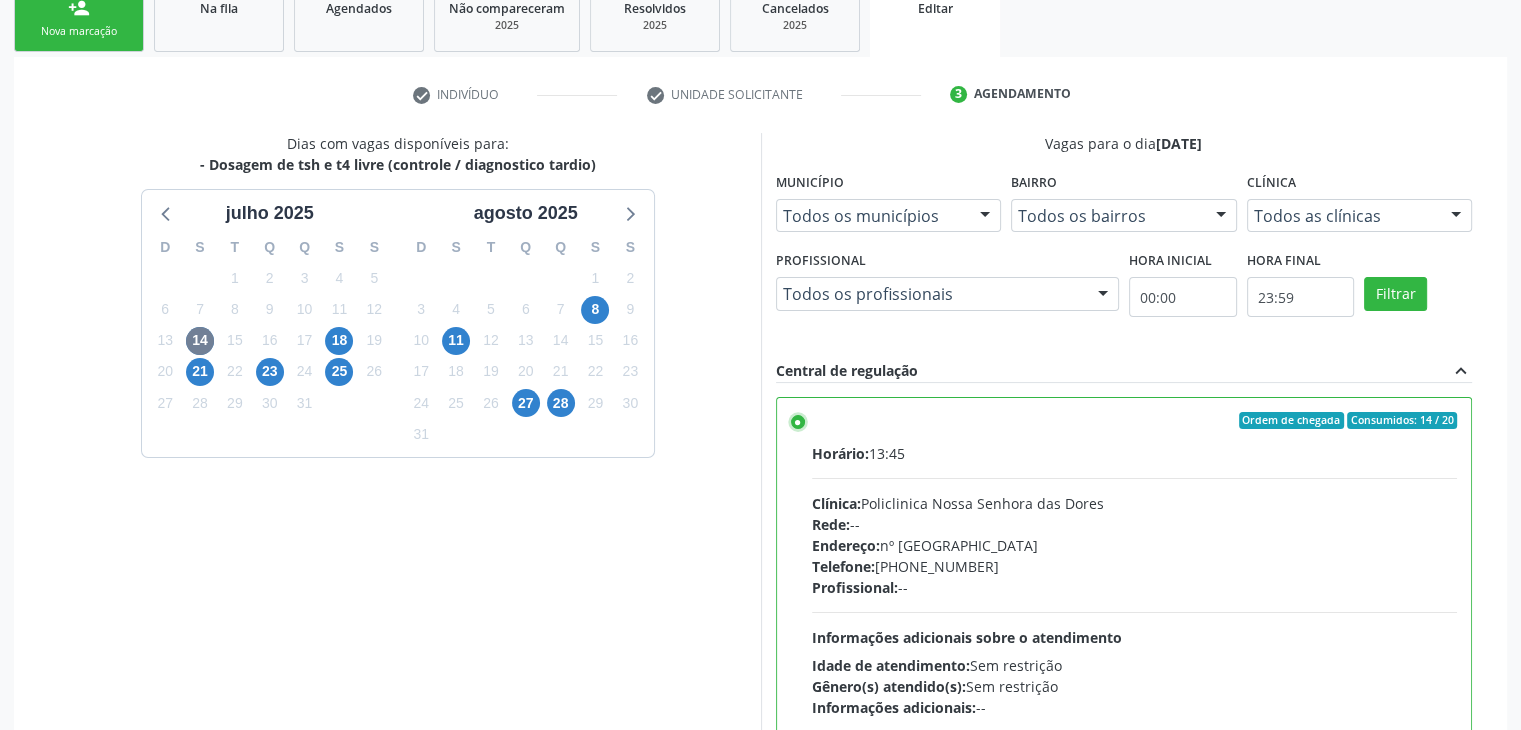scroll, scrollTop: 490, scrollLeft: 0, axis: vertical 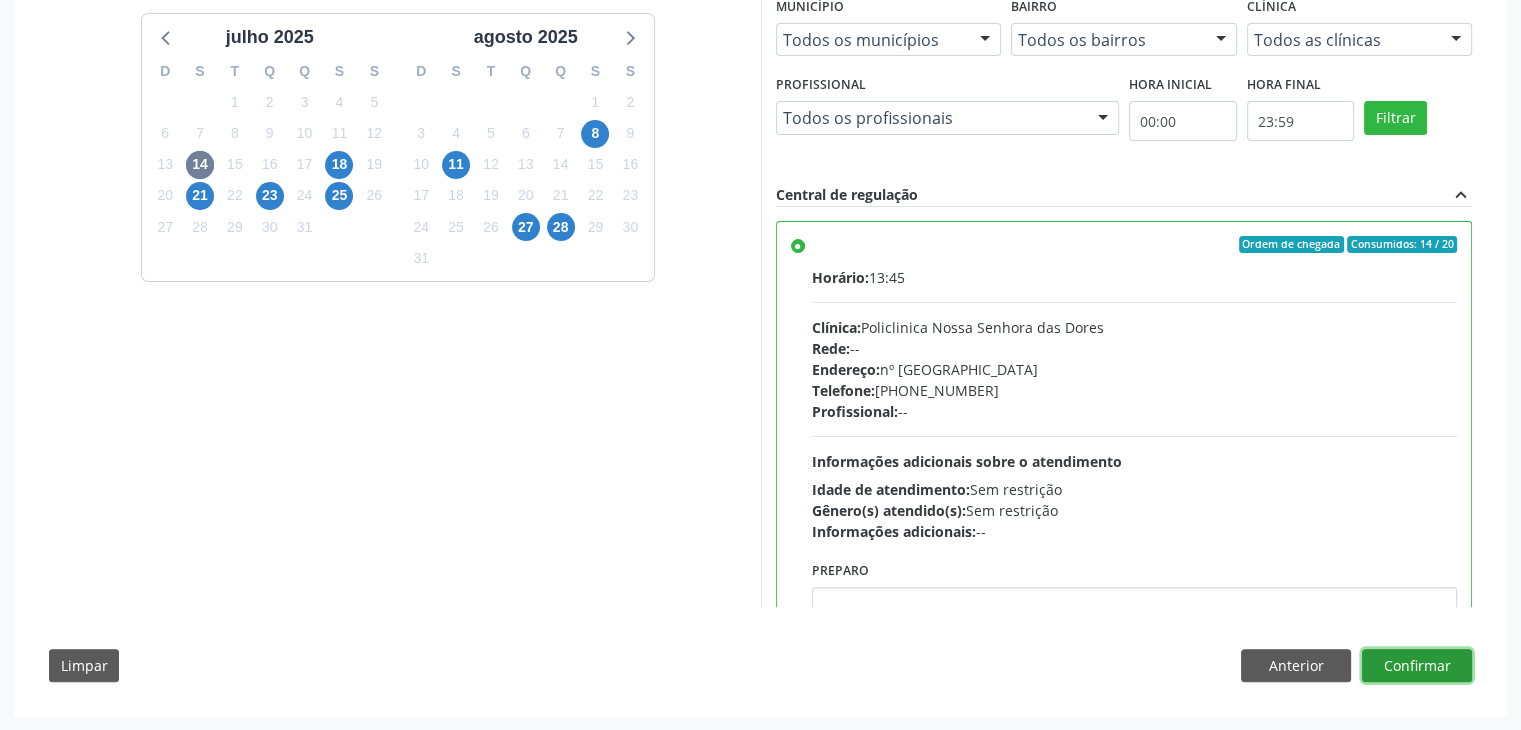 click on "Confirmar" at bounding box center (1417, 666) 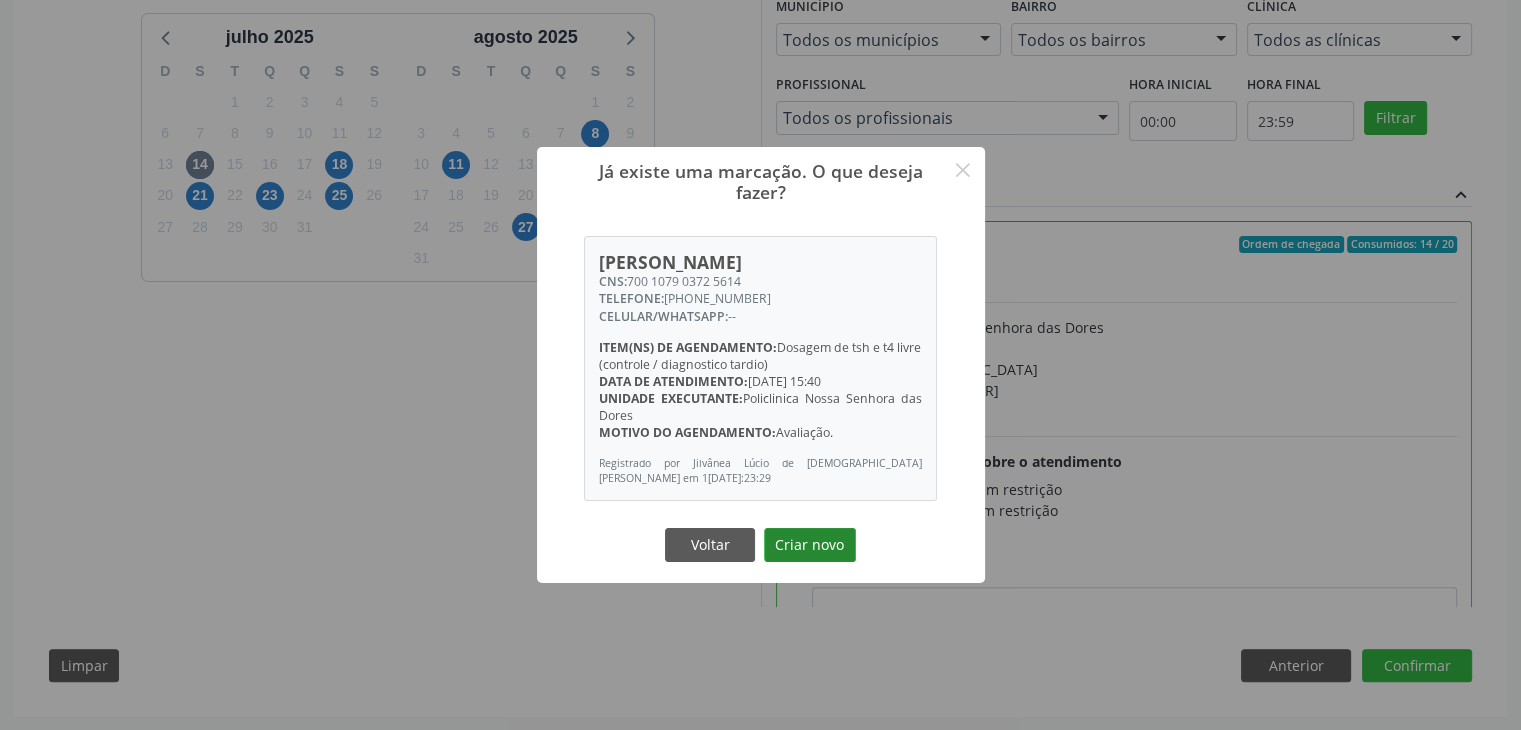 click on "Criar novo" at bounding box center [810, 545] 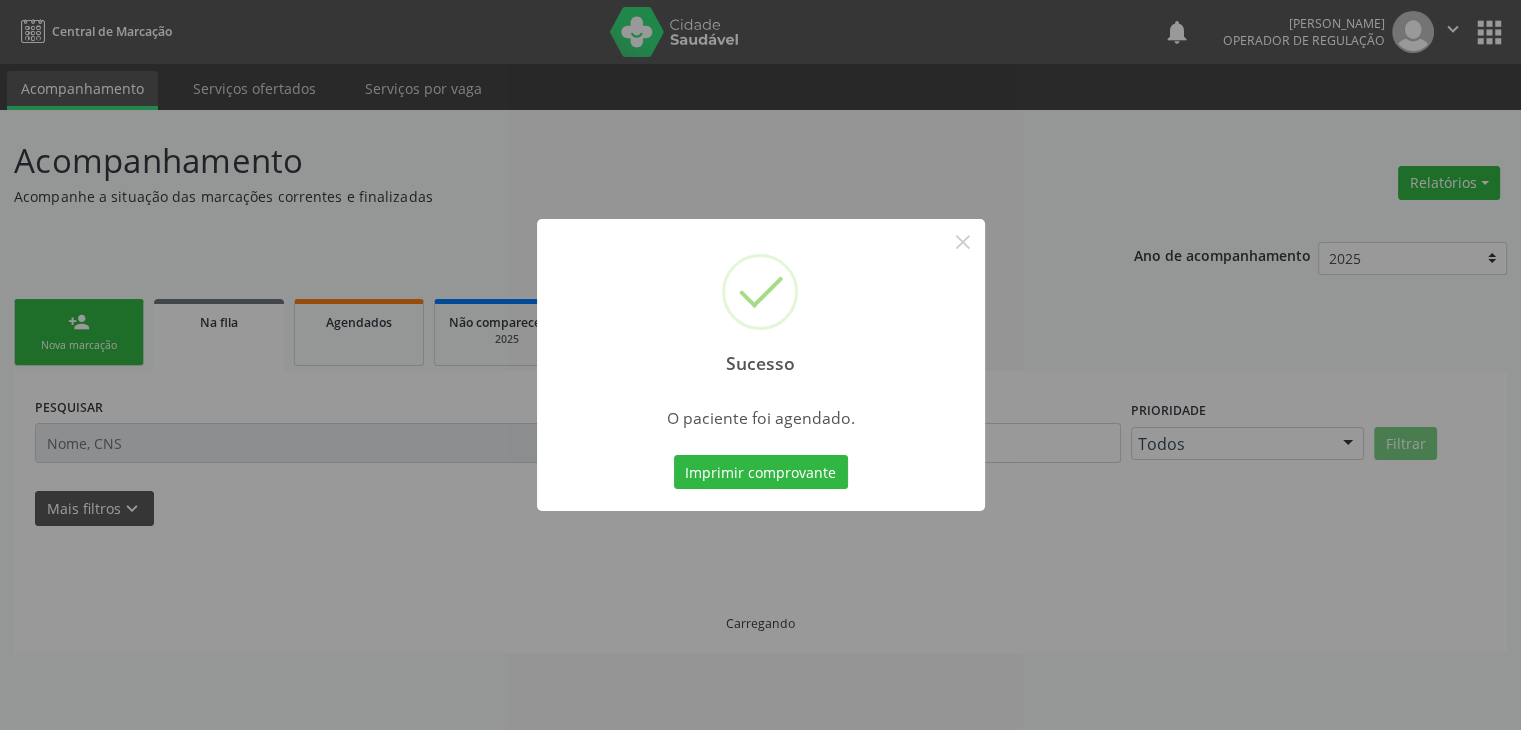 scroll, scrollTop: 0, scrollLeft: 0, axis: both 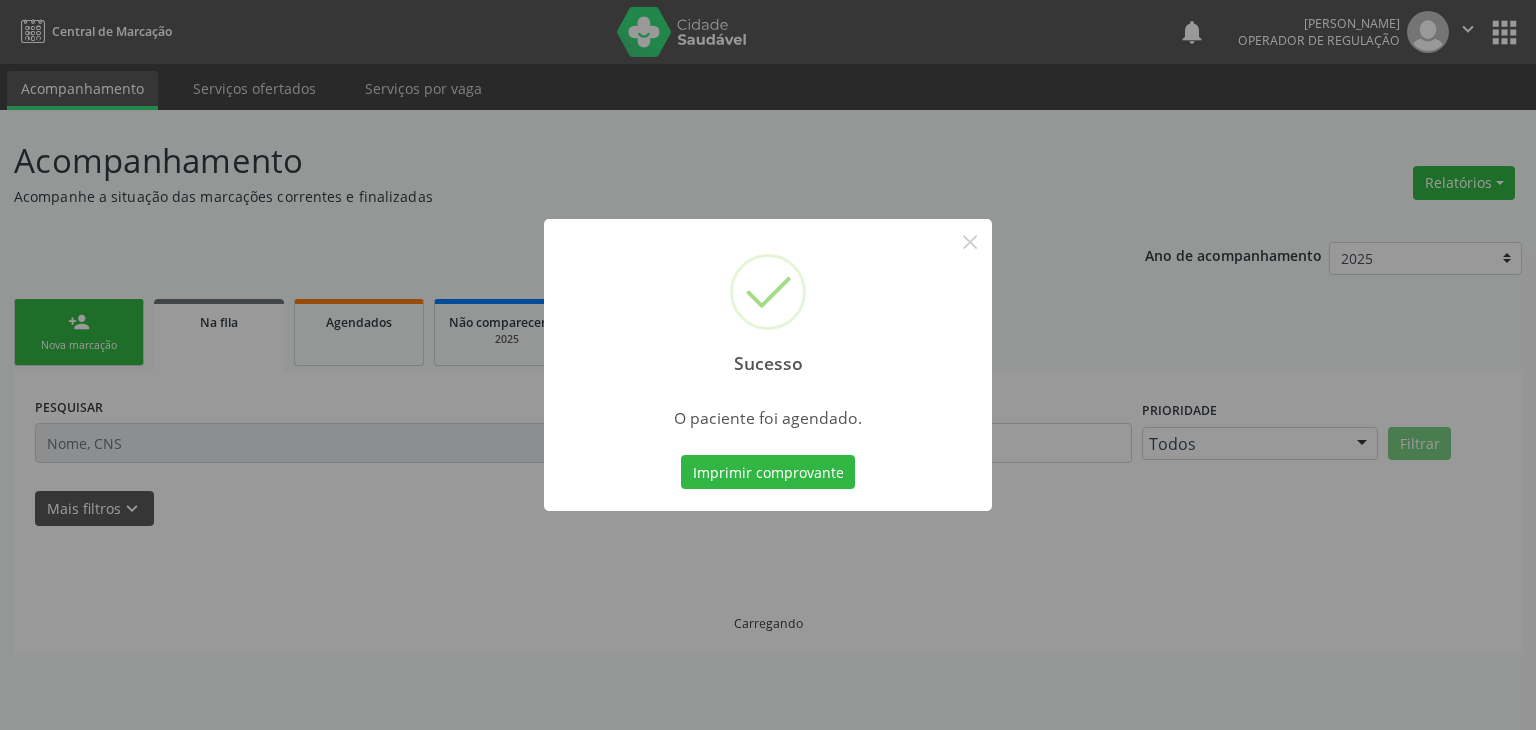 click on "Sucesso ×" at bounding box center [768, 305] 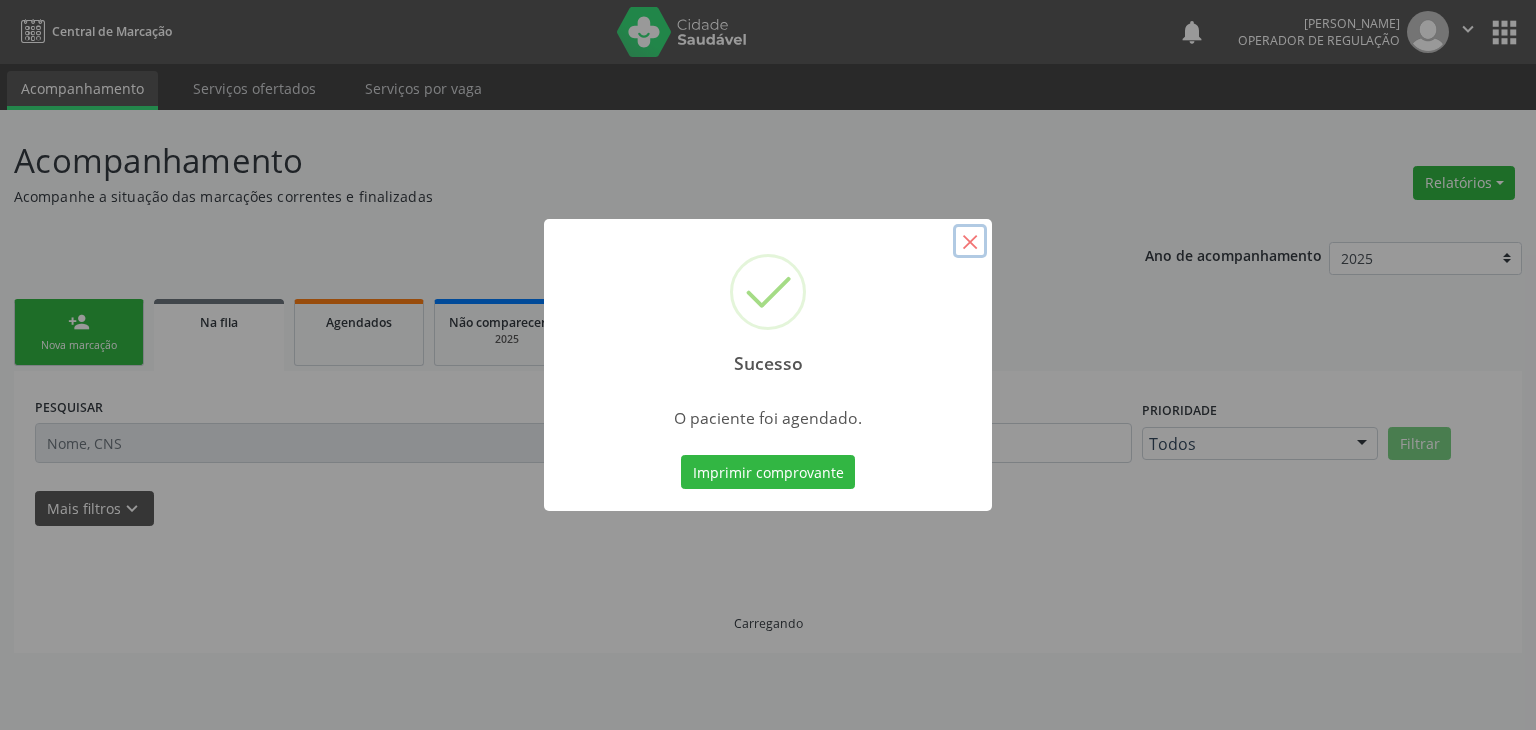 click on "×" at bounding box center [970, 241] 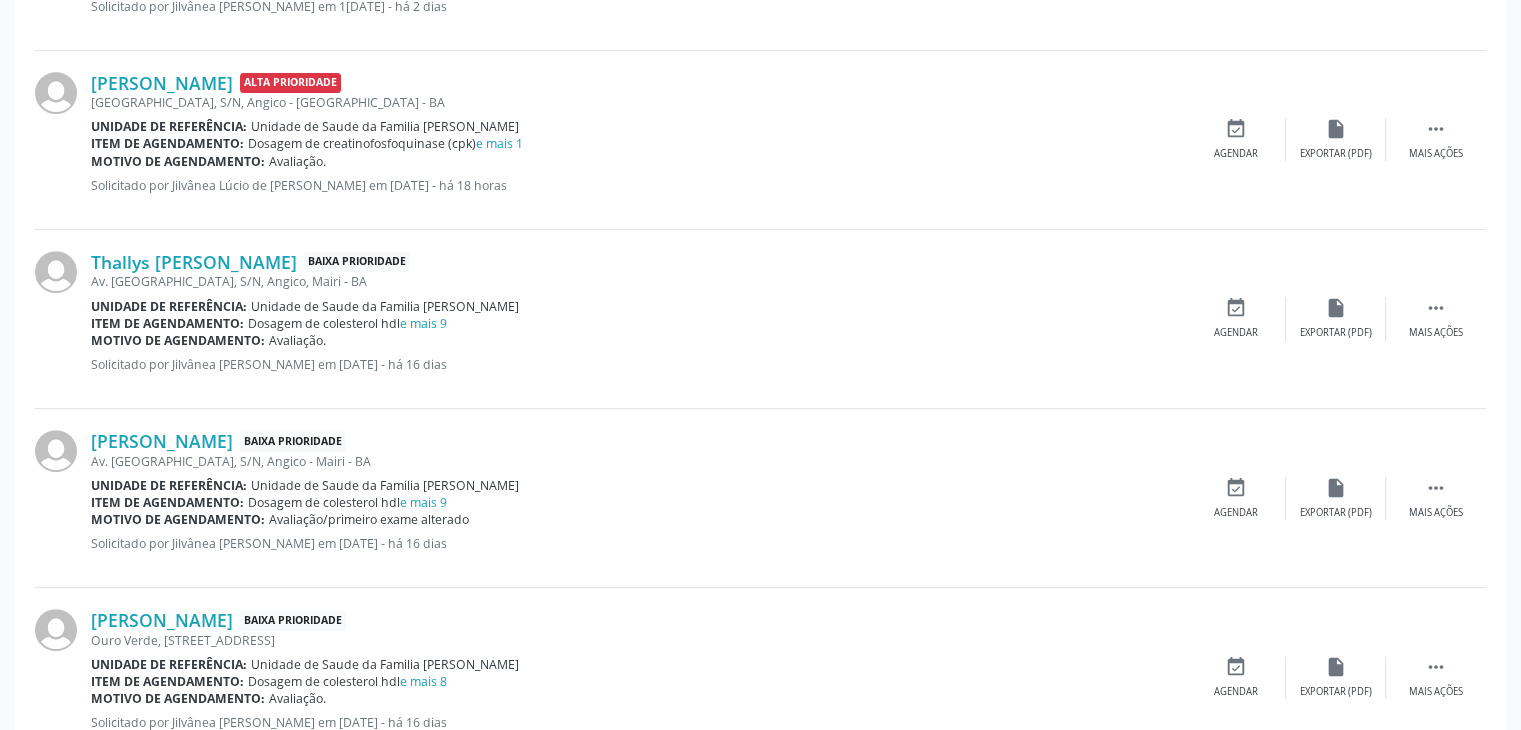 scroll, scrollTop: 700, scrollLeft: 0, axis: vertical 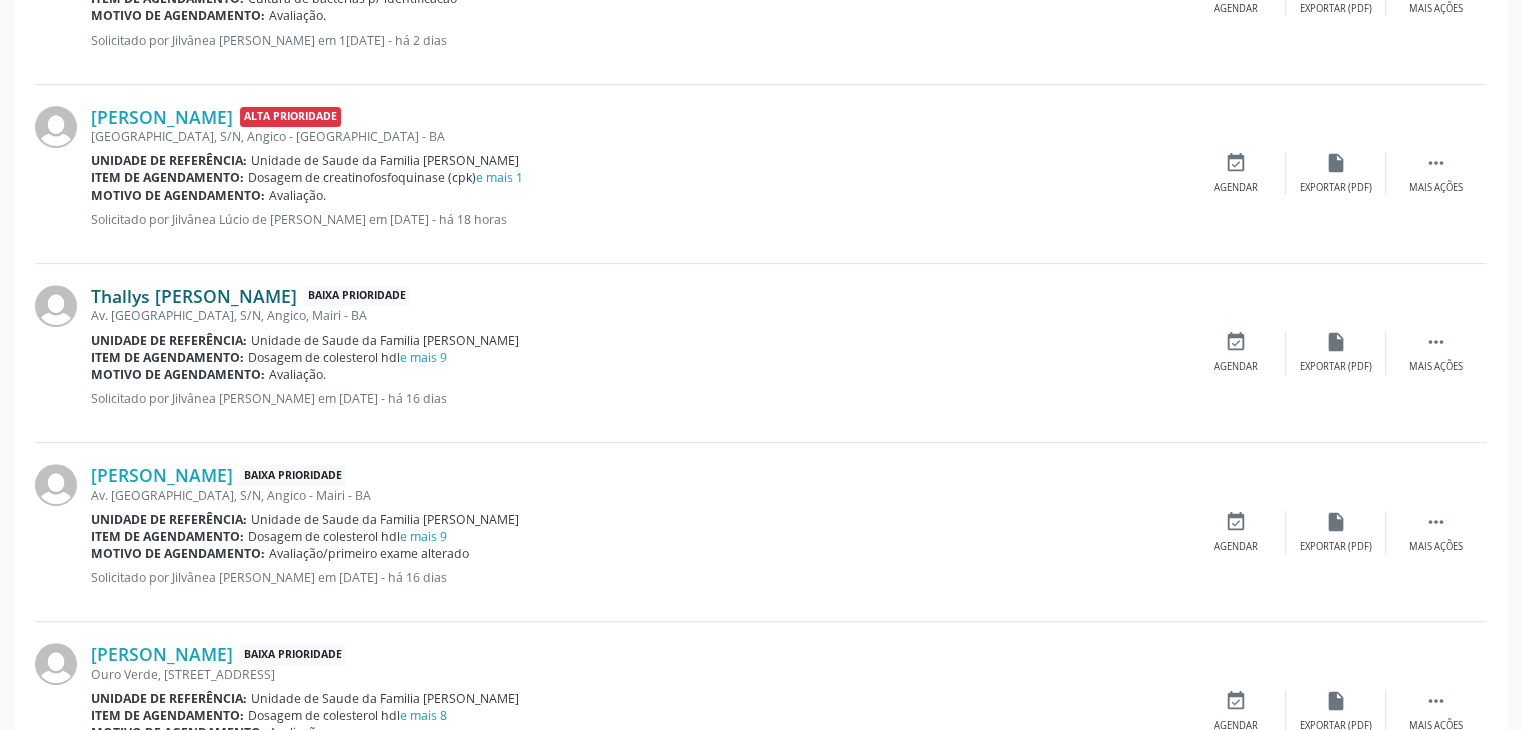 click on "Thallys [PERSON_NAME]" at bounding box center [194, 296] 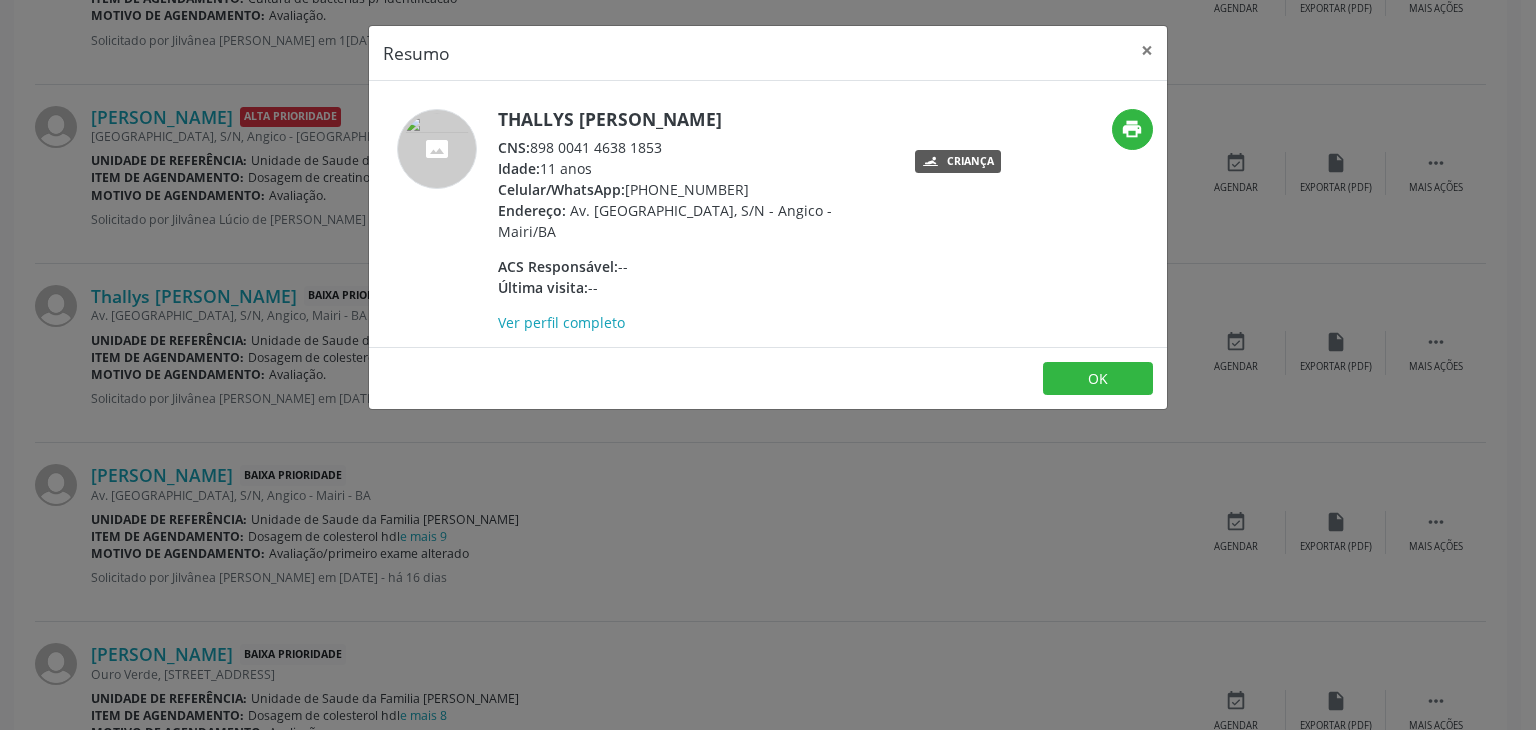 drag, startPoint x: 492, startPoint y: 114, endPoint x: 781, endPoint y: 118, distance: 289.02768 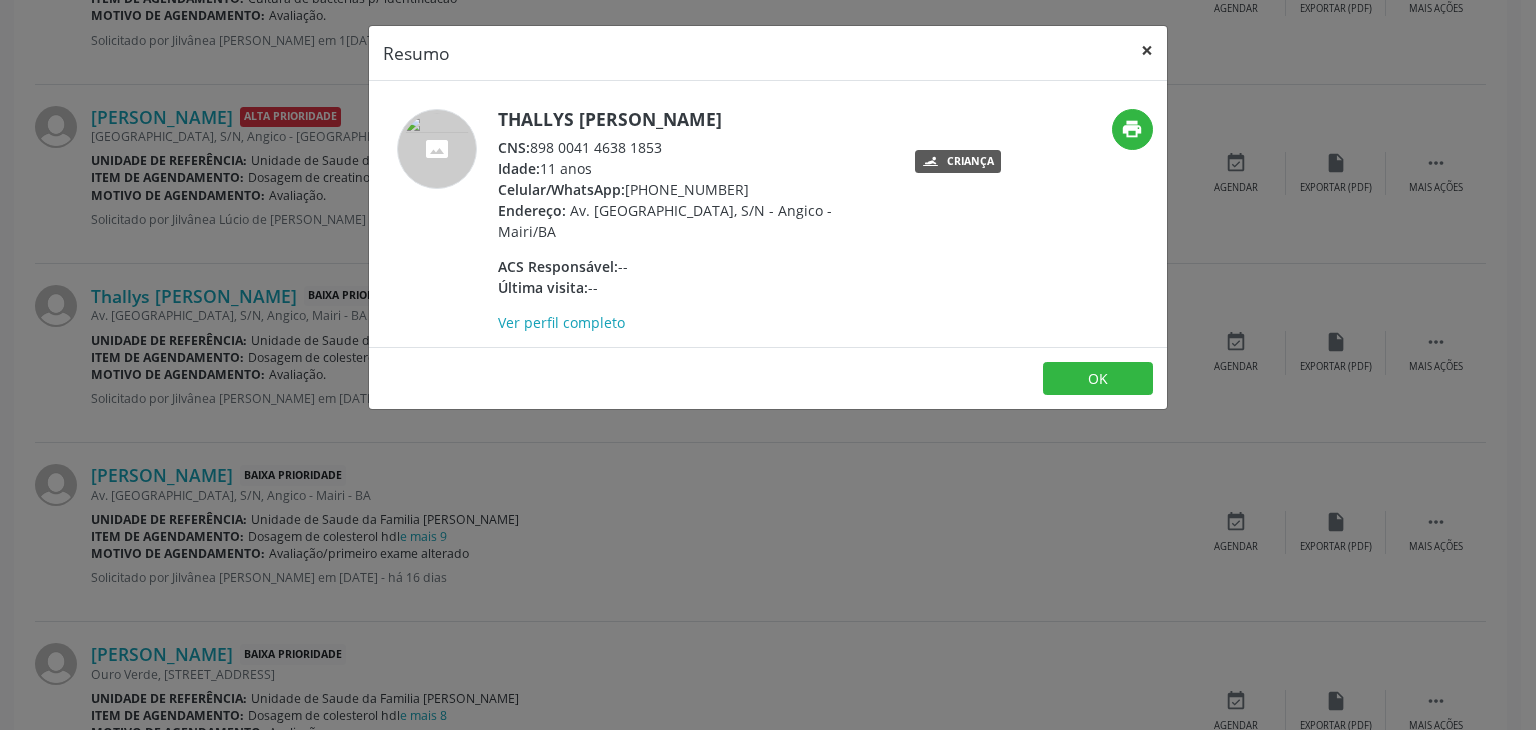 click on "×" at bounding box center (1147, 50) 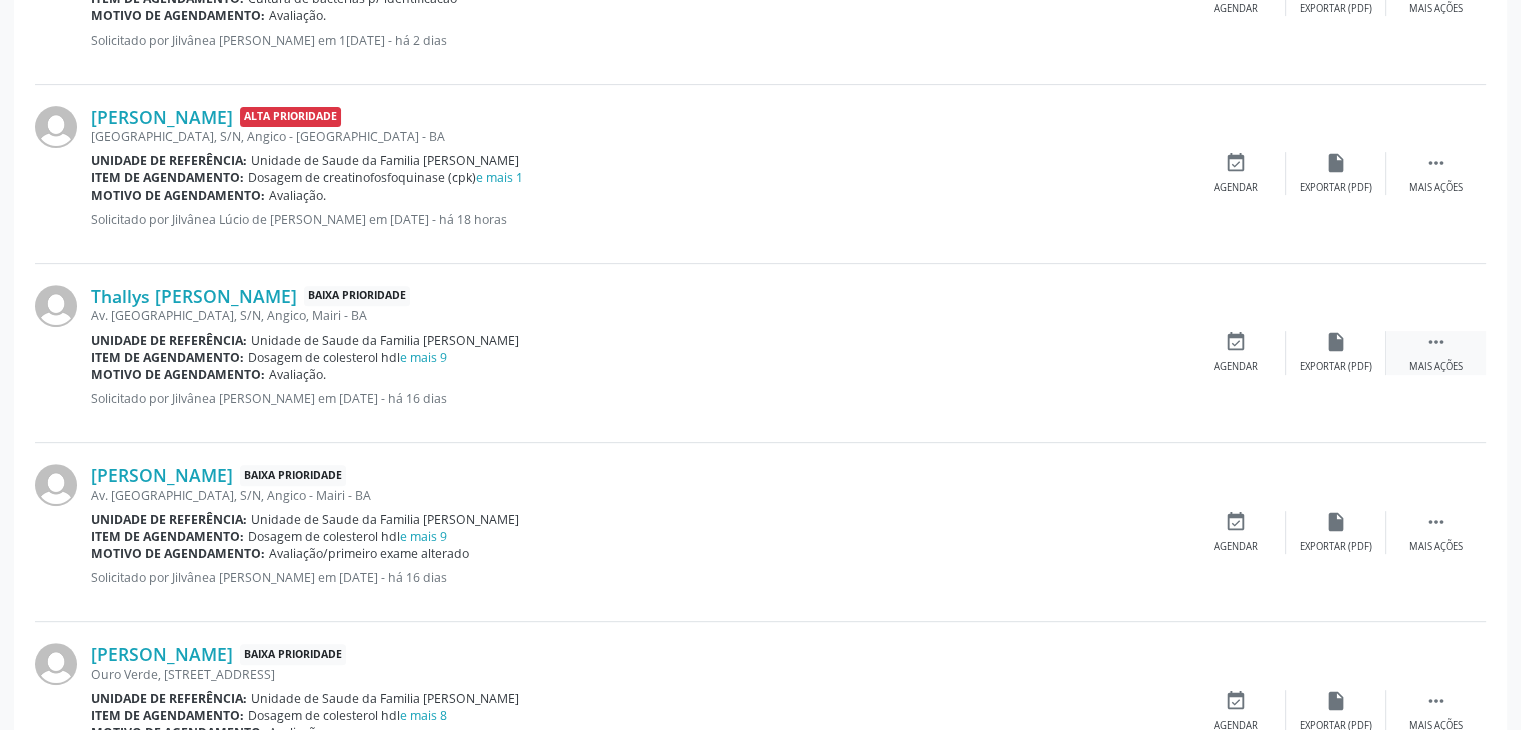 click on "Mais ações" at bounding box center [1436, 367] 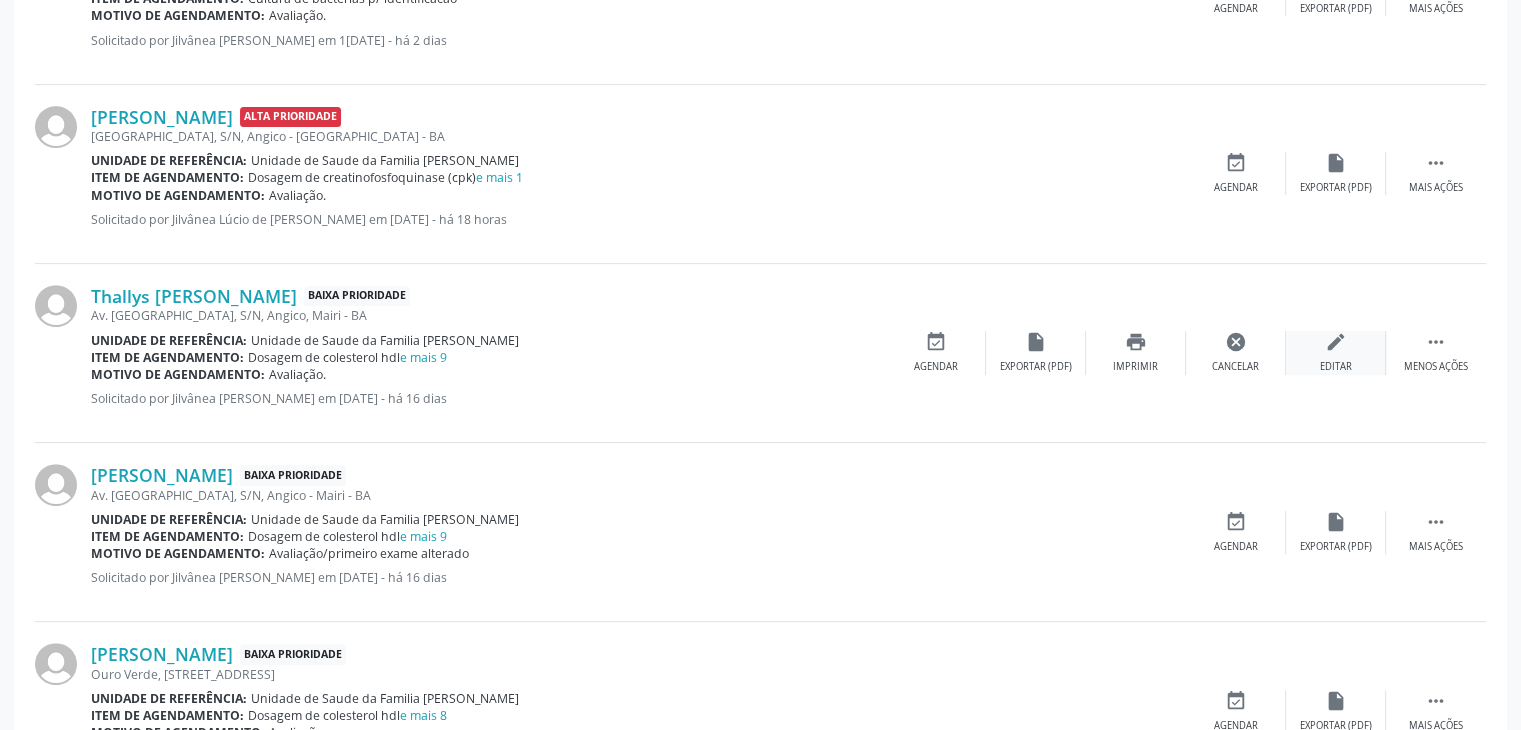 click on "edit
Editar" at bounding box center (1336, 352) 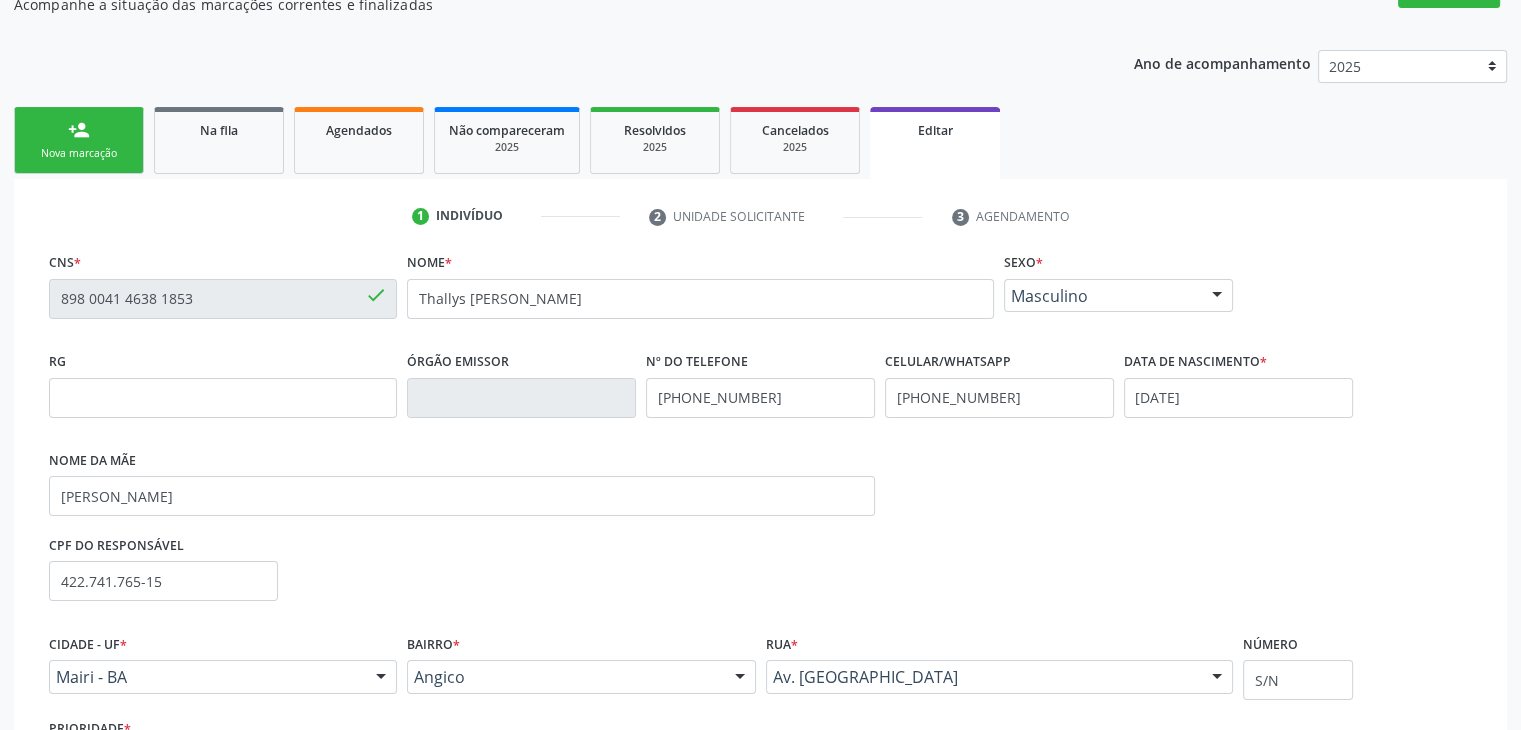 scroll, scrollTop: 365, scrollLeft: 0, axis: vertical 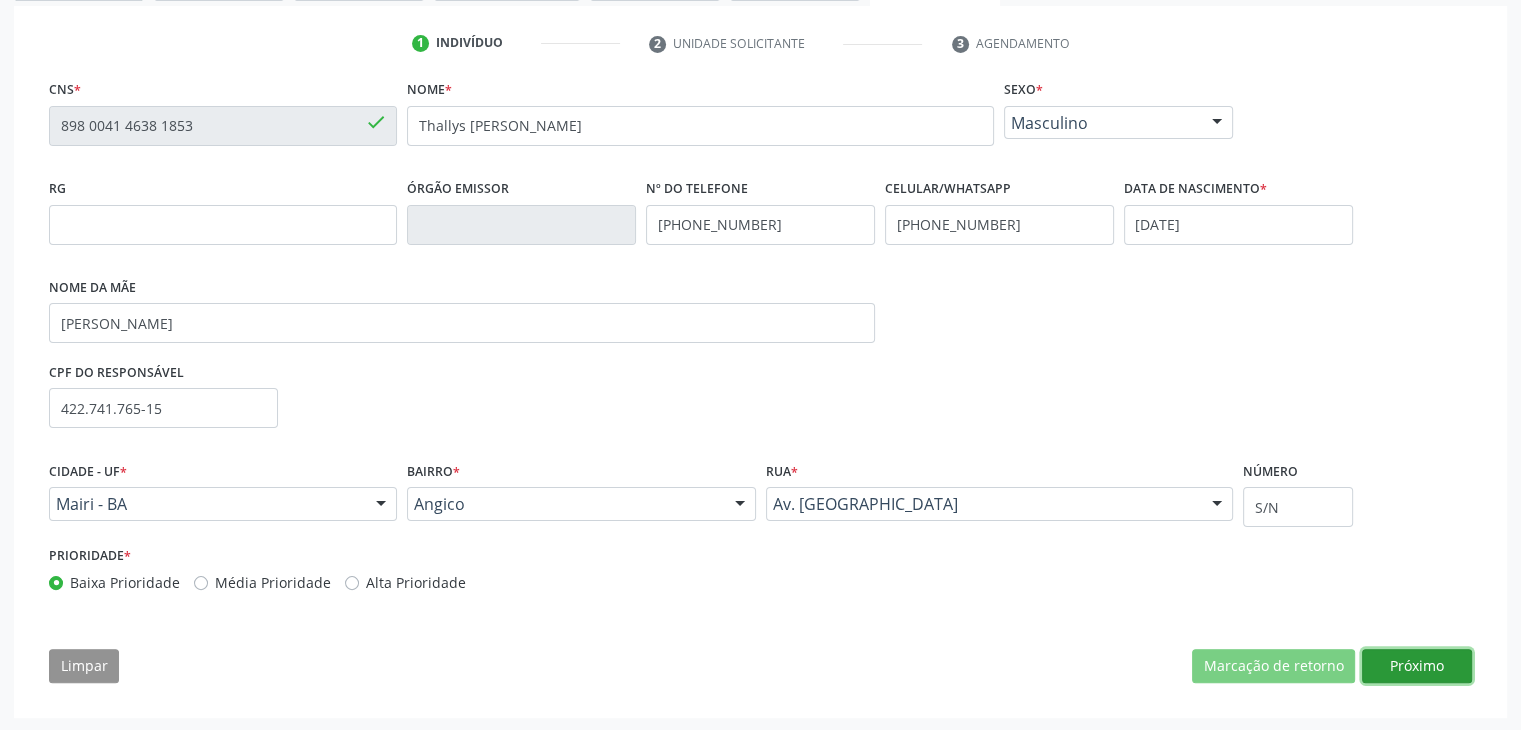 click on "Próximo" at bounding box center (1417, 666) 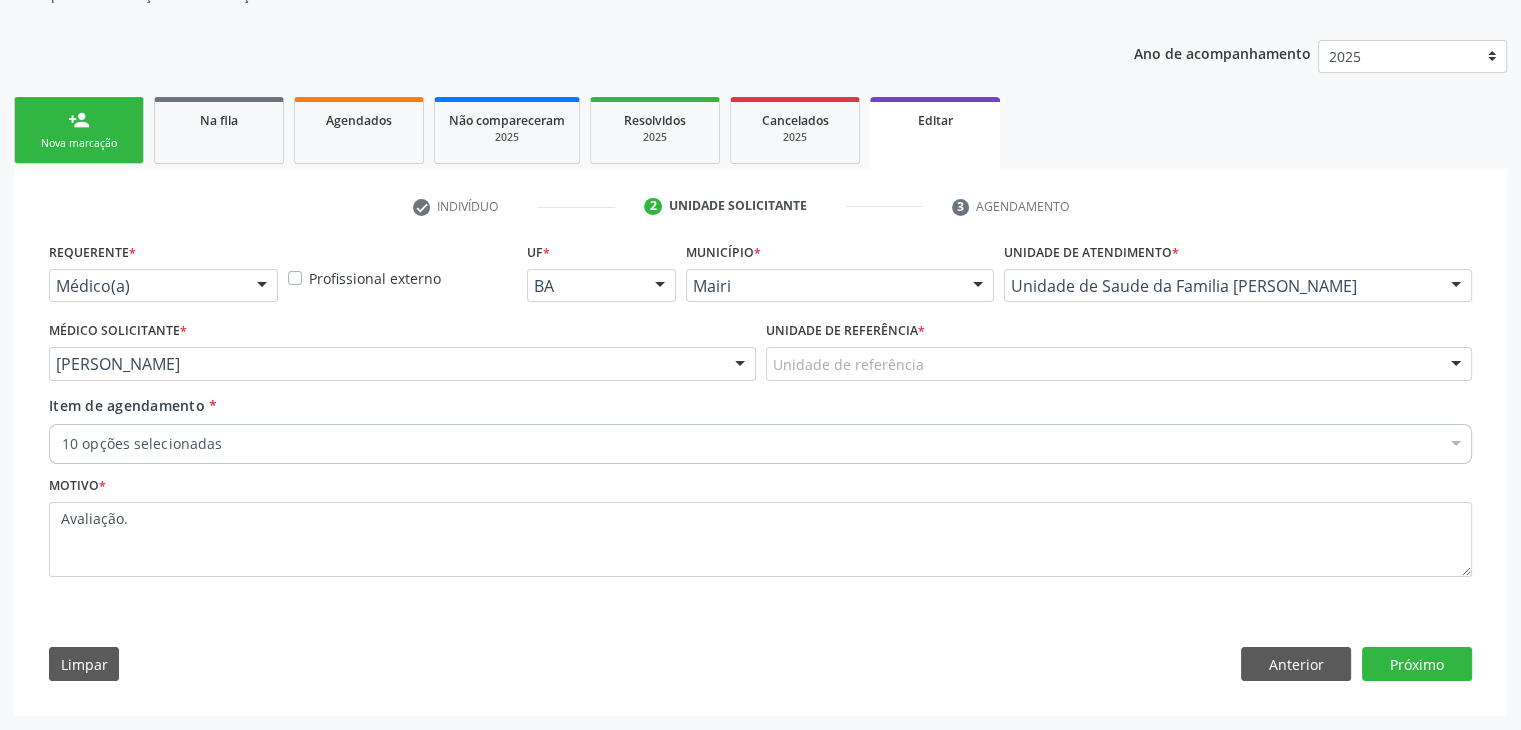 scroll, scrollTop: 200, scrollLeft: 0, axis: vertical 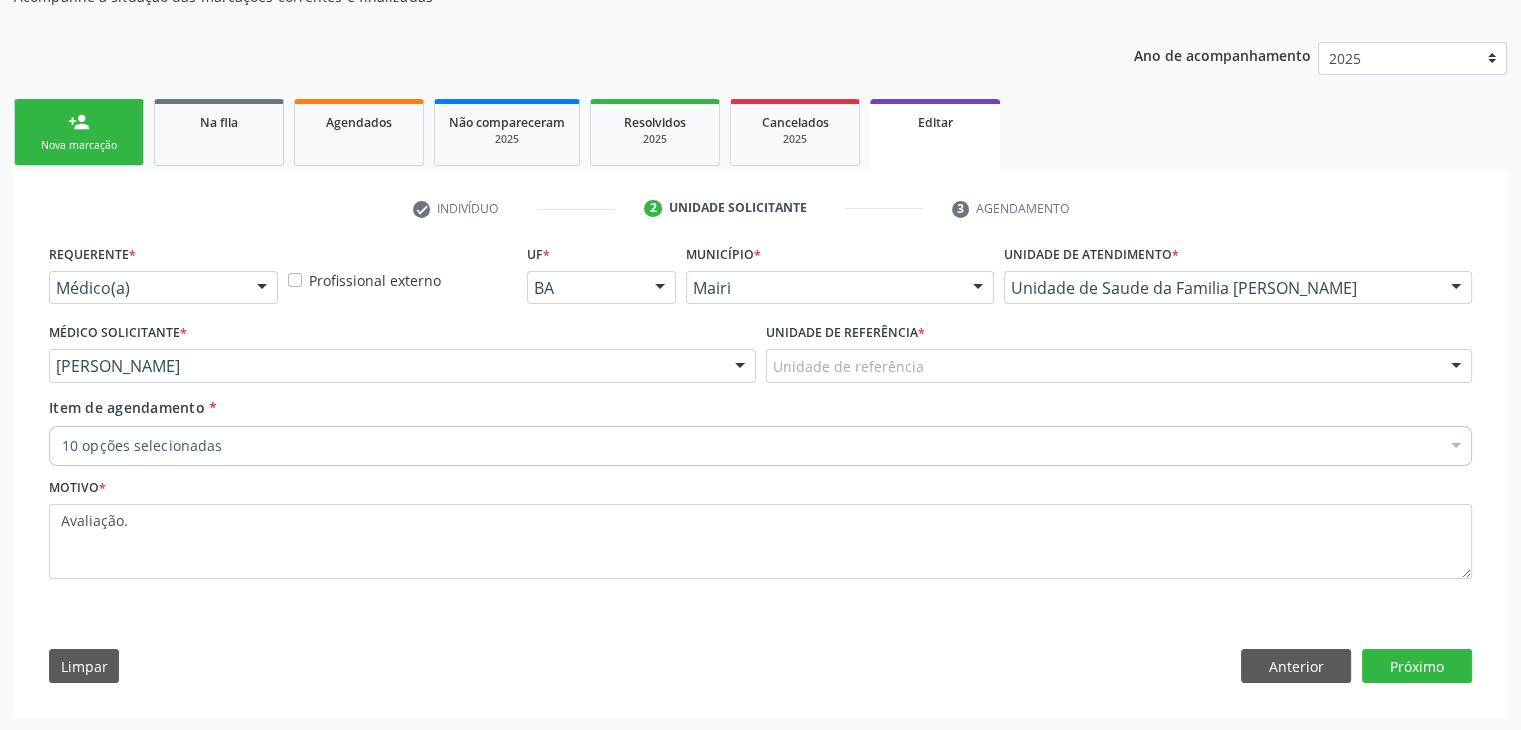 click on "Unidade de referência" at bounding box center (1119, 366) 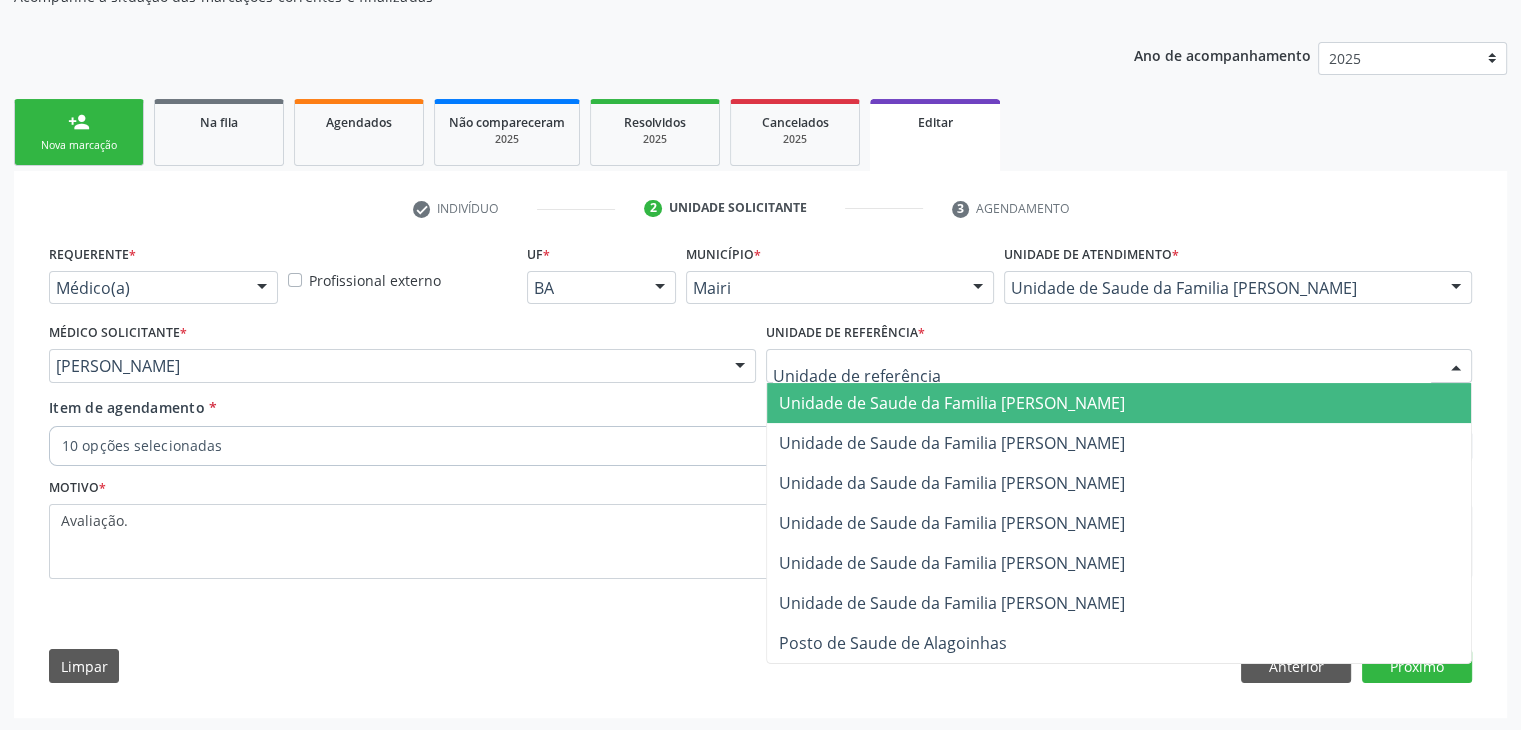 click on "Unidade de Saude da Familia [PERSON_NAME]" at bounding box center (952, 403) 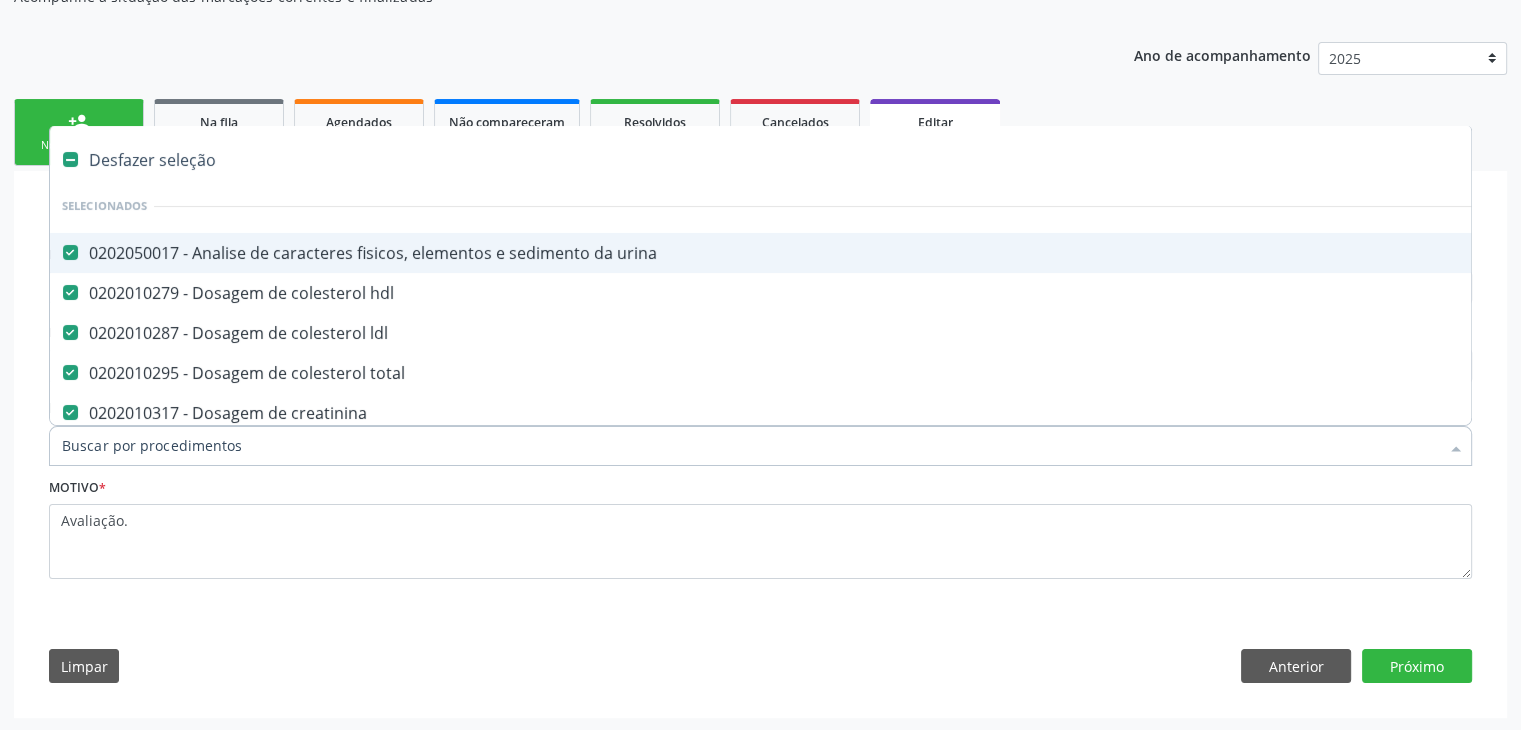click on "Desfazer seleção" at bounding box center [831, 160] 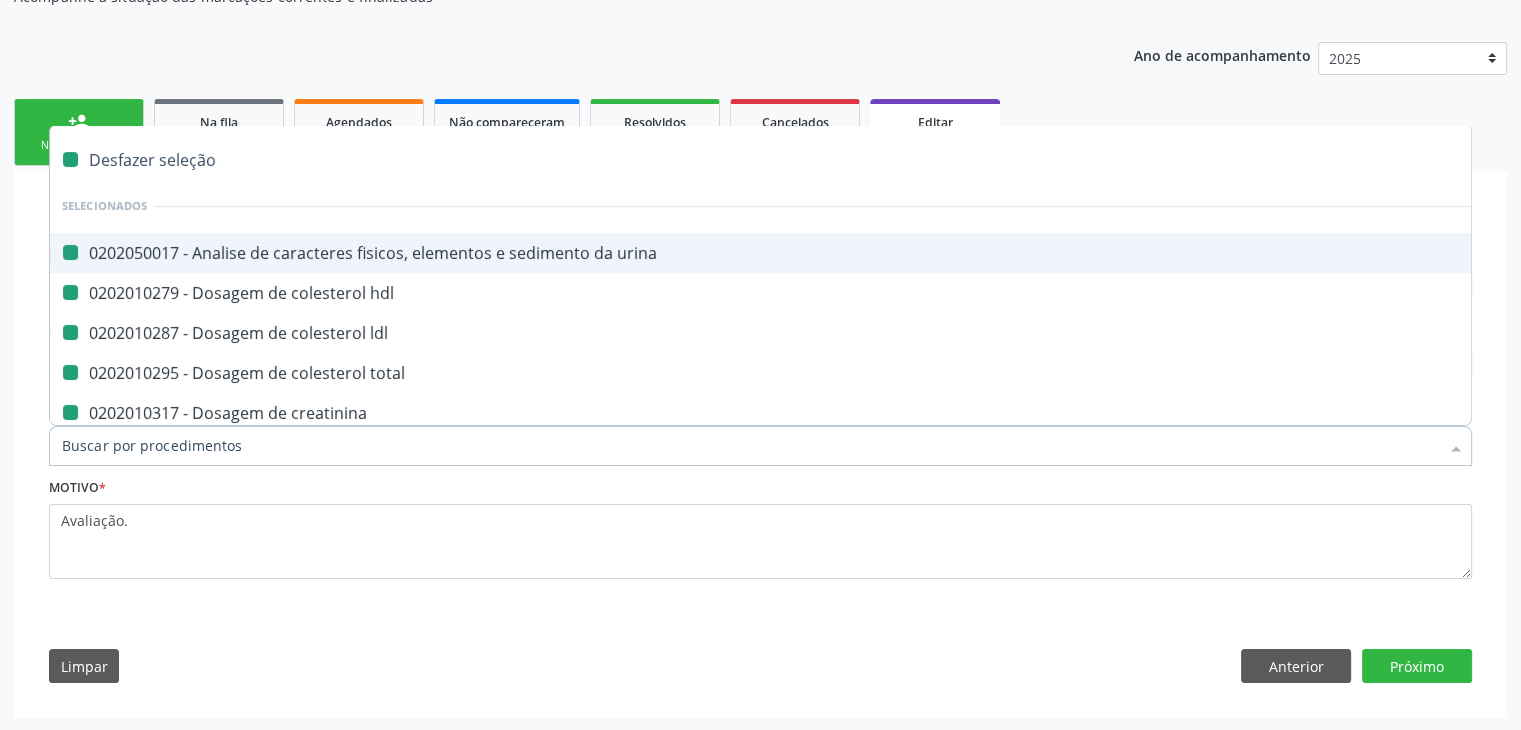checkbox on "false" 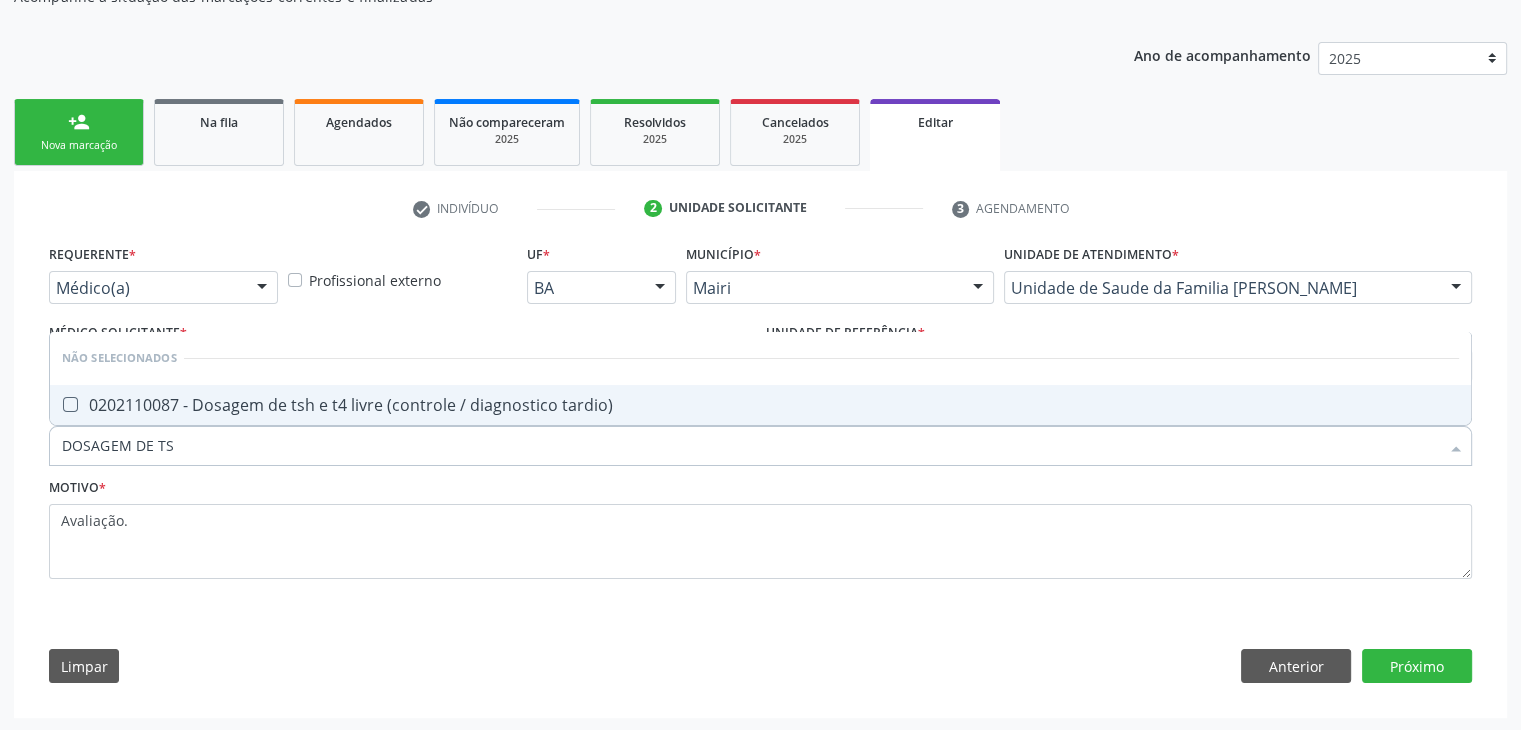 type on "DOSAGEM DE TSH" 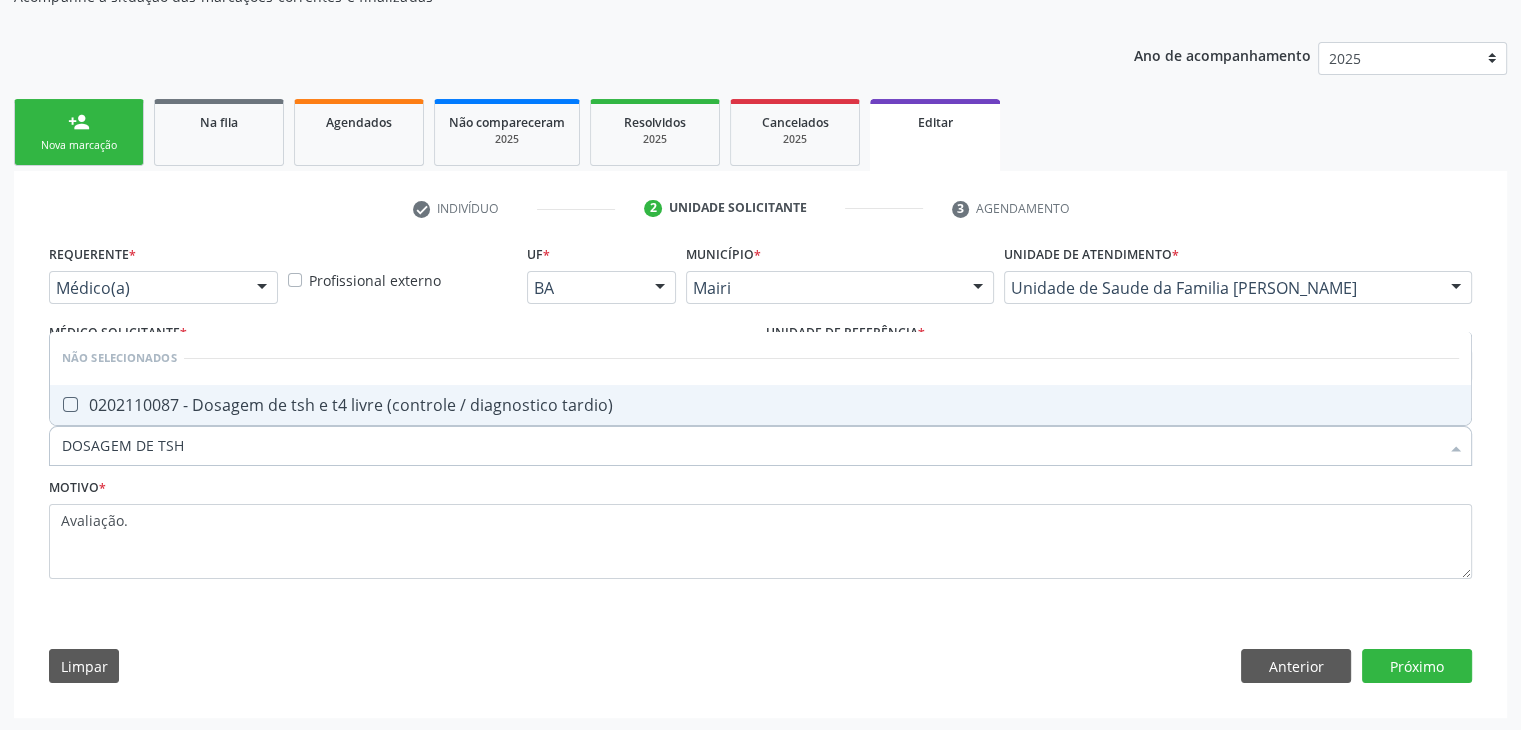 click on "0202110087 - Dosagem de tsh e t4 livre (controle / diagnostico tardio)" at bounding box center [760, 405] 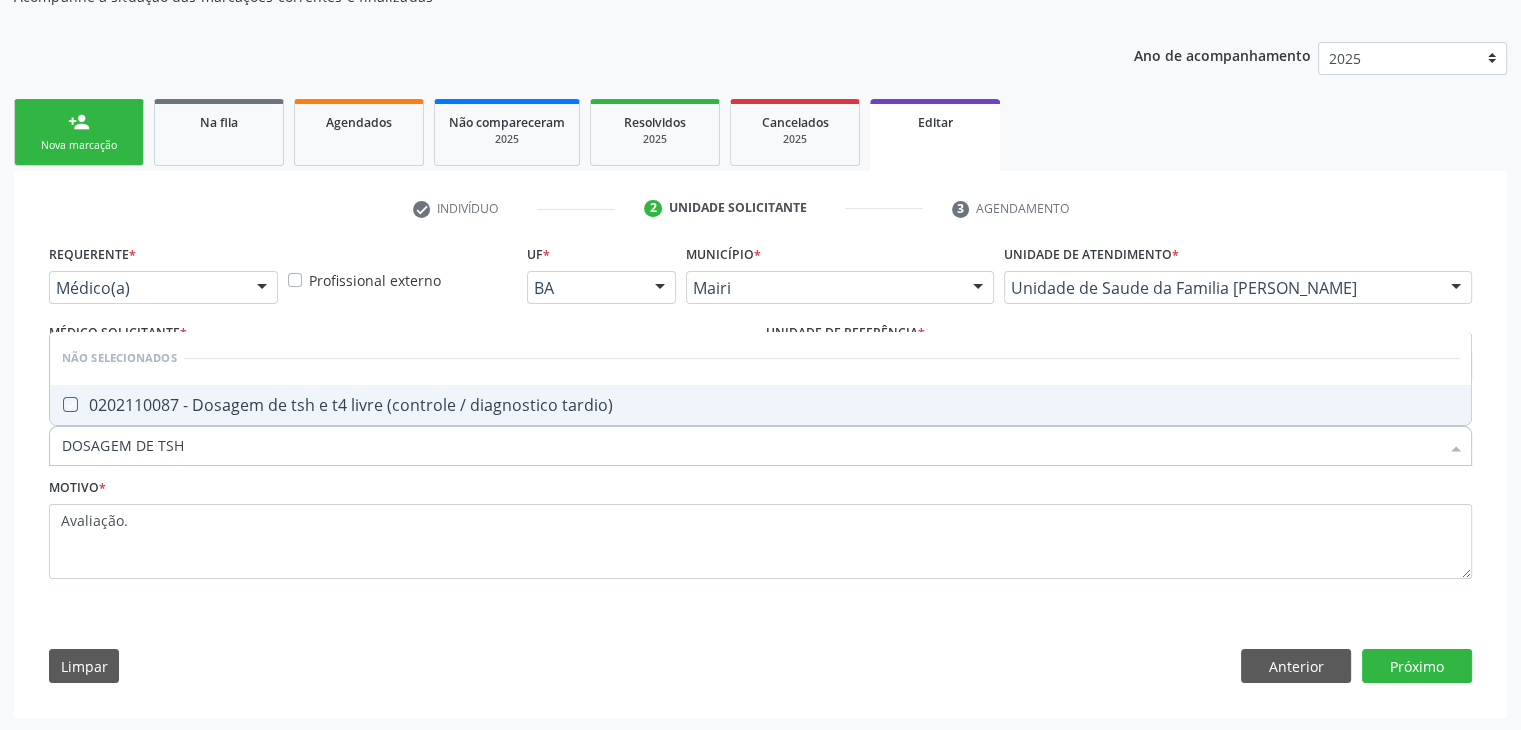 checkbox on "true" 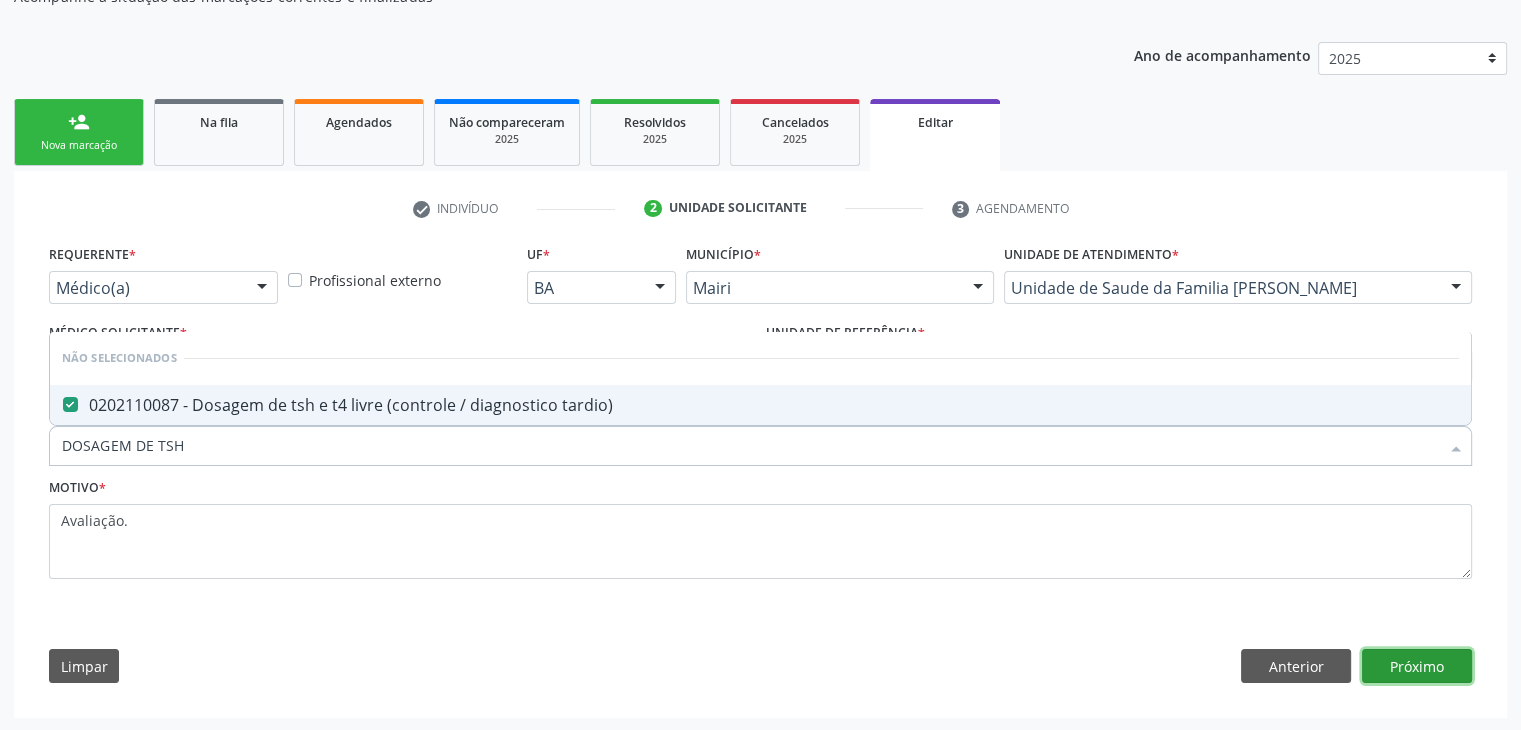 click on "Próximo" at bounding box center (1417, 666) 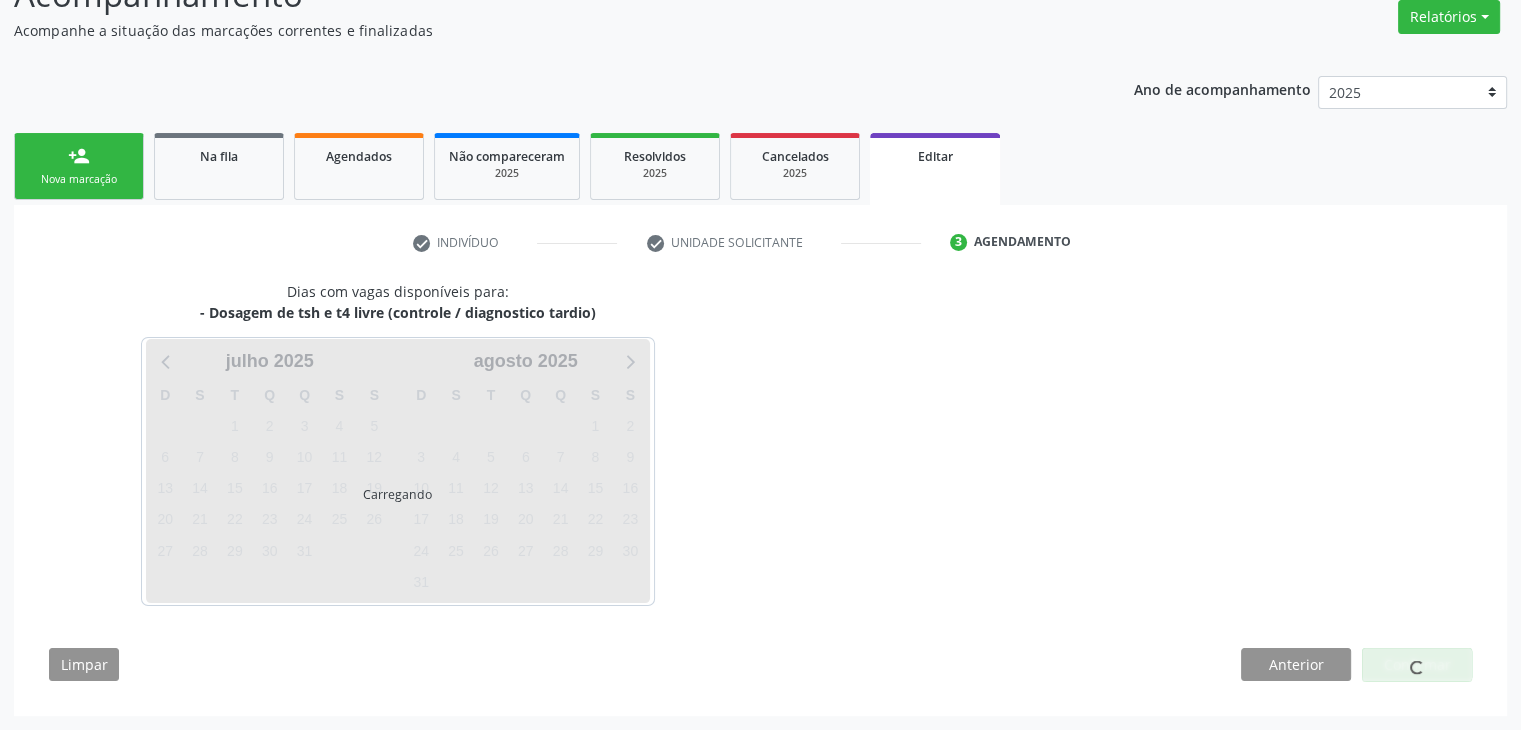 scroll, scrollTop: 165, scrollLeft: 0, axis: vertical 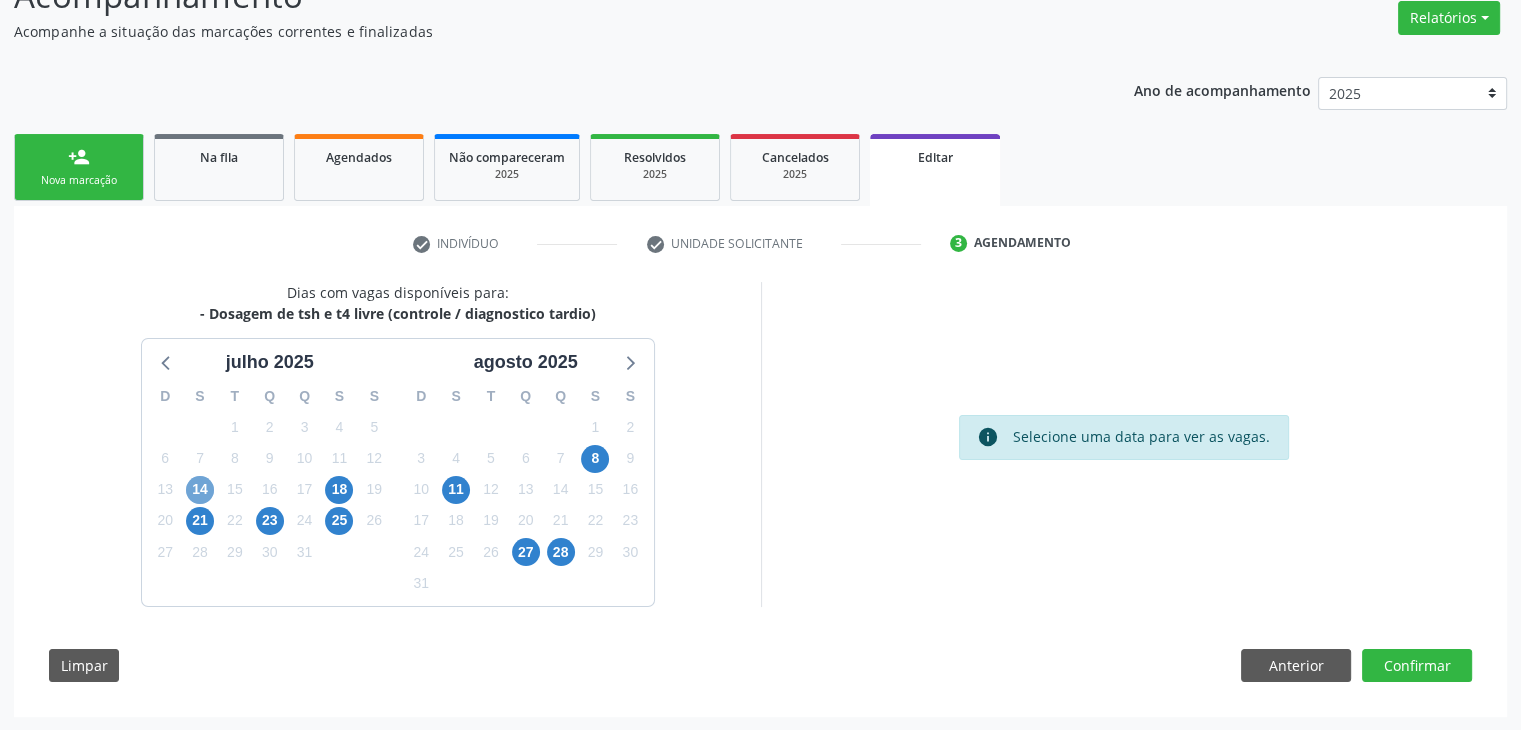 click on "14" at bounding box center (200, 490) 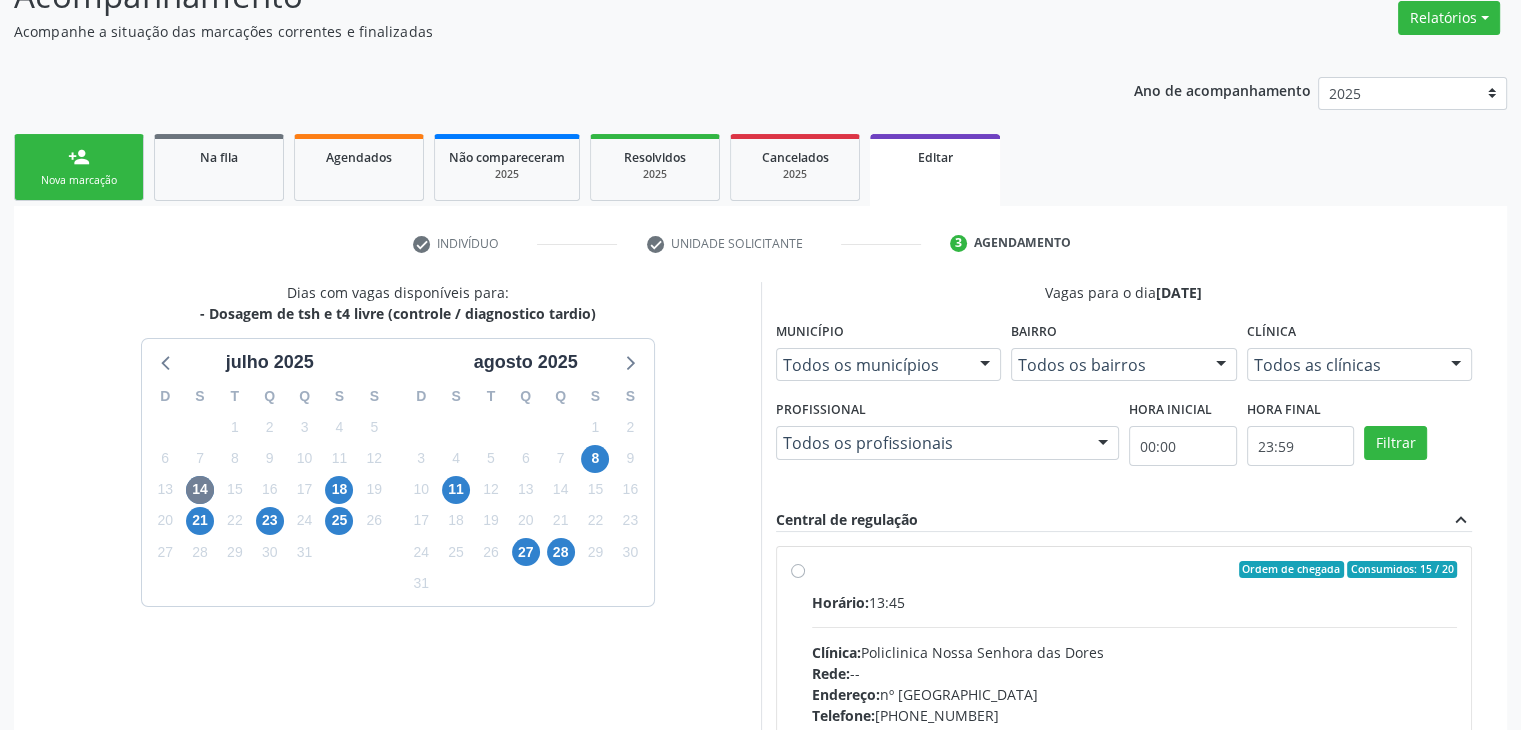 click on "Horário:   13:45
Clínica:  Policlinica [GEOGRAPHIC_DATA]
Rede:
--
Endereço:   [STREET_ADDRESS]
Telefone:   [PHONE_NUMBER]
Profissional:
--
Informações adicionais sobre o atendimento
Idade de atendimento:
Sem restrição
Gênero(s) atendido(s):
Sem restrição
Informações adicionais:
--" at bounding box center [1135, 729] 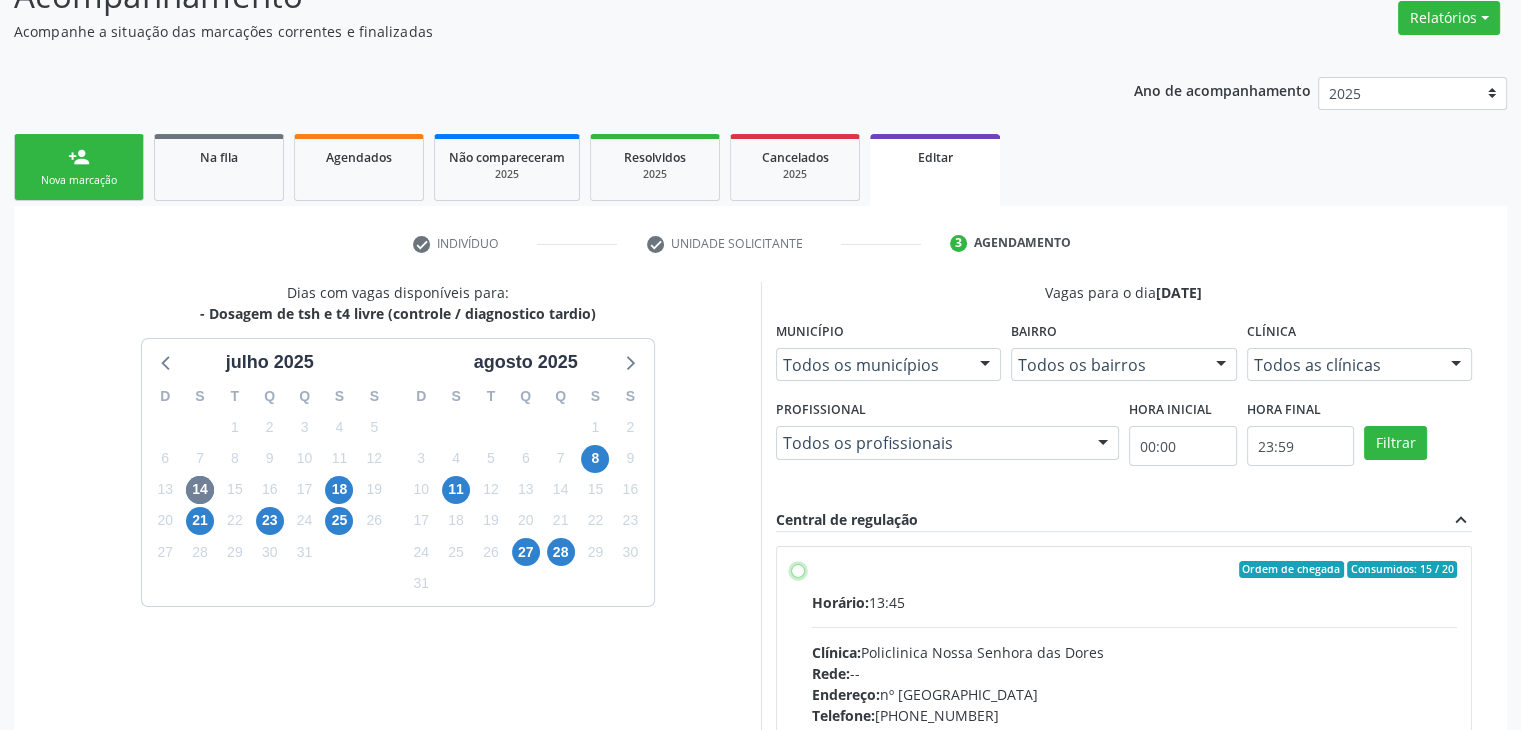 click on "Ordem de chegada
Consumidos: 15 / 20
Horário:   13:45
Clínica:  Policlinica [GEOGRAPHIC_DATA]
Rede:
--
Endereço:   [STREET_ADDRESS]
Telefone:   [PHONE_NUMBER]
Profissional:
--
Informações adicionais sobre o atendimento
Idade de atendimento:
Sem restrição
Gênero(s) atendido(s):
Sem restrição
Informações adicionais:
--" at bounding box center [798, 570] 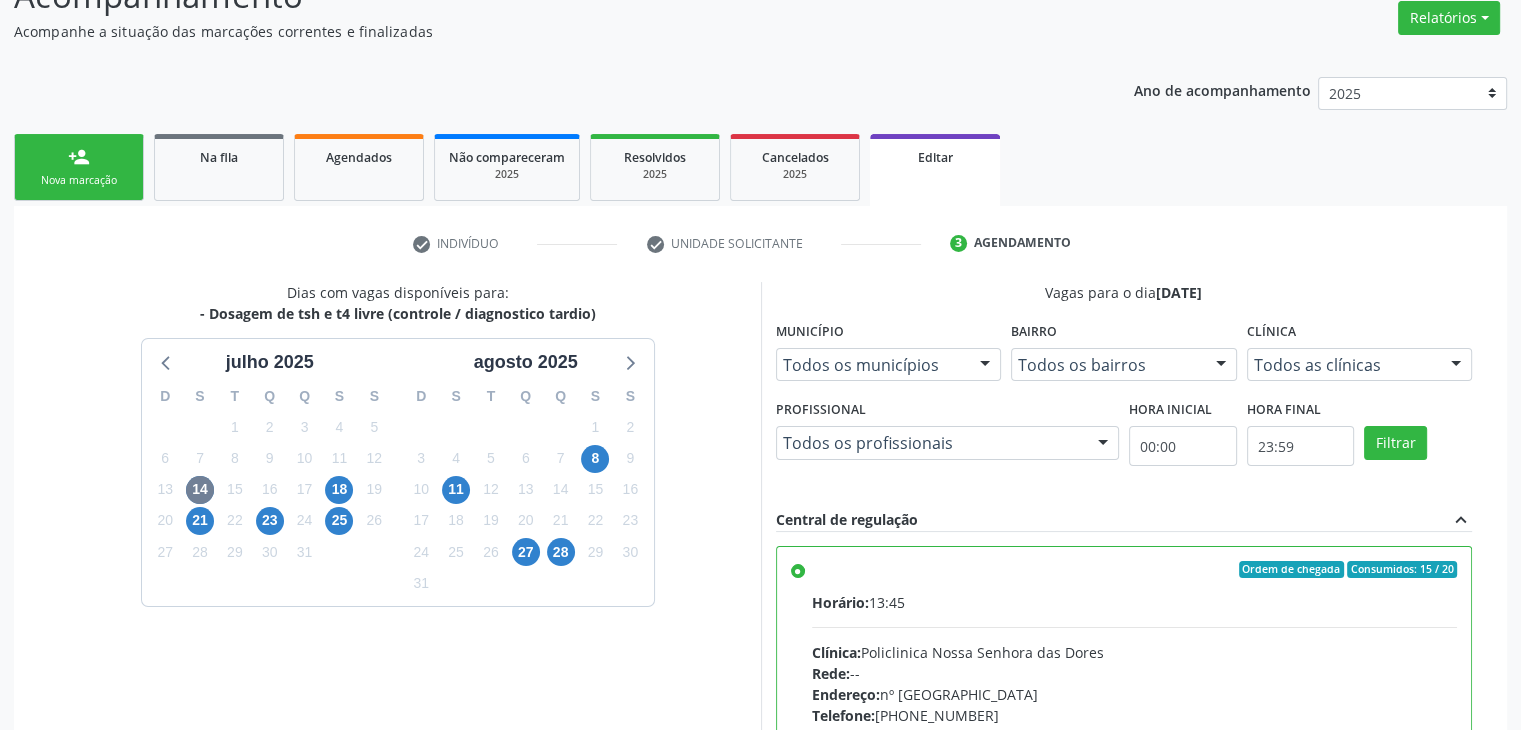 drag, startPoint x: 1535, startPoint y: 635, endPoint x: 1535, endPoint y: 712, distance: 77 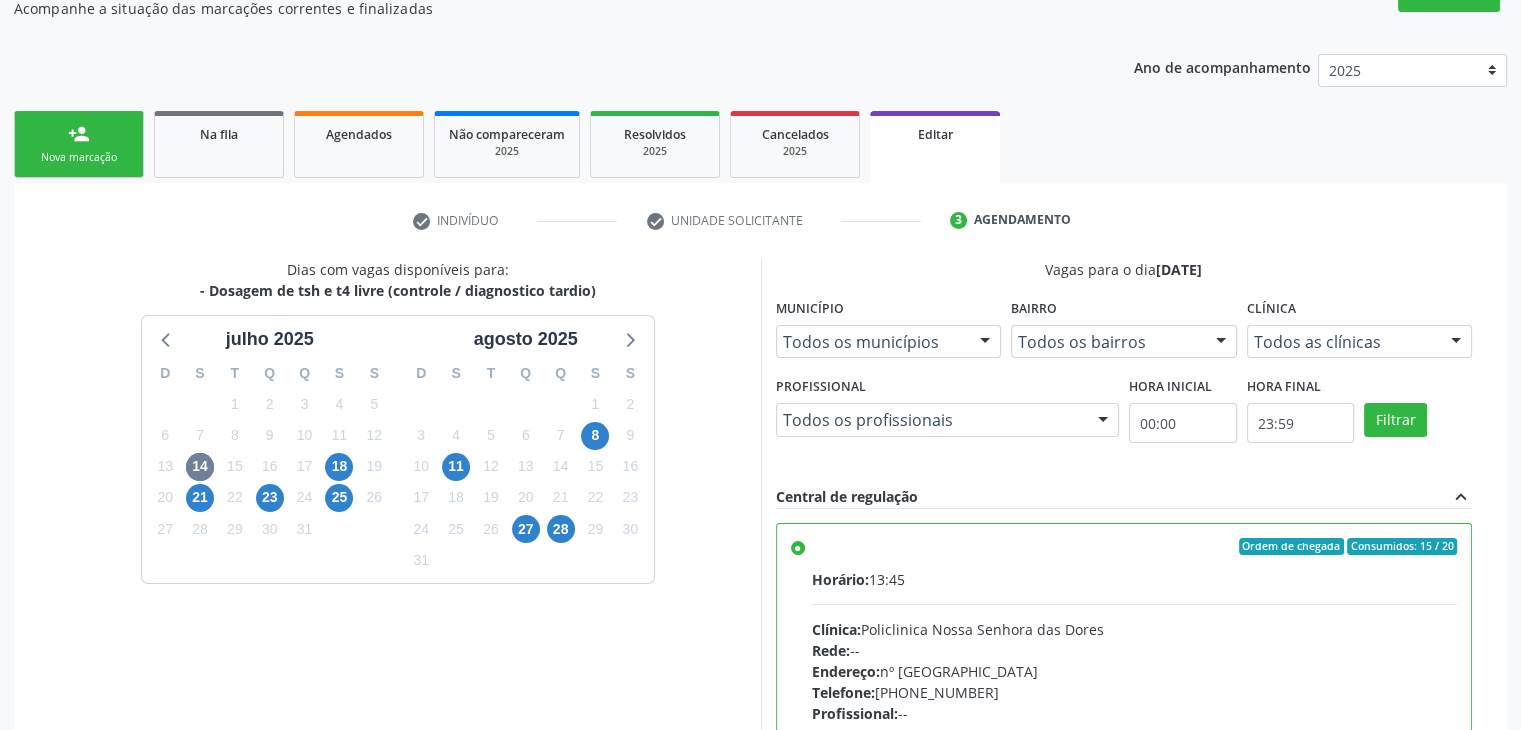 scroll, scrollTop: 205, scrollLeft: 0, axis: vertical 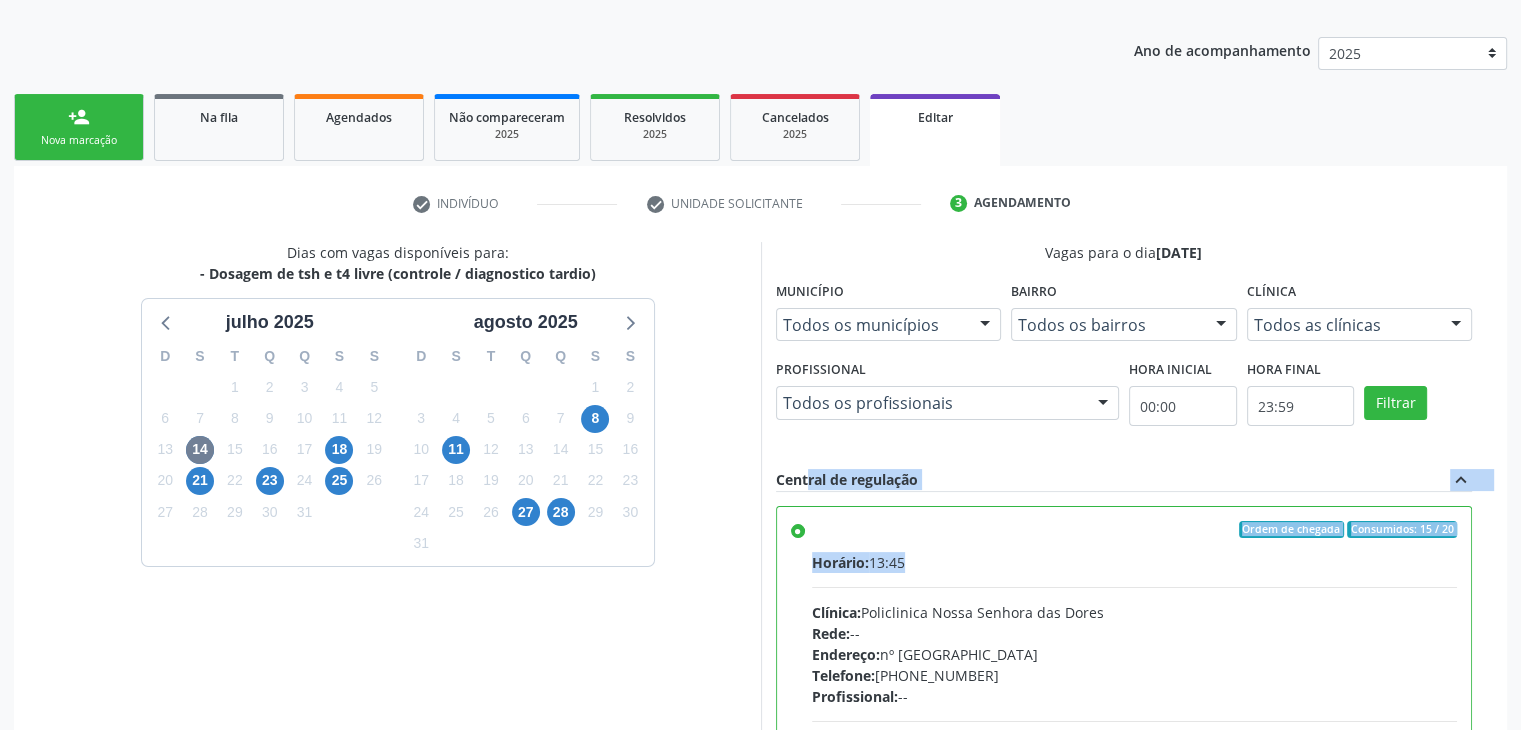 drag, startPoint x: 1535, startPoint y: 537, endPoint x: 1535, endPoint y: 584, distance: 47 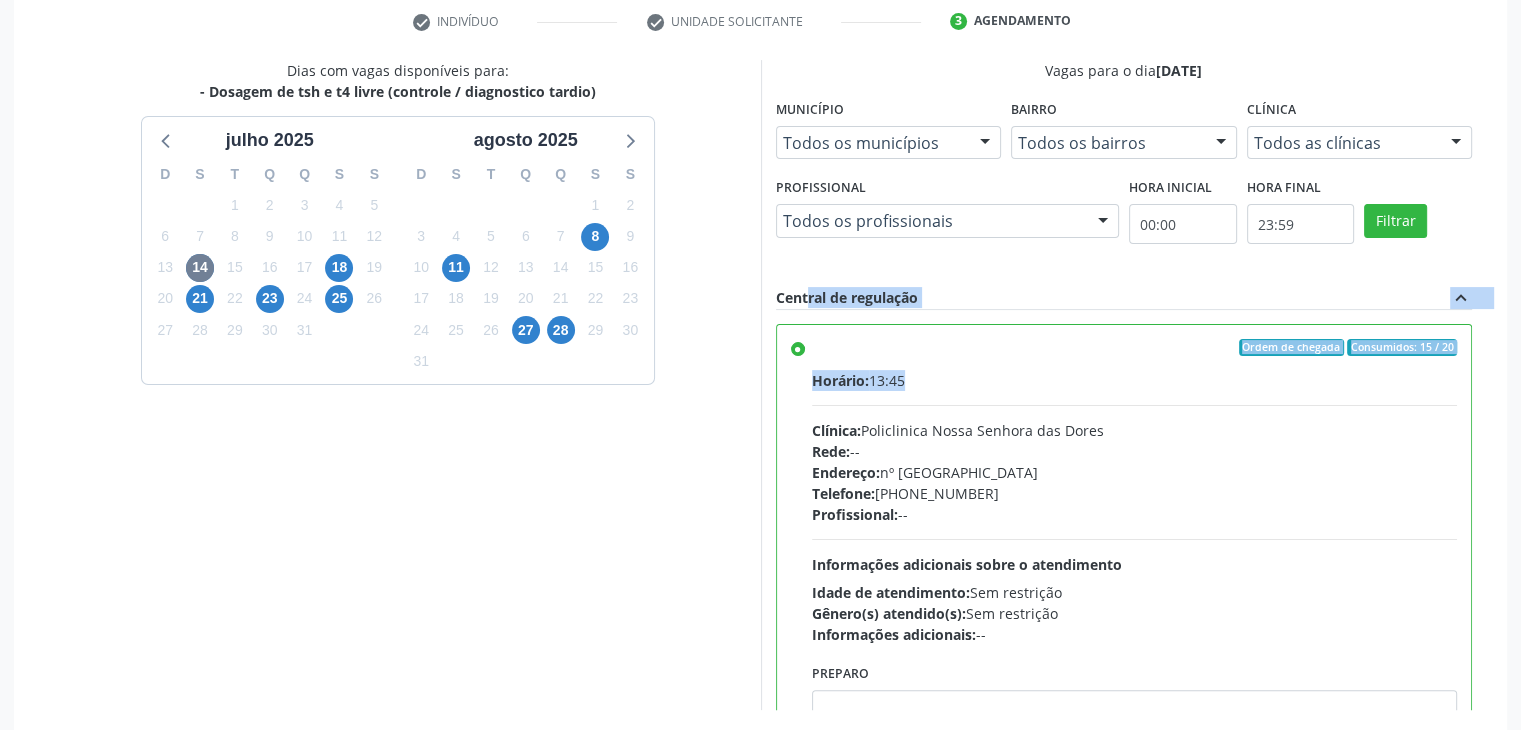 scroll, scrollTop: 490, scrollLeft: 0, axis: vertical 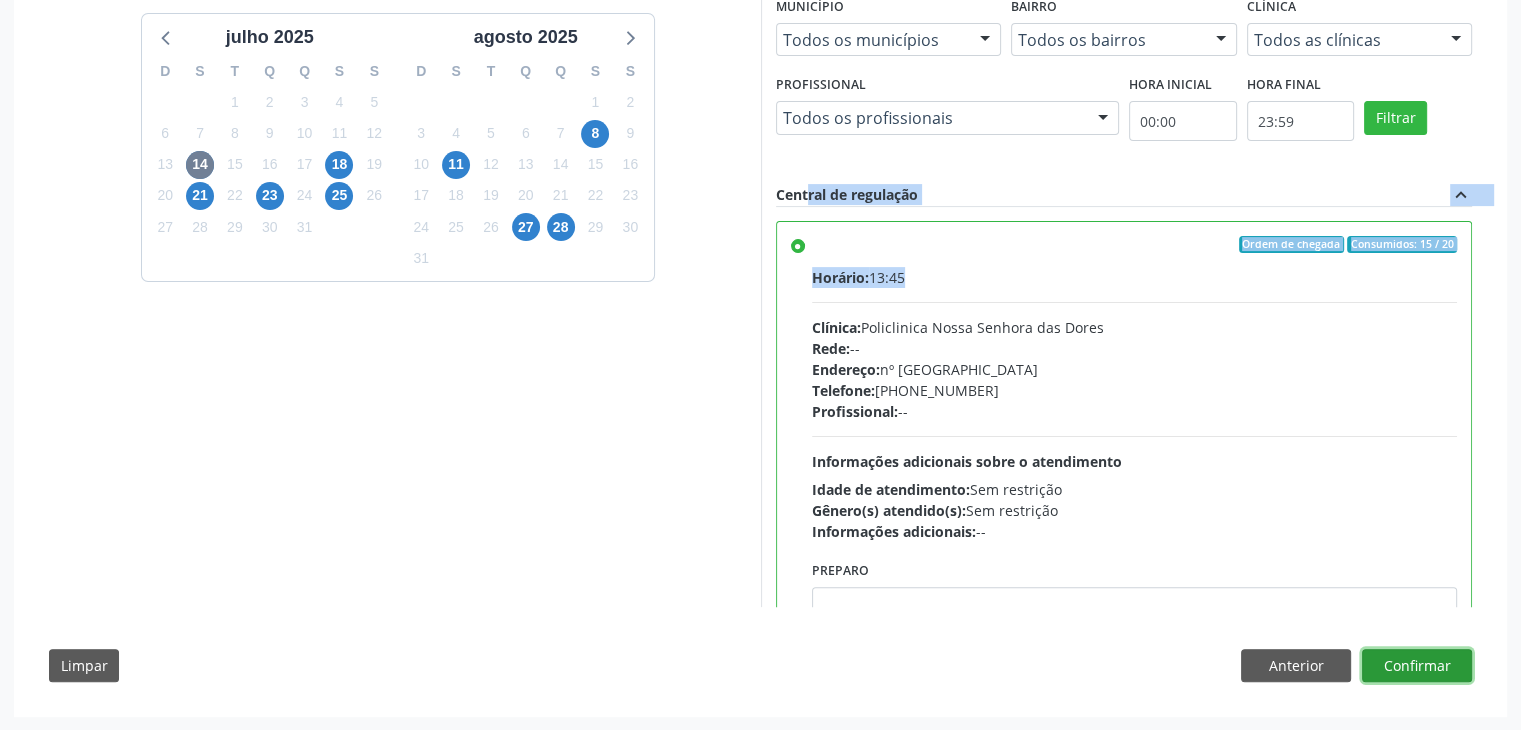 click on "Confirmar" at bounding box center (1417, 666) 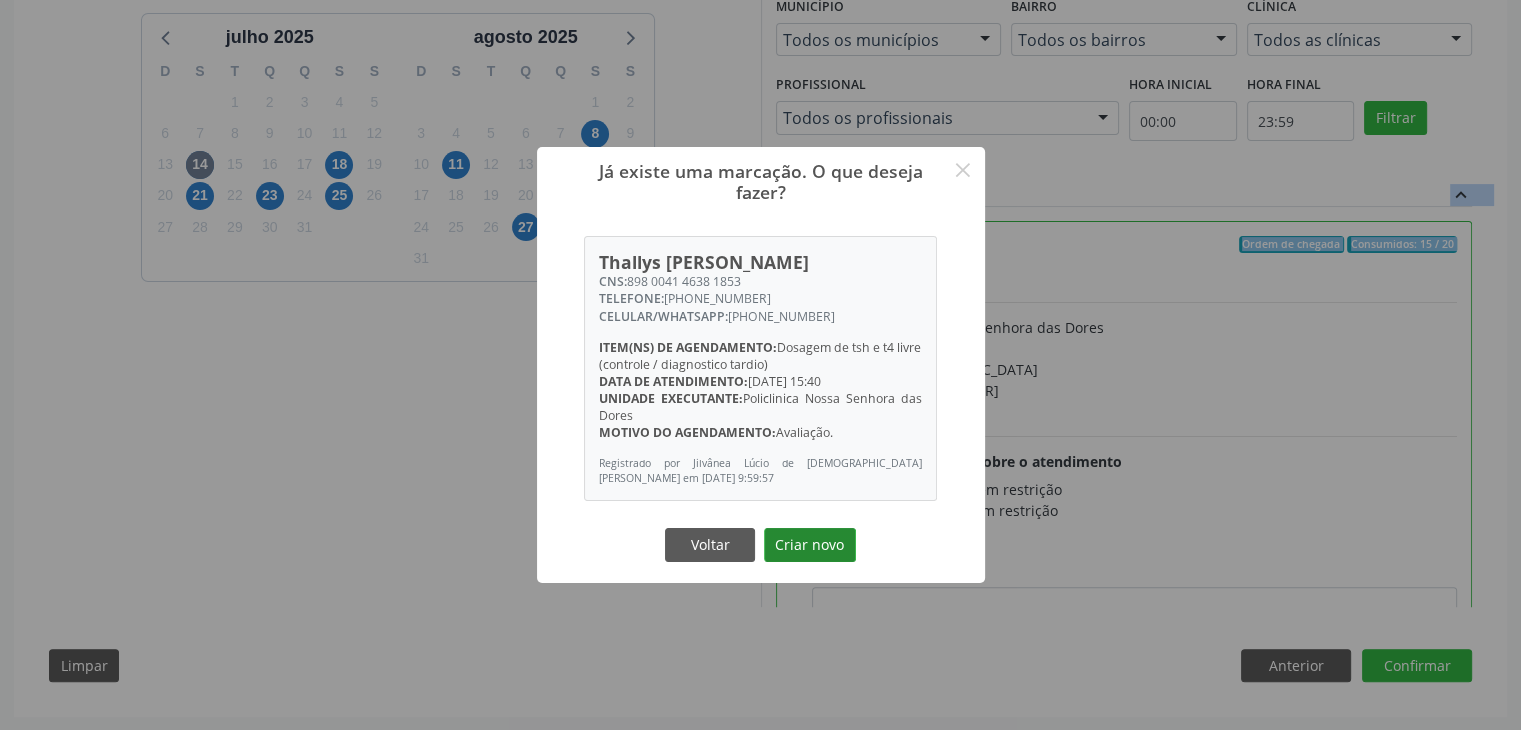 click on "Criar novo" at bounding box center (810, 545) 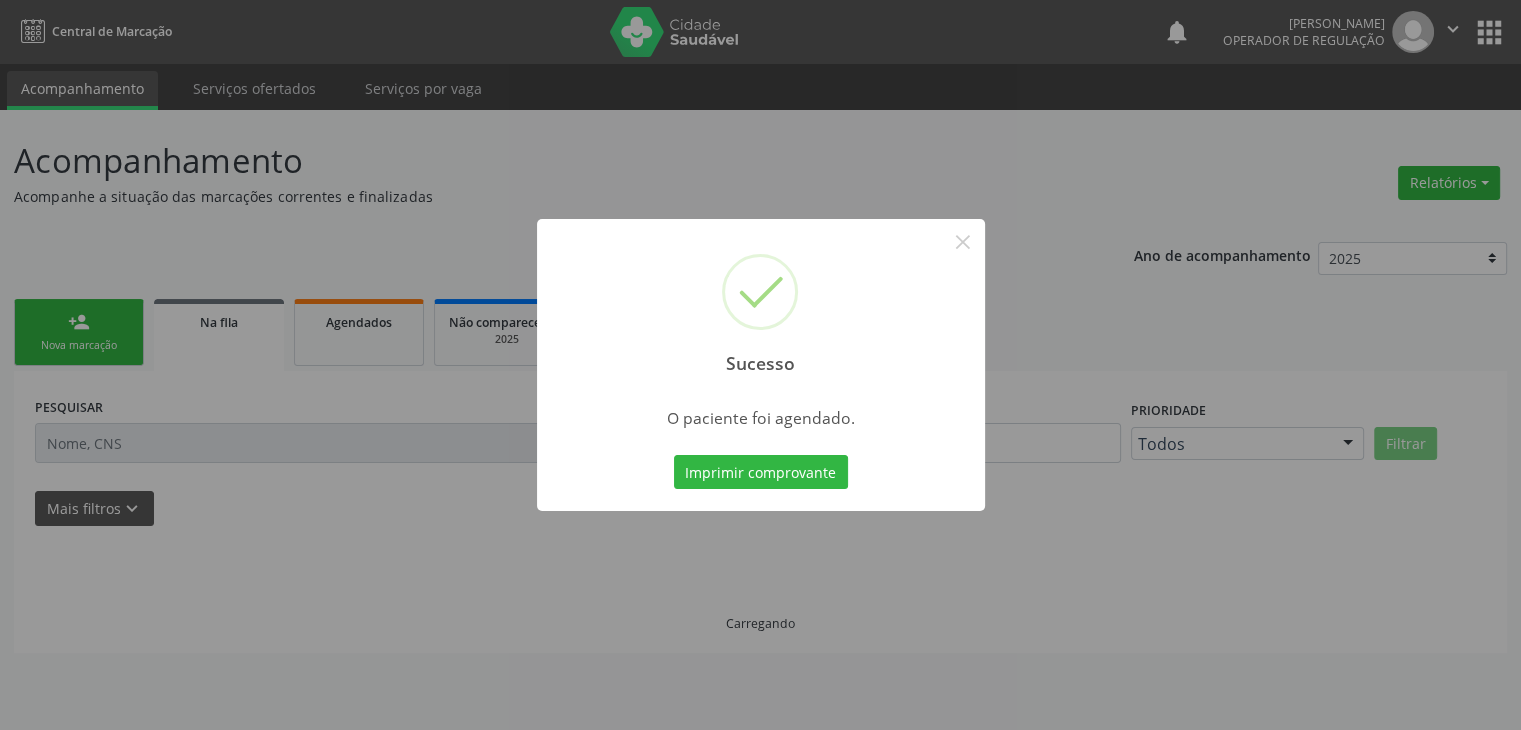 scroll, scrollTop: 0, scrollLeft: 0, axis: both 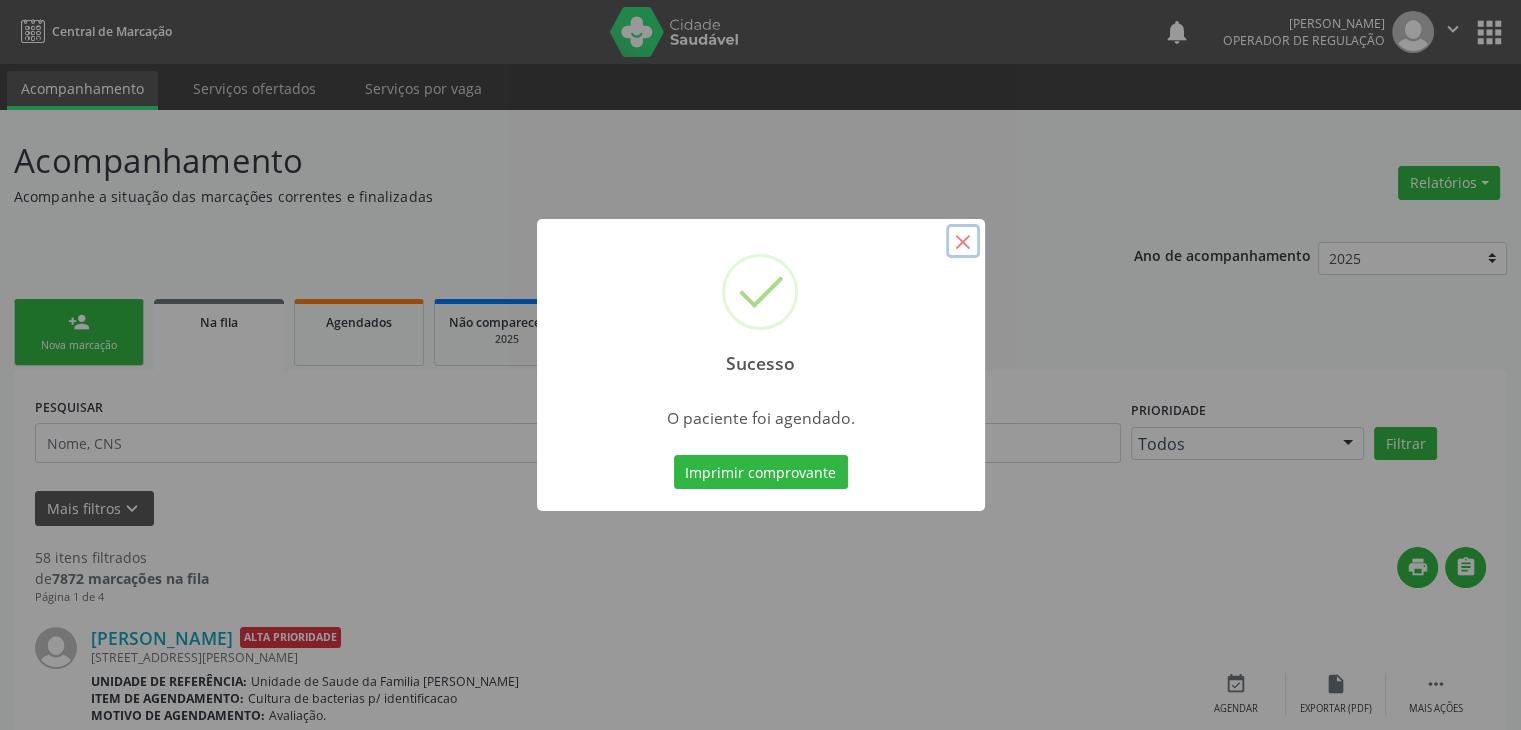 click on "×" at bounding box center (963, 241) 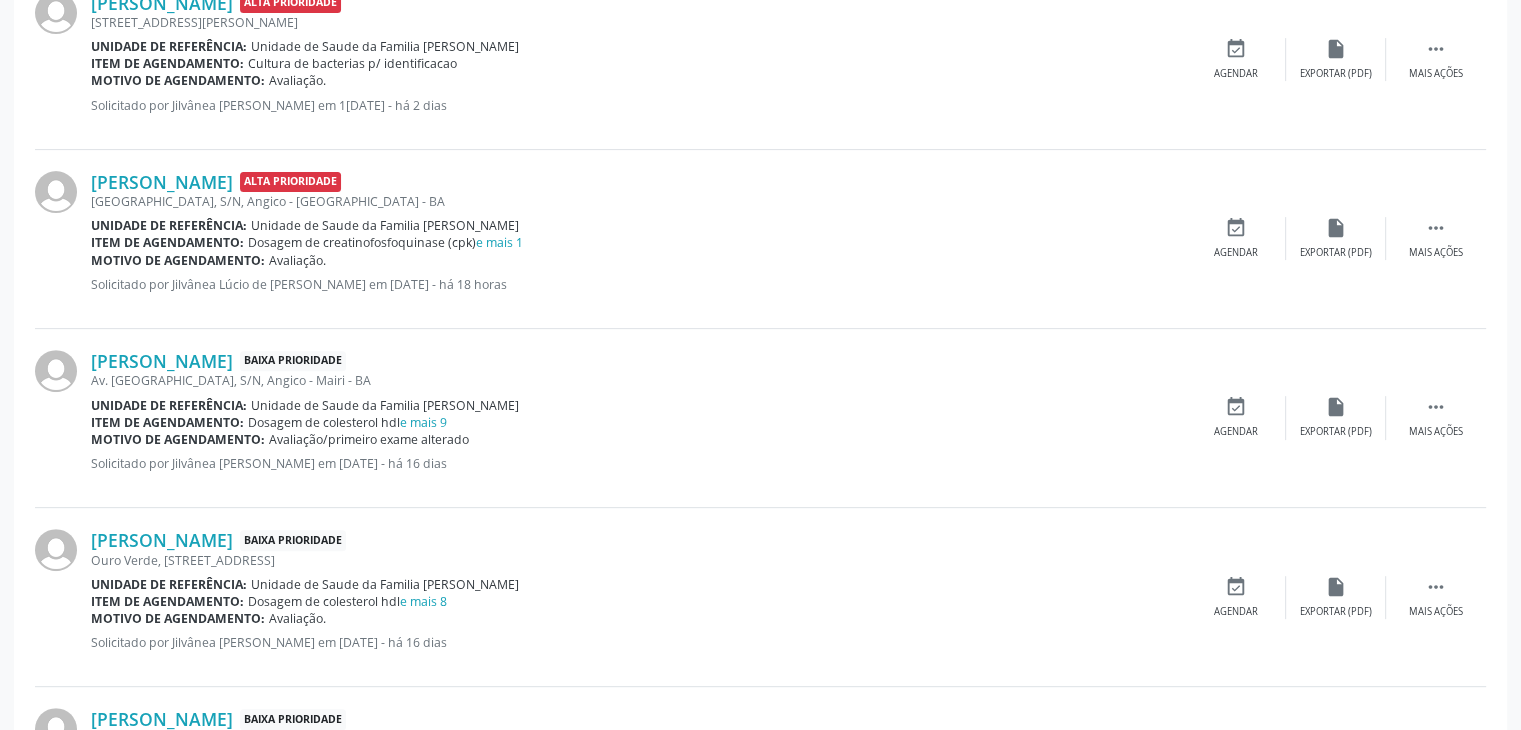 scroll, scrollTop: 600, scrollLeft: 0, axis: vertical 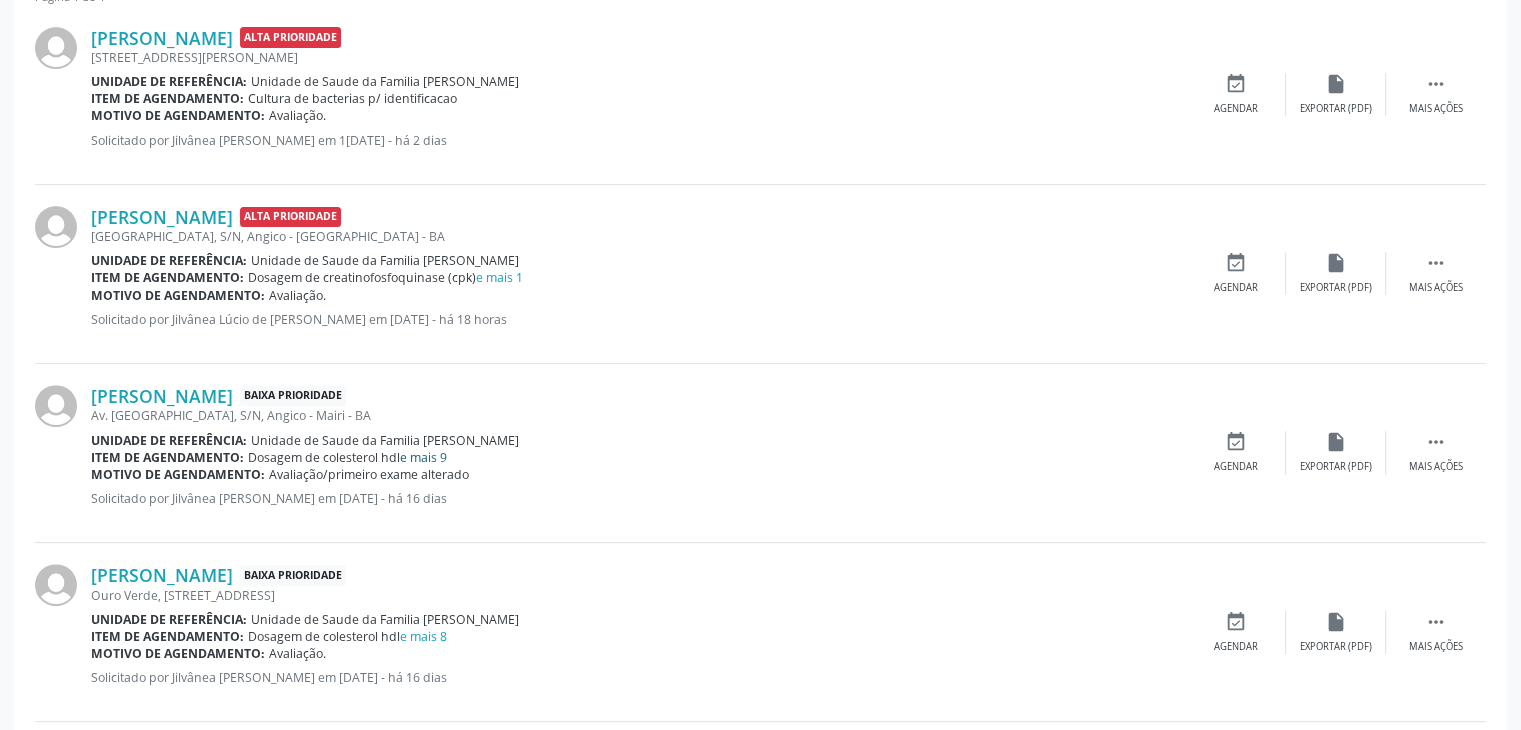 click on "e mais 9" at bounding box center (423, 457) 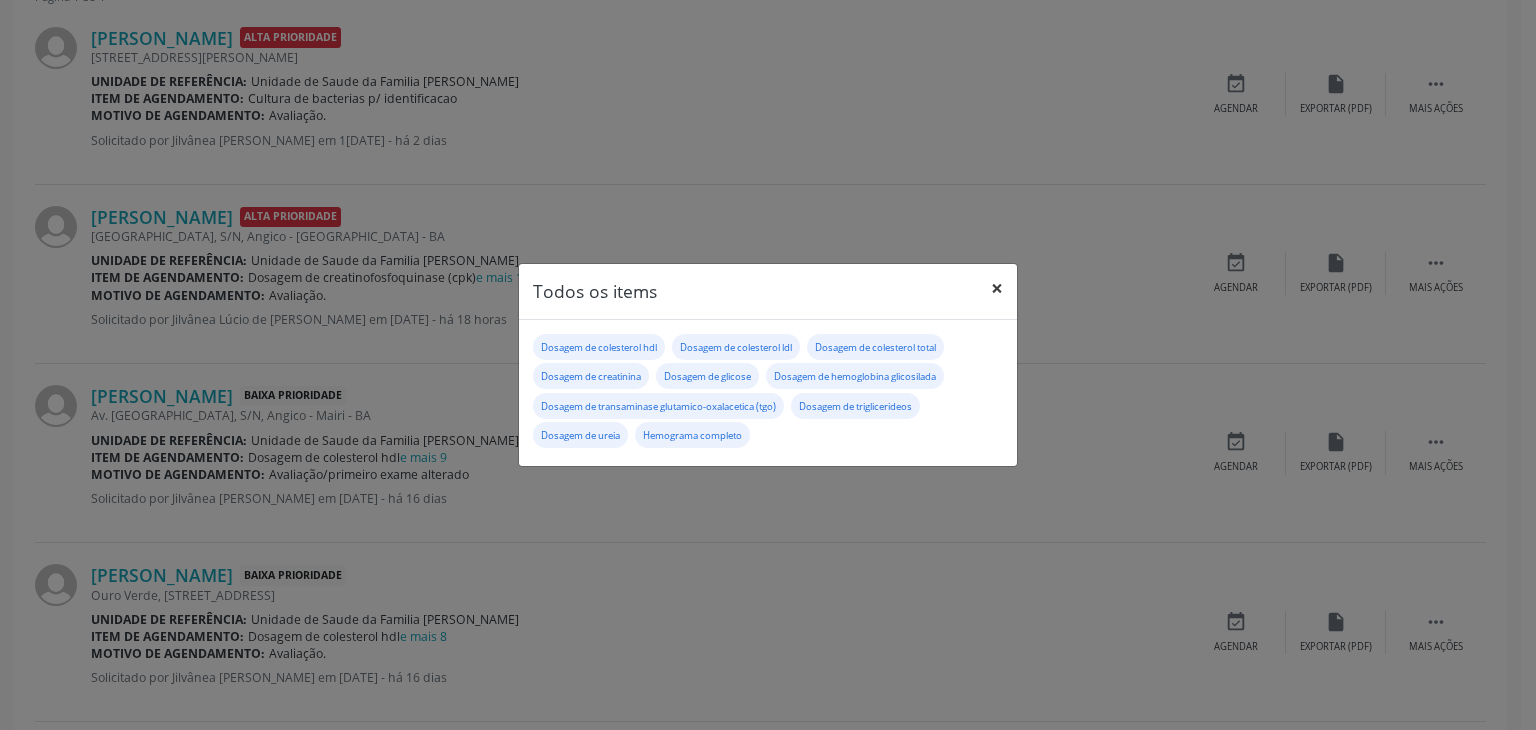 click on "×" at bounding box center (997, 288) 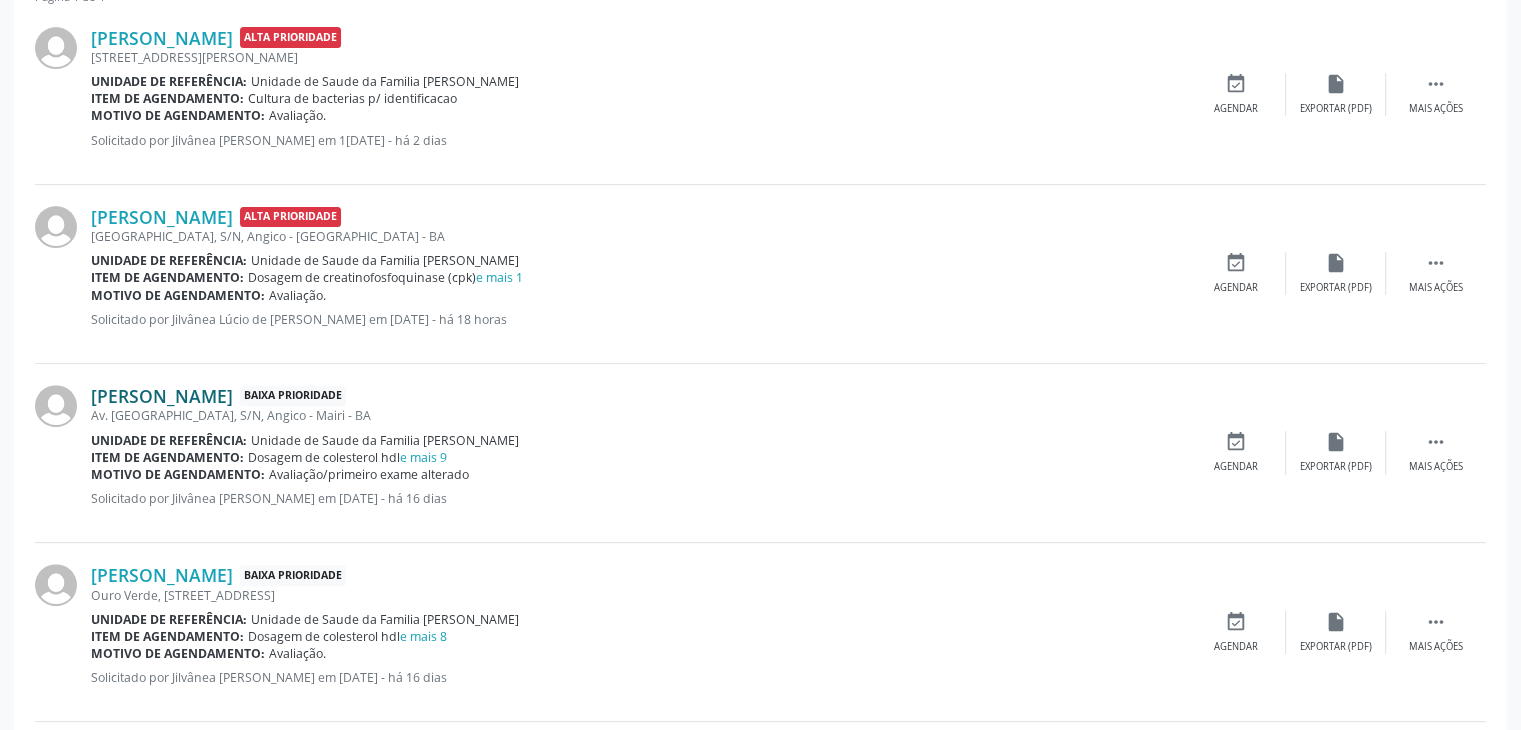 click on "[PERSON_NAME]" at bounding box center (162, 396) 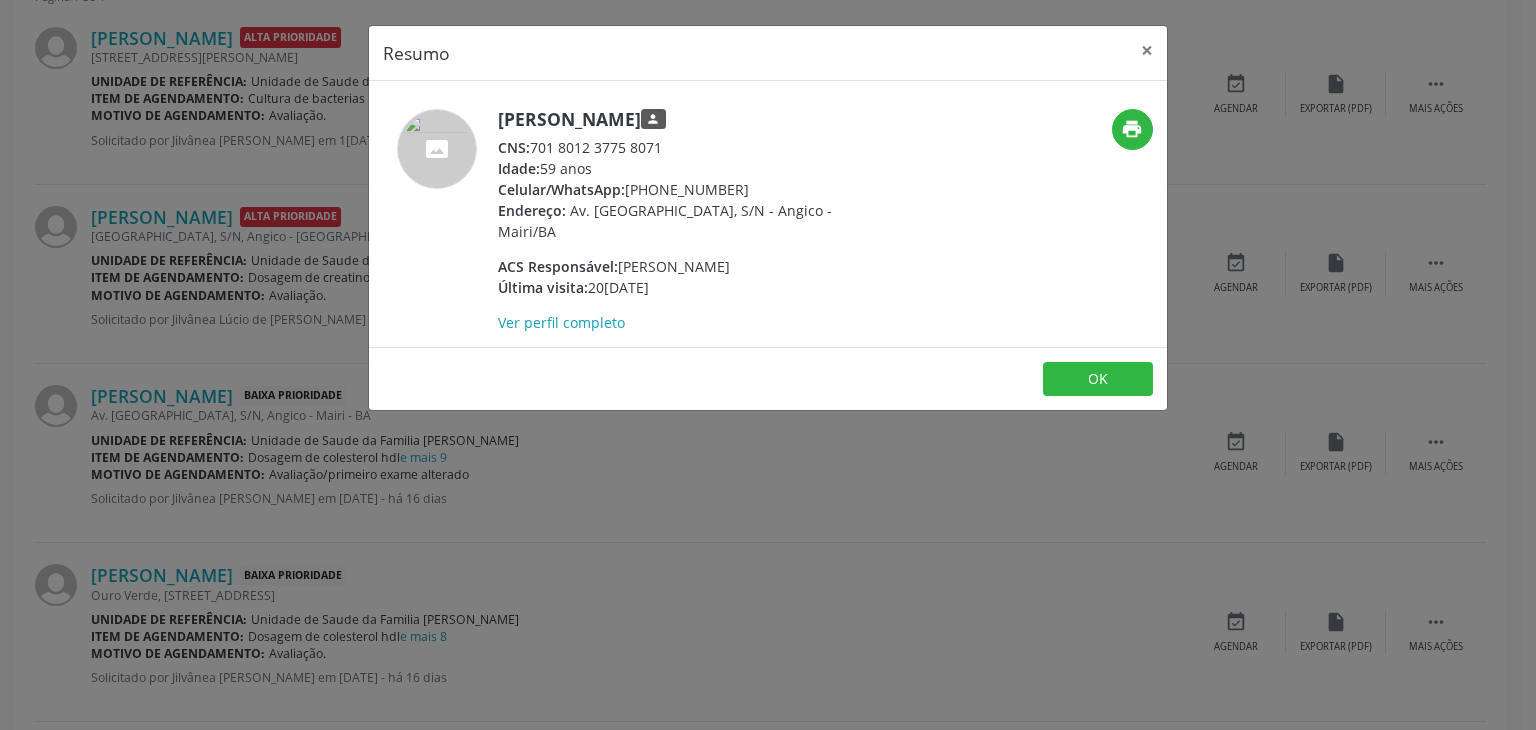 drag, startPoint x: 496, startPoint y: 123, endPoint x: 782, endPoint y: 113, distance: 286.17477 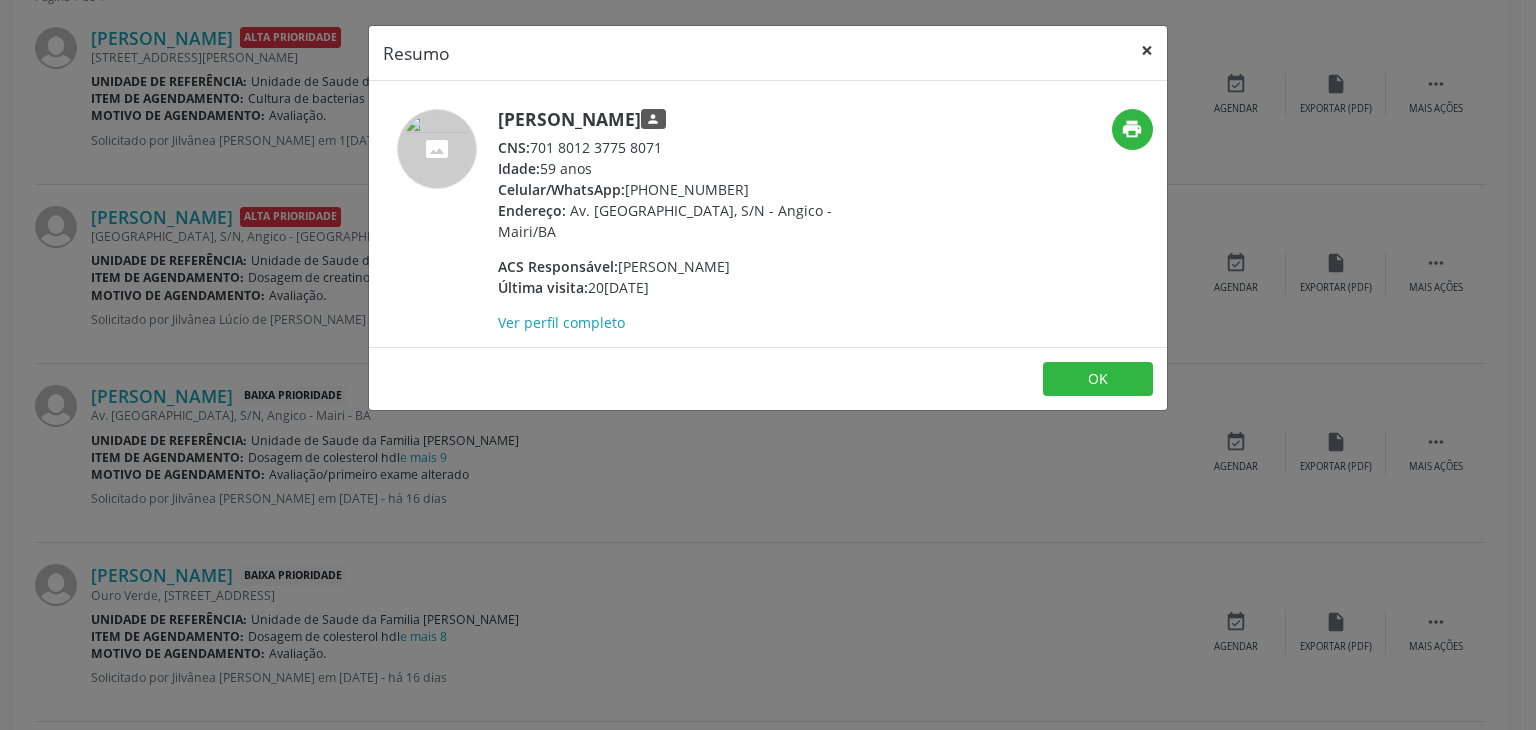click on "×" at bounding box center [1147, 50] 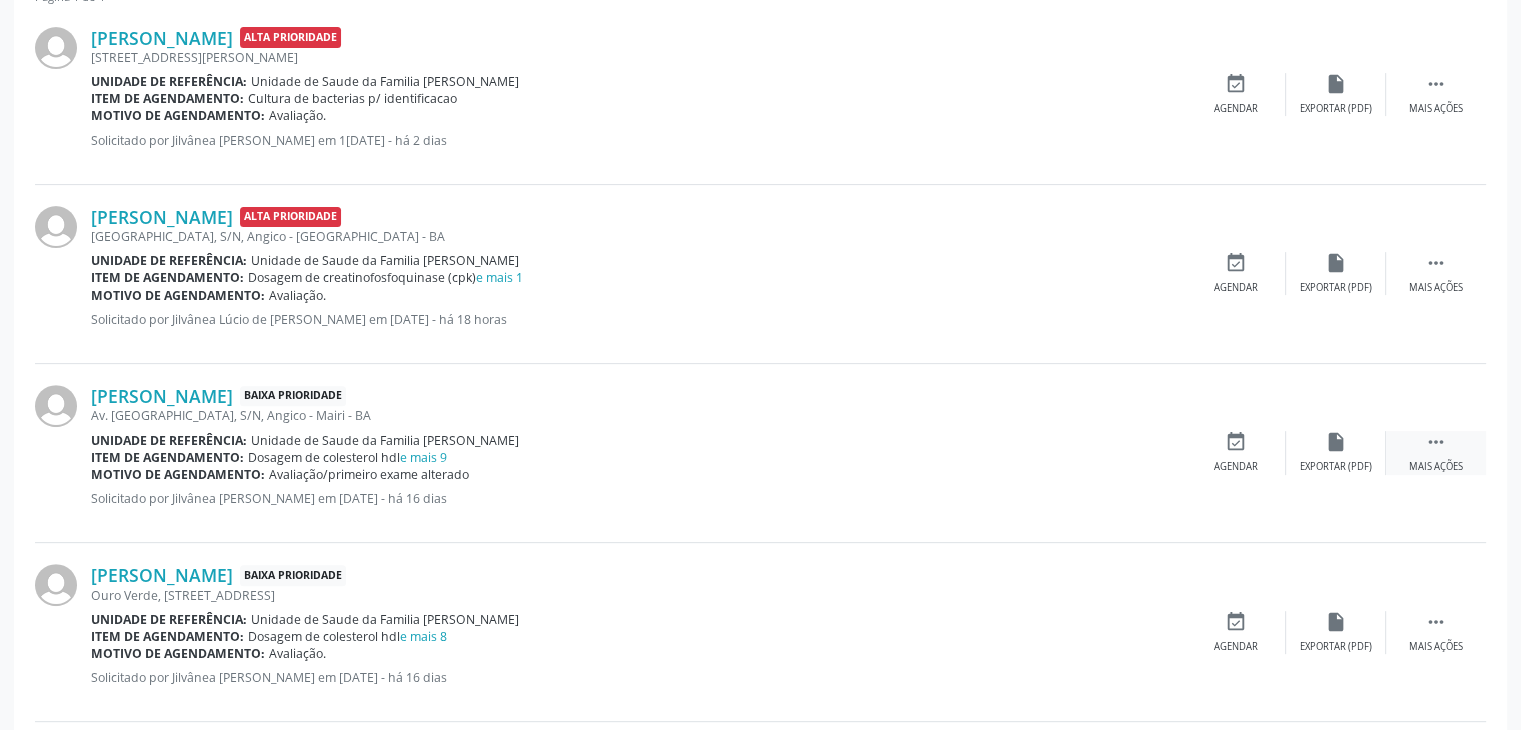 click on "Mais ações" at bounding box center (1436, 467) 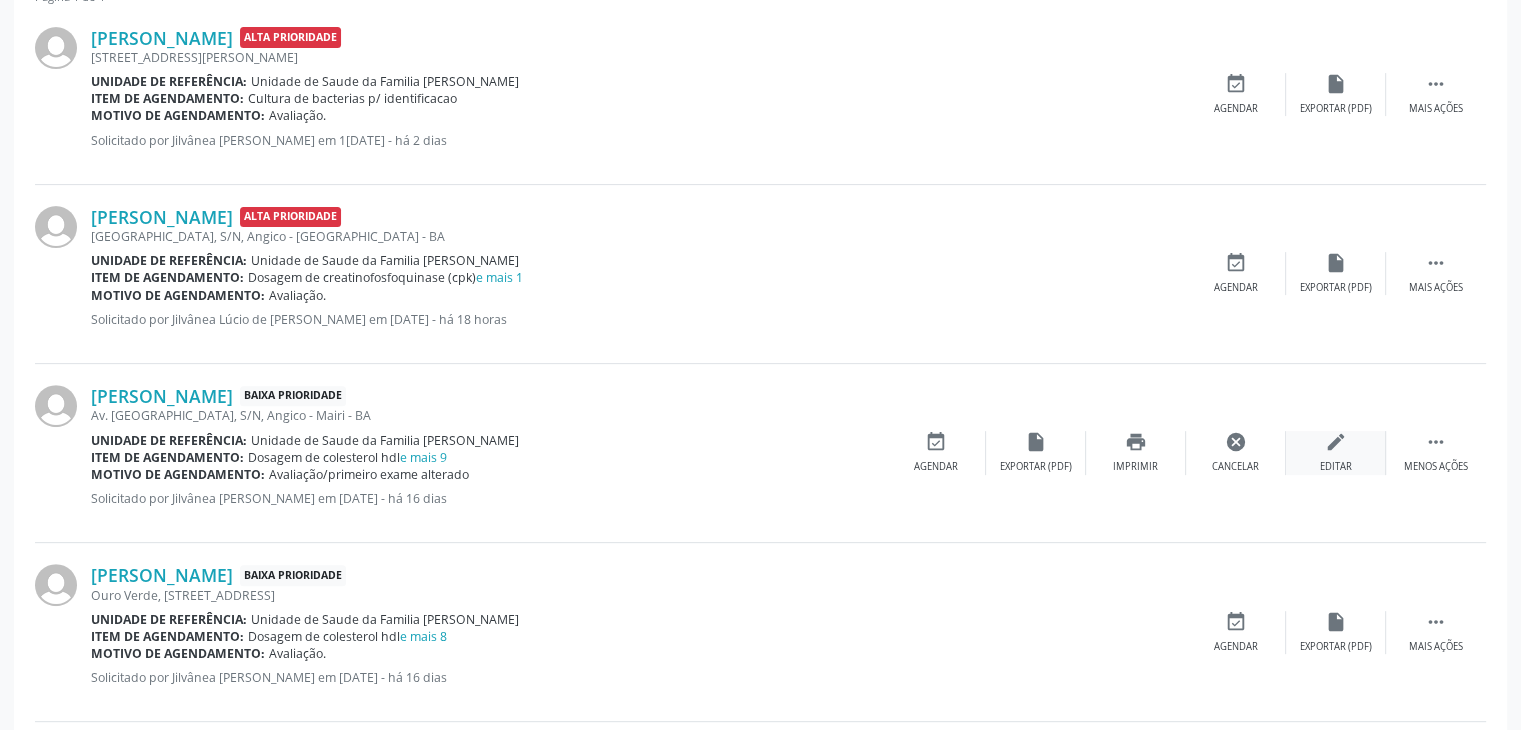 click on "edit
Editar" at bounding box center [1336, 452] 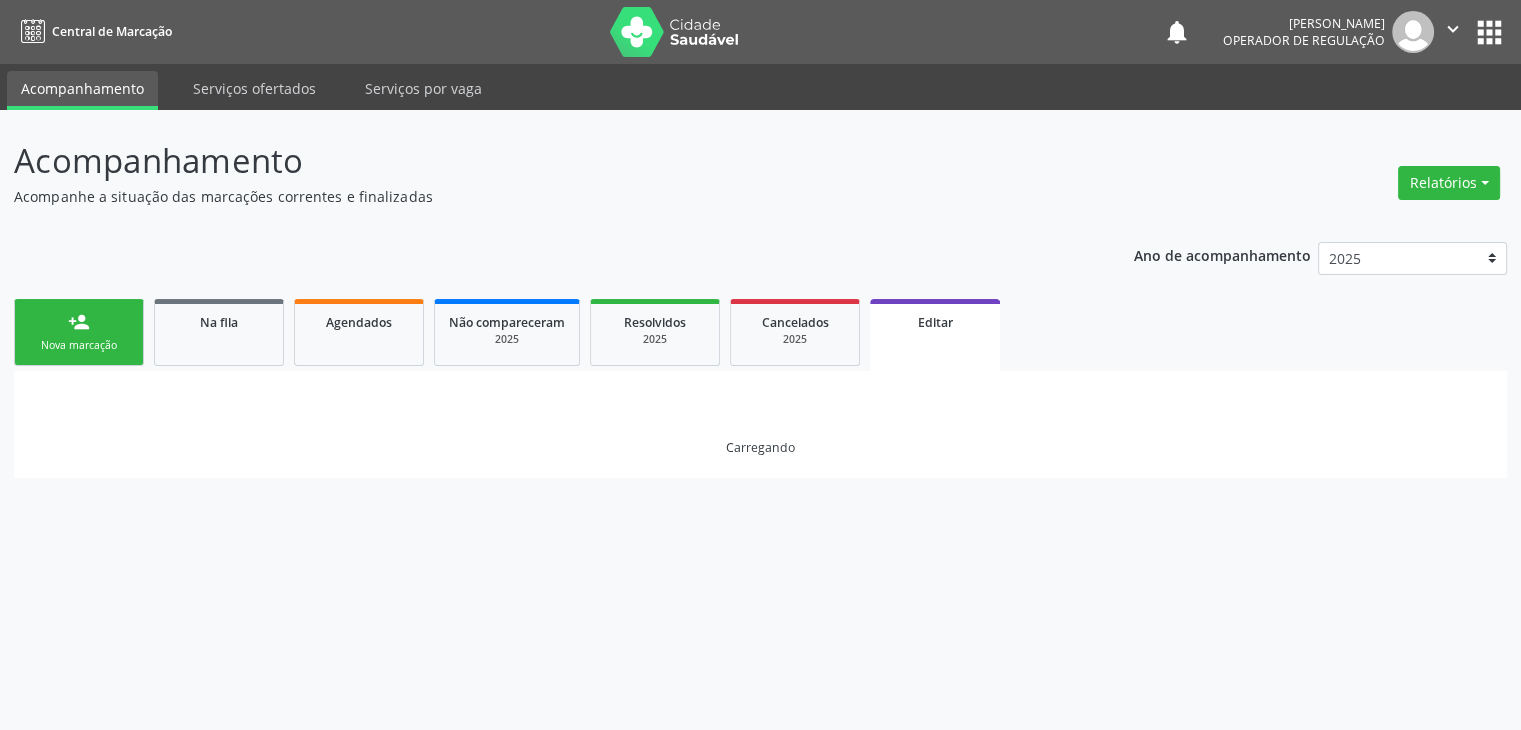 scroll, scrollTop: 0, scrollLeft: 0, axis: both 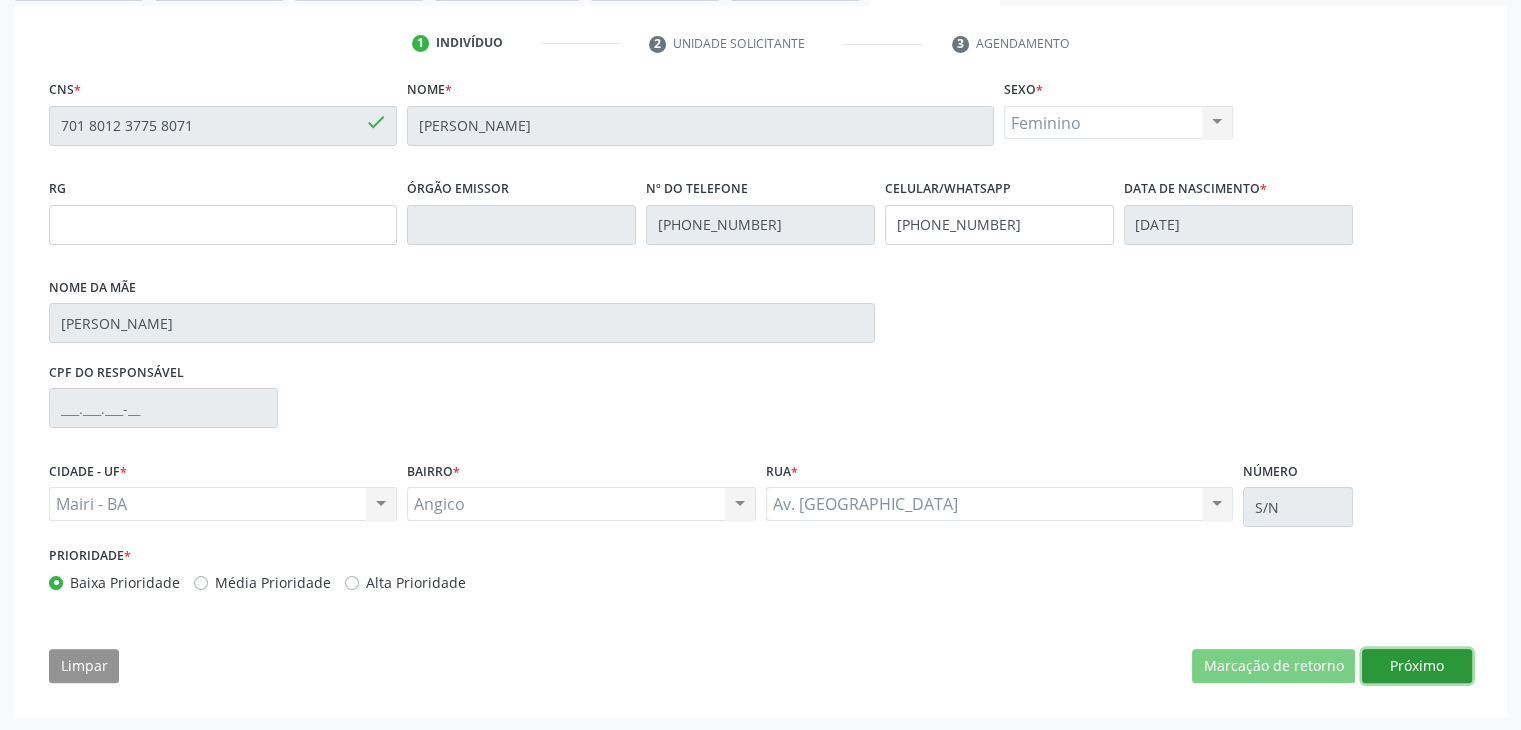 click on "Próximo" at bounding box center (1417, 666) 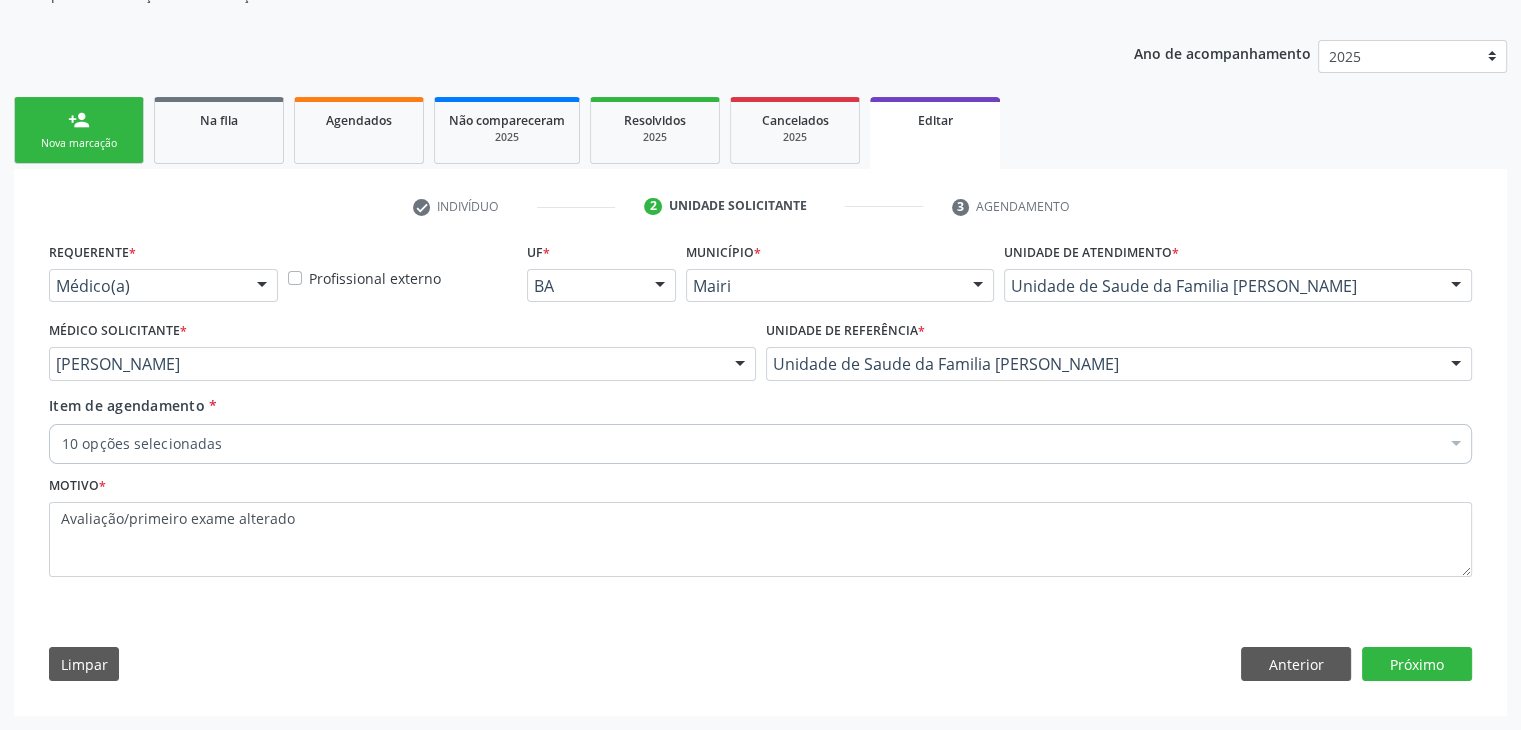 scroll, scrollTop: 200, scrollLeft: 0, axis: vertical 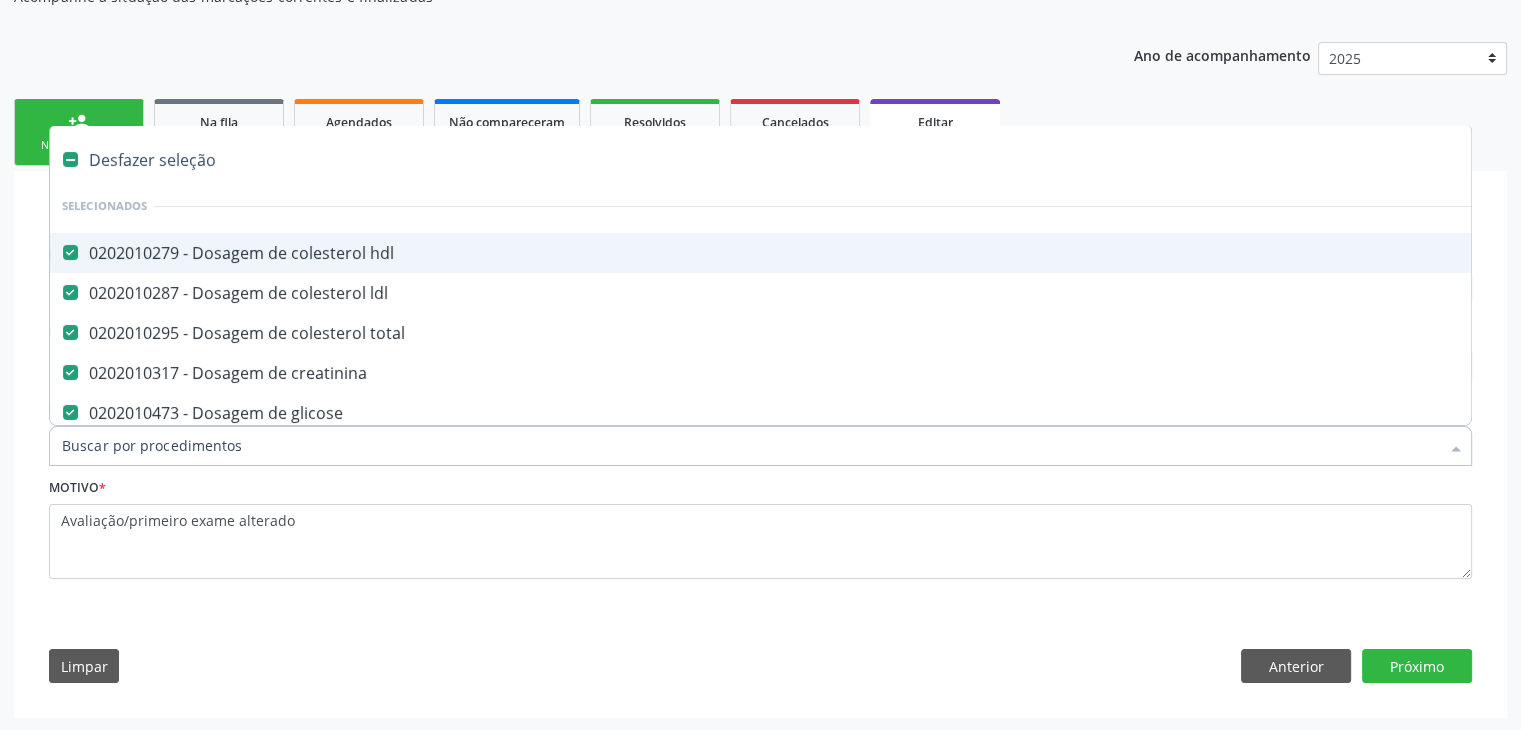 click on "Desfazer seleção" at bounding box center (831, 160) 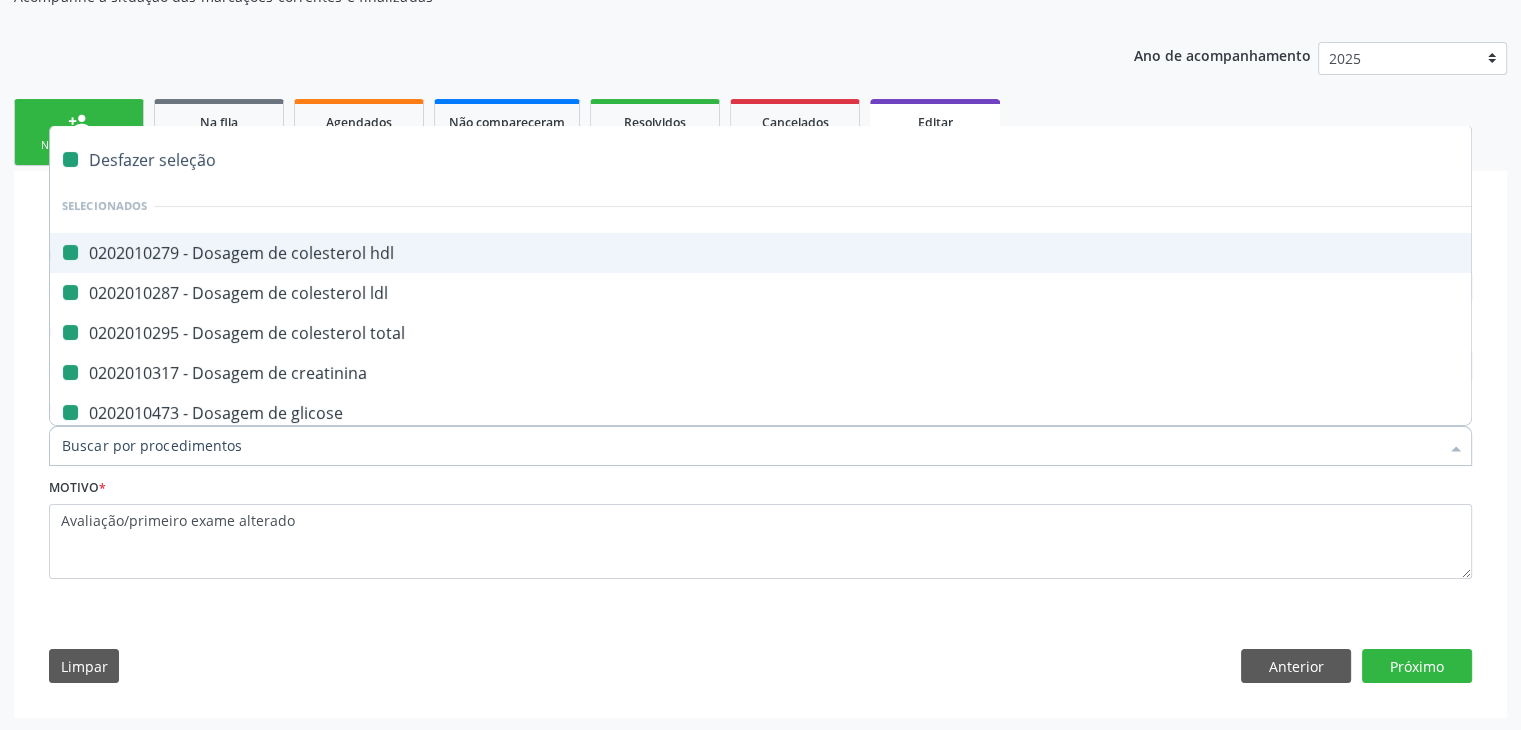 checkbox on "false" 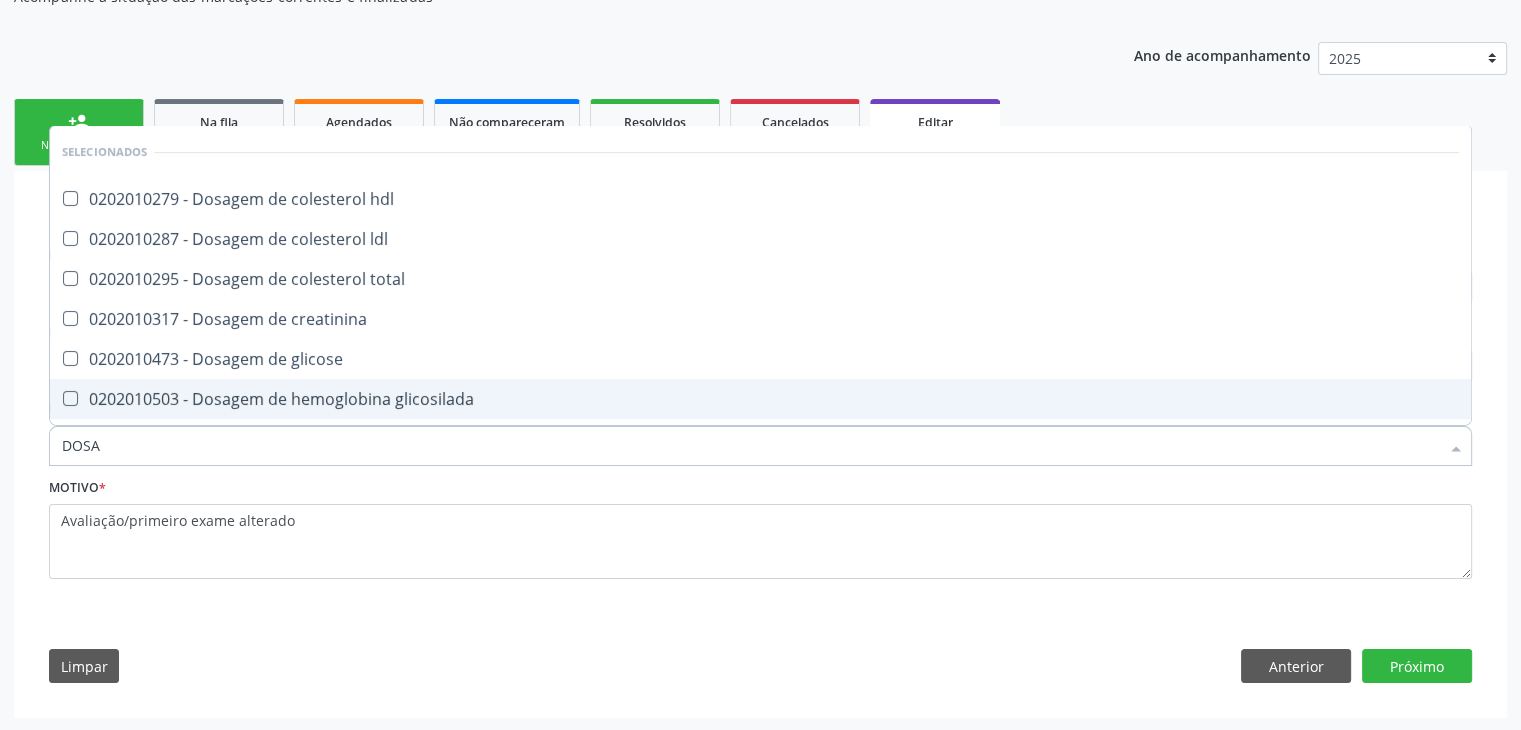 type on "DOSAGEM DE TSH" 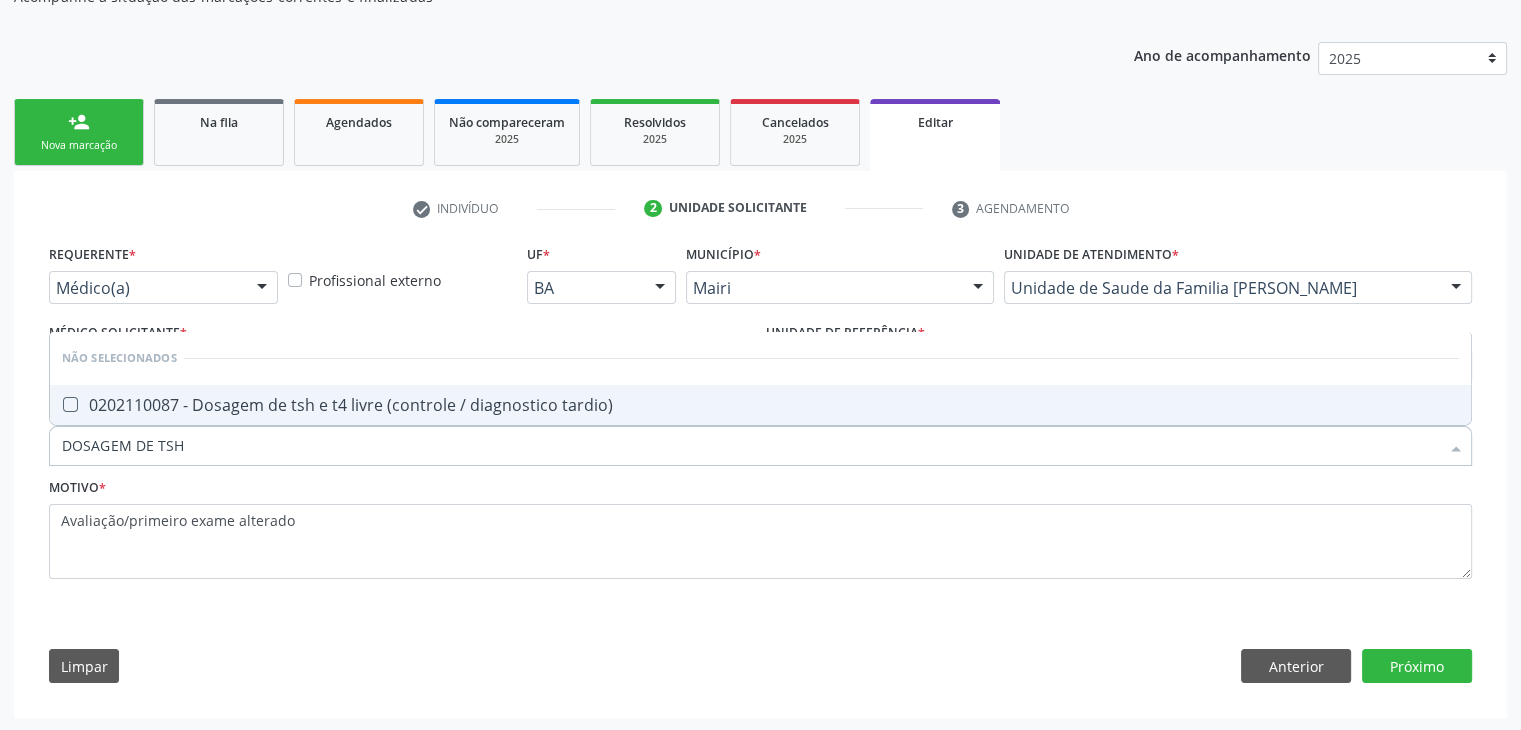 click on "0202110087 - Dosagem de tsh e t4 livre (controle / diagnostico tardio)" at bounding box center (760, 405) 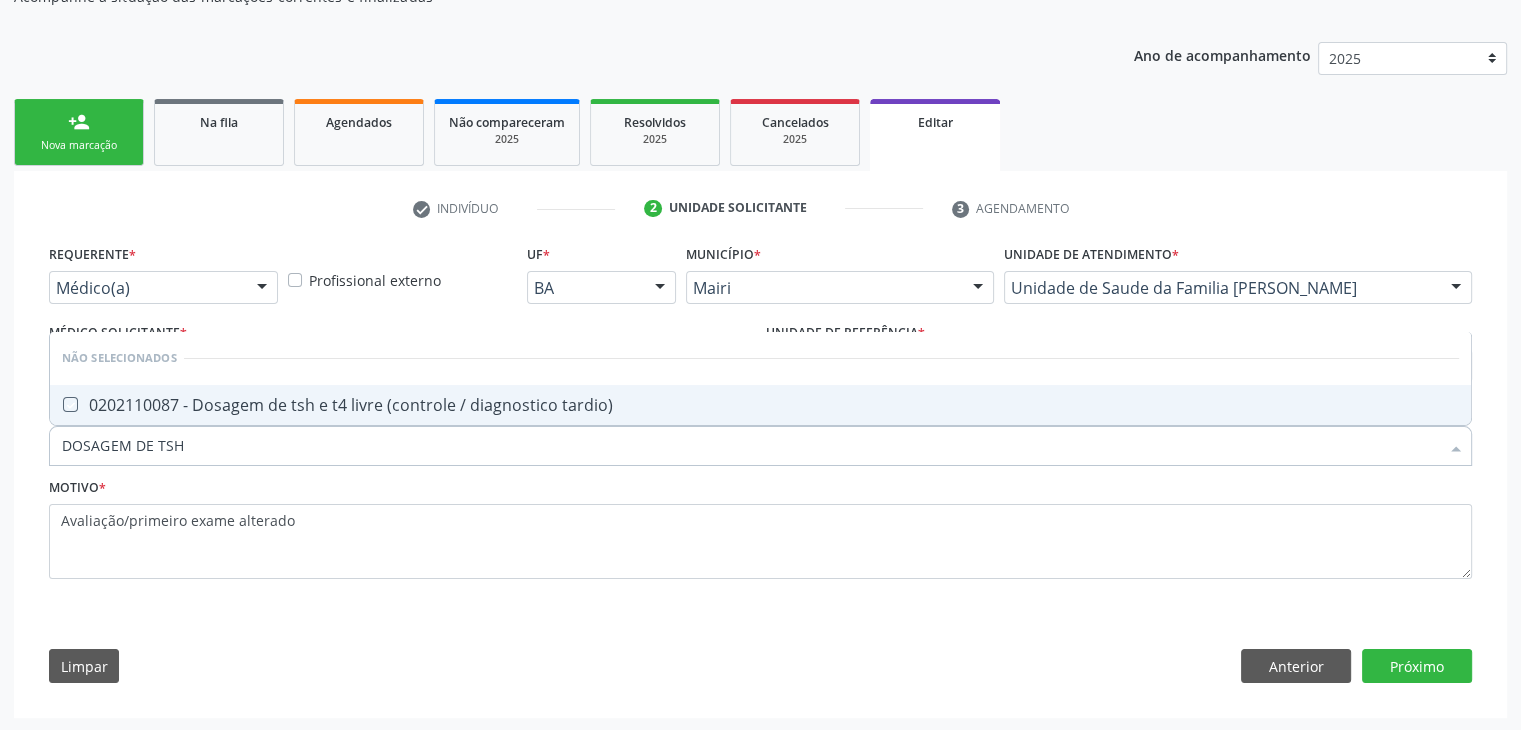 checkbox on "true" 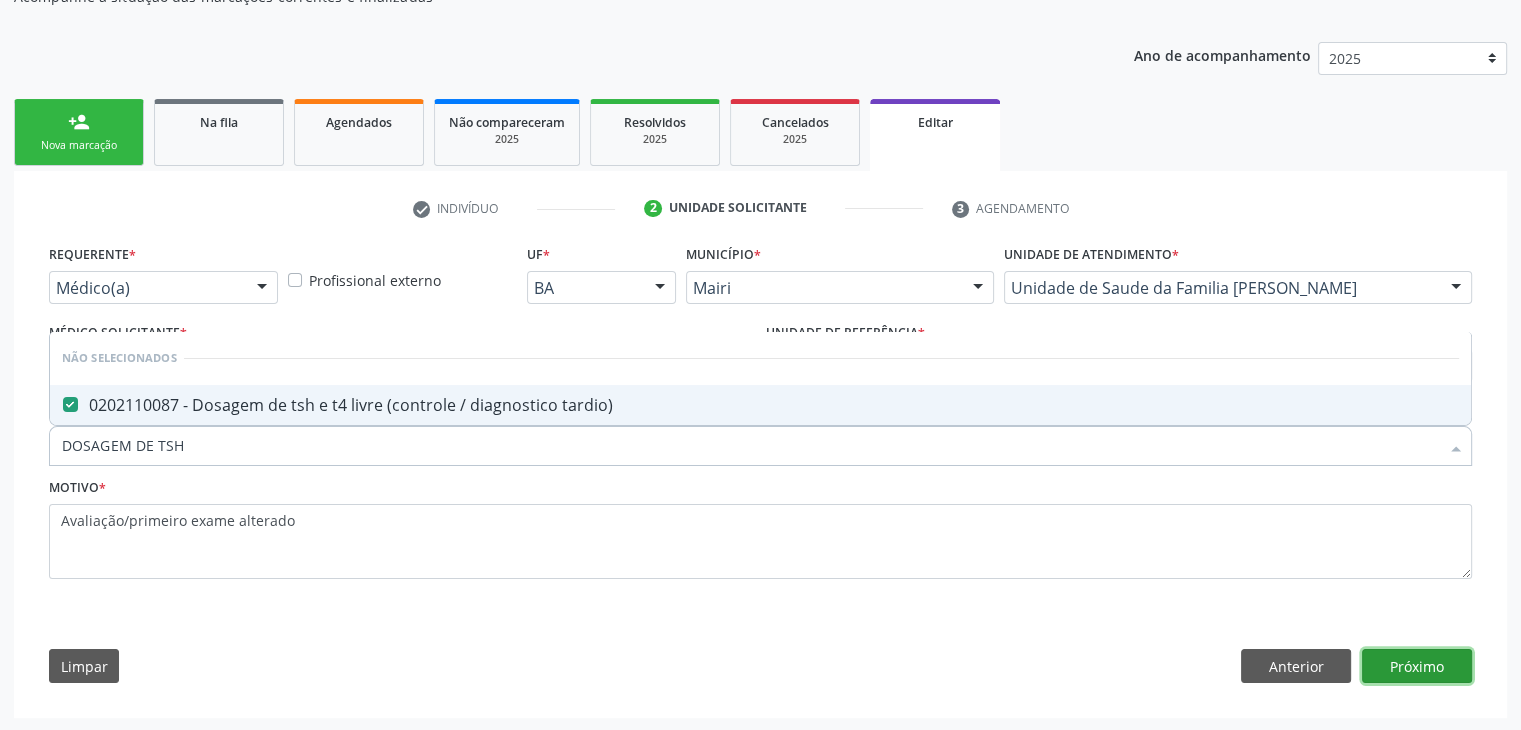 click on "Próximo" at bounding box center [1417, 666] 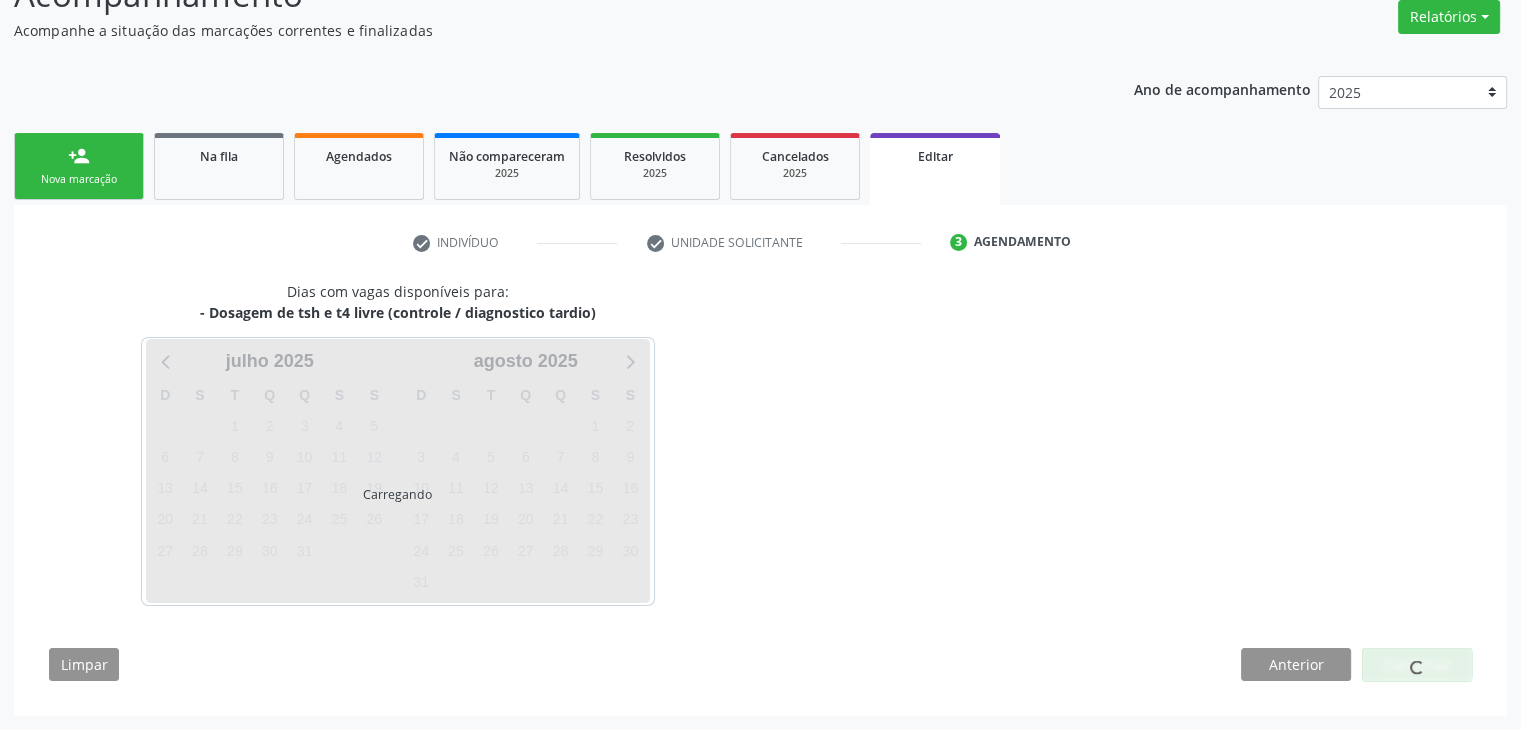 scroll, scrollTop: 165, scrollLeft: 0, axis: vertical 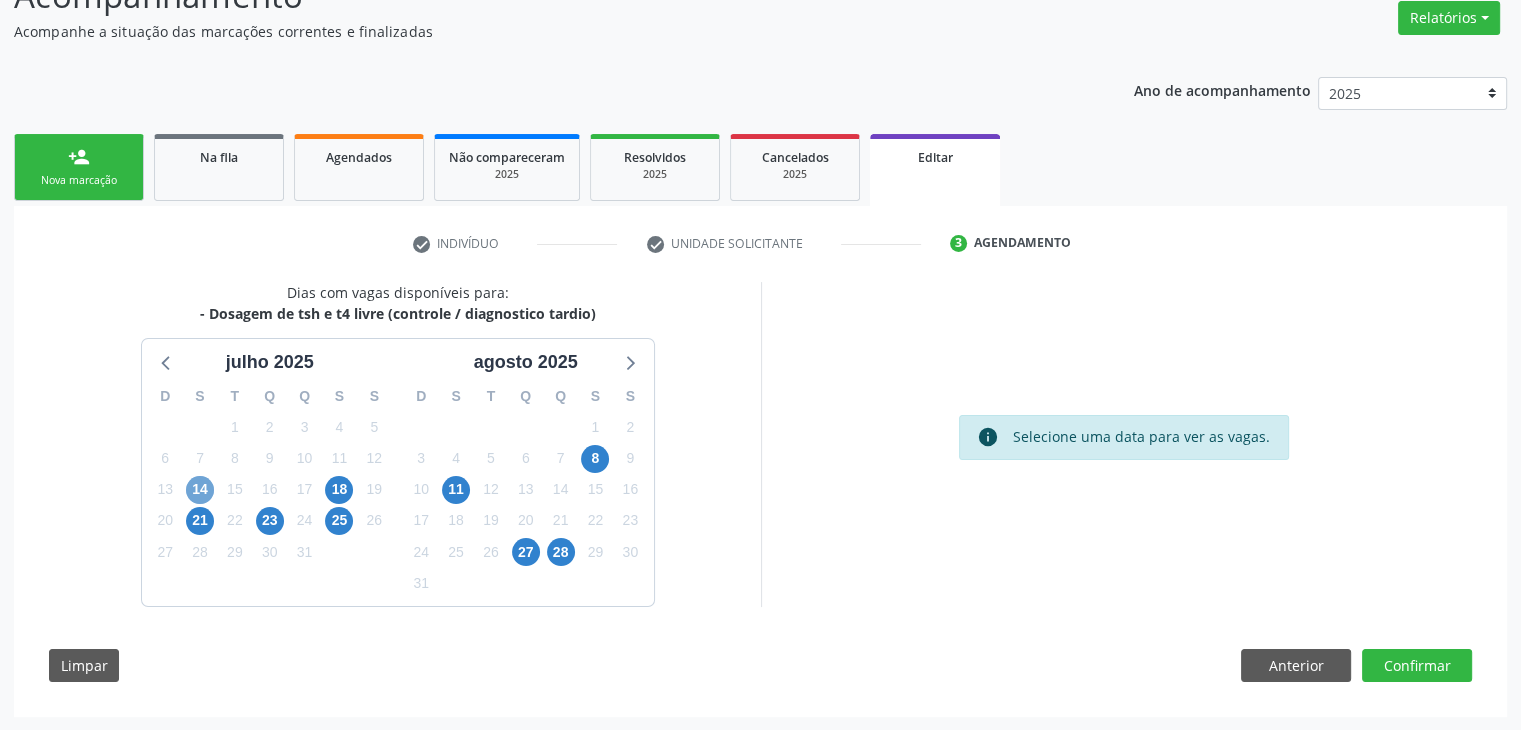 click on "14" at bounding box center (200, 490) 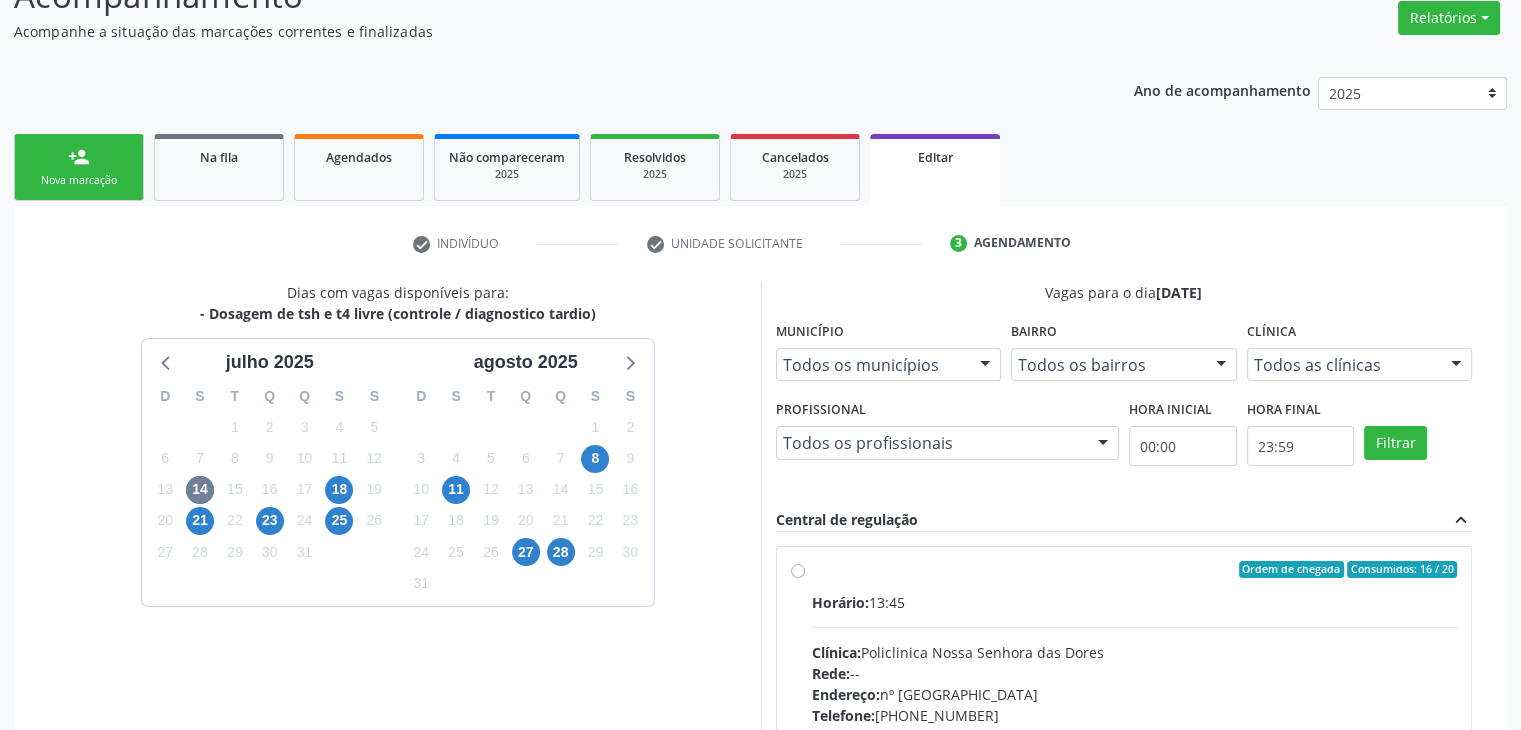 click on "Ordem de chegada
Consumidos: 16 / 20
Horário:   13:45
Clínica:  Policlinica [GEOGRAPHIC_DATA]
Rede:
--
Endereço:   [STREET_ADDRESS]
Telefone:   [PHONE_NUMBER]
Profissional:
--
Informações adicionais sobre o atendimento
Idade de atendimento:
Sem restrição
Gênero(s) atendido(s):
Sem restrição
Informações adicionais:
--" at bounding box center [1135, 714] 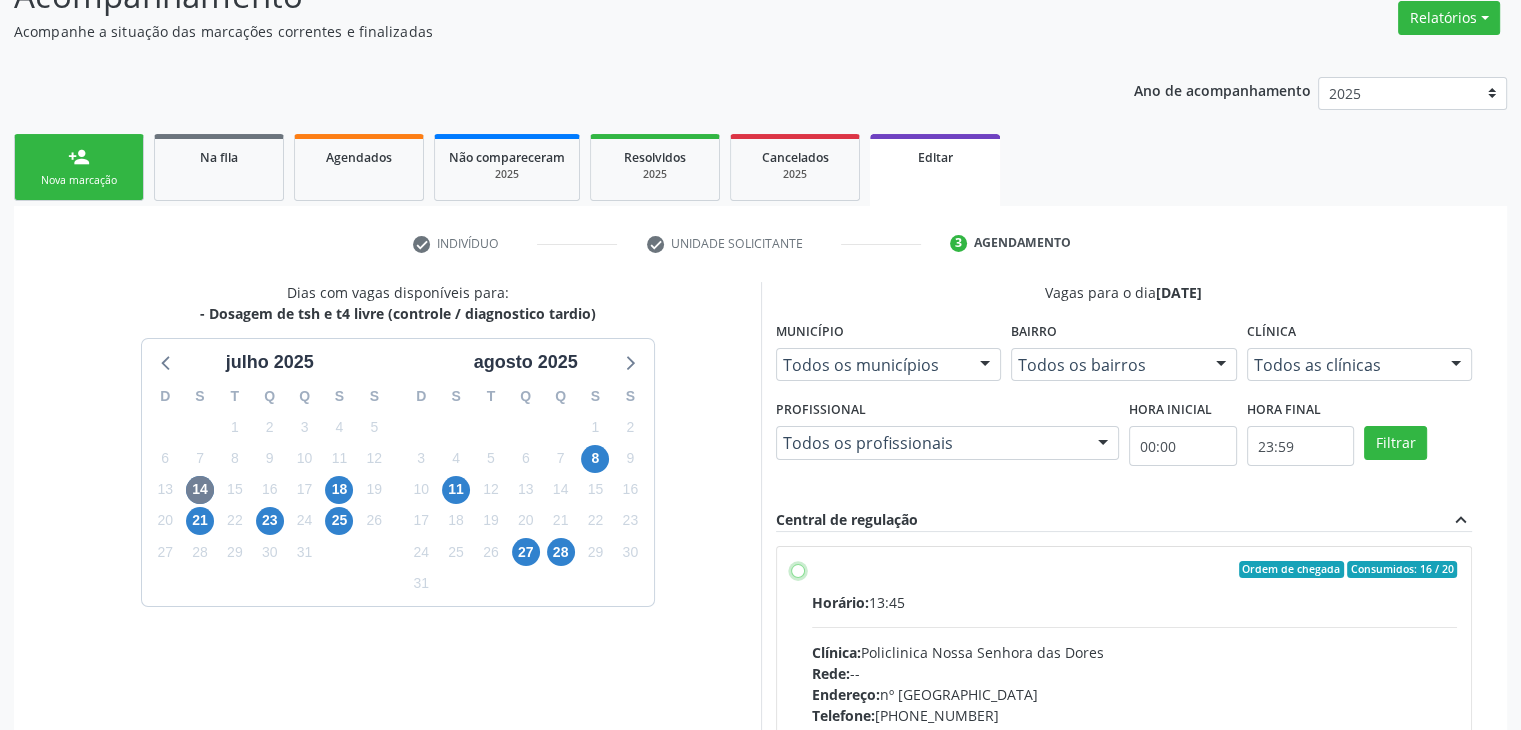 click on "Ordem de chegada
Consumidos: 16 / 20
Horário:   13:45
Clínica:  Policlinica [GEOGRAPHIC_DATA]
Rede:
--
Endereço:   [STREET_ADDRESS]
Telefone:   [PHONE_NUMBER]
Profissional:
--
Informações adicionais sobre o atendimento
Idade de atendimento:
Sem restrição
Gênero(s) atendido(s):
Sem restrição
Informações adicionais:
--" at bounding box center [798, 570] 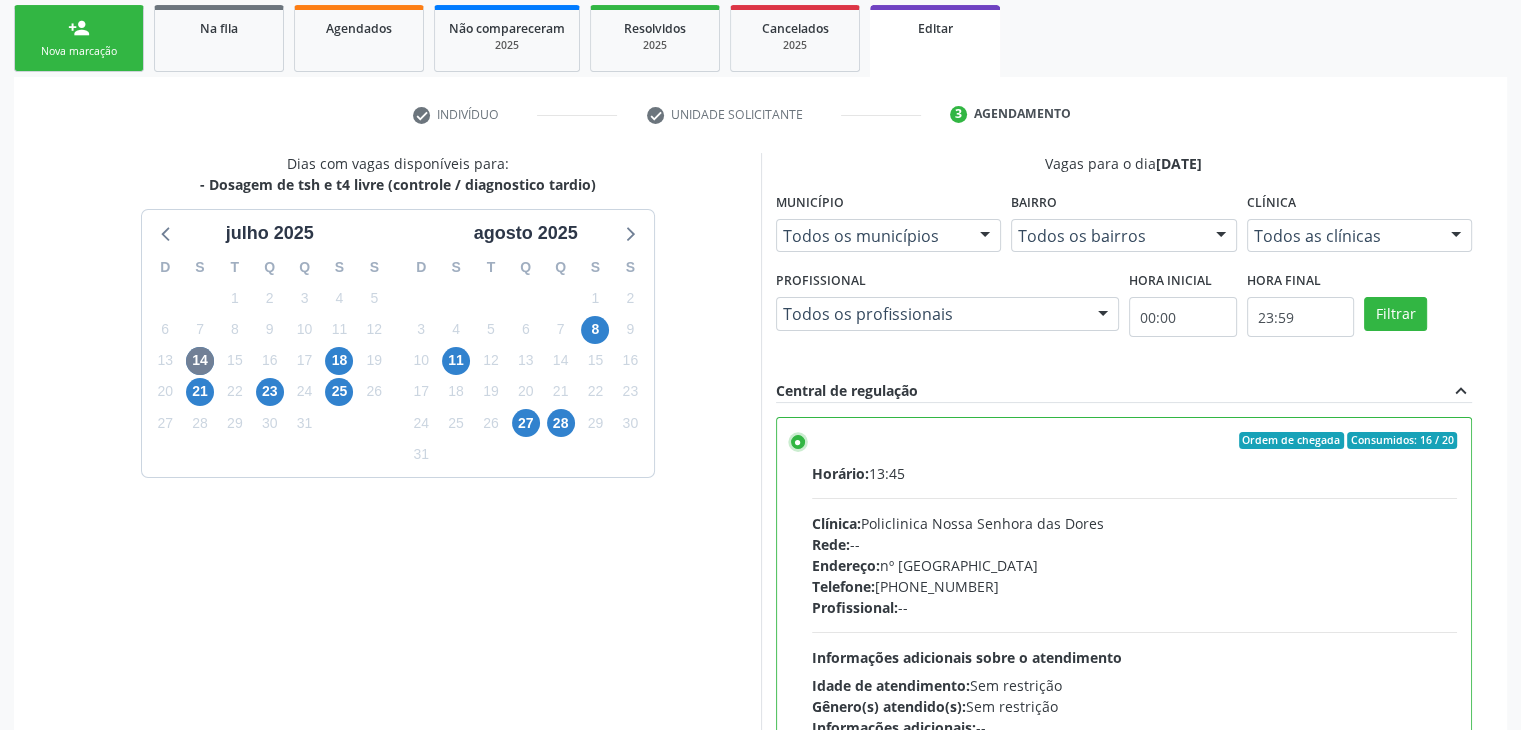 scroll, scrollTop: 490, scrollLeft: 0, axis: vertical 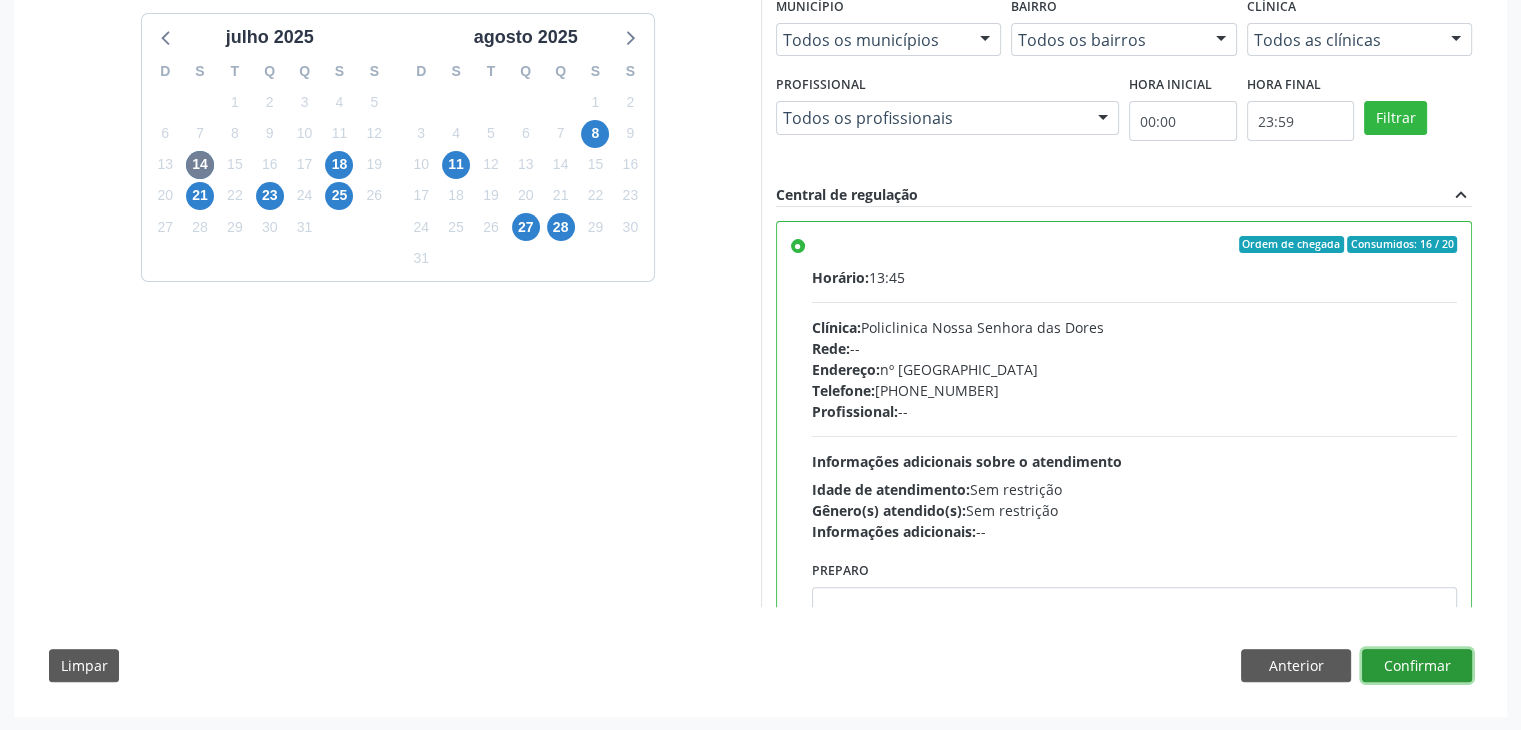click on "Confirmar" at bounding box center (1417, 666) 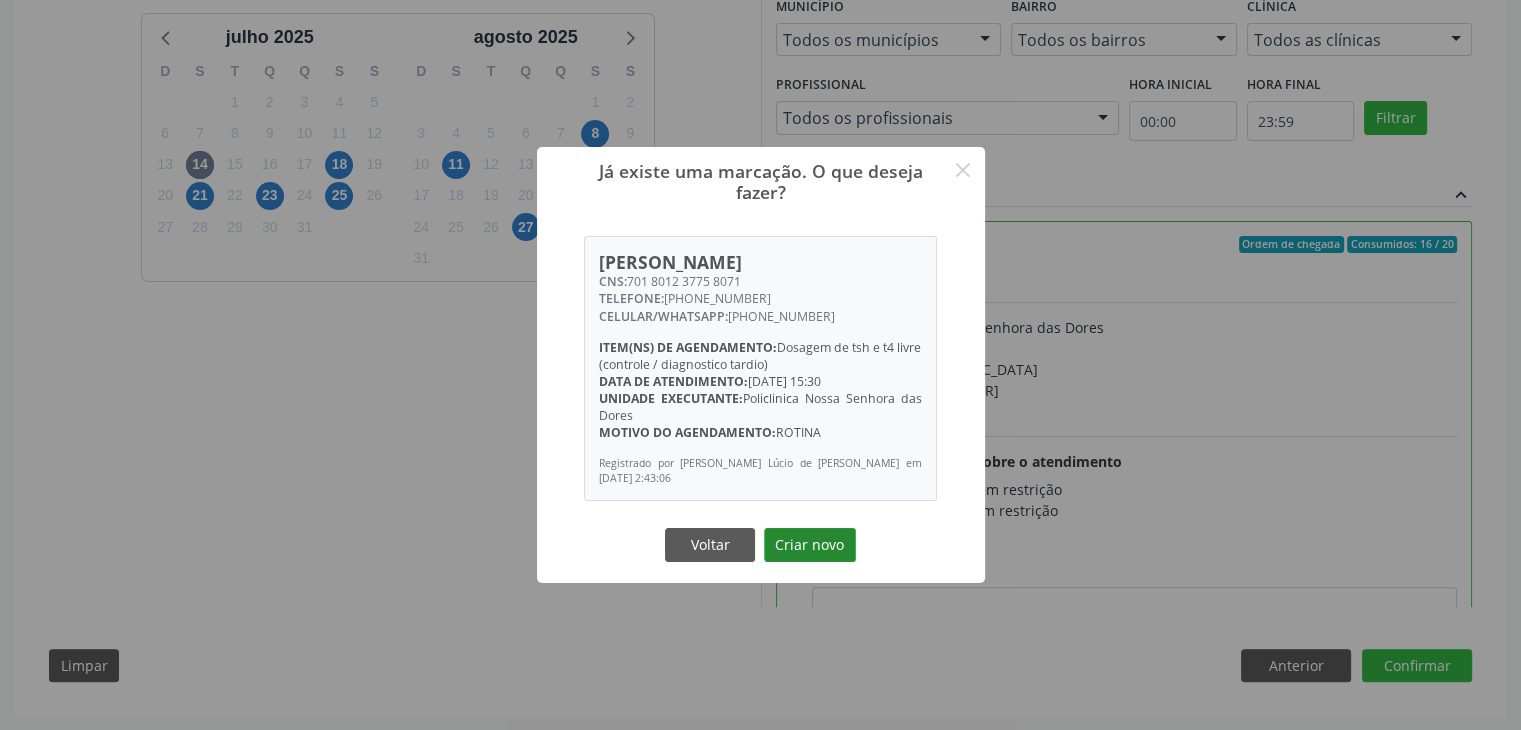 click on "Criar novo" at bounding box center (810, 545) 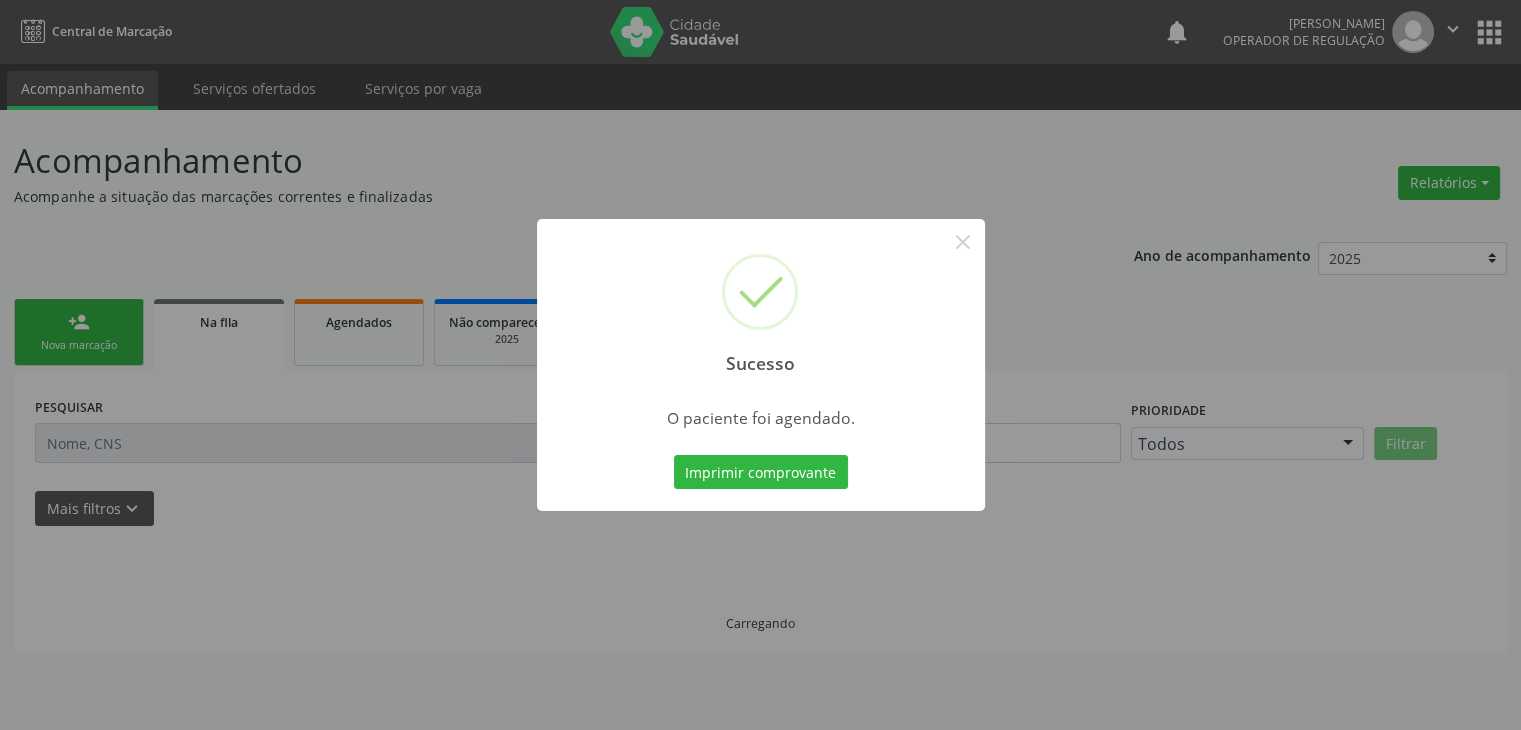 scroll, scrollTop: 0, scrollLeft: 0, axis: both 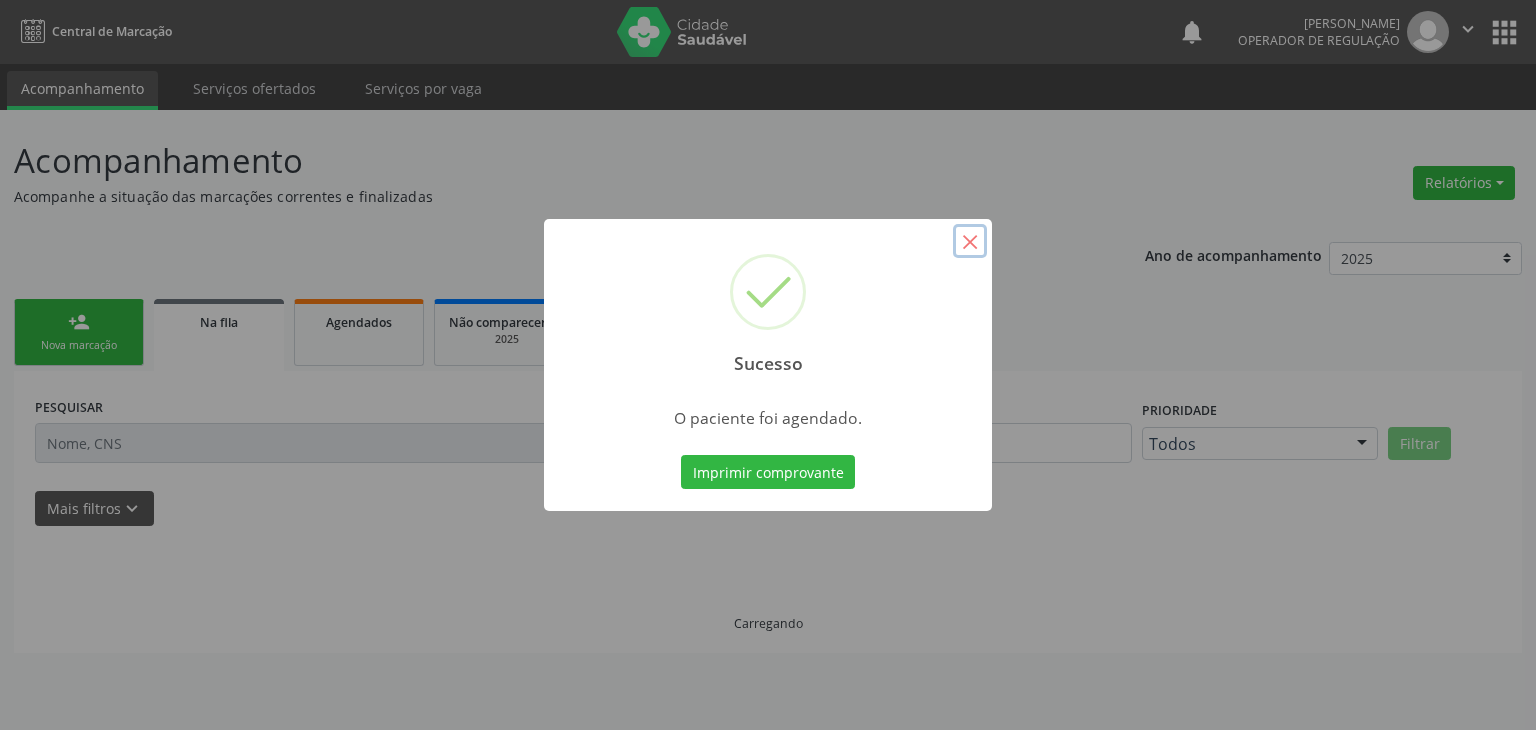 click on "×" at bounding box center [970, 241] 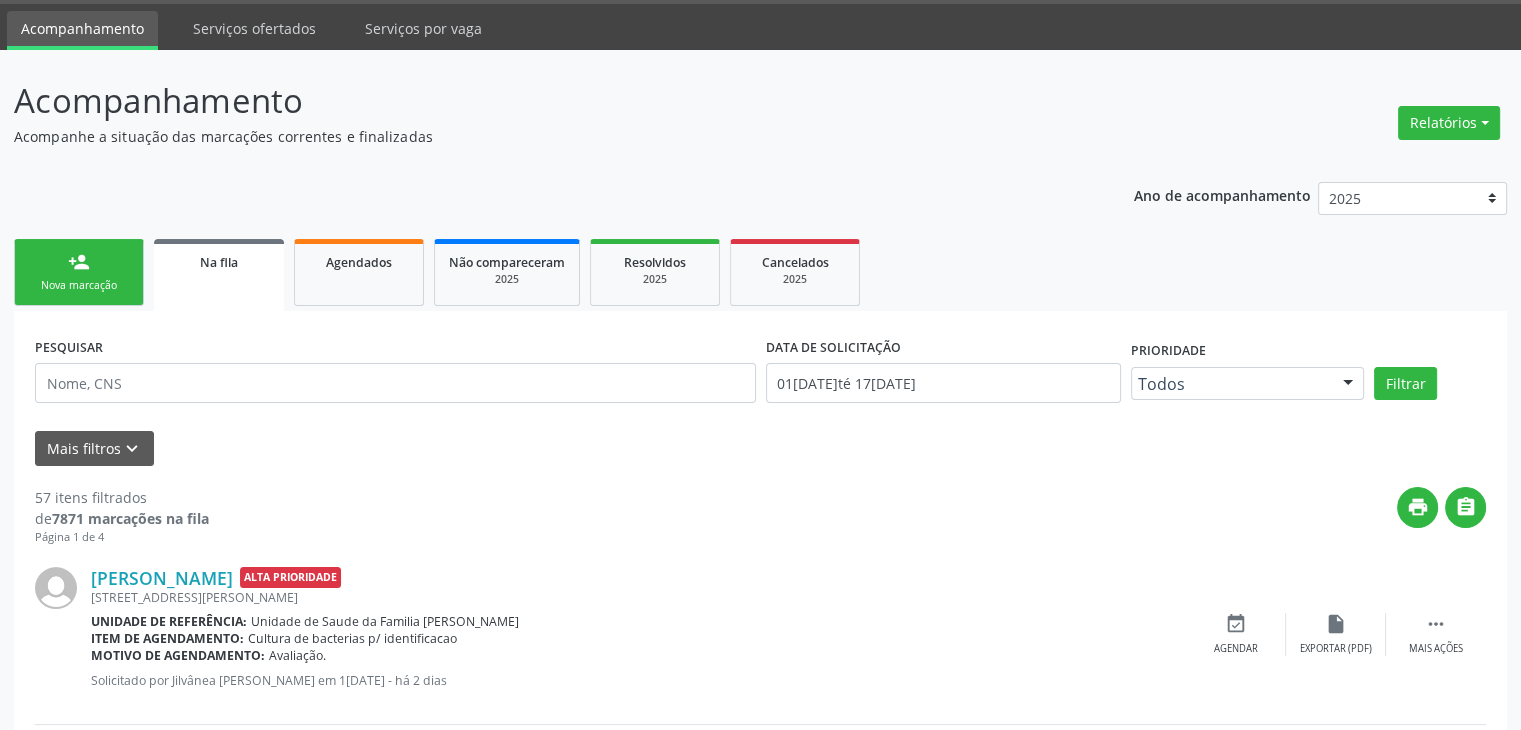 scroll, scrollTop: 0, scrollLeft: 0, axis: both 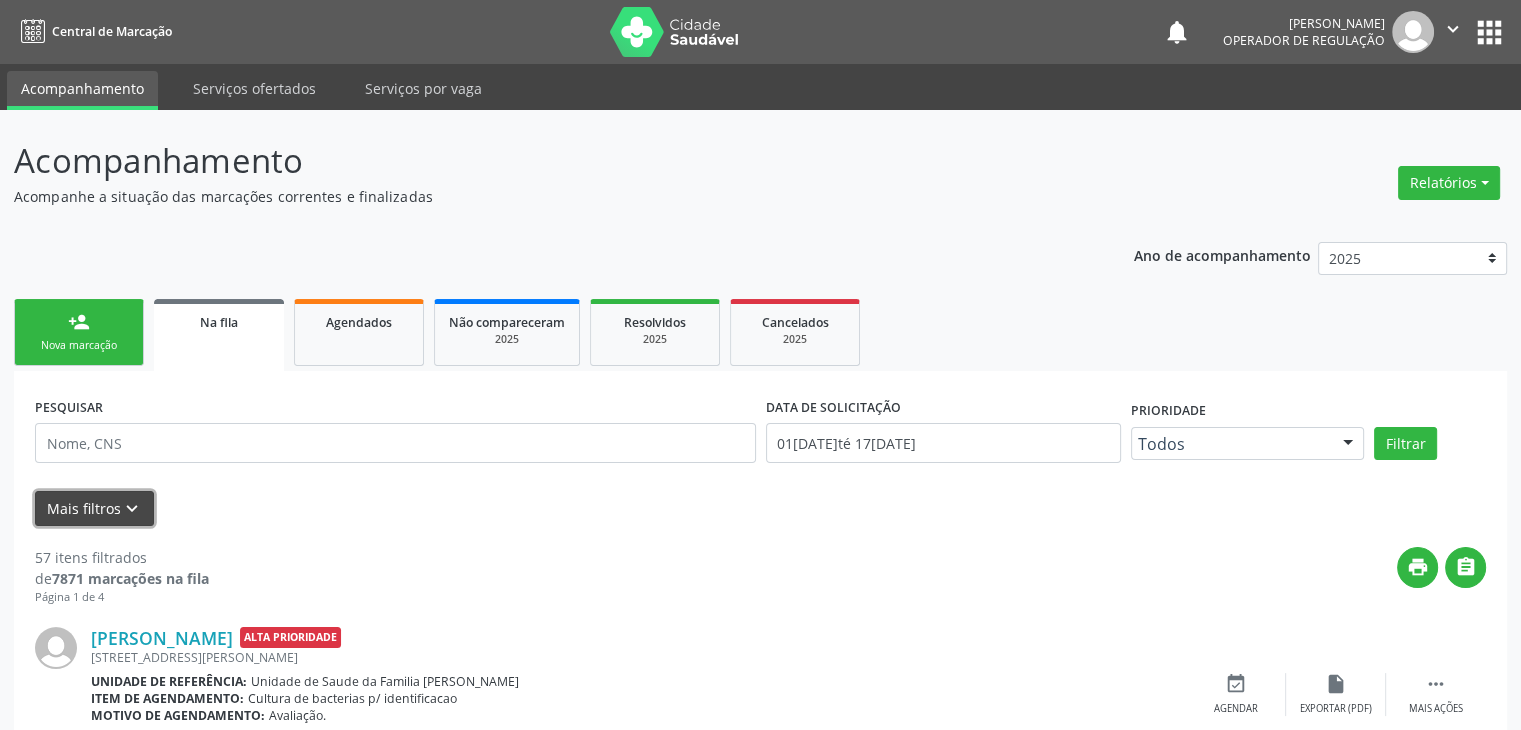 click on "Mais filtros
keyboard_arrow_down" at bounding box center [94, 508] 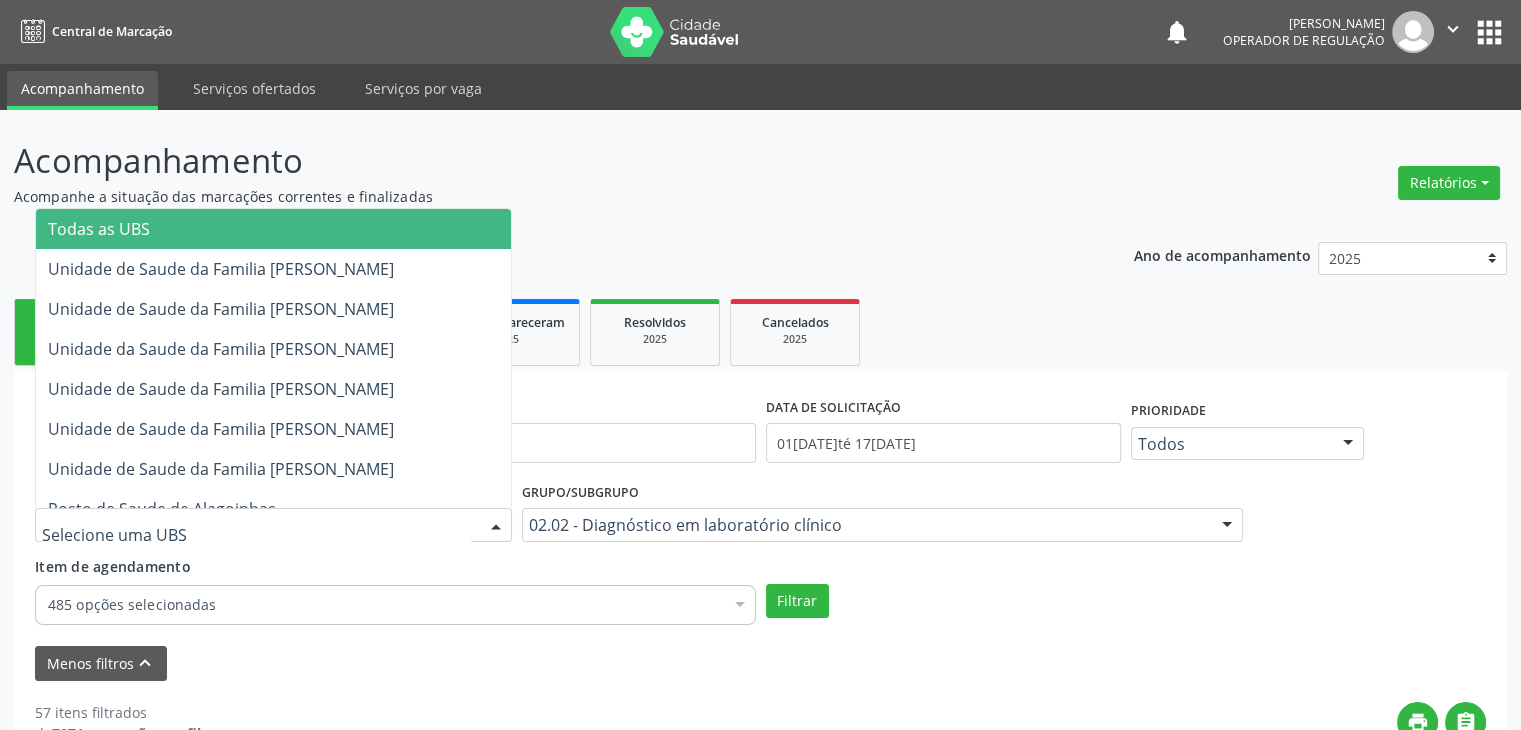 click at bounding box center (273, 525) 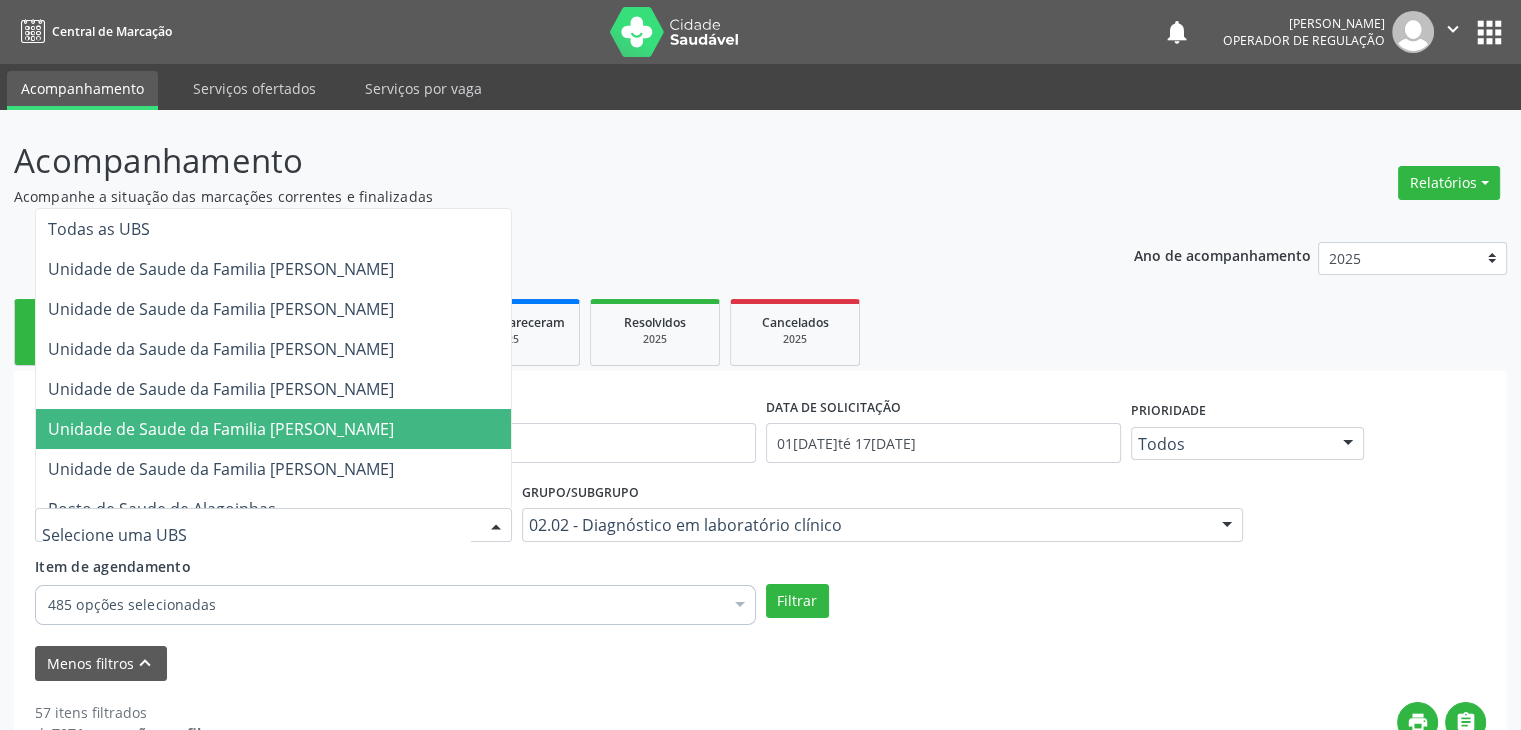 click on "Unidade de Saude da Familia [PERSON_NAME]" at bounding box center (273, 429) 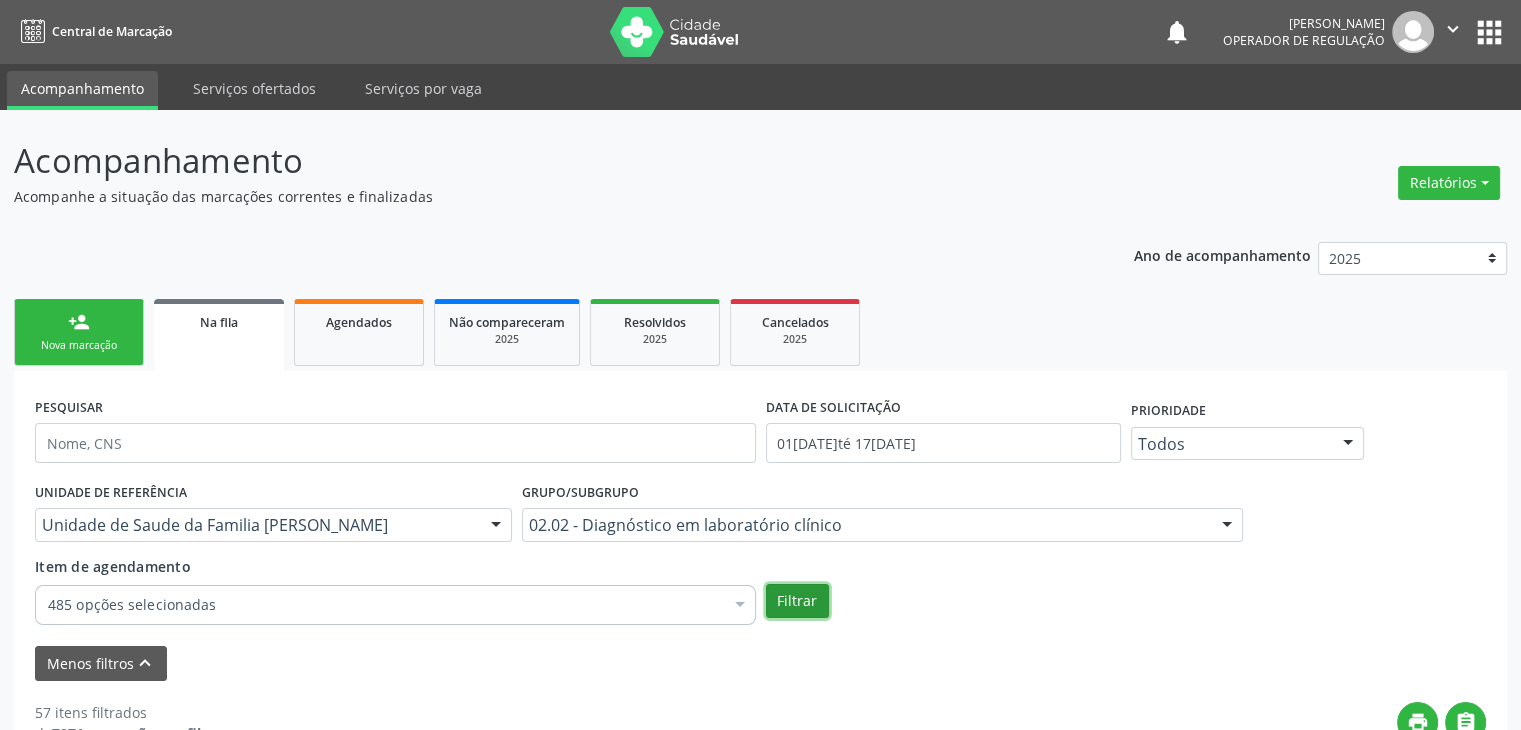 click on "Filtrar" at bounding box center (797, 601) 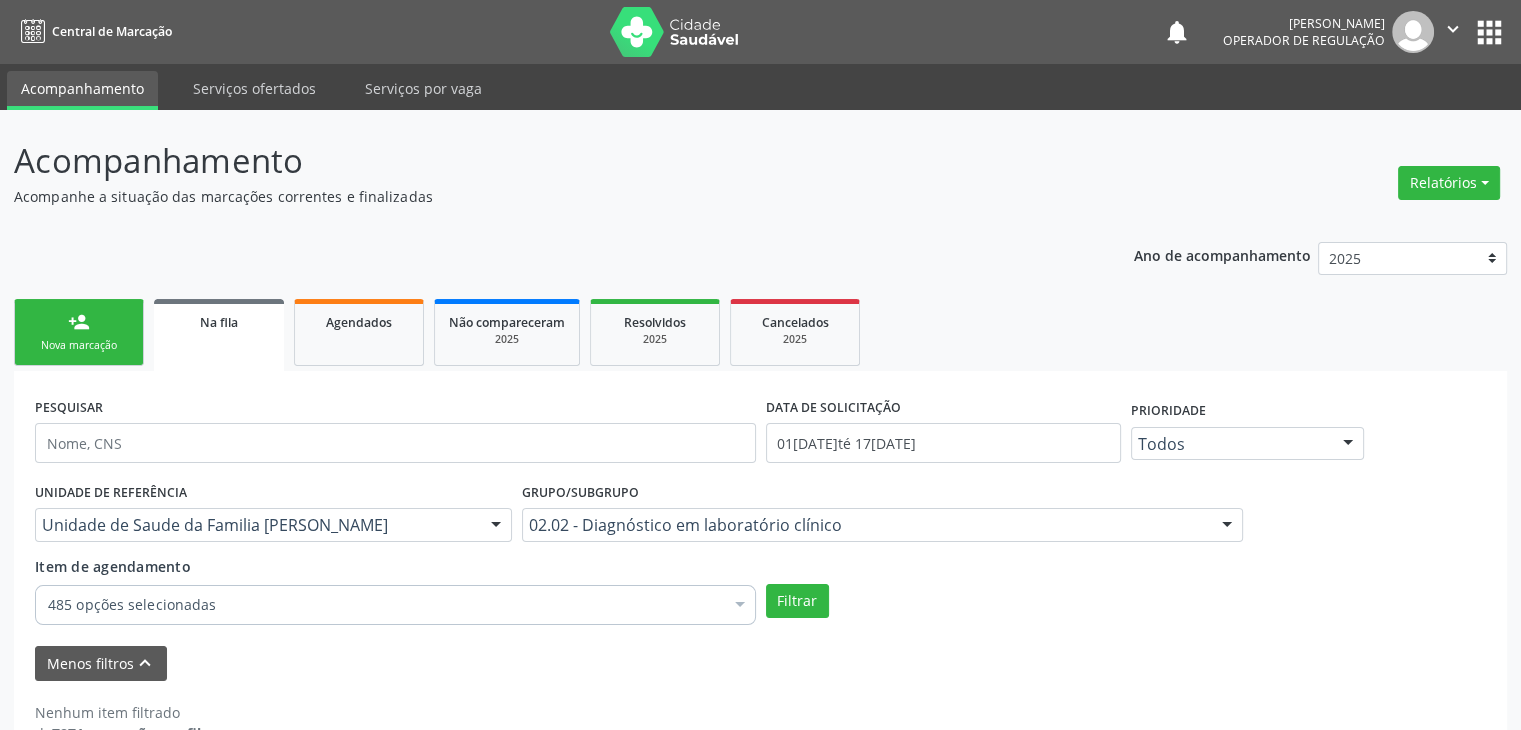 scroll, scrollTop: 48, scrollLeft: 0, axis: vertical 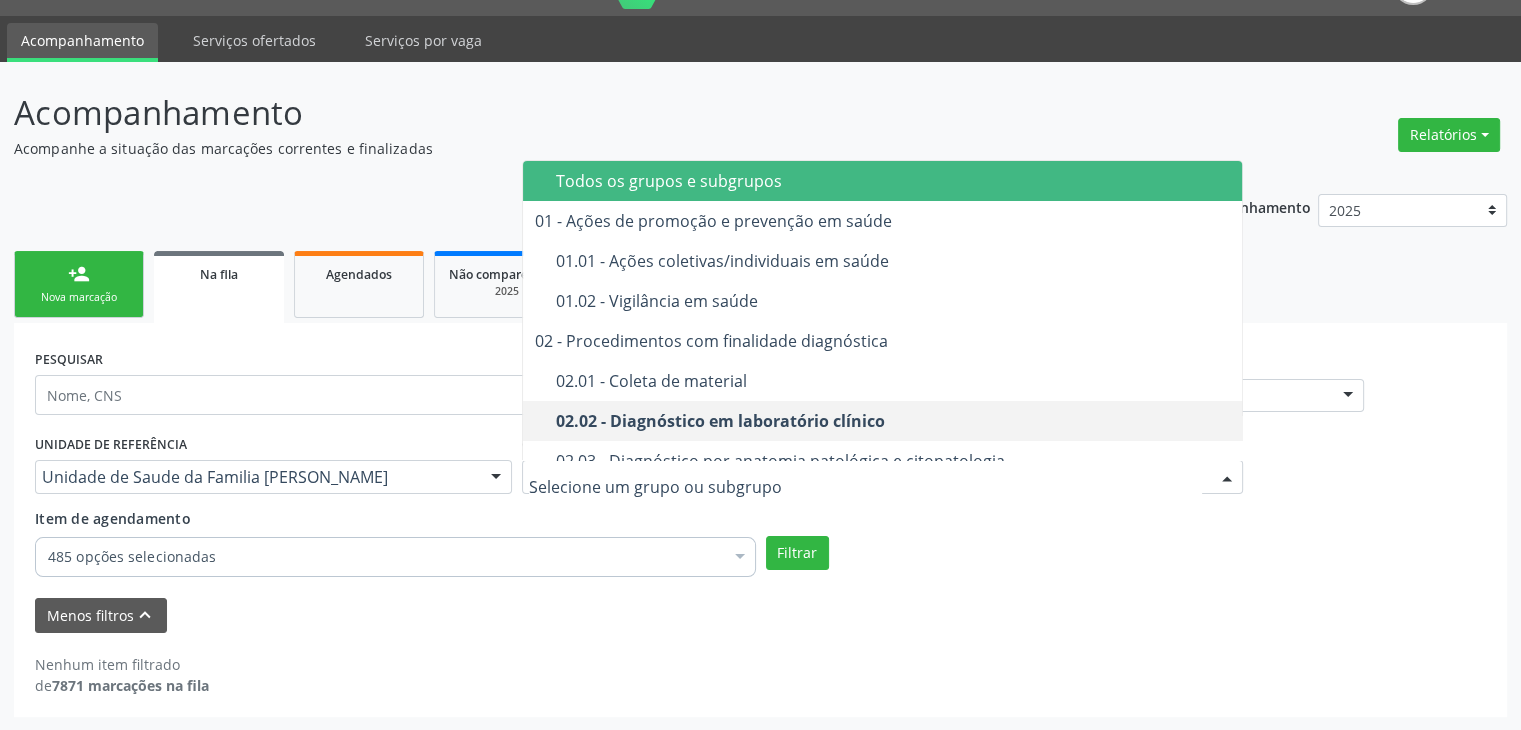 click on "Todos os grupos e subgrupos" at bounding box center (894, 181) 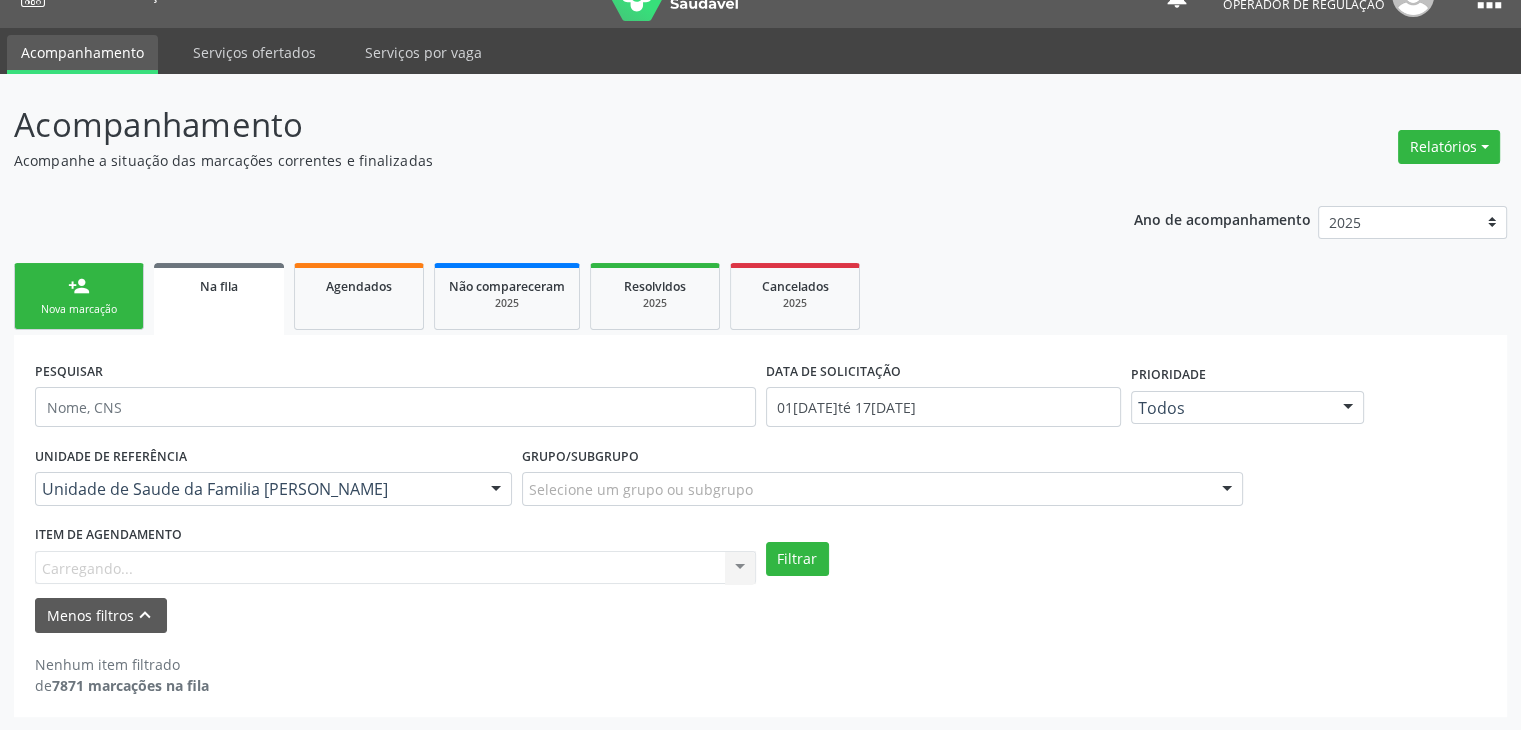click on "Item de agendamento
[GEOGRAPHIC_DATA]...
No elements found. Consider changing the search query.   List is empty." at bounding box center (395, 552) 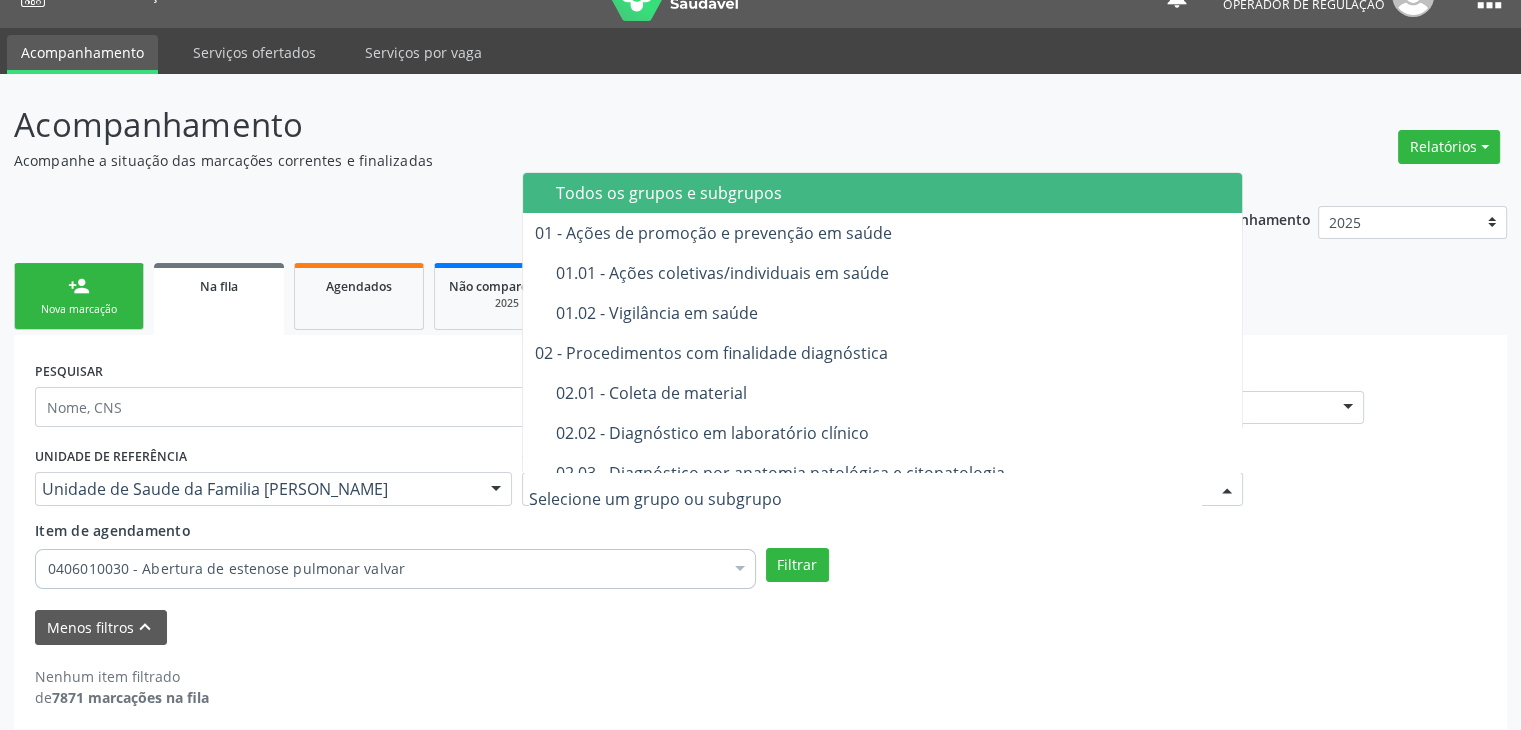 click on "Todos os grupos e subgrupos" at bounding box center [883, 193] 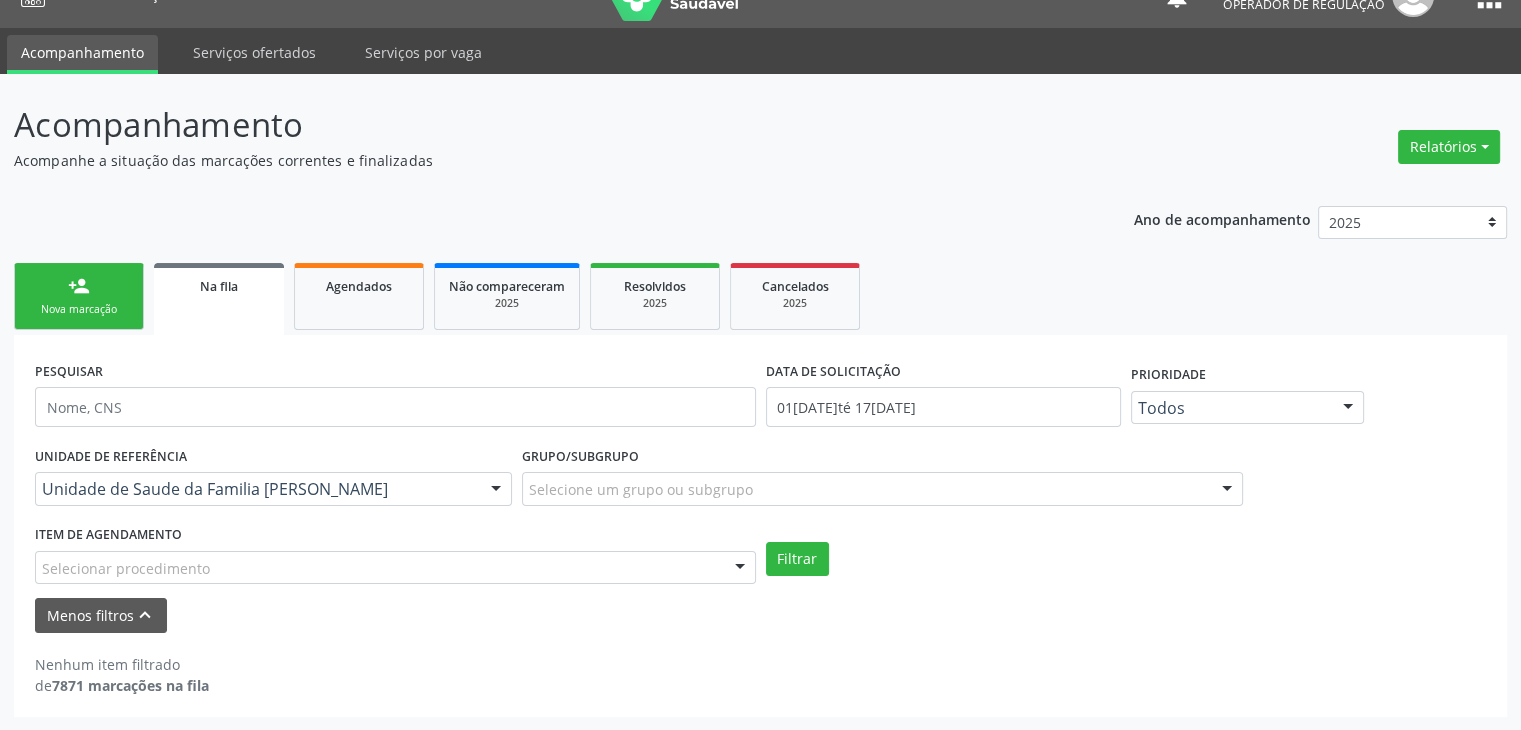 click on "PESQUISAR
DATA DE SOLICITAÇÃO
[DATE] até [DATE]
Prioridade
Todos         Todos   Baixa Prioridade   Média Prioridade   Alta Prioridade
Nenhum resultado encontrado para: "   "
Não há nenhuma opção para ser exibida.
UNIDADE DE REFERÊNCIA
Unidade de Saude da Familia [PERSON_NAME]         Todas as UBS   Unidade de Saude da Familia [PERSON_NAME] de Santana   Unidade de Saude da Familia [PERSON_NAME]   Unidade da Saude da Familia [PERSON_NAME]   Unidade de Saude da Familia [PERSON_NAME] dos Santos   Unidade de Saude da Familia [PERSON_NAME]   Unidade de Saude da Familia [PERSON_NAME]   Posto de Saude de Alagoinhas
Nenhum resultado encontrado para: "   "
Não há nenhuma opção para ser exibida.
Grupo/Subgrupo
Todos os grupos e subgrupos" at bounding box center (760, 494) 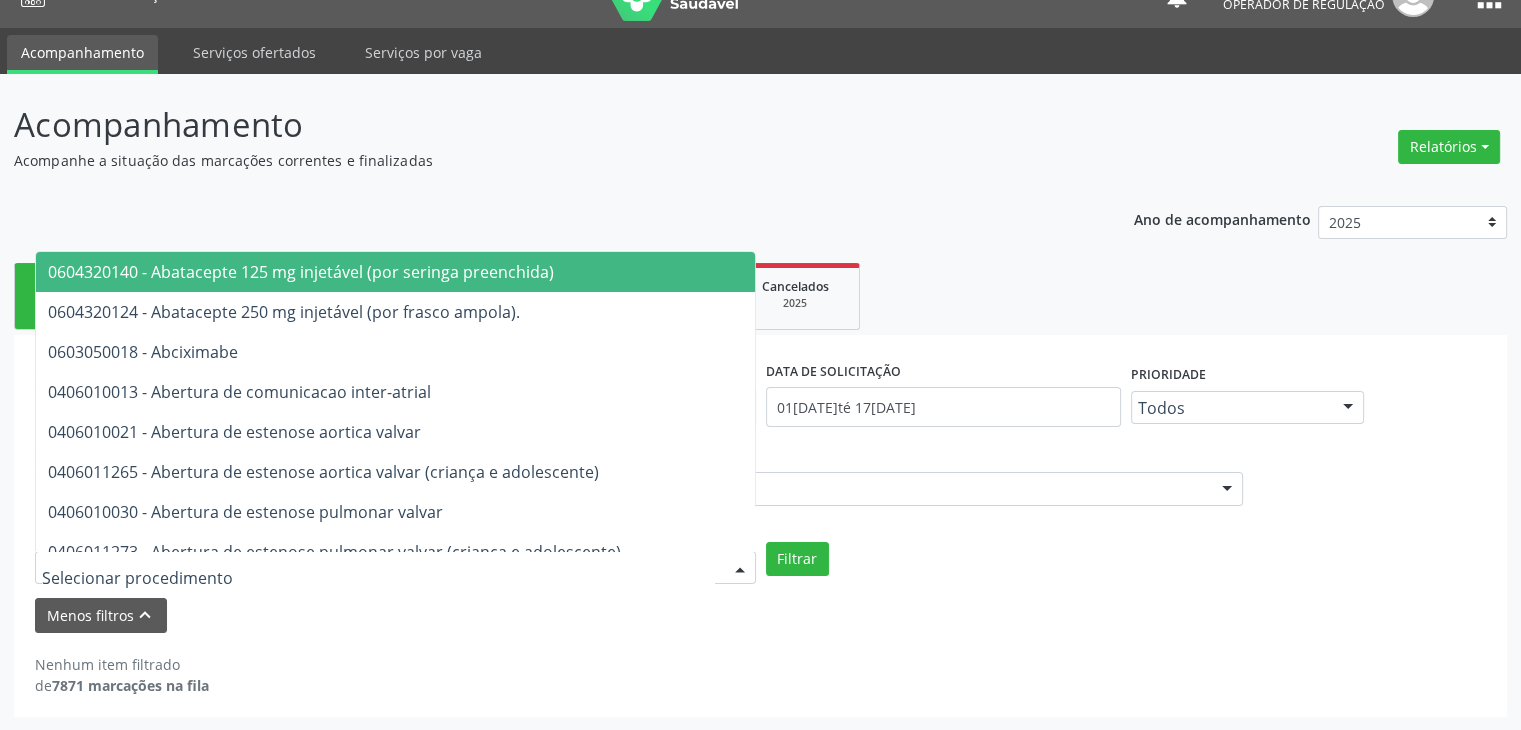 type on "#" 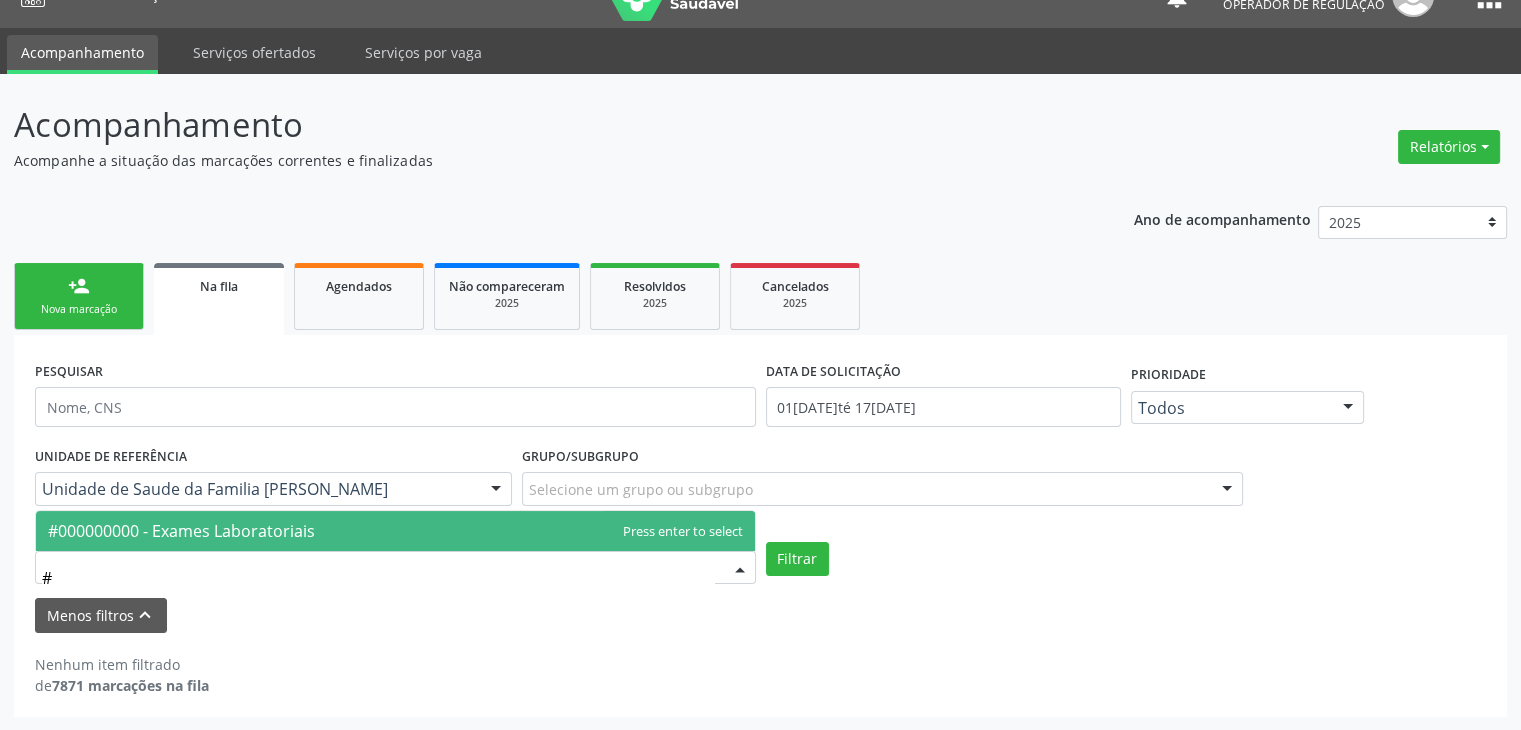 click on "#000000000 - Exames Laboratoriais" at bounding box center (181, 531) 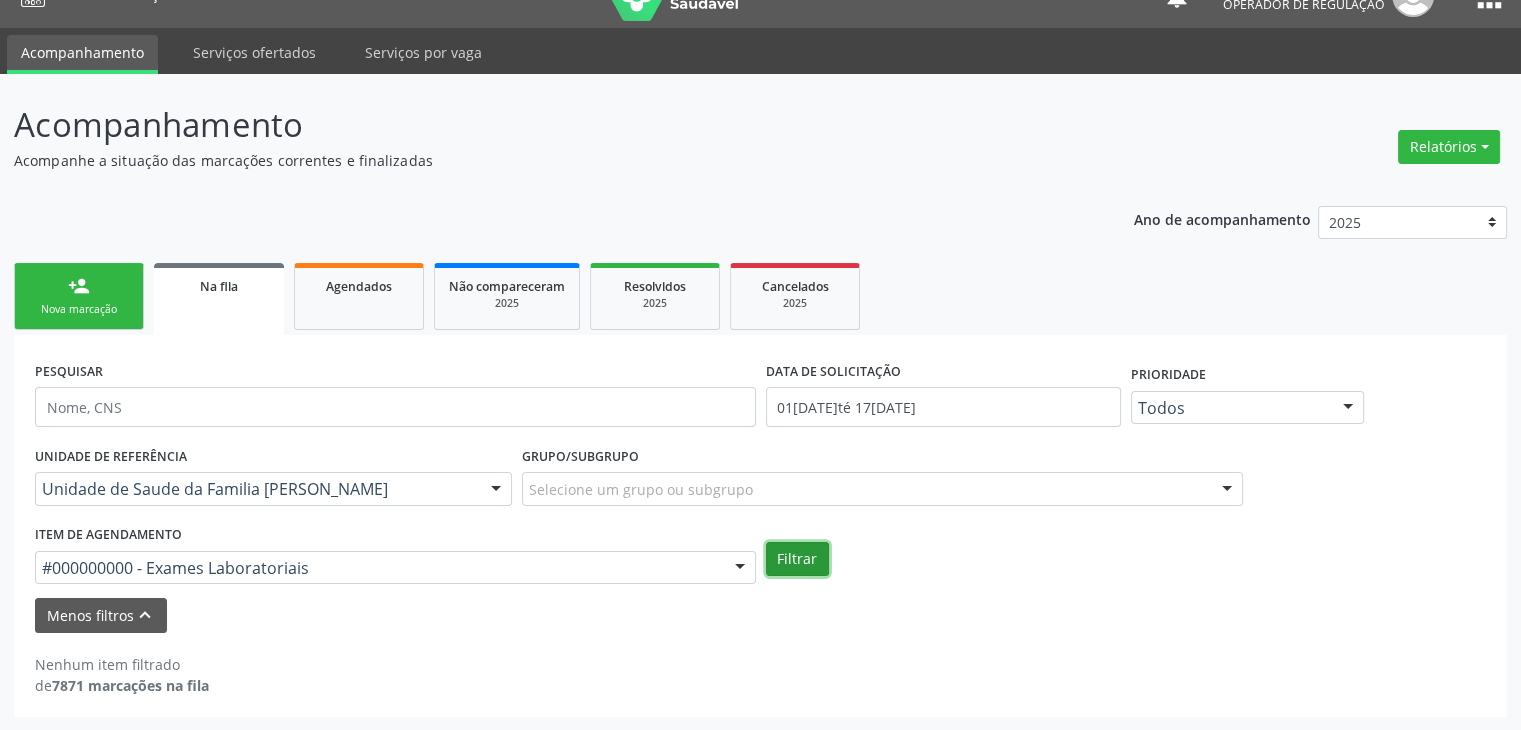 click on "Filtrar" at bounding box center (797, 559) 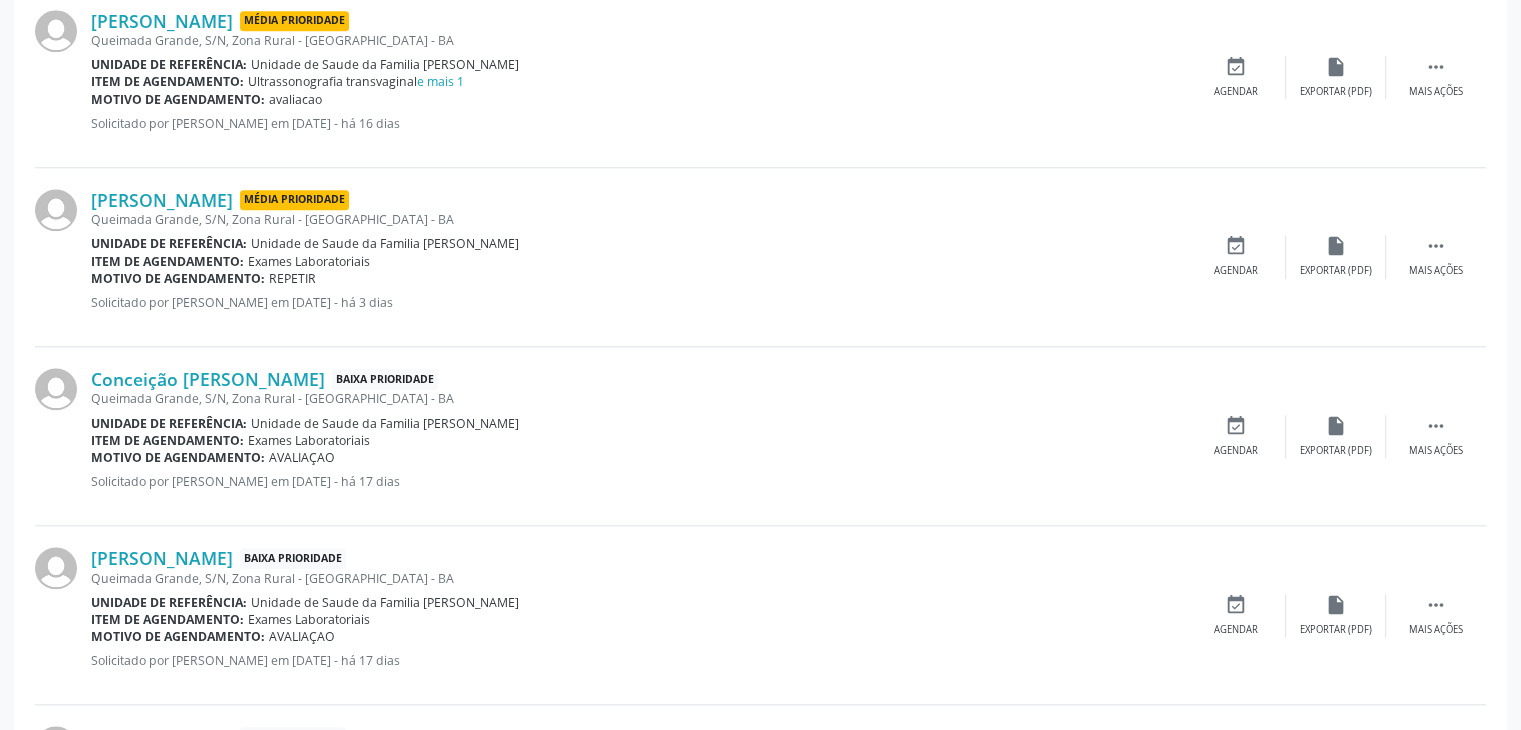 scroll, scrollTop: 1914, scrollLeft: 0, axis: vertical 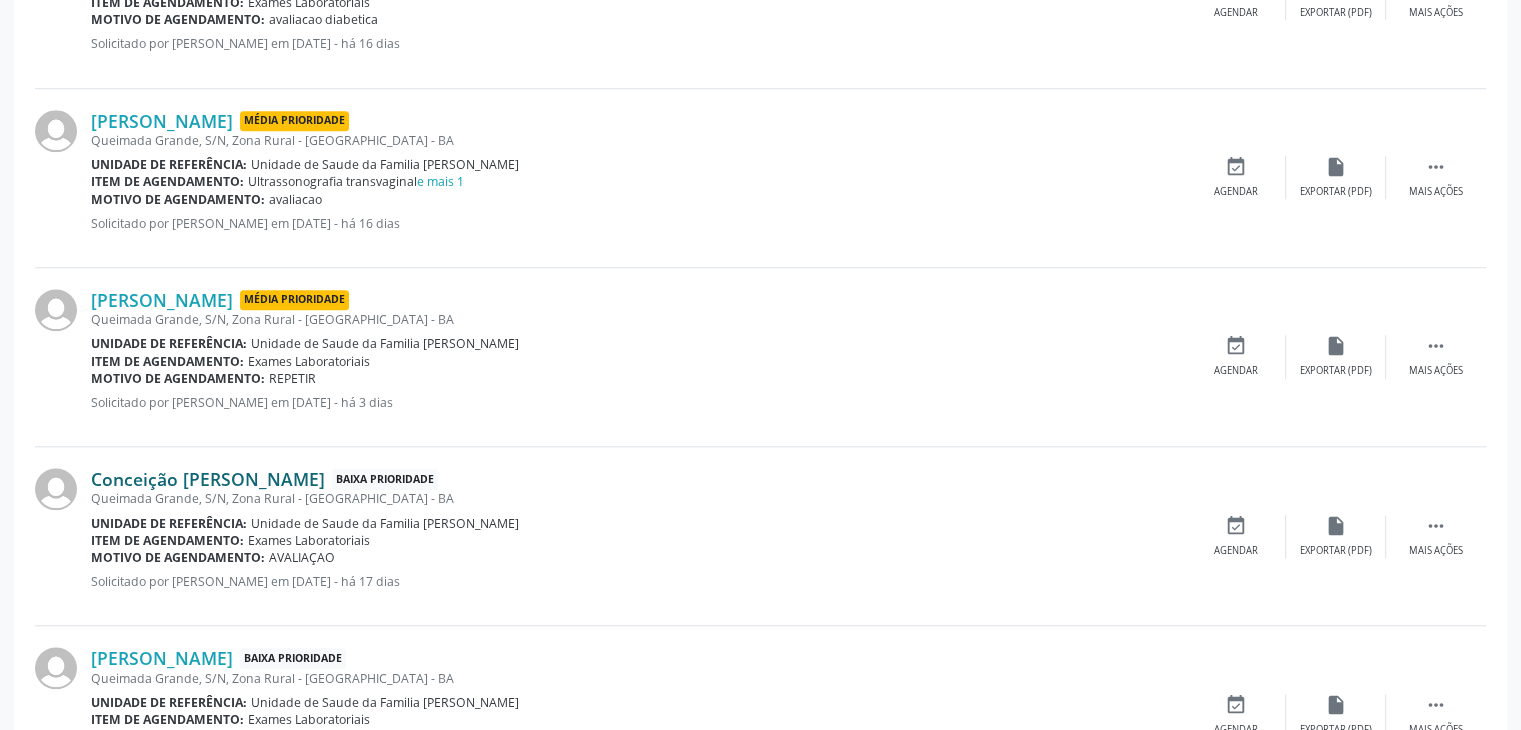 click on "Conceição [PERSON_NAME]" at bounding box center [208, 479] 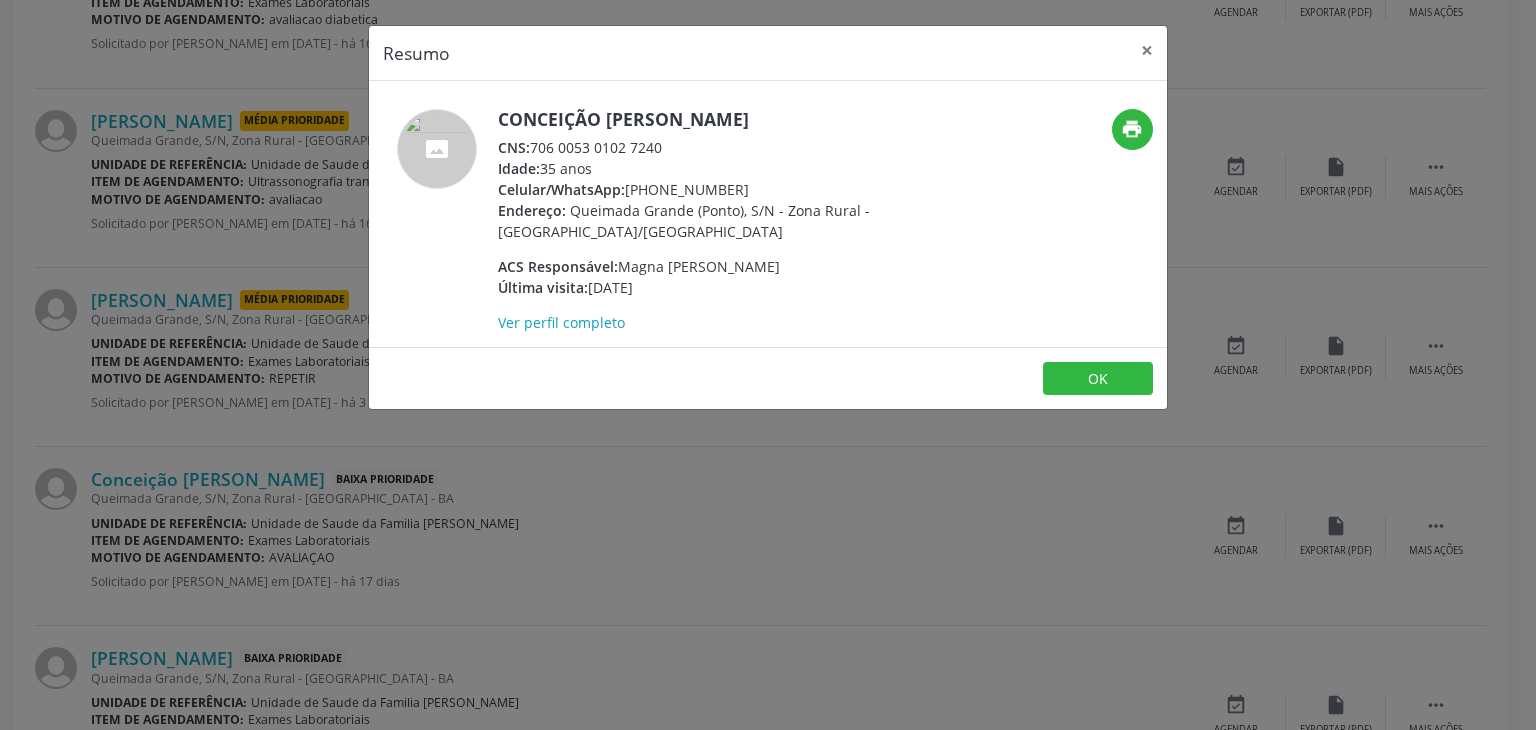 drag, startPoint x: 500, startPoint y: 116, endPoint x: 814, endPoint y: 105, distance: 314.19263 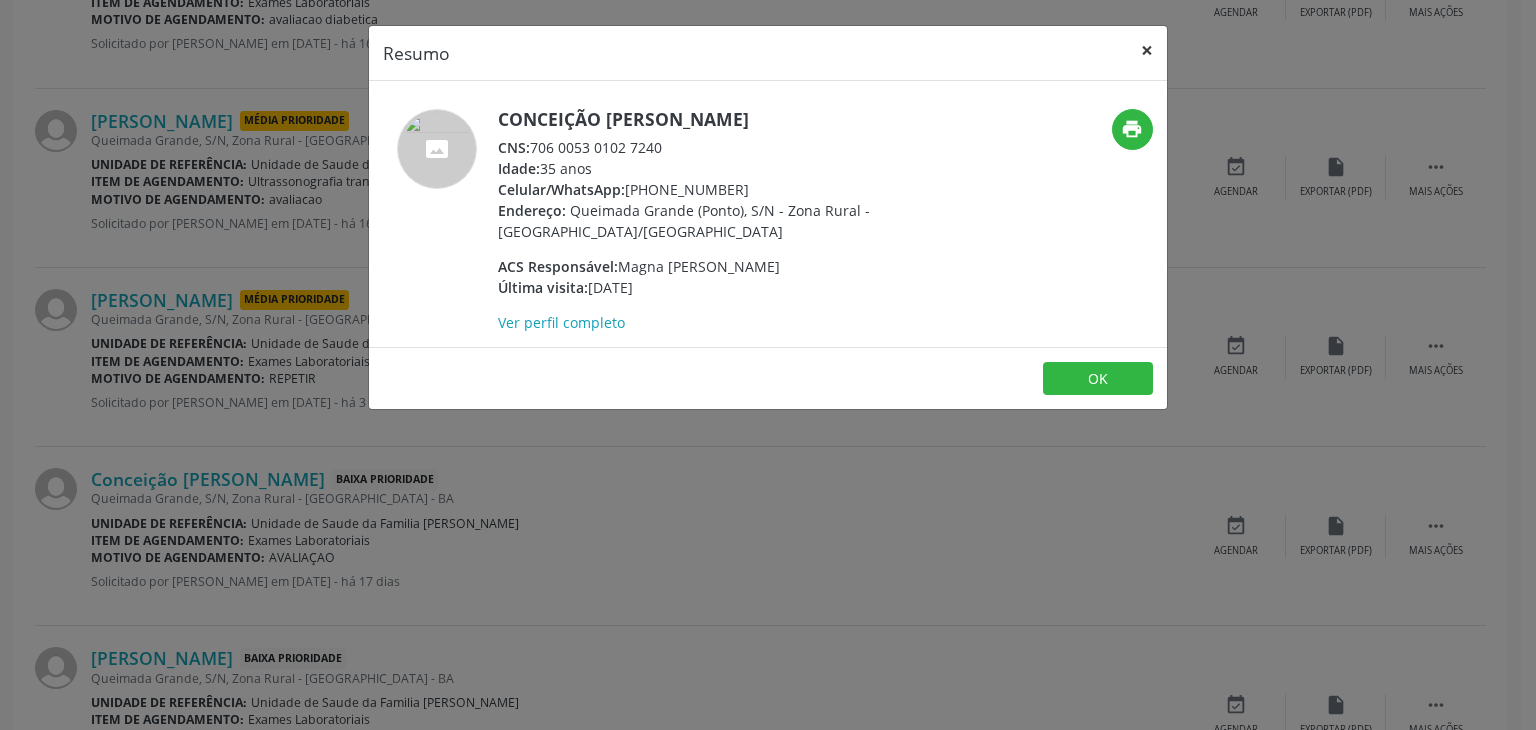 click on "×" at bounding box center [1147, 50] 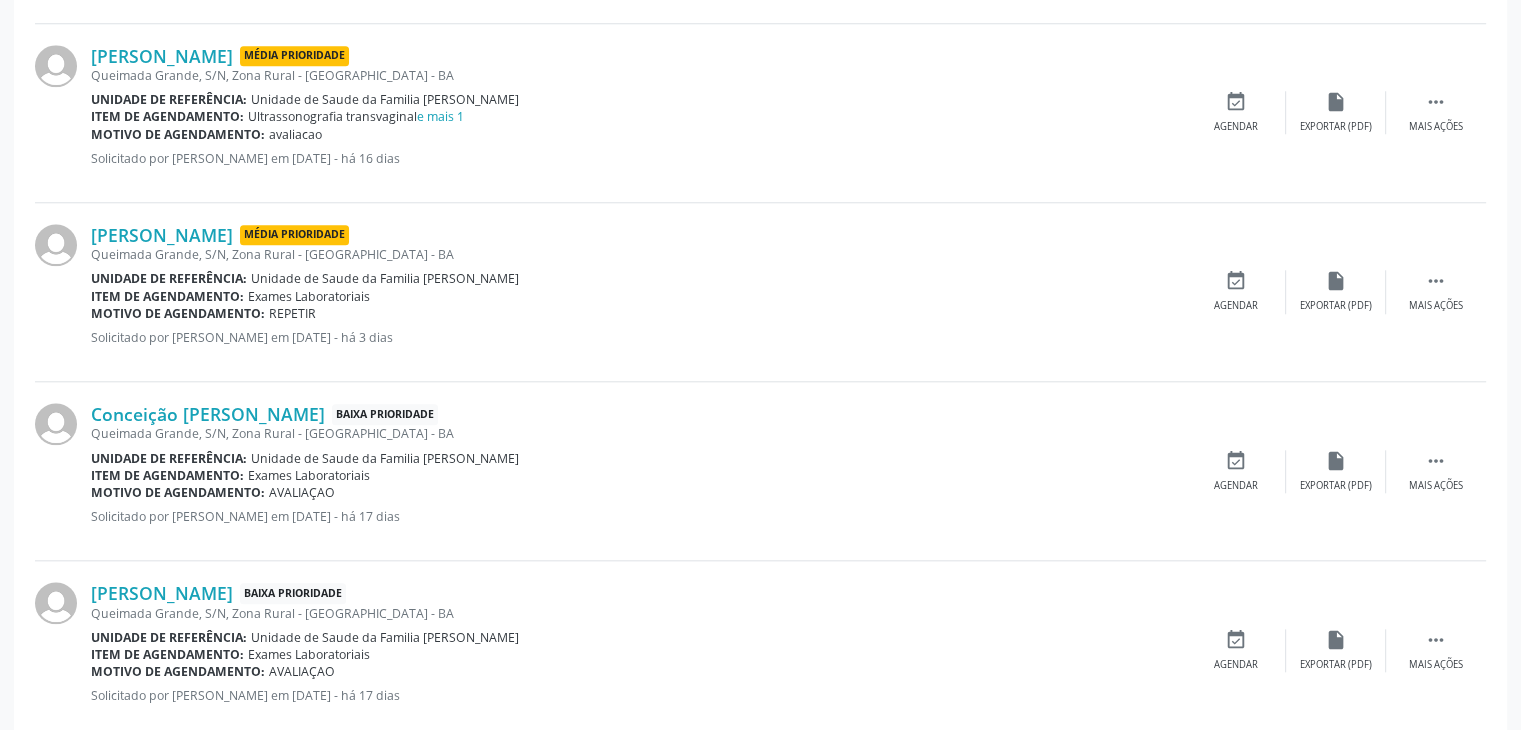 scroll, scrollTop: 2014, scrollLeft: 0, axis: vertical 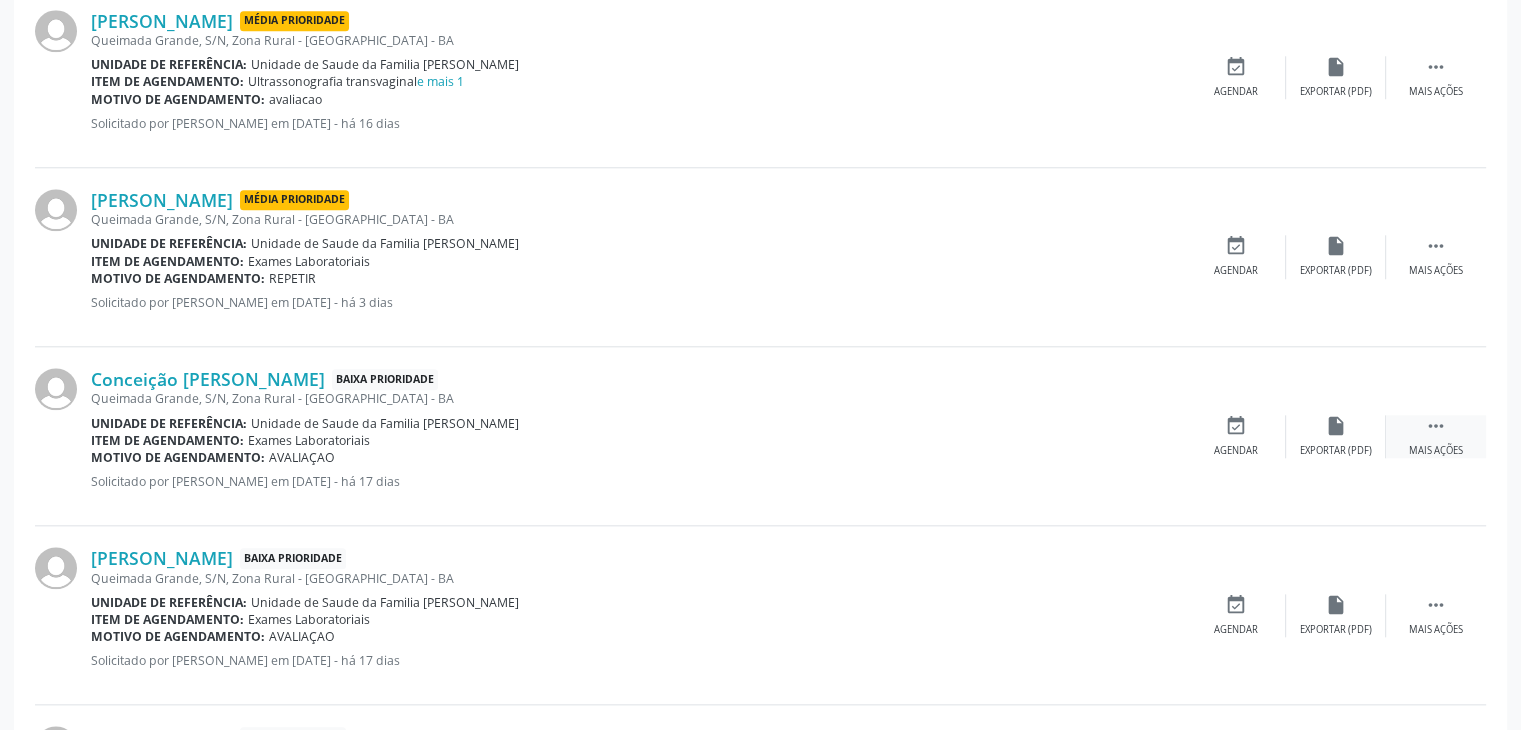 click on "
Mais ações" at bounding box center (1436, 436) 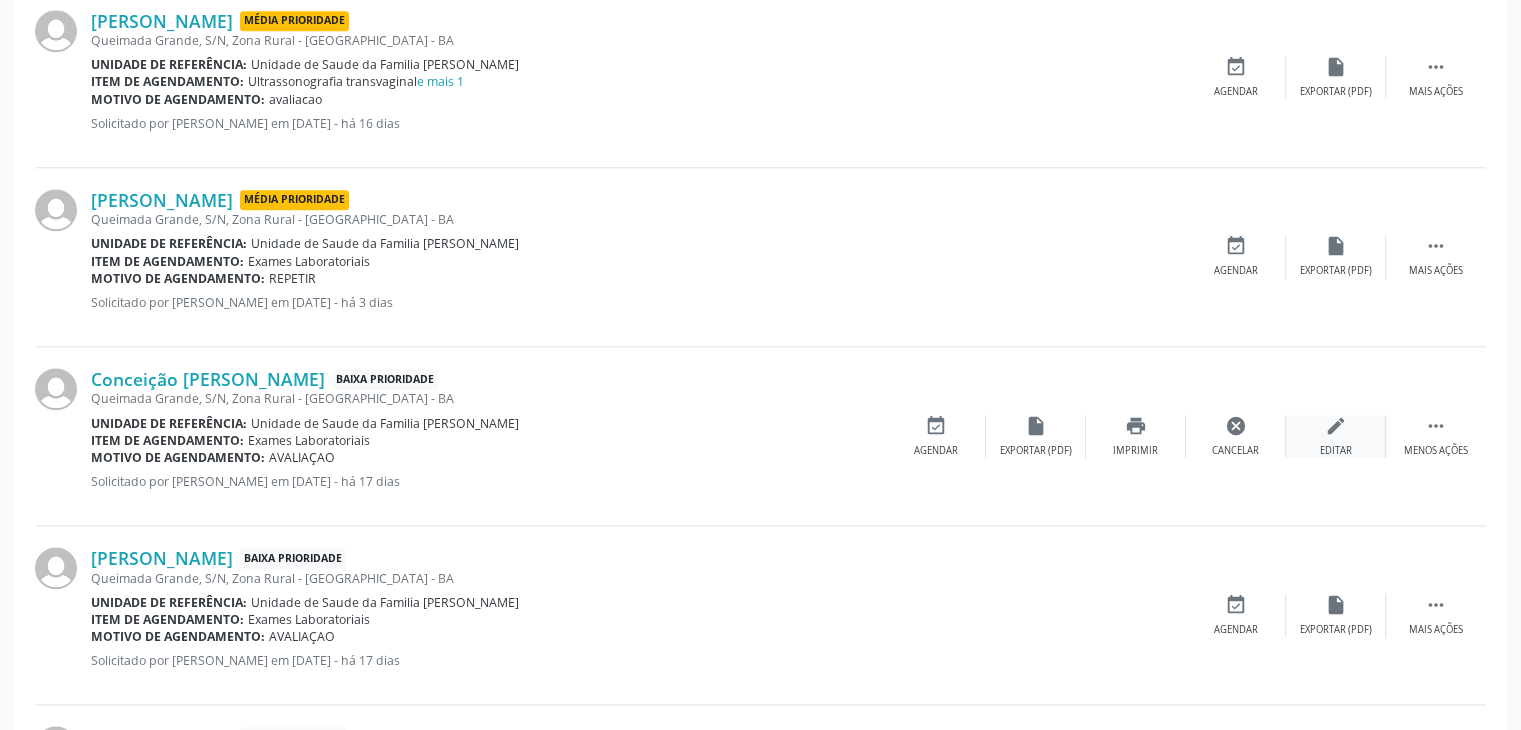 click on "edit" at bounding box center (1336, 426) 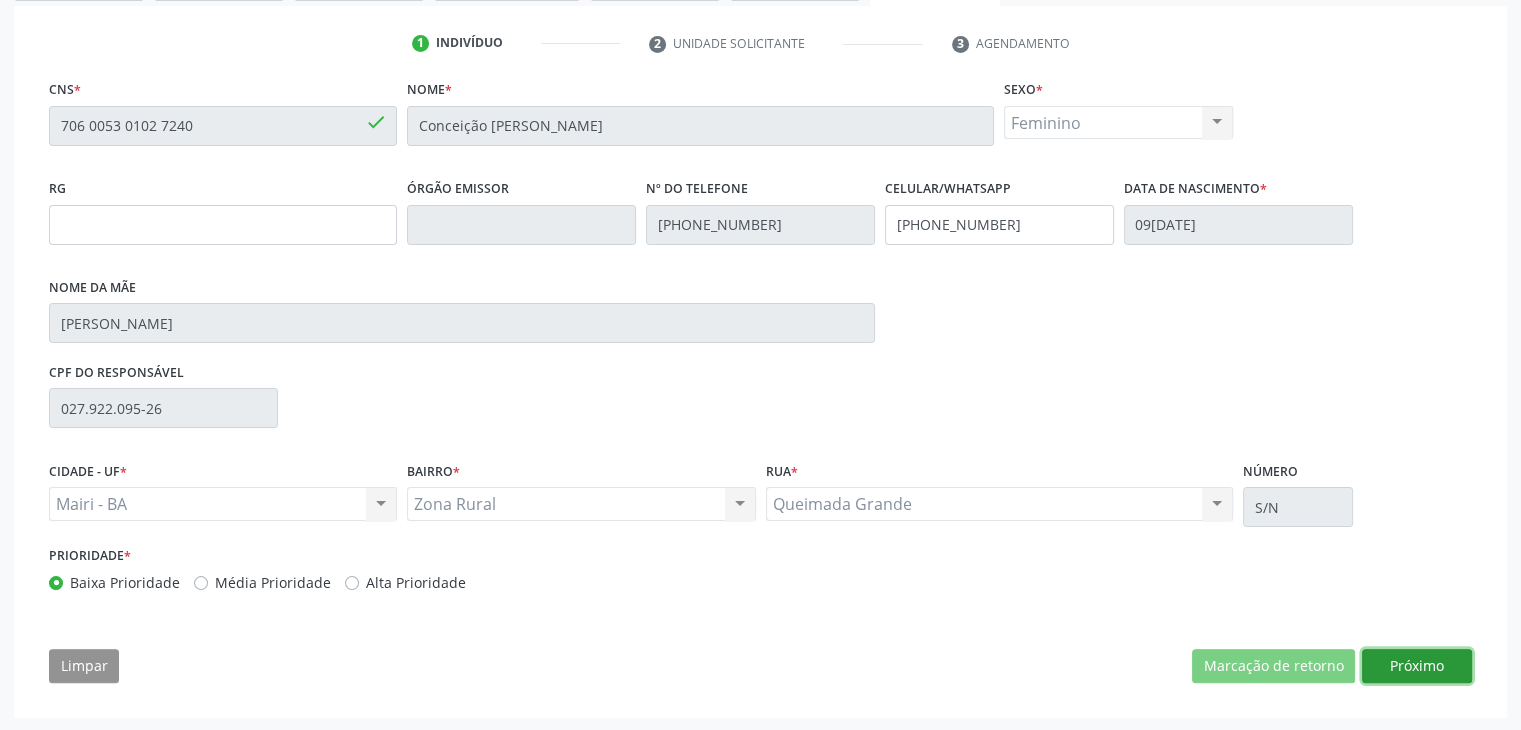 click on "Próximo" at bounding box center [1417, 666] 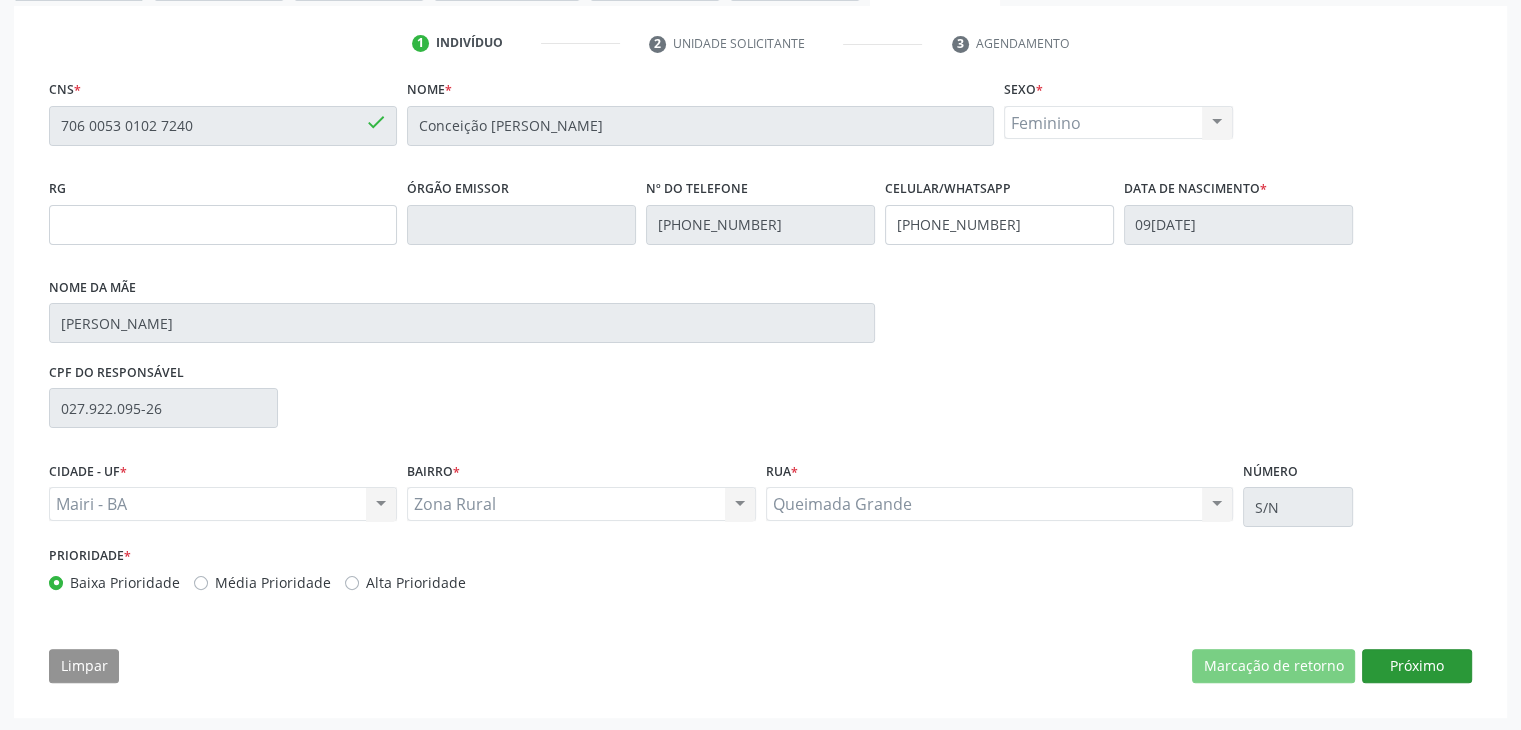 scroll, scrollTop: 200, scrollLeft: 0, axis: vertical 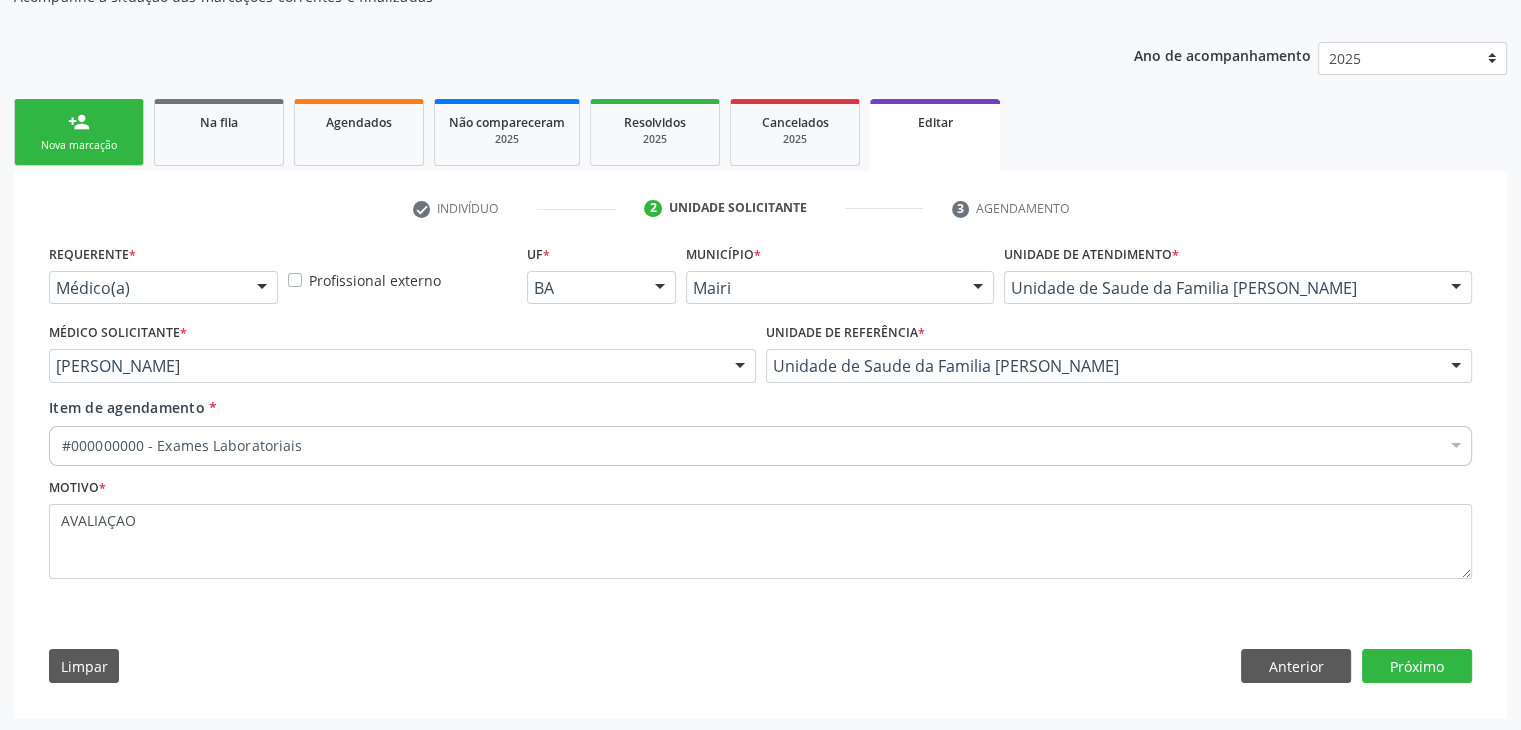 click on "#000000000 - Exames Laboratoriais" at bounding box center (760, 446) 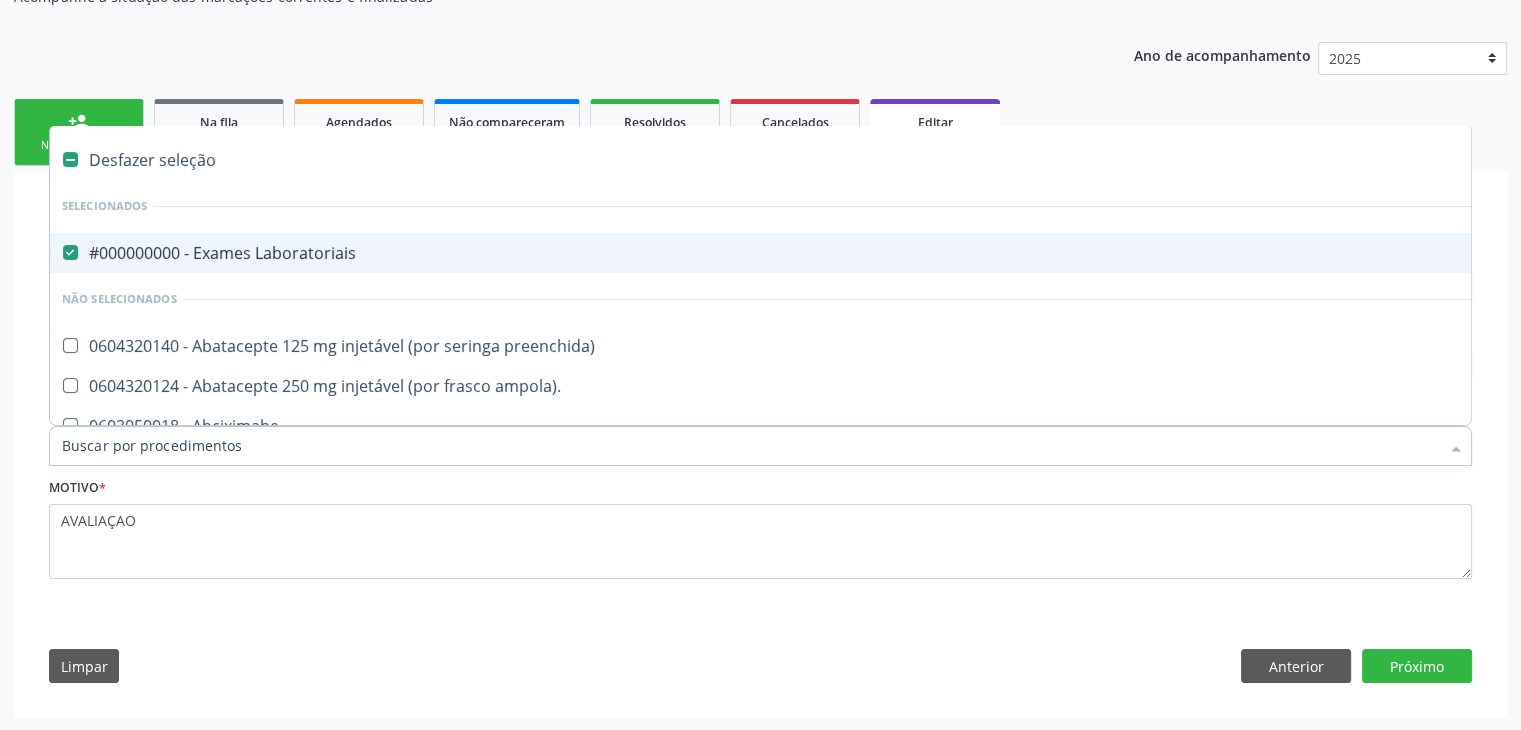 click on "#000000000 - Exames Laboratoriais" at bounding box center [831, 253] 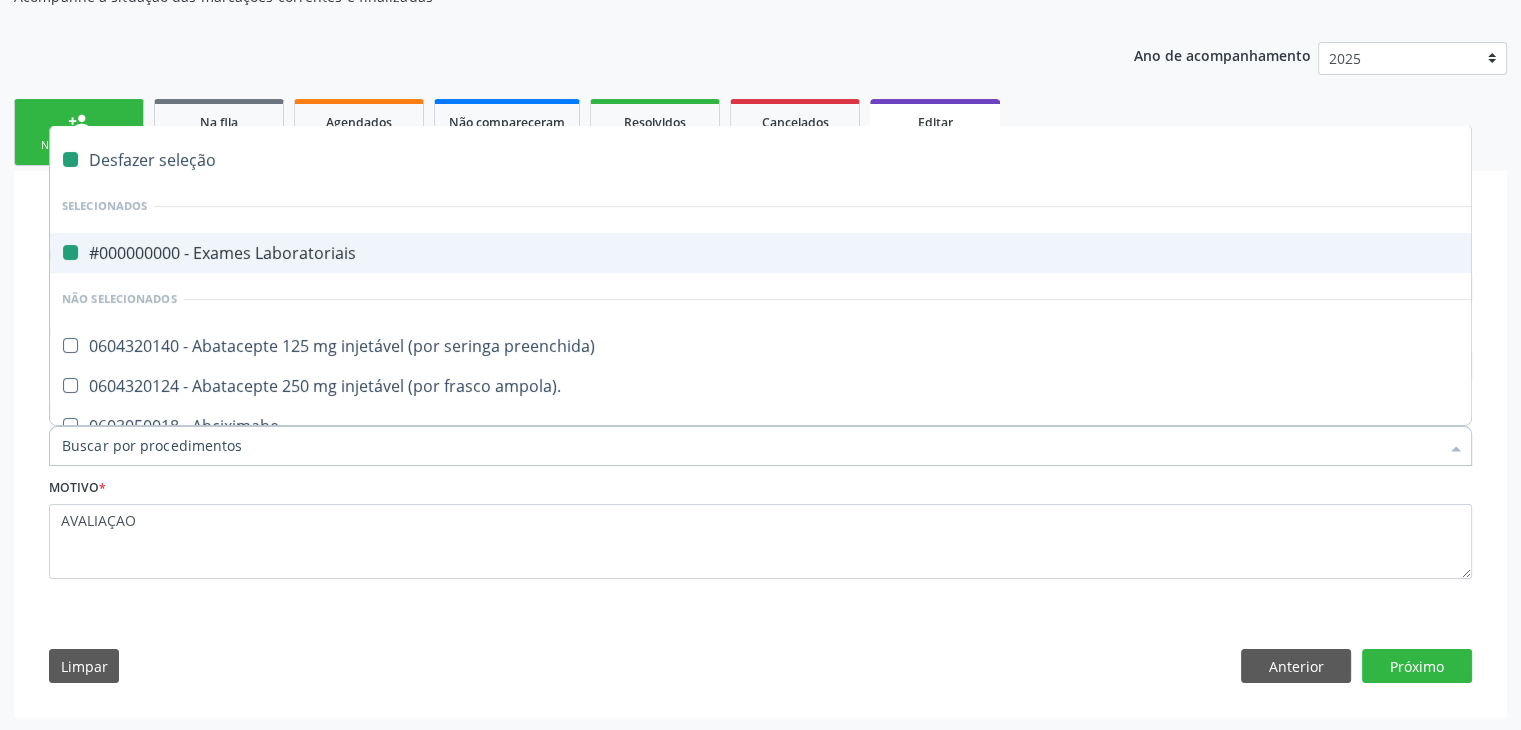 checkbox on "false" 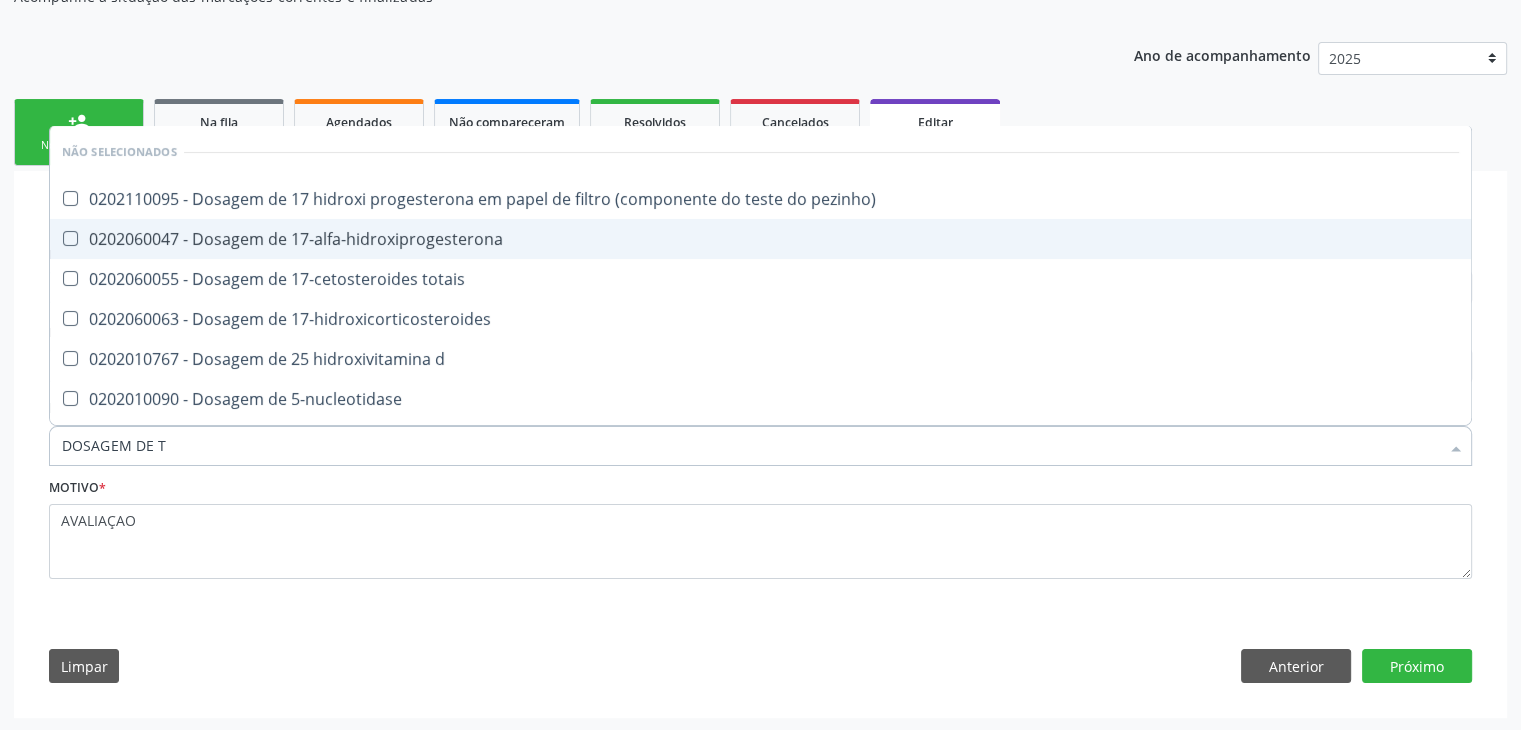 type on "DOSAGEM DE TS" 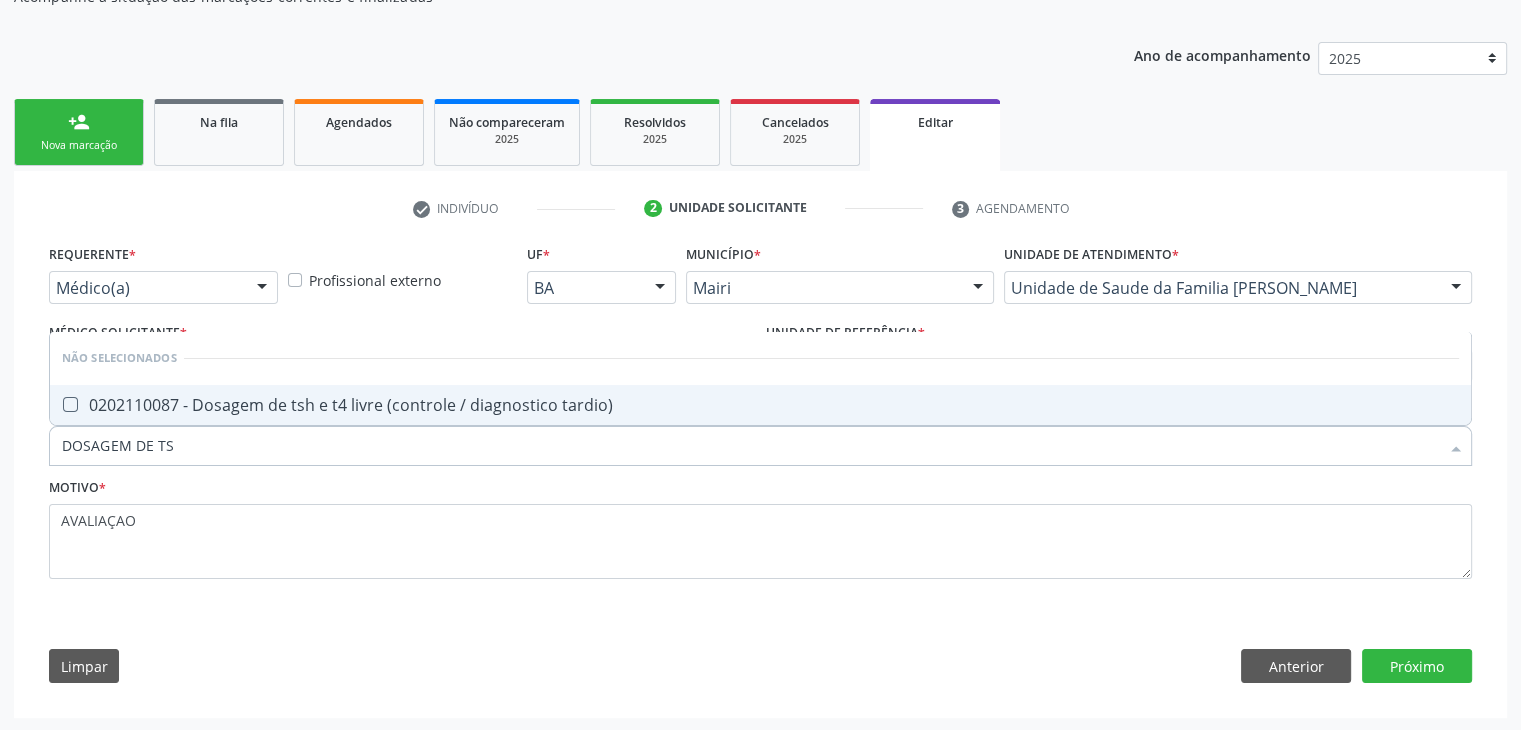 click on "0202110087 - Dosagem de tsh e t4 livre (controle / diagnostico tardio)" at bounding box center [760, 405] 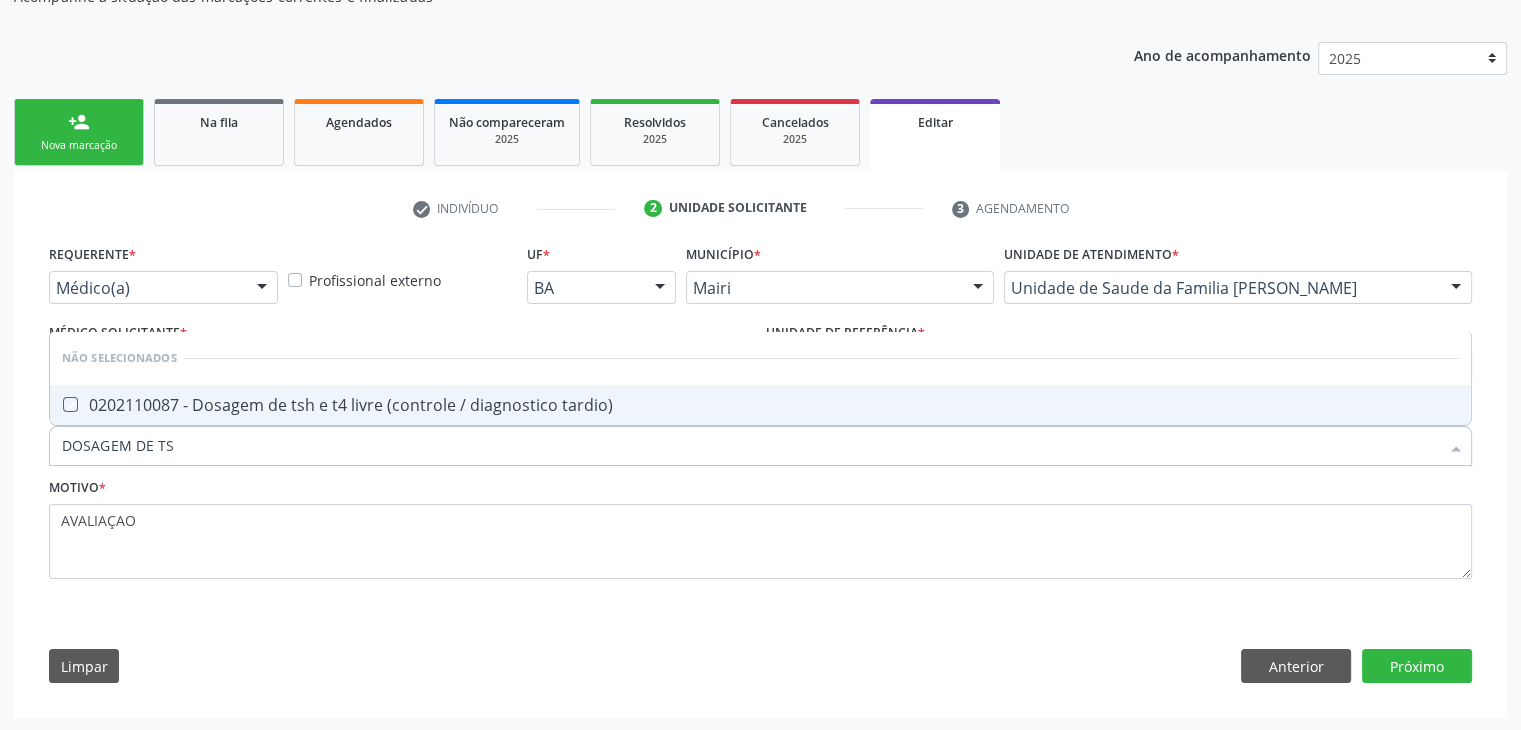 checkbox on "true" 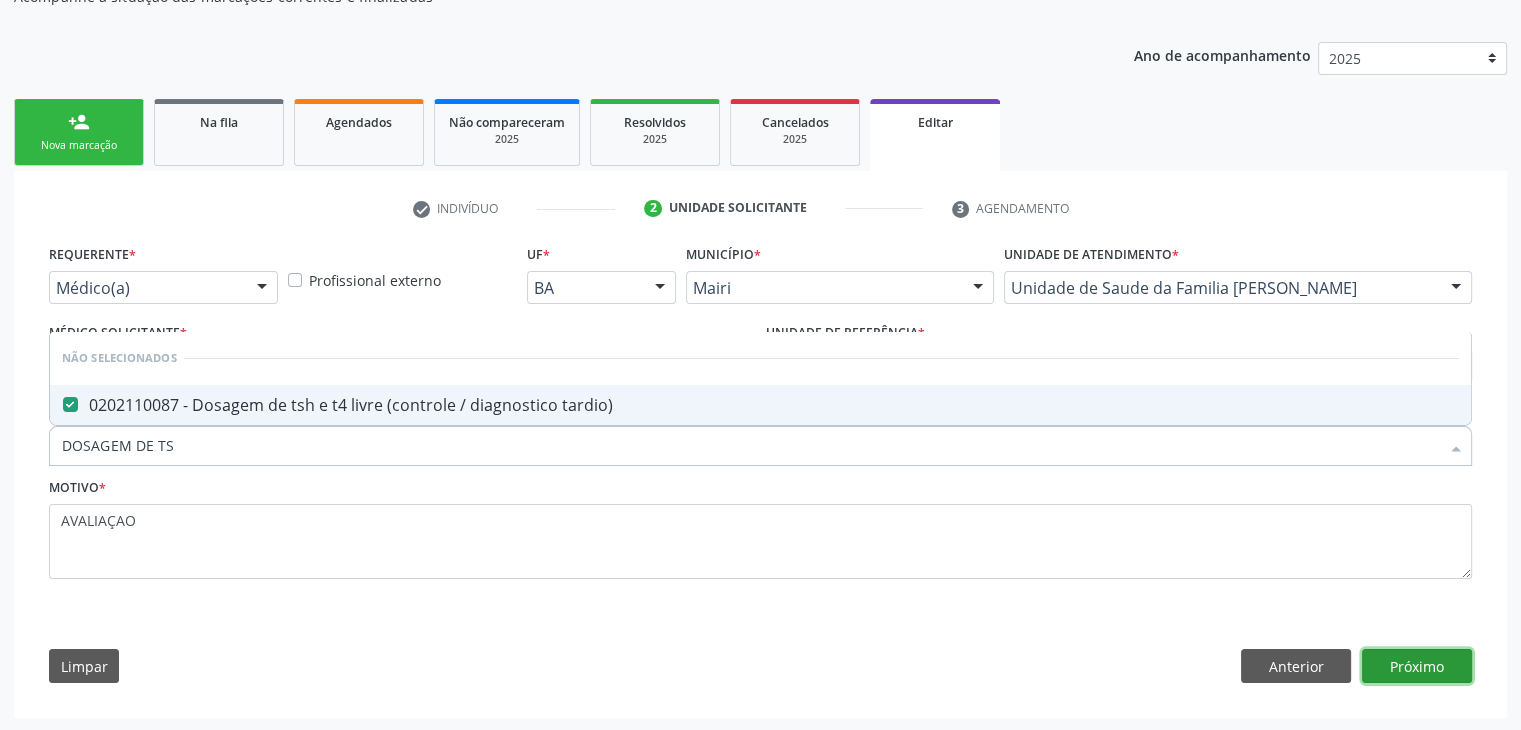 click on "Próximo" at bounding box center [1417, 666] 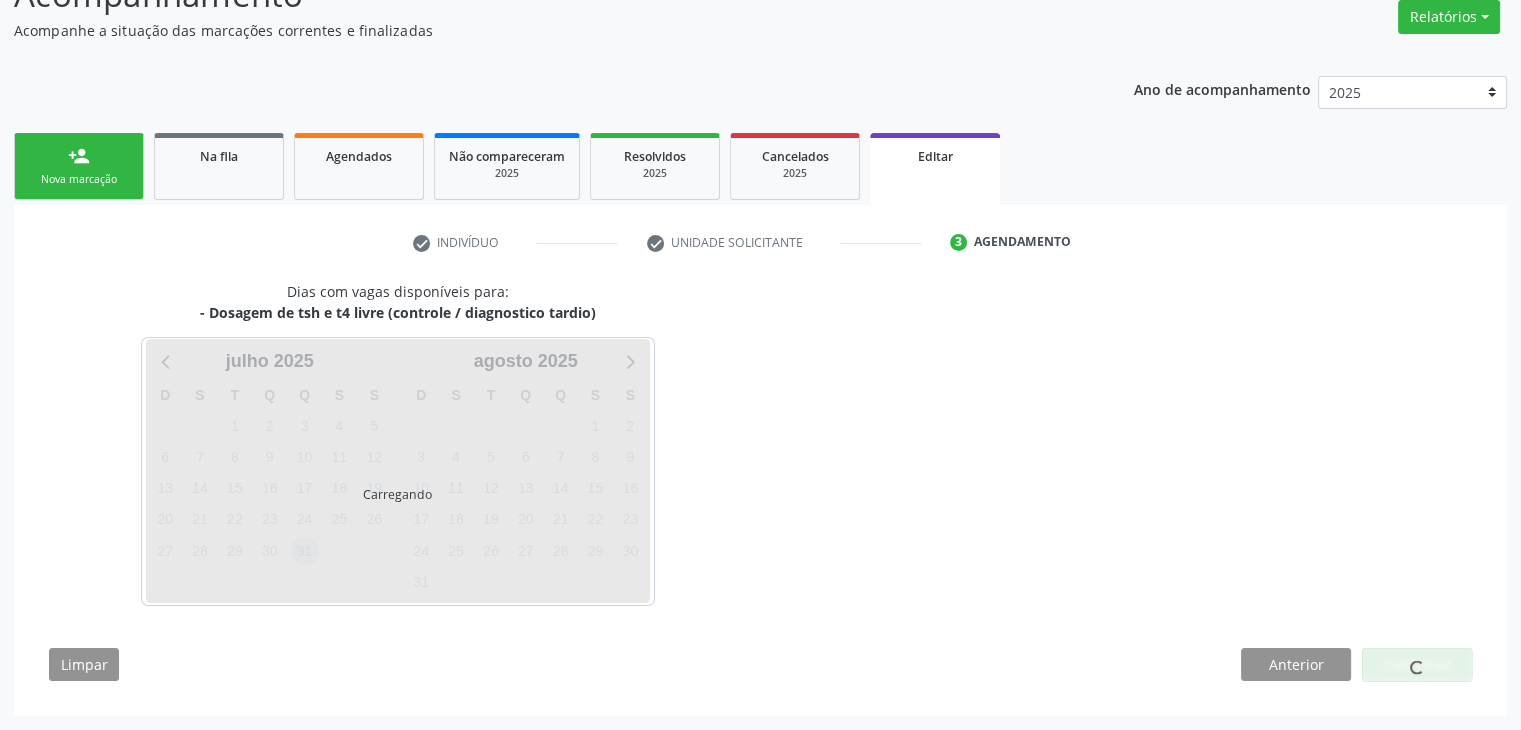 scroll, scrollTop: 165, scrollLeft: 0, axis: vertical 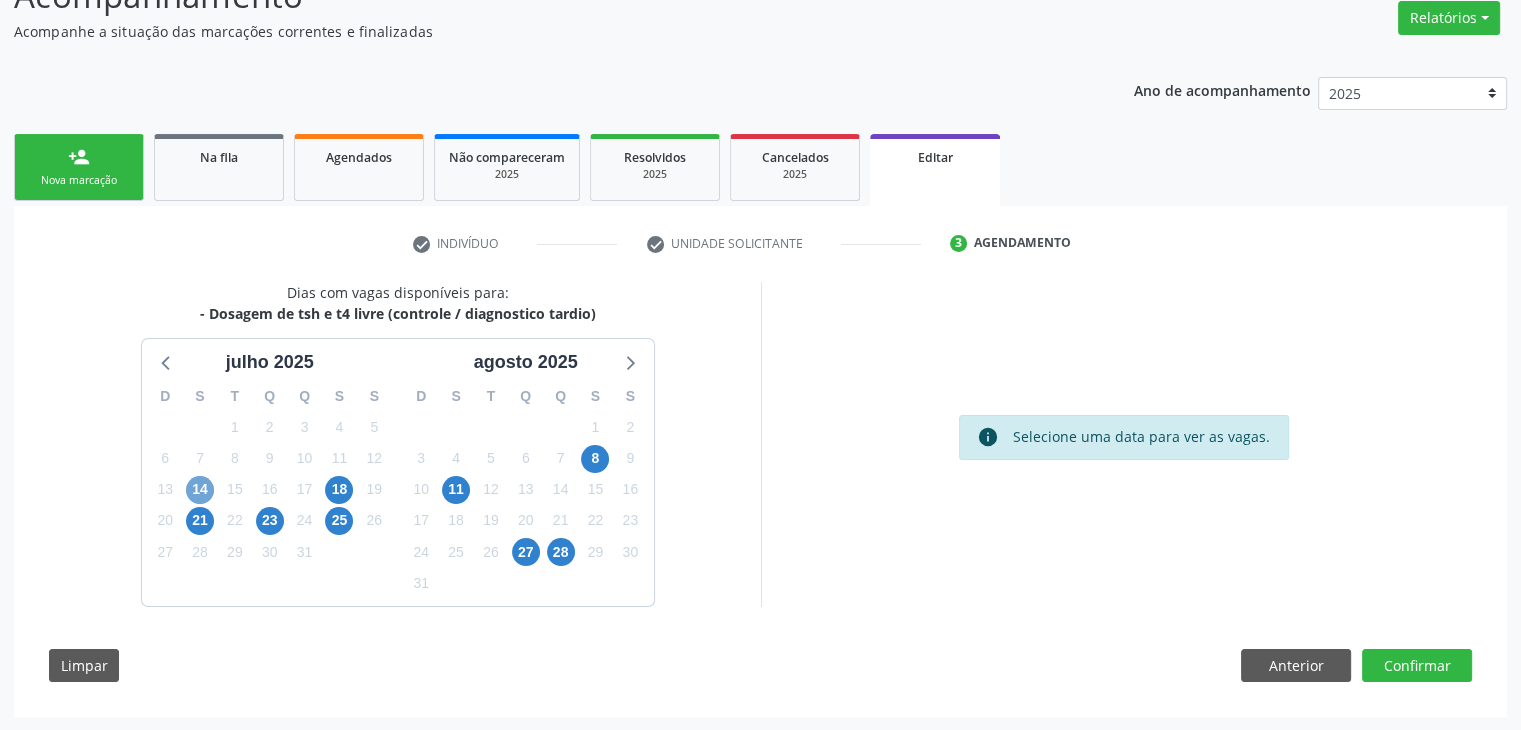 click on "14" at bounding box center (200, 490) 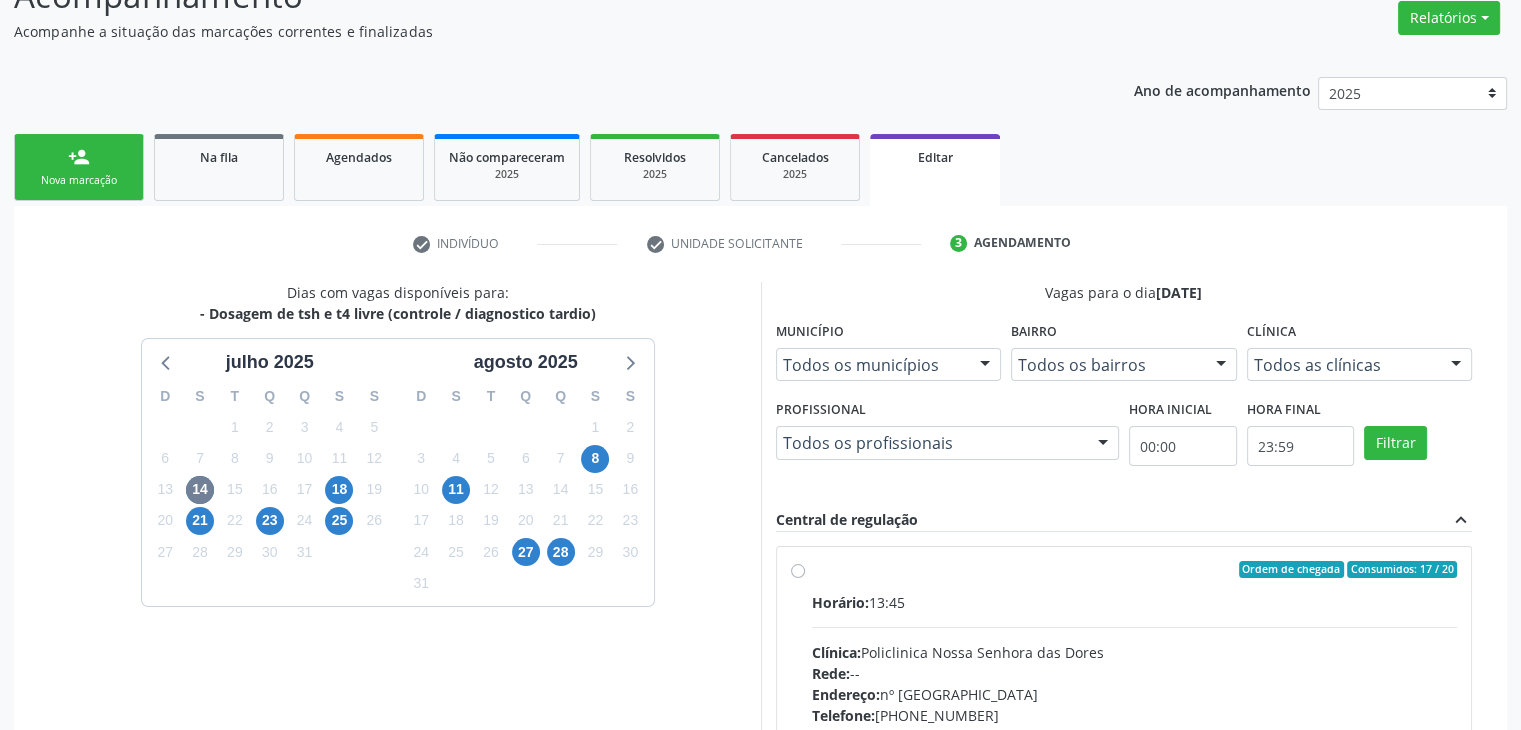 click on "Horário:   13:45" at bounding box center [1135, 602] 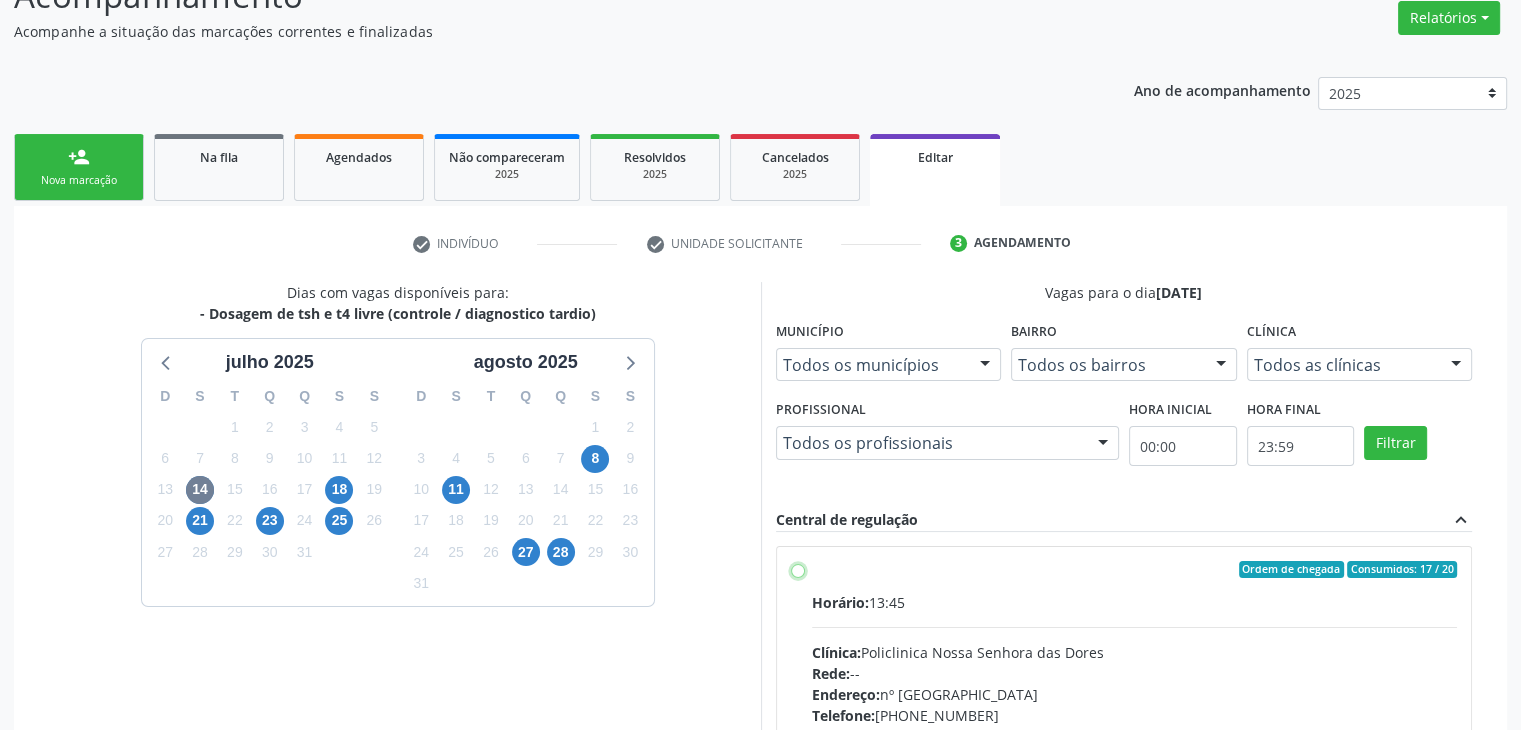 click on "Ordem de chegada
Consumidos: 17 / 20
Horário:   13:45
Clínica:  Policlinica [GEOGRAPHIC_DATA]
Rede:
--
Endereço:   [STREET_ADDRESS]
Telefone:   [PHONE_NUMBER]
Profissional:
--
Informações adicionais sobre o atendimento
Idade de atendimento:
Sem restrição
Gênero(s) atendido(s):
Sem restrição
Informações adicionais:
--" at bounding box center [798, 570] 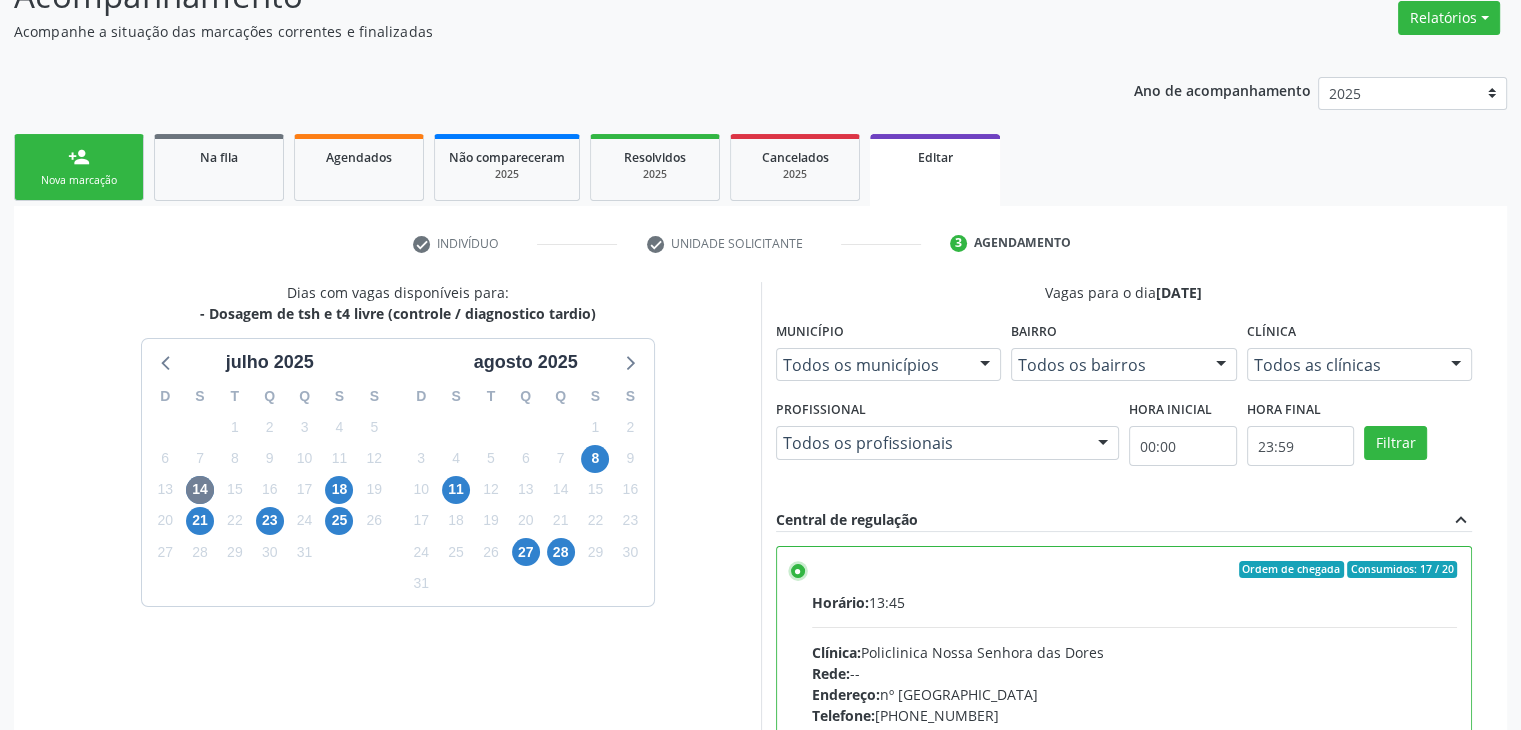 scroll, scrollTop: 490, scrollLeft: 0, axis: vertical 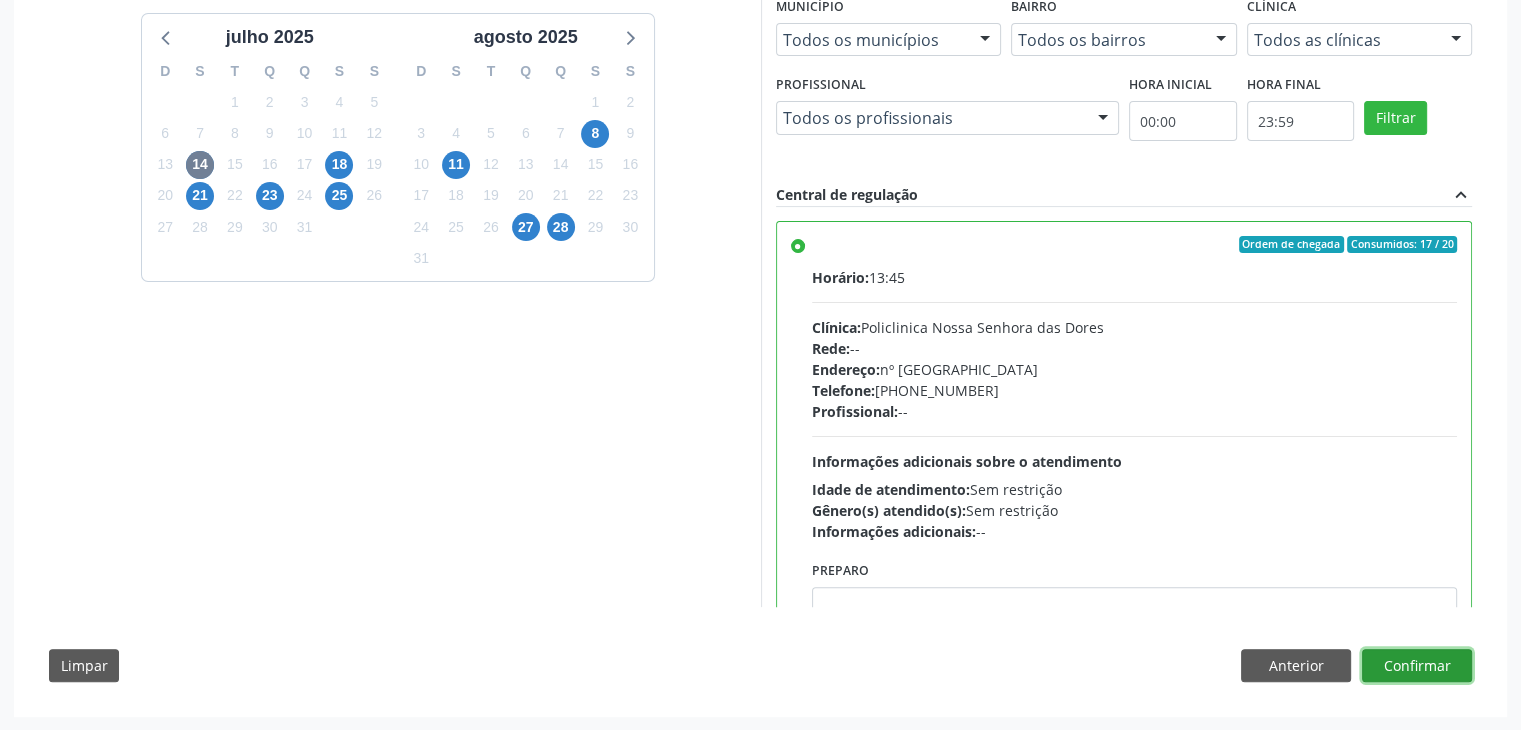 click on "Confirmar" at bounding box center (1417, 666) 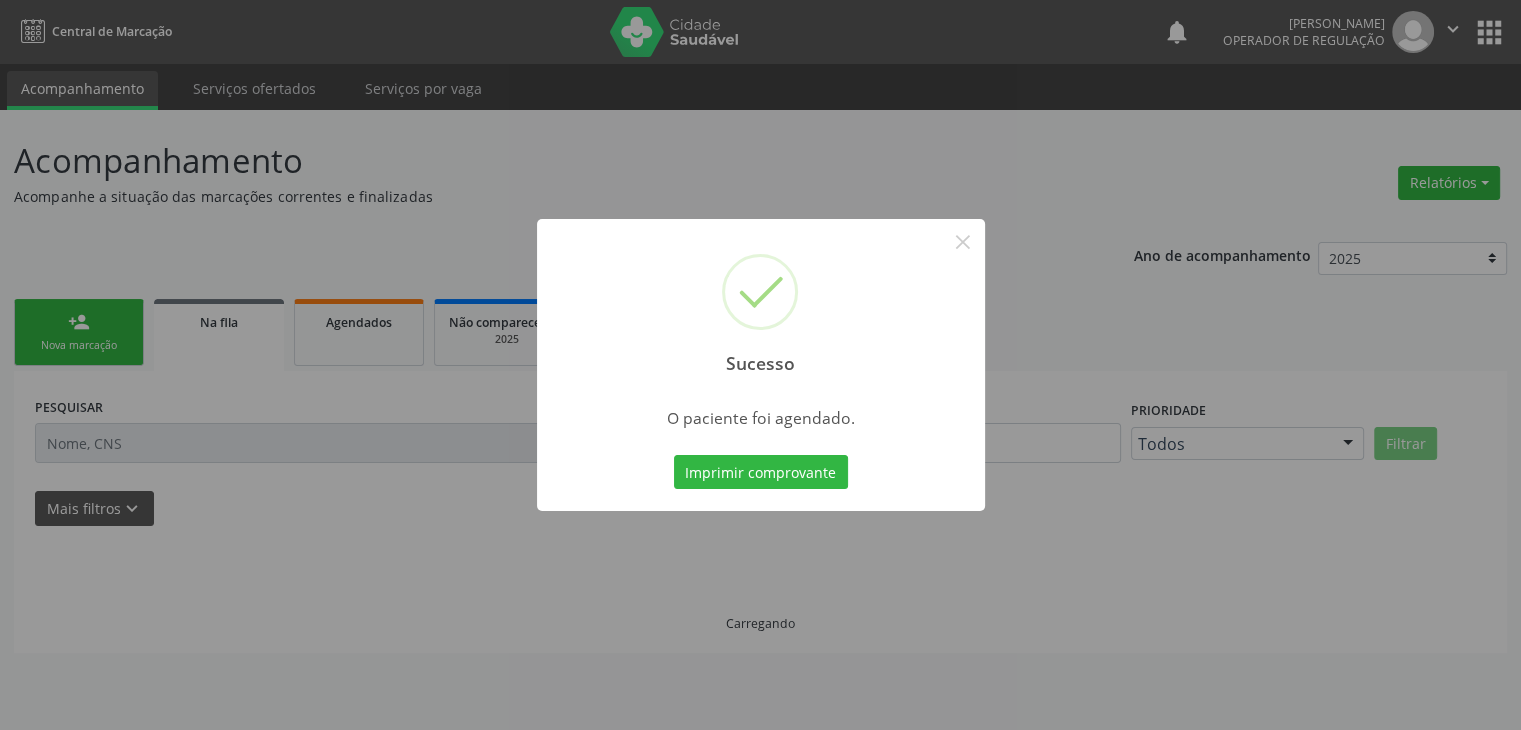 scroll, scrollTop: 0, scrollLeft: 0, axis: both 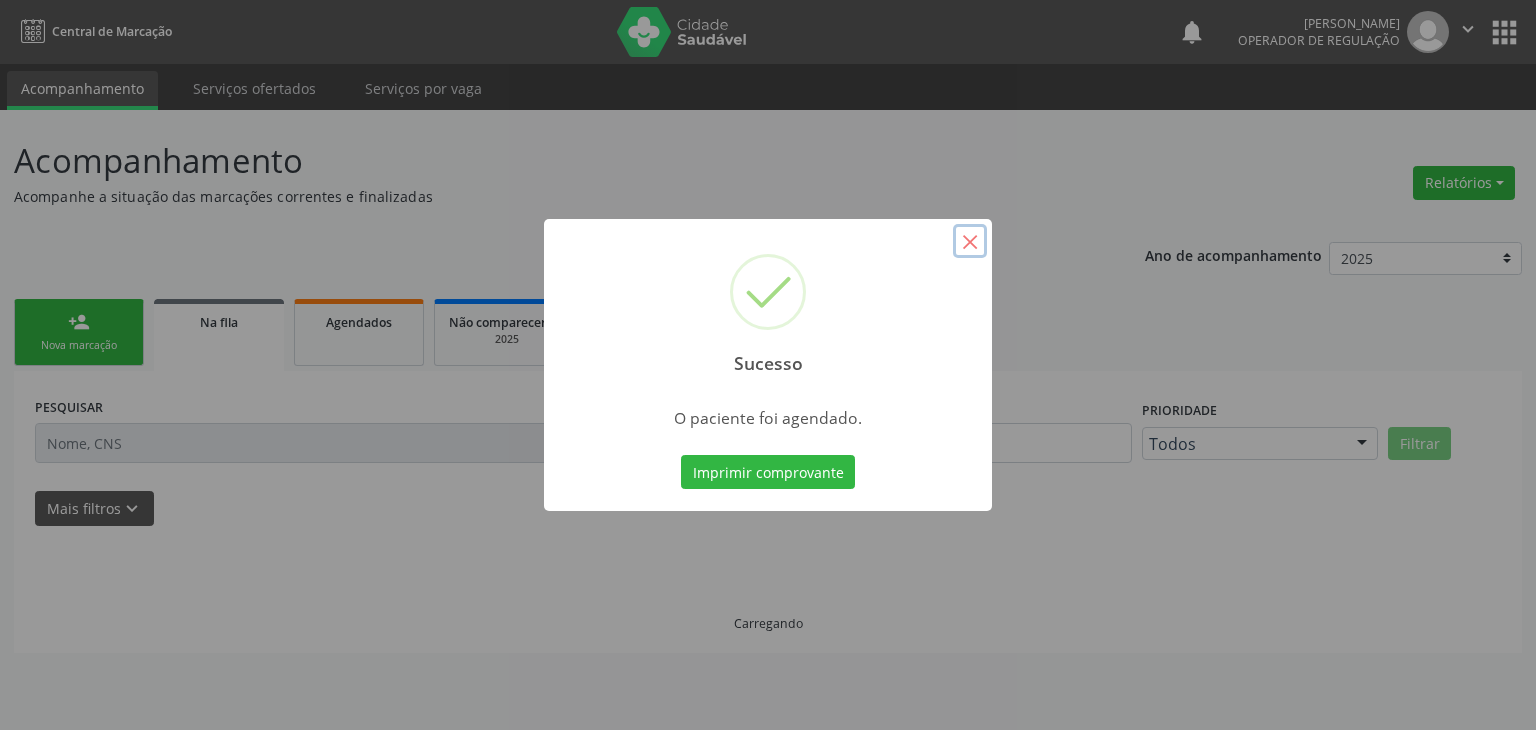 click on "×" at bounding box center [970, 241] 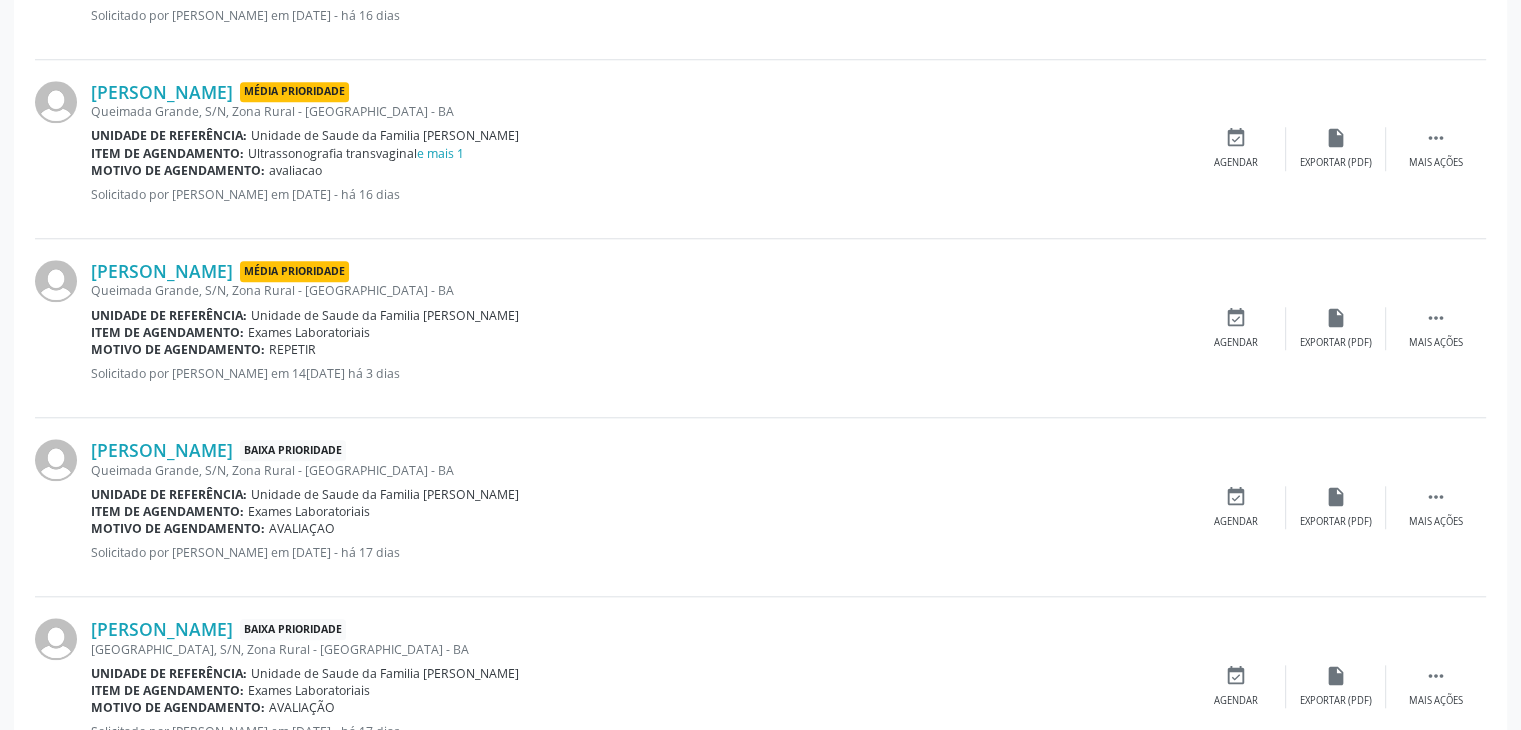 scroll, scrollTop: 1900, scrollLeft: 0, axis: vertical 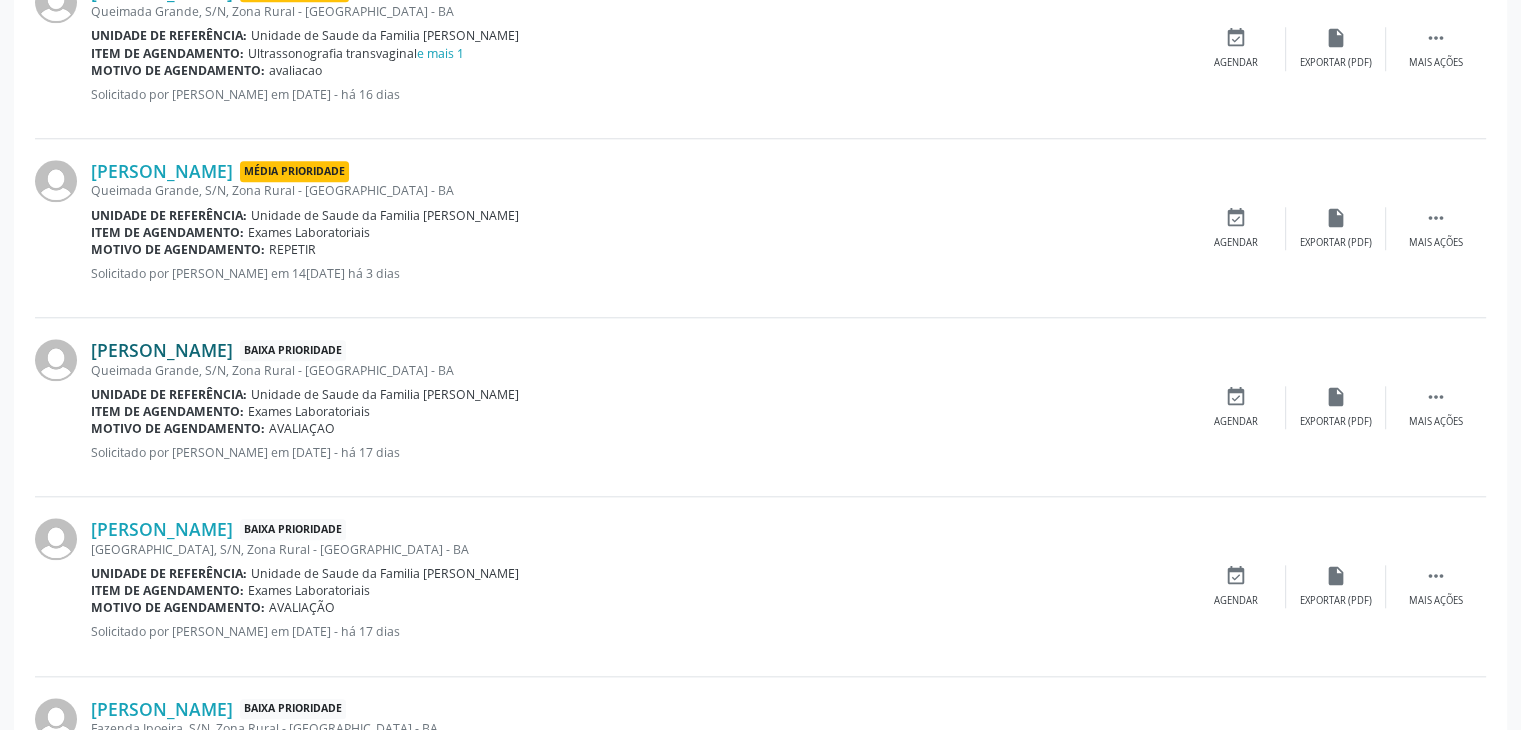 click on "[PERSON_NAME]" at bounding box center (162, 350) 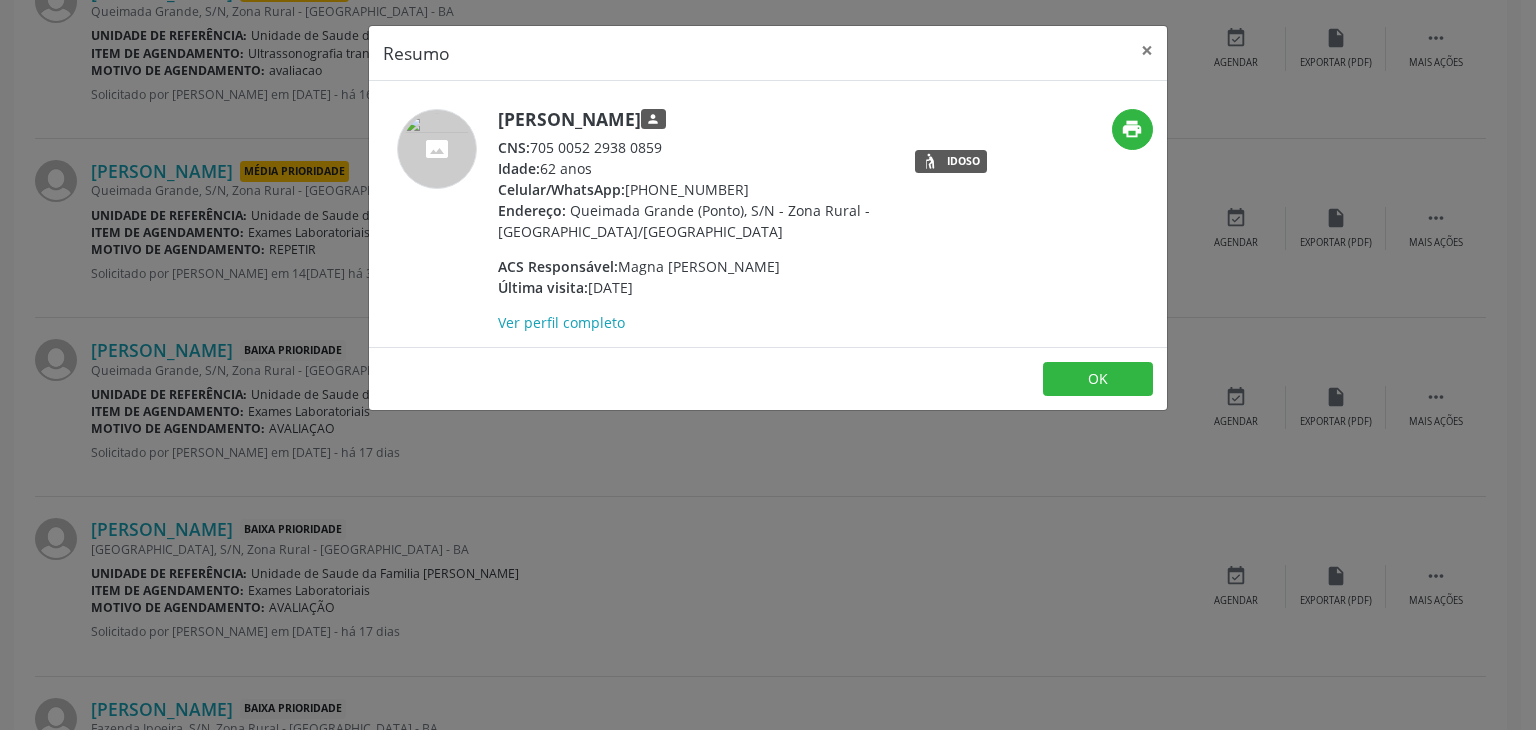drag, startPoint x: 497, startPoint y: 121, endPoint x: 774, endPoint y: 118, distance: 277.01624 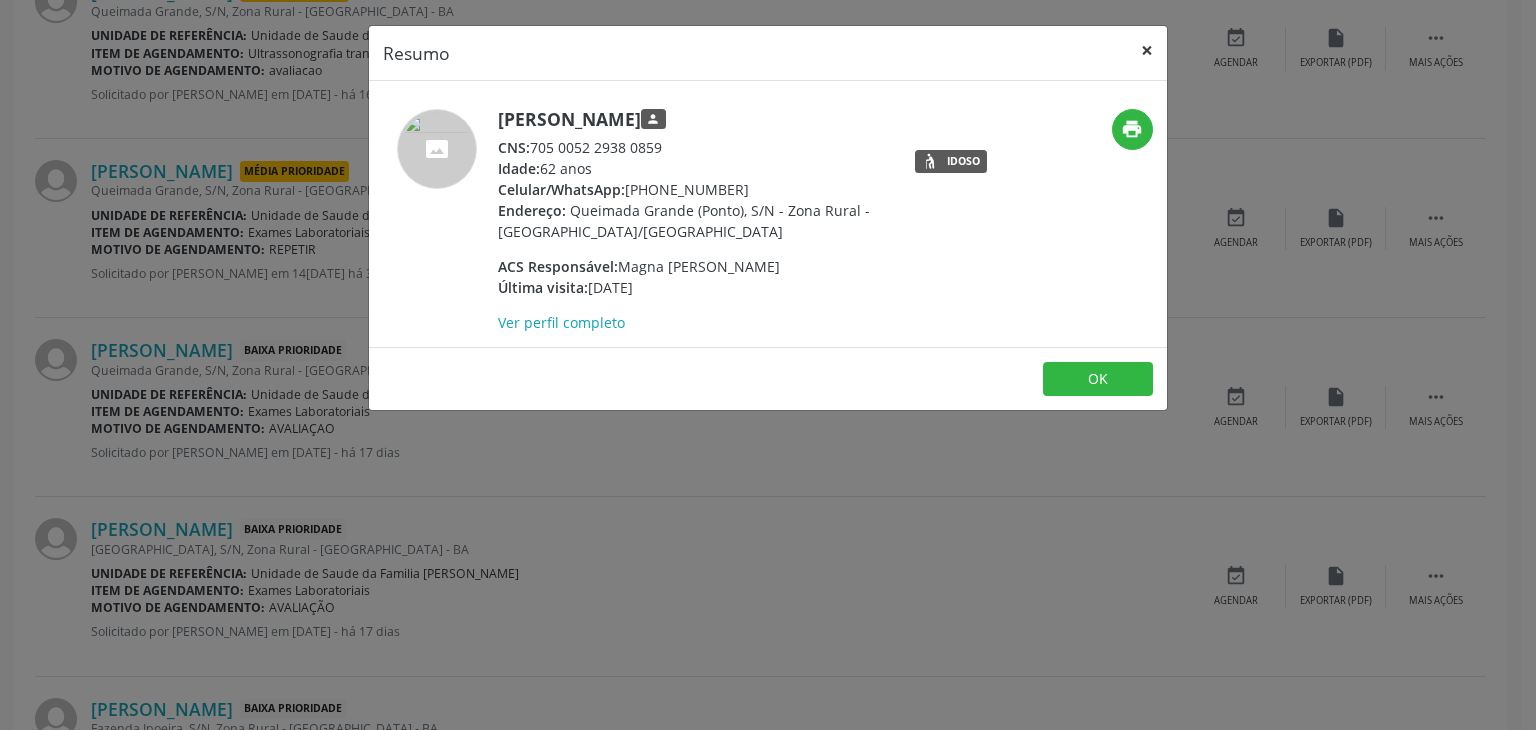 click on "×" at bounding box center [1147, 50] 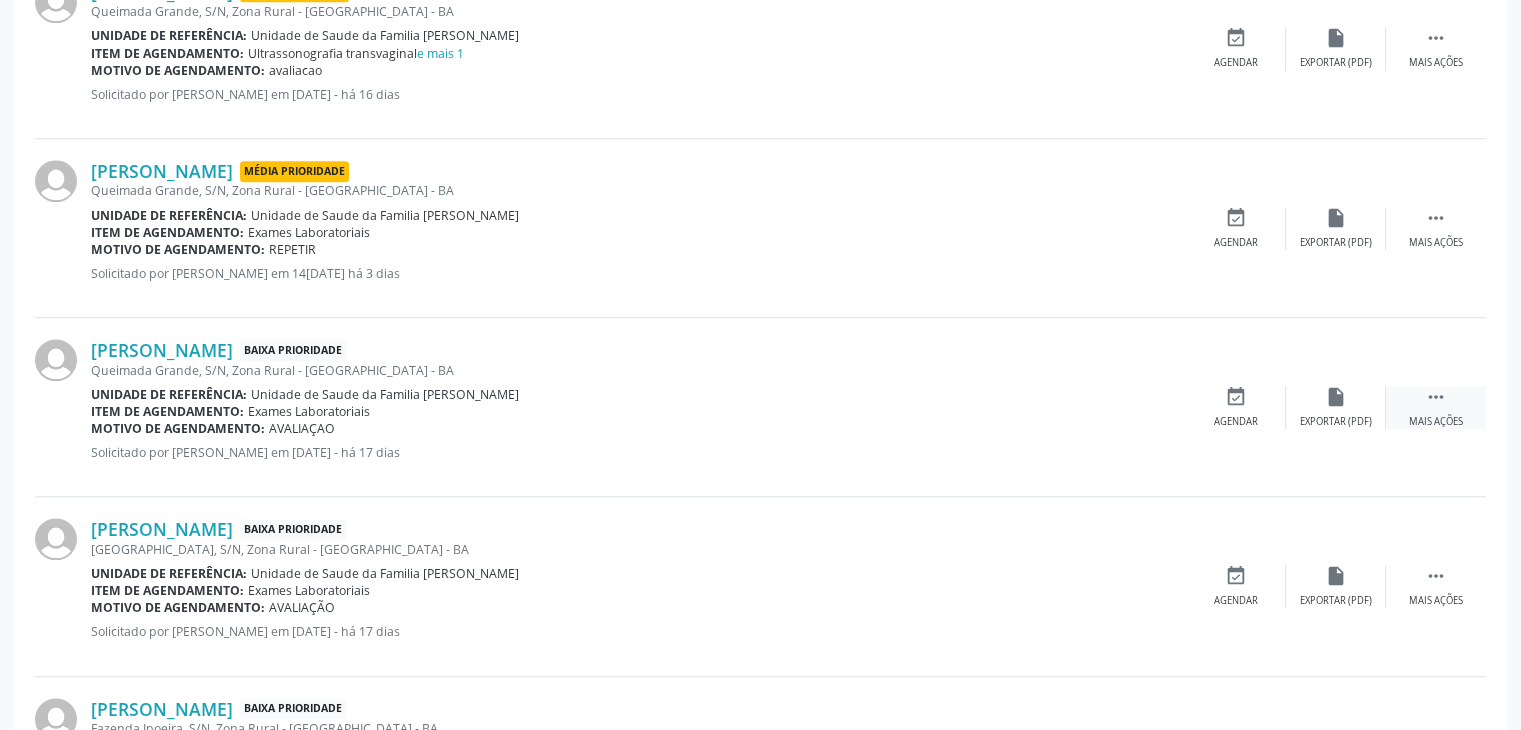 click on "Mais ações" at bounding box center [1436, 422] 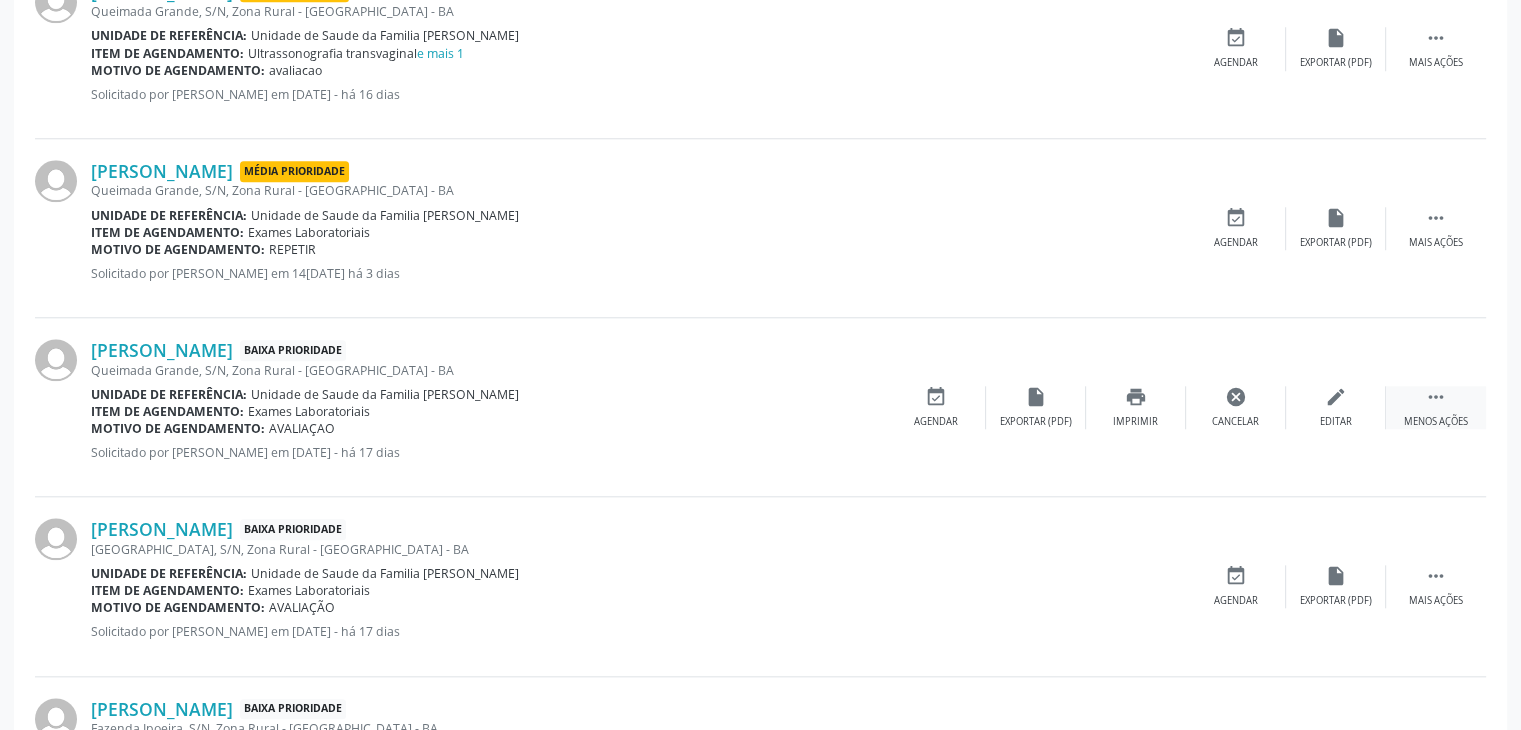 click on "edit
Editar" at bounding box center [1336, 407] 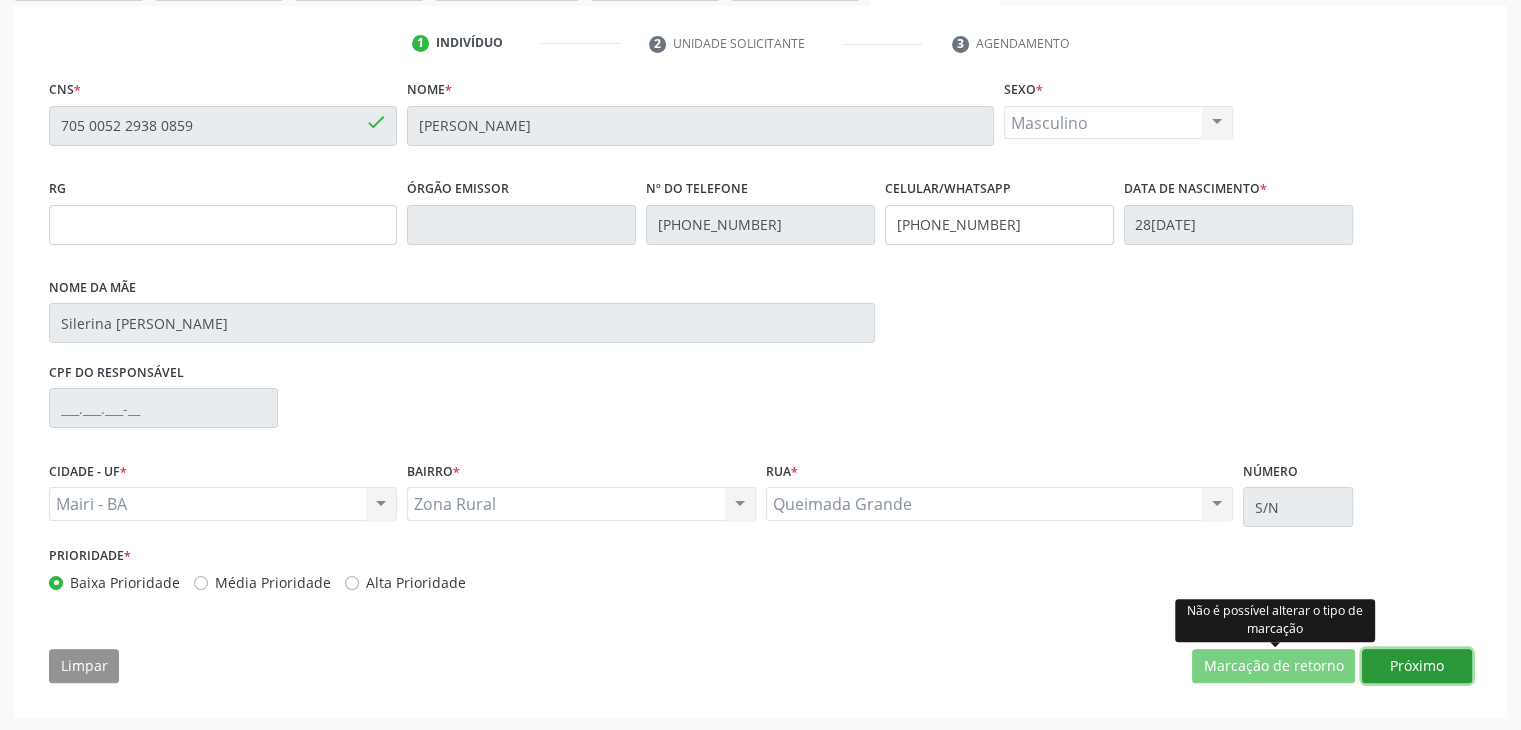 click on "Próximo" at bounding box center (1417, 666) 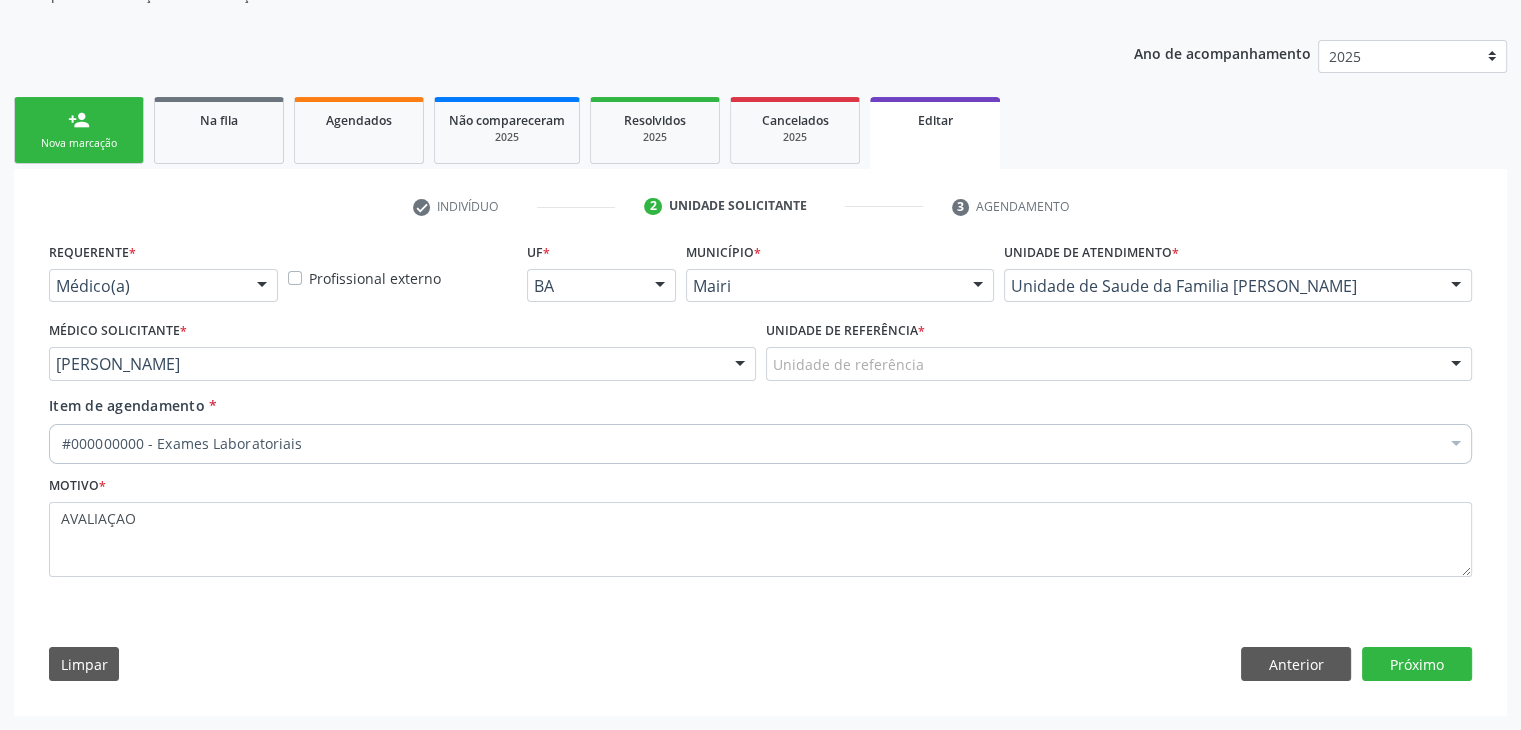 scroll, scrollTop: 200, scrollLeft: 0, axis: vertical 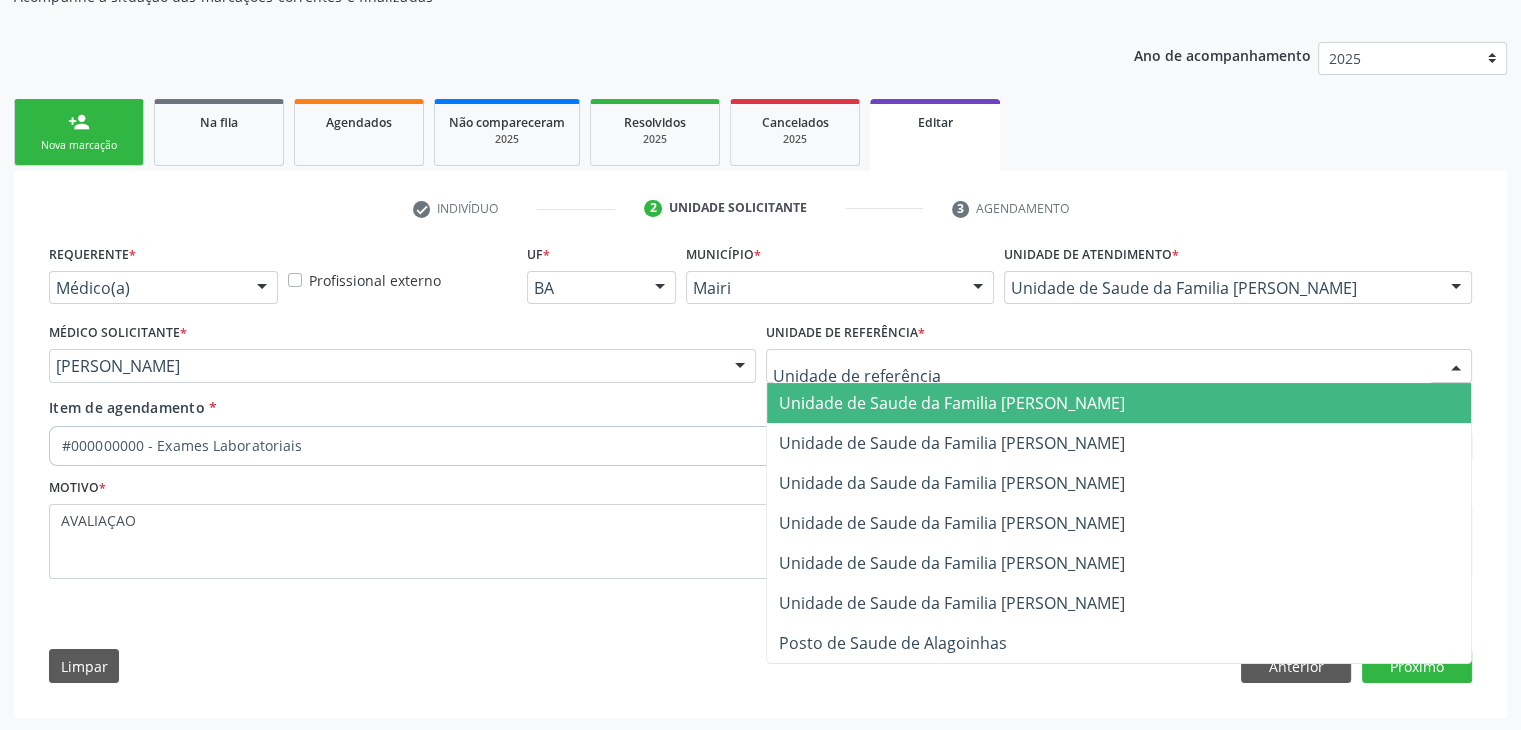 click on "Unidade de Saude da Familia [PERSON_NAME]" at bounding box center (952, 403) 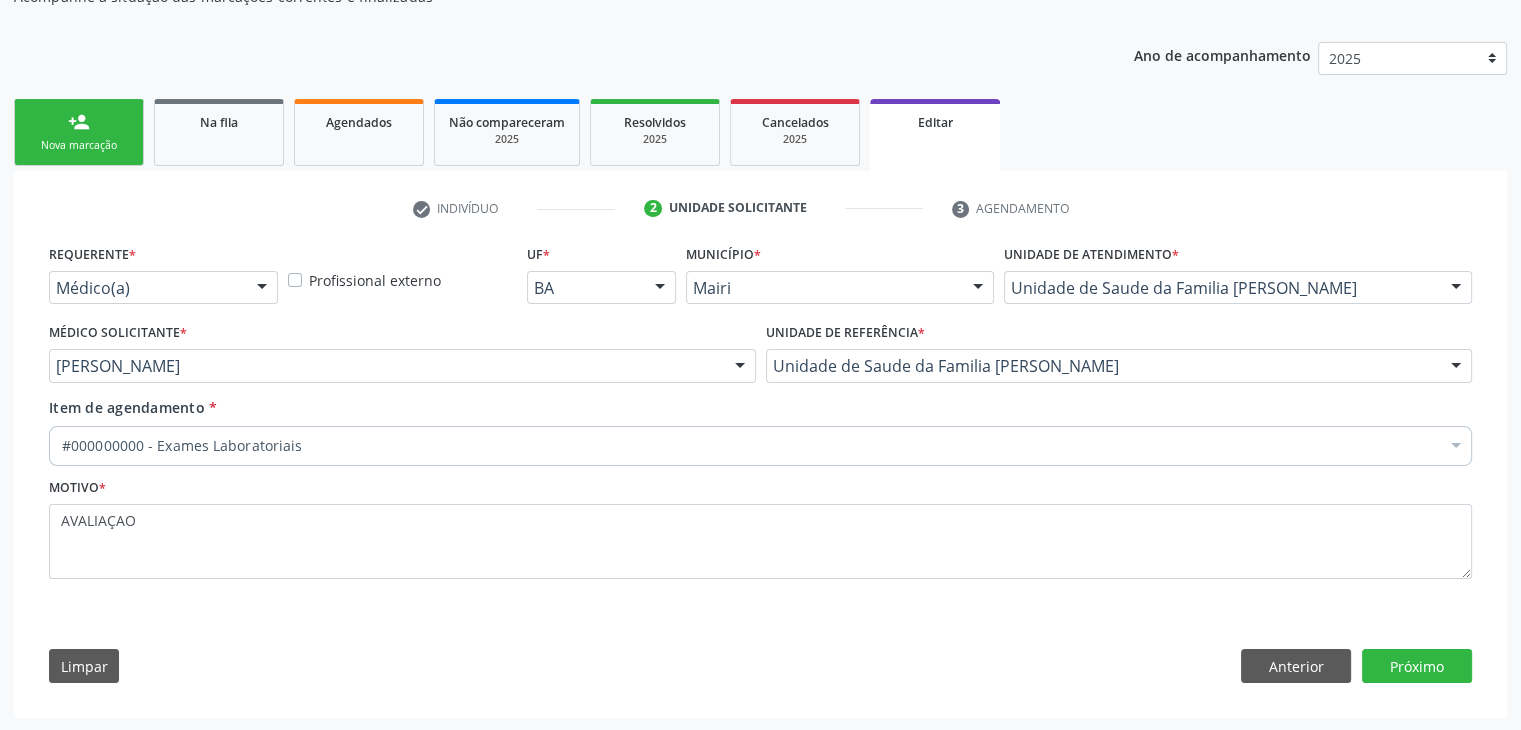 click on "#000000000 - Exames Laboratoriais" at bounding box center (760, 446) 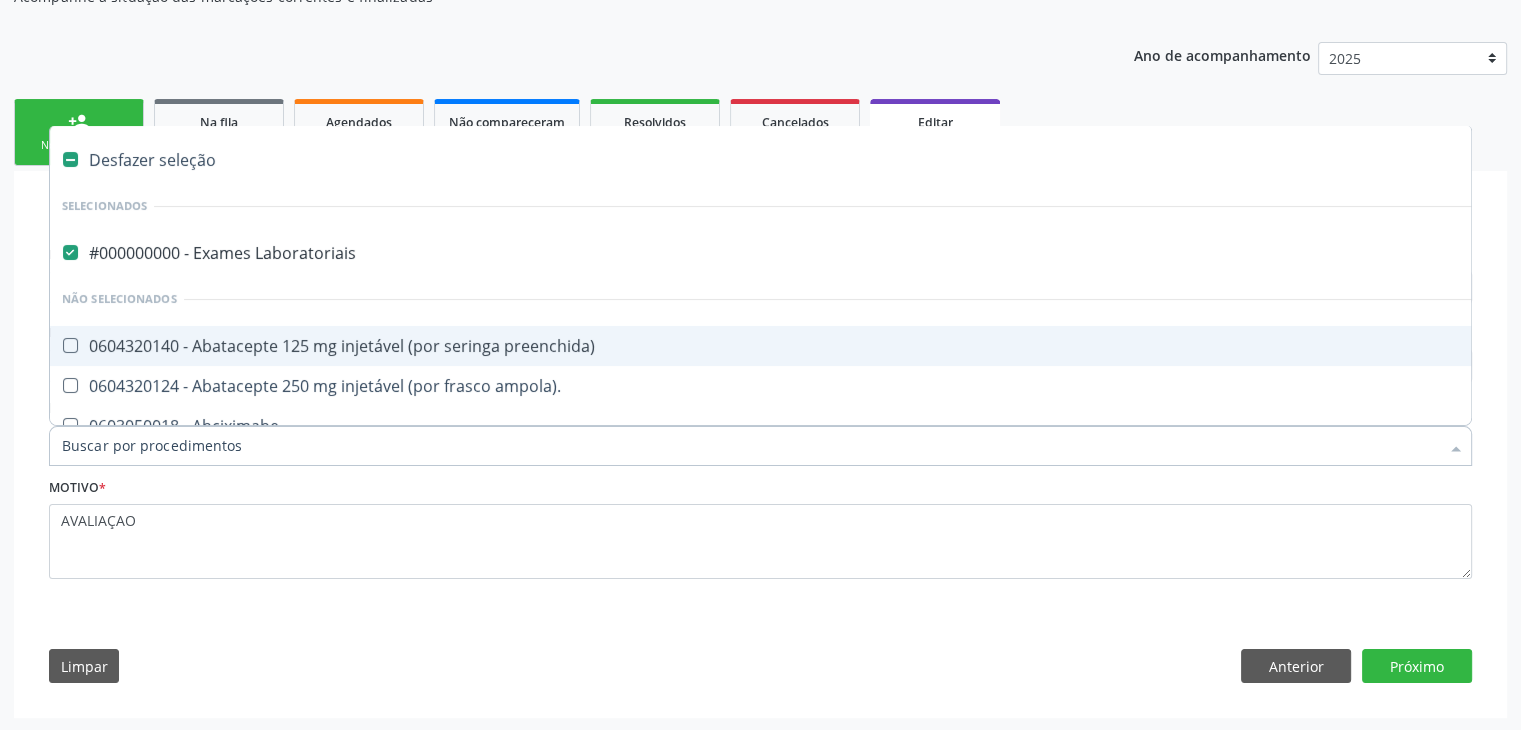 click on "#000000000 - Exames Laboratoriais" at bounding box center [831, 253] 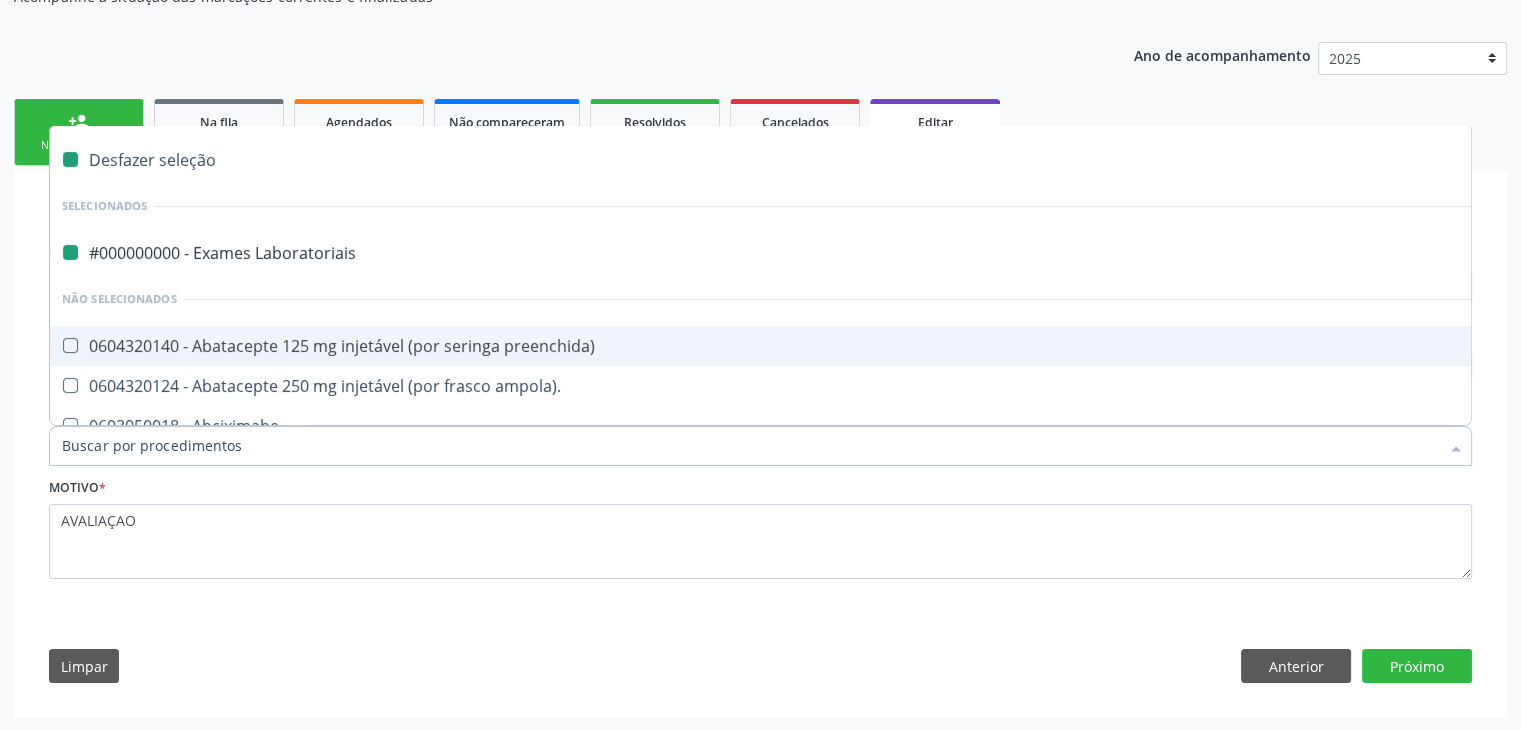 checkbox on "false" 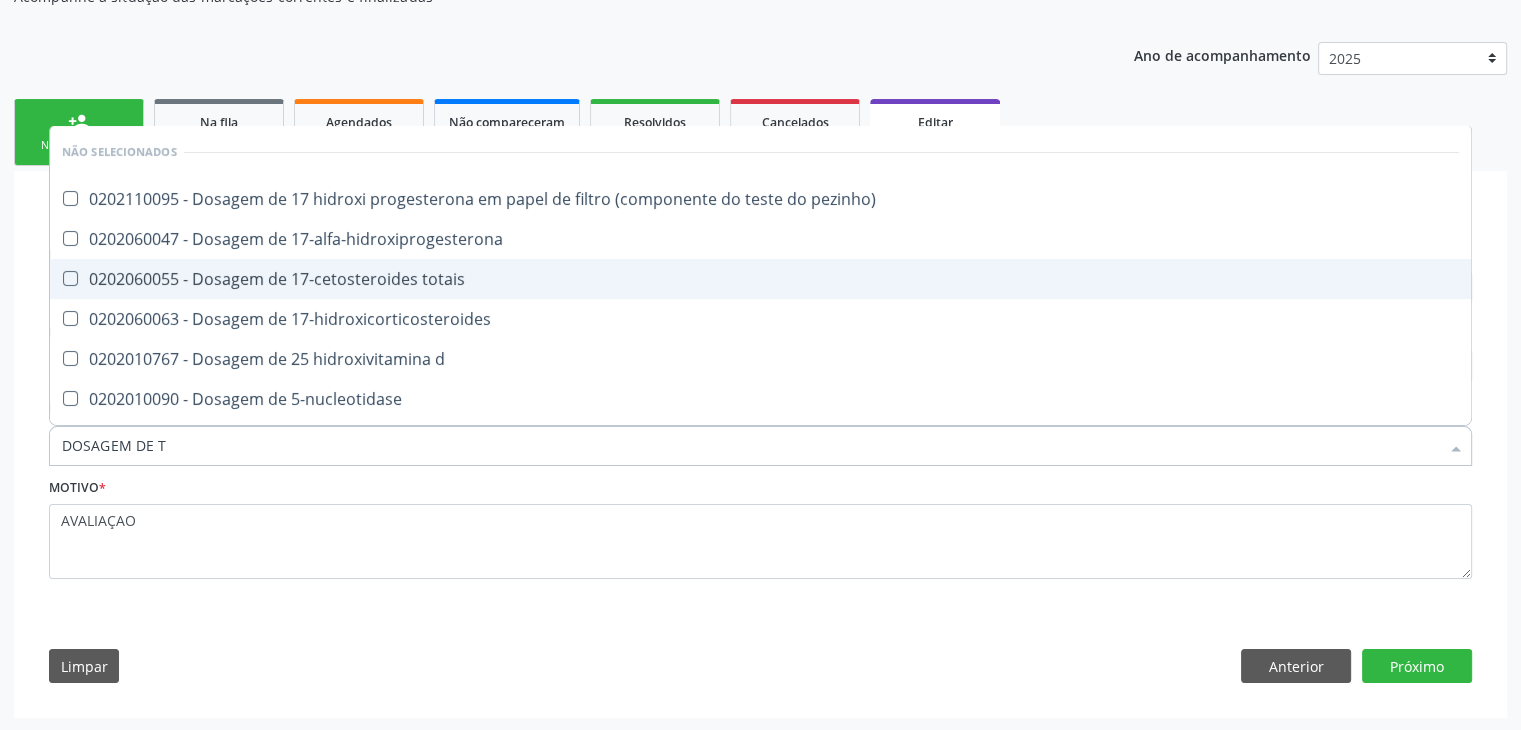 type on "DOSAGEM DE TS" 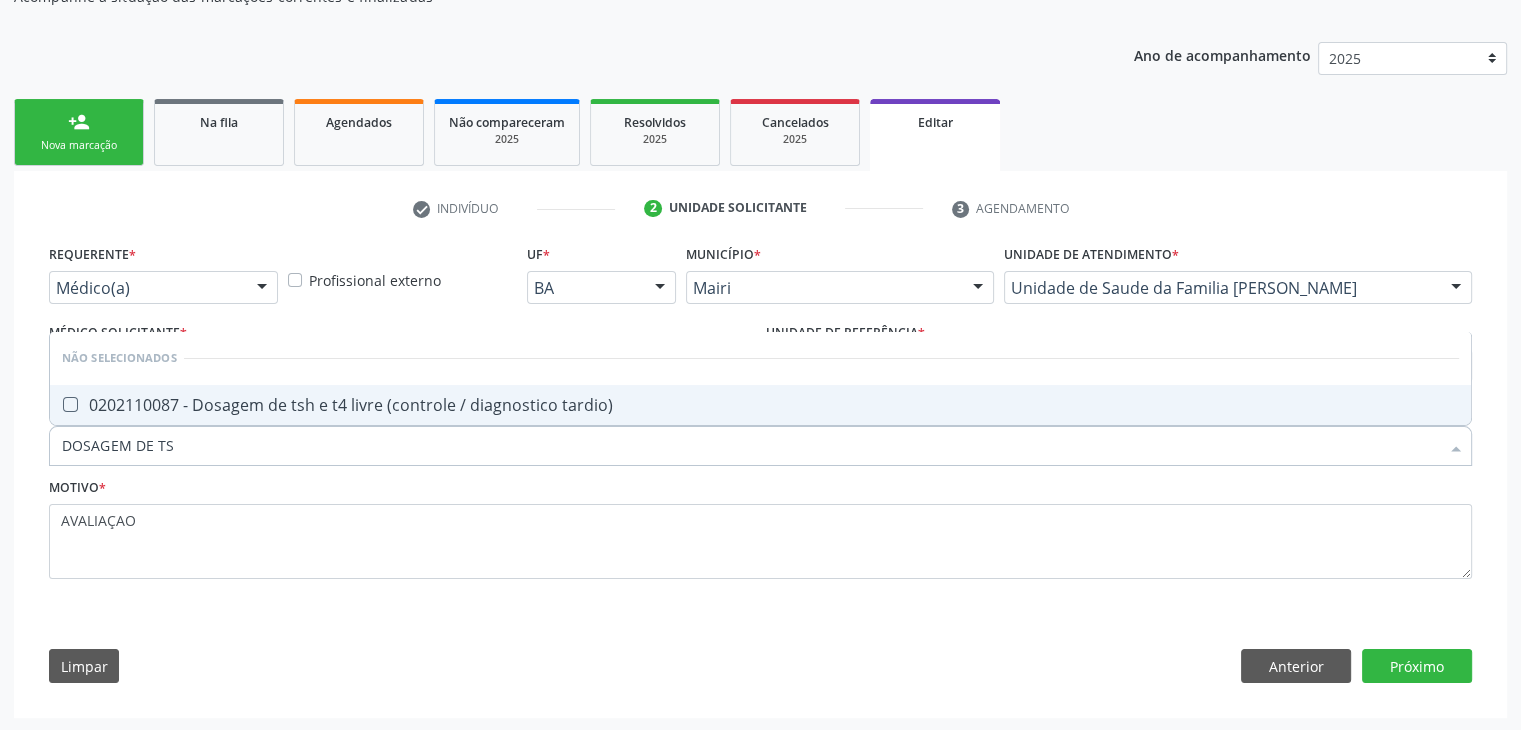 click on "0202110087 - Dosagem de tsh e t4 livre (controle / diagnostico tardio)" at bounding box center (760, 405) 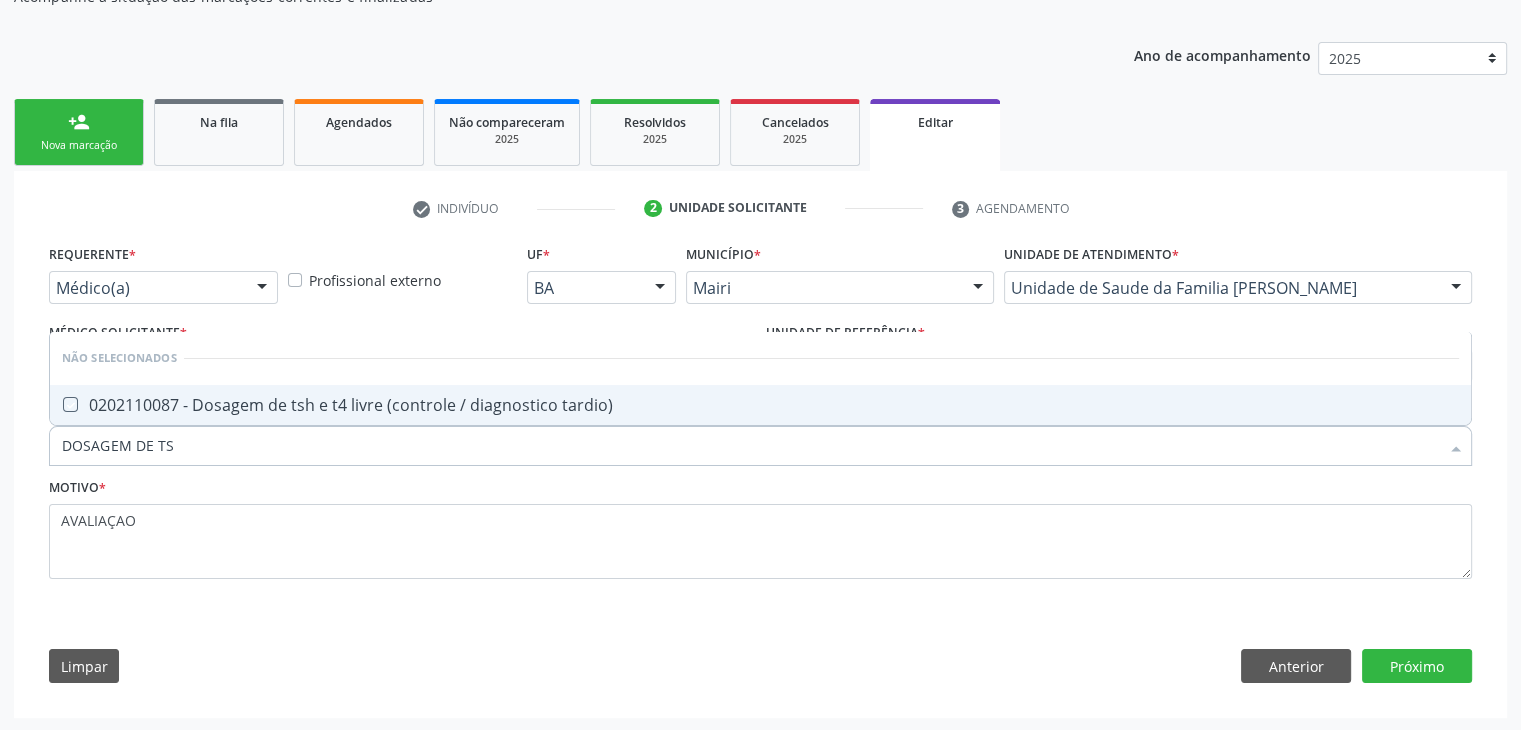 checkbox on "true" 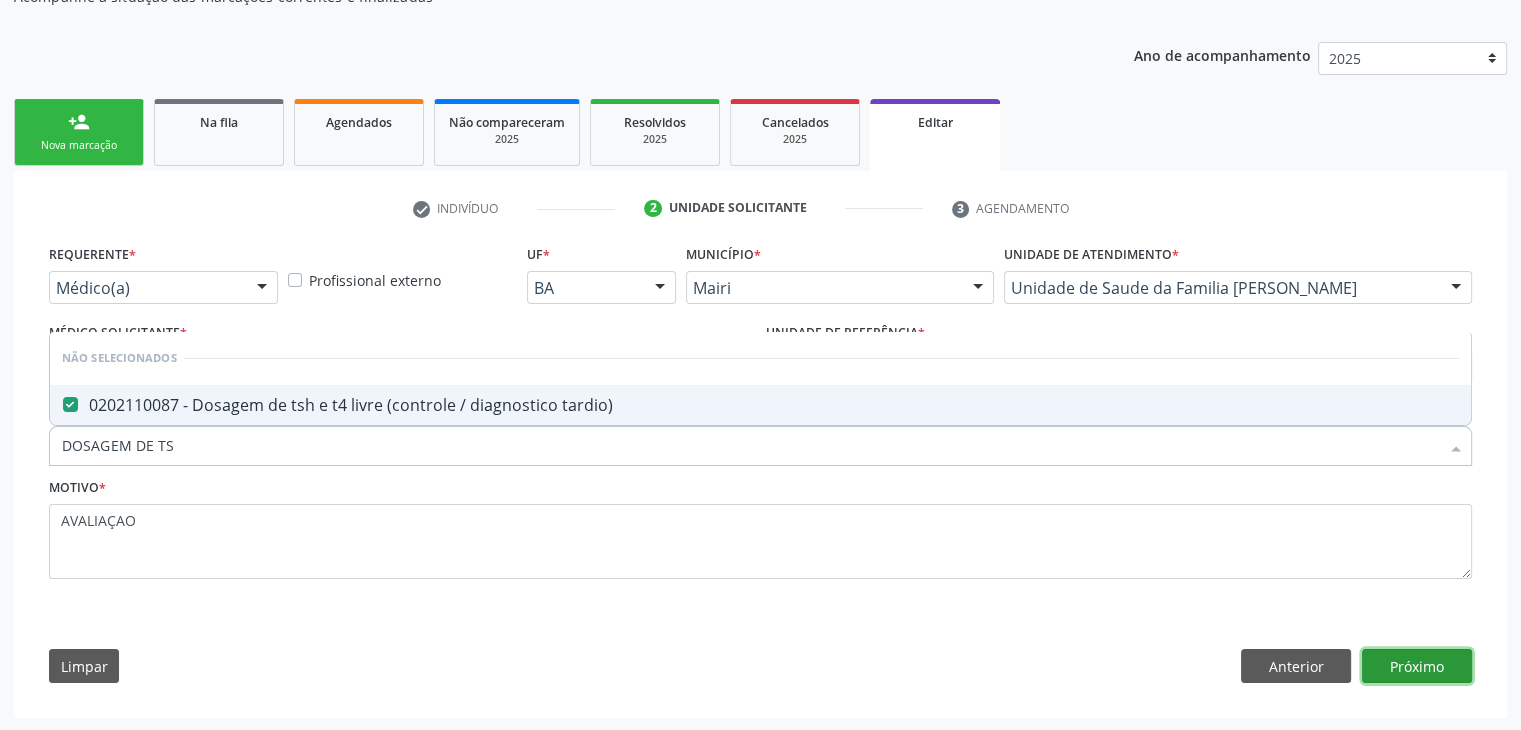 click on "Próximo" at bounding box center (1417, 666) 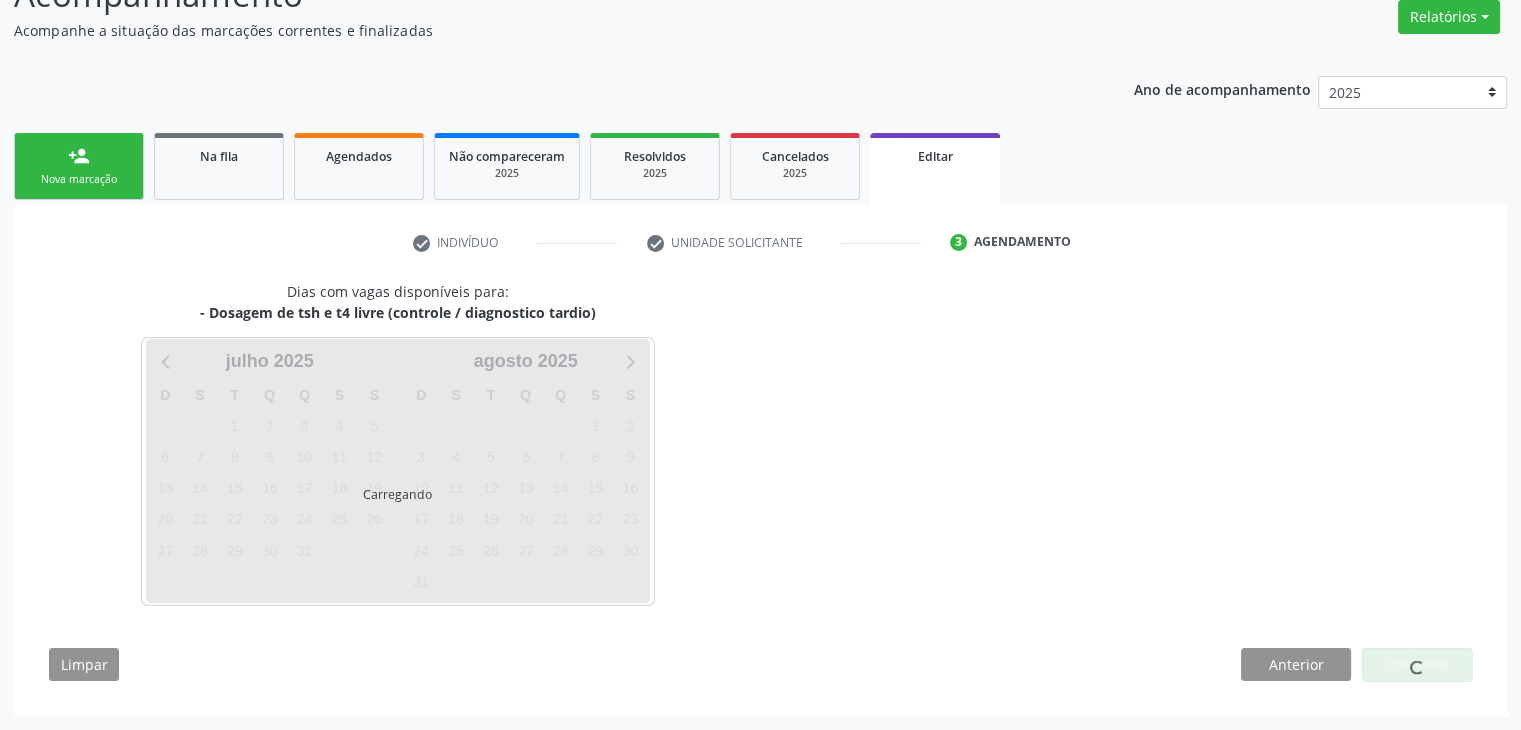 scroll, scrollTop: 165, scrollLeft: 0, axis: vertical 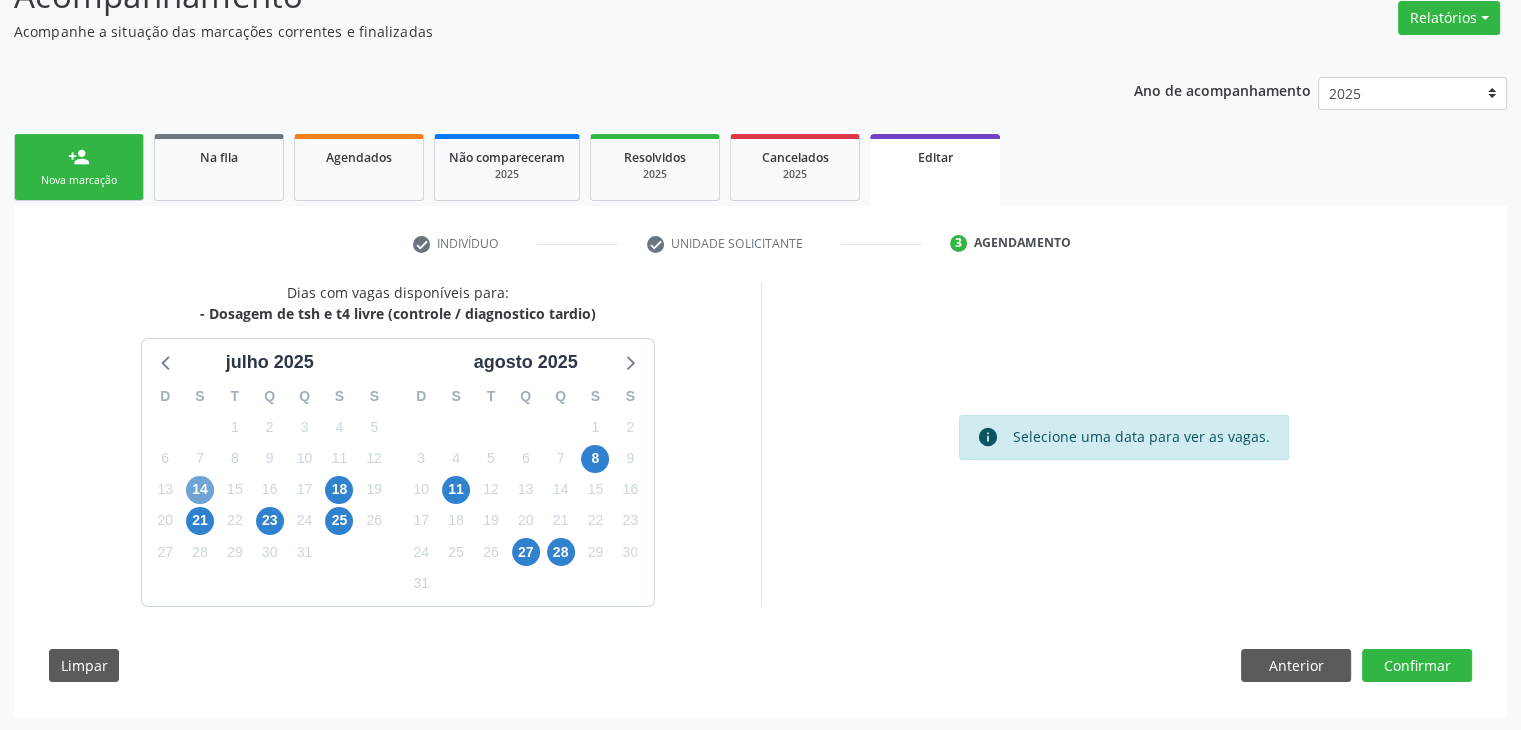 click on "14" at bounding box center [200, 490] 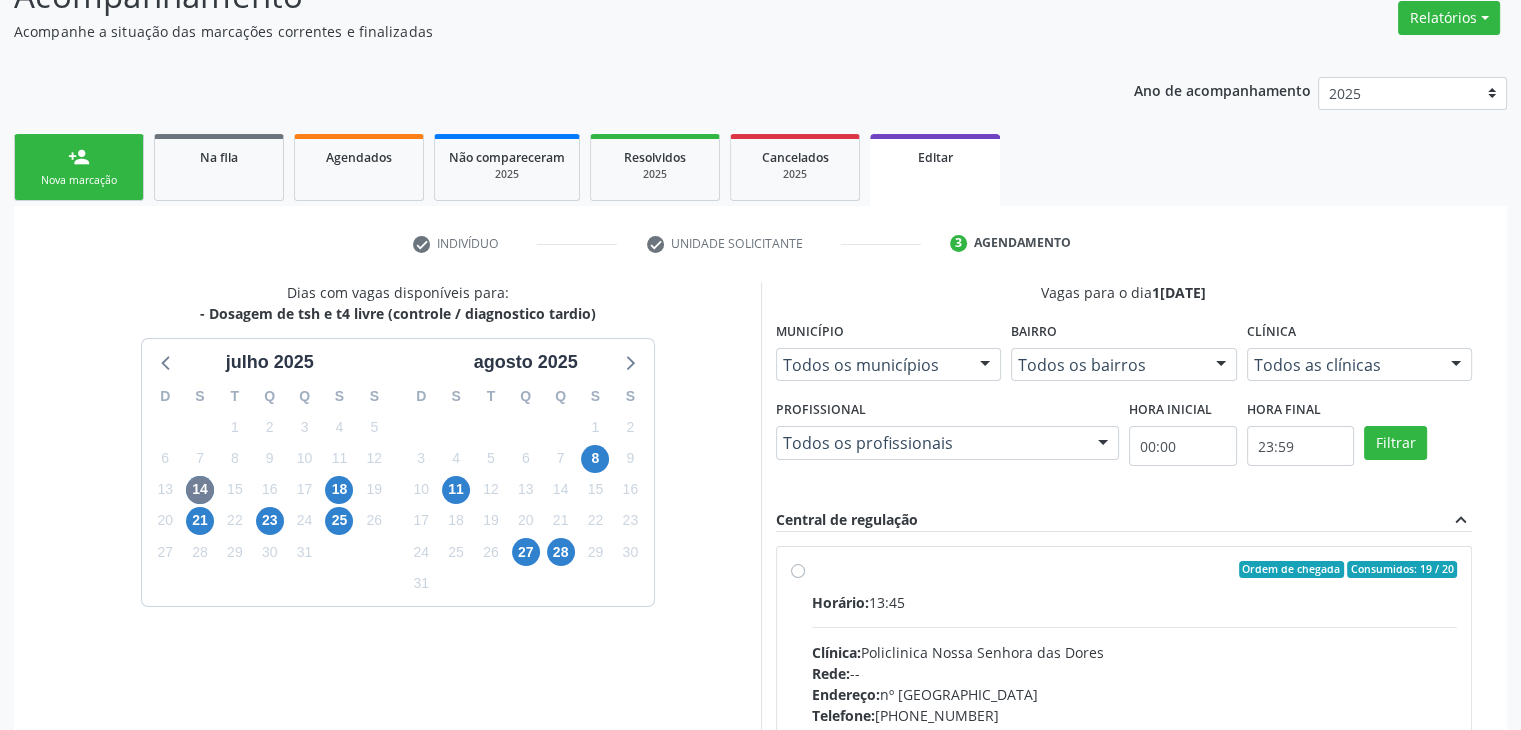 click on "Ordem de chegada
Consumidos: 19 / 20
Horário:   13:45
Clínica:  Policlinica Nossa Senhora das Dores
Rede:
--
Endereço:   nº 94, Centro, Mairi - BA
Telefone:   (74) 36322104
Profissional:
--
Informações adicionais sobre o atendimento
Idade de atendimento:
Sem restrição
Gênero(s) atendido(s):
Sem restrição
Informações adicionais:
--" at bounding box center (1135, 714) 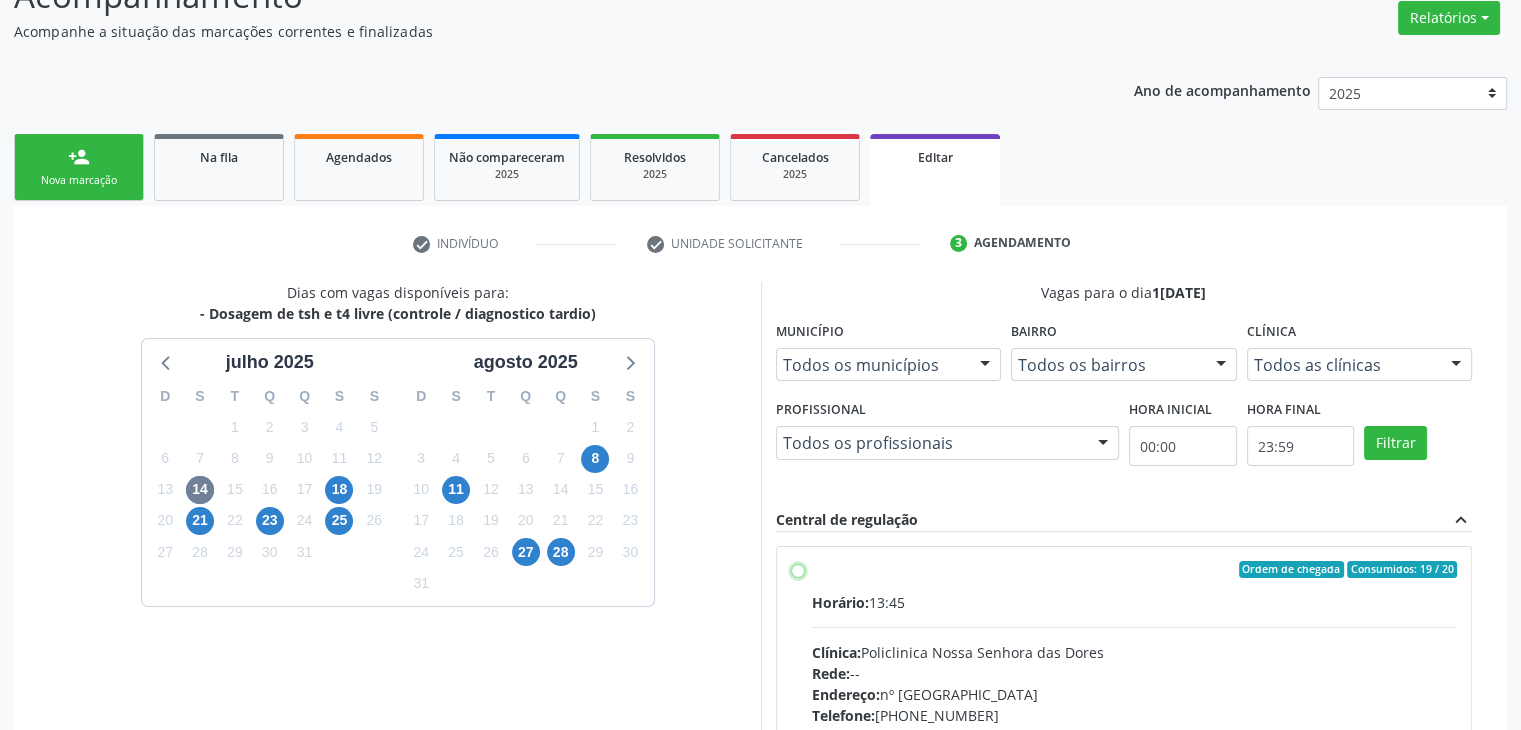 click on "Ordem de chegada
Consumidos: 19 / 20
Horário:   13:45
Clínica:  Policlinica Nossa Senhora das Dores
Rede:
--
Endereço:   nº 94, Centro, Mairi - BA
Telefone:   (74) 36322104
Profissional:
--
Informações adicionais sobre o atendimento
Idade de atendimento:
Sem restrição
Gênero(s) atendido(s):
Sem restrição
Informações adicionais:
--" at bounding box center [798, 570] 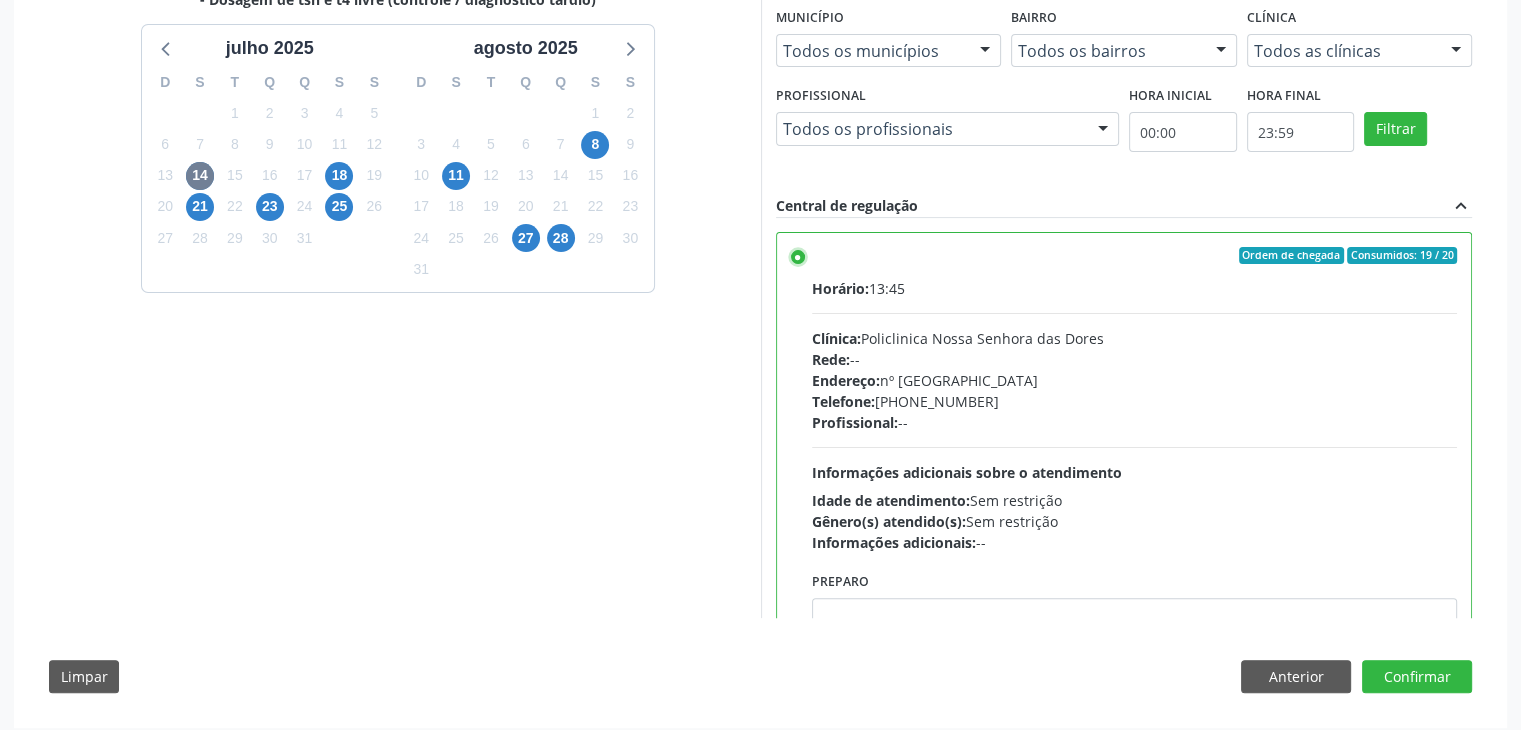 scroll, scrollTop: 490, scrollLeft: 0, axis: vertical 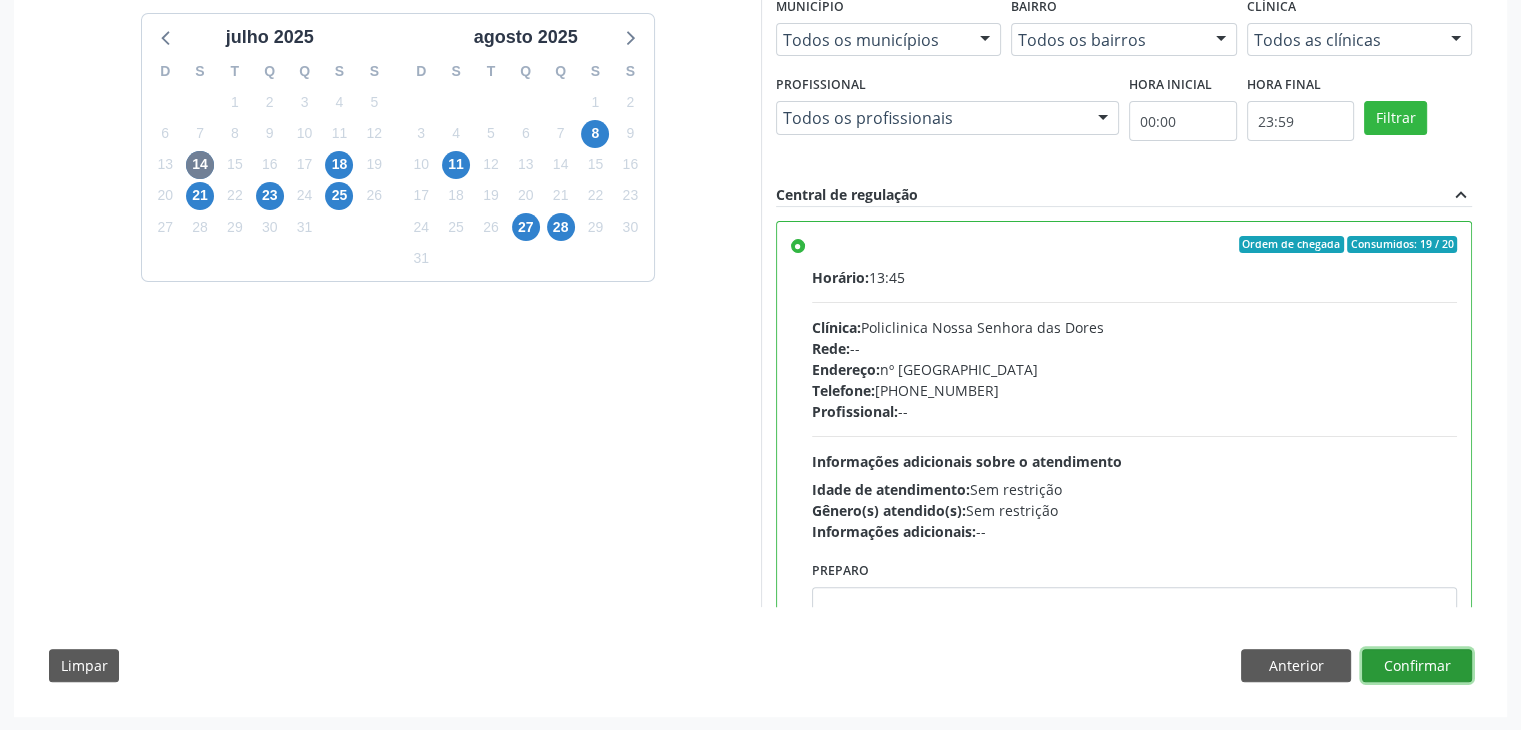 click on "Confirmar" at bounding box center (1417, 666) 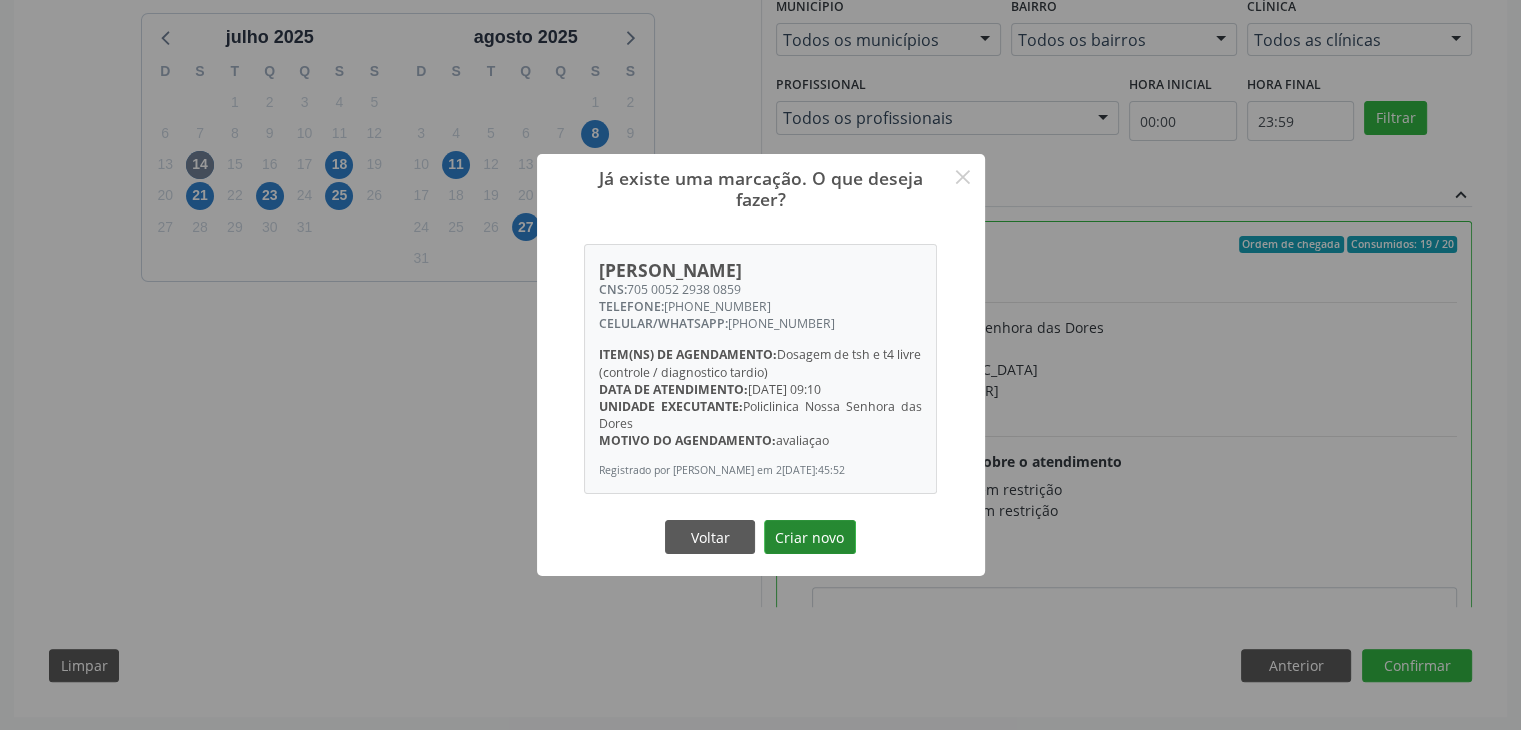 click on "Criar novo" at bounding box center (810, 537) 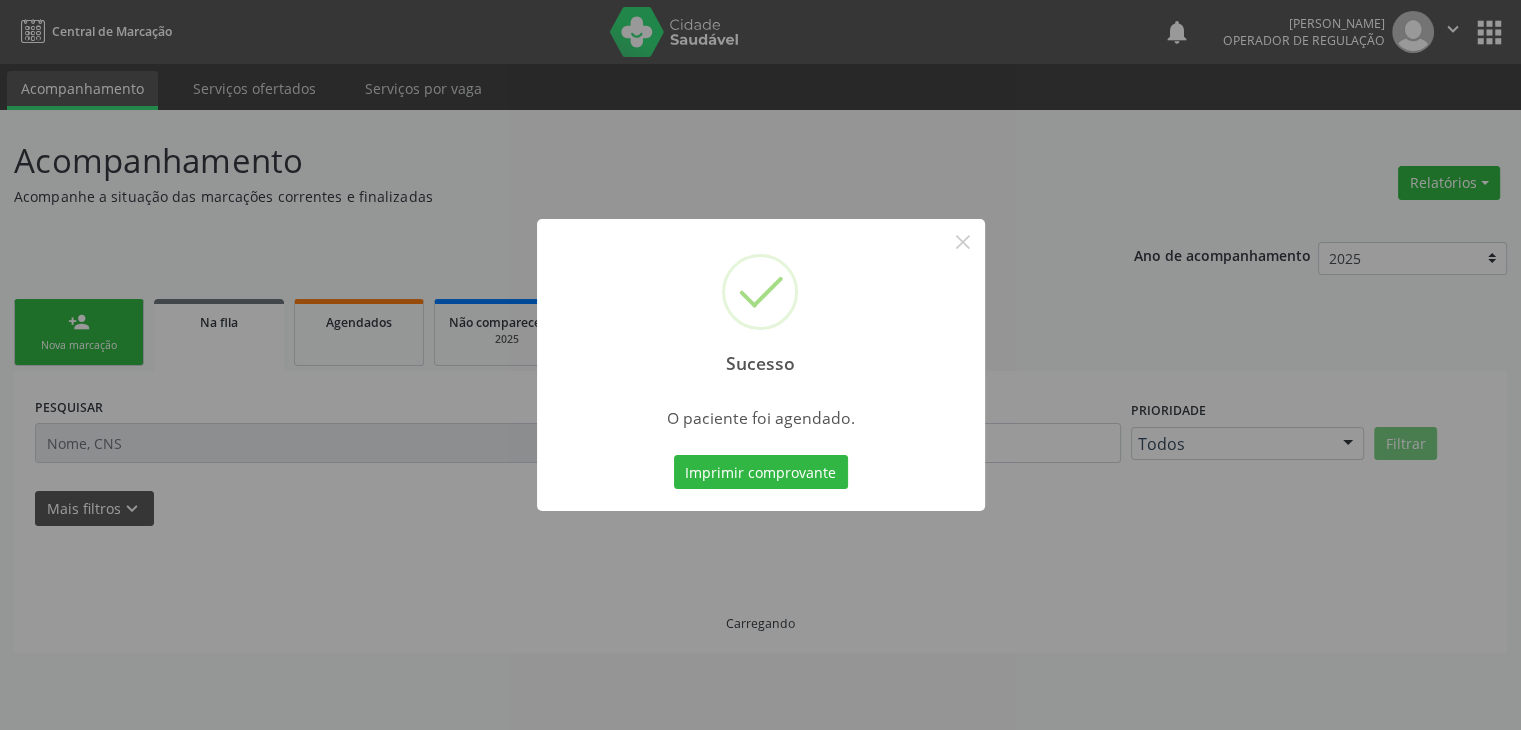scroll, scrollTop: 0, scrollLeft: 0, axis: both 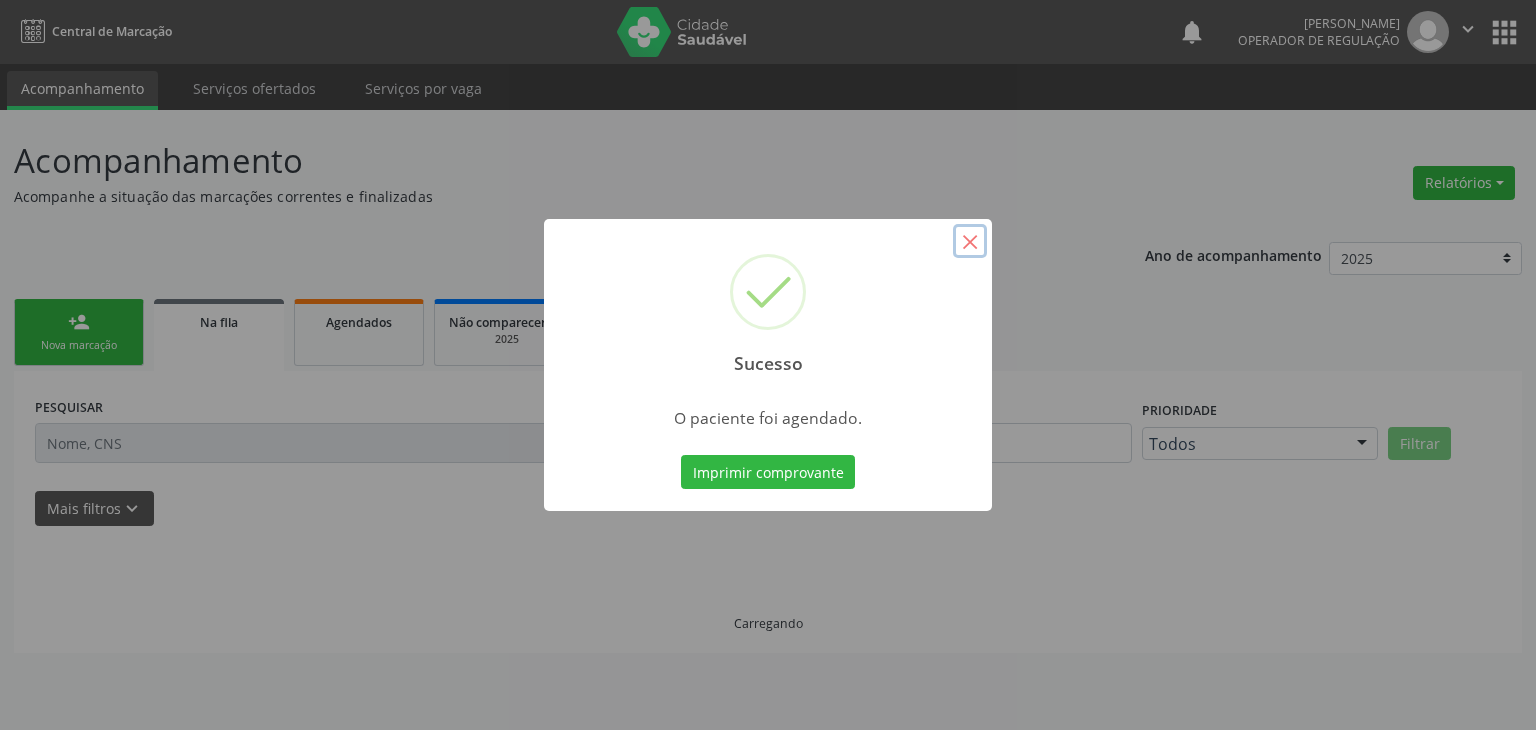 click on "×" at bounding box center (970, 241) 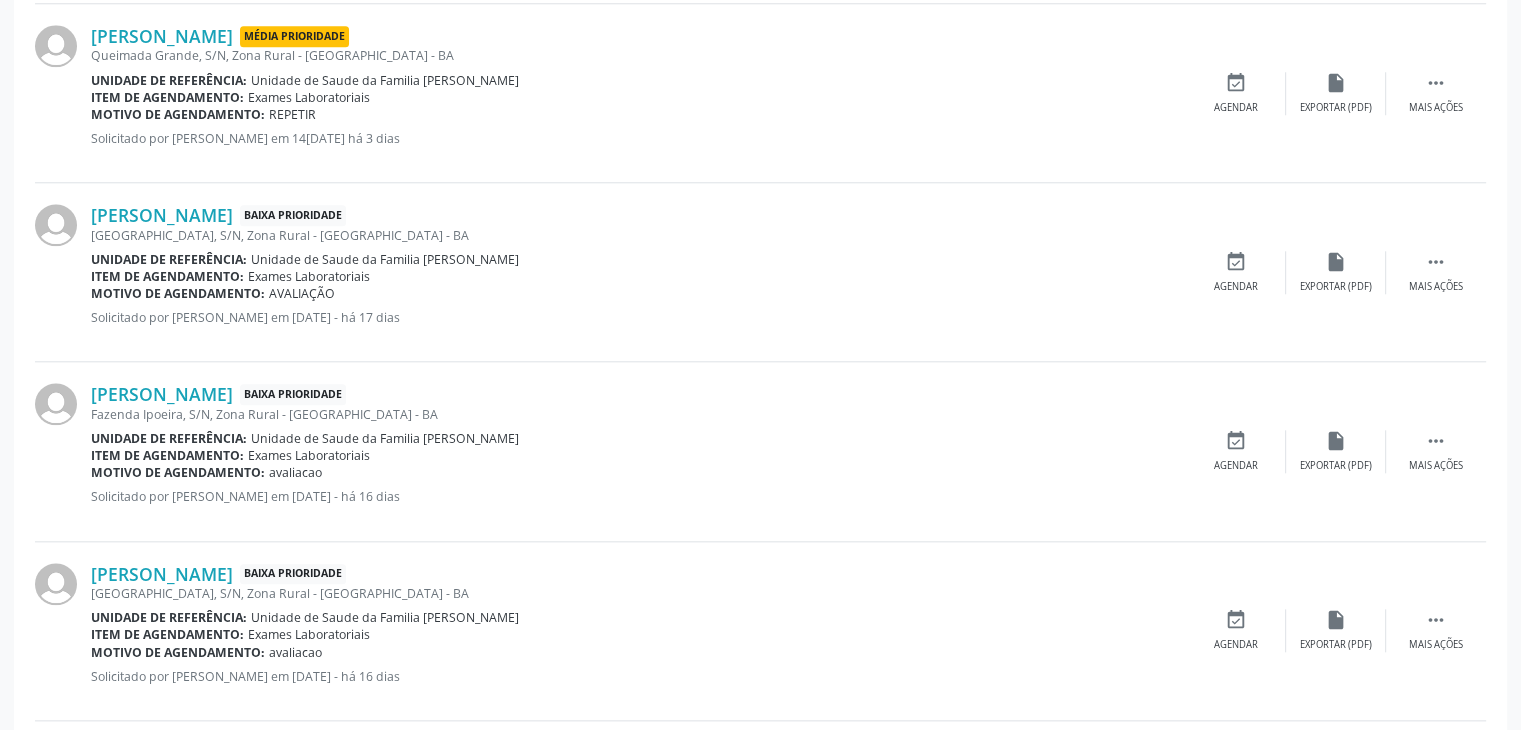 scroll, scrollTop: 2000, scrollLeft: 0, axis: vertical 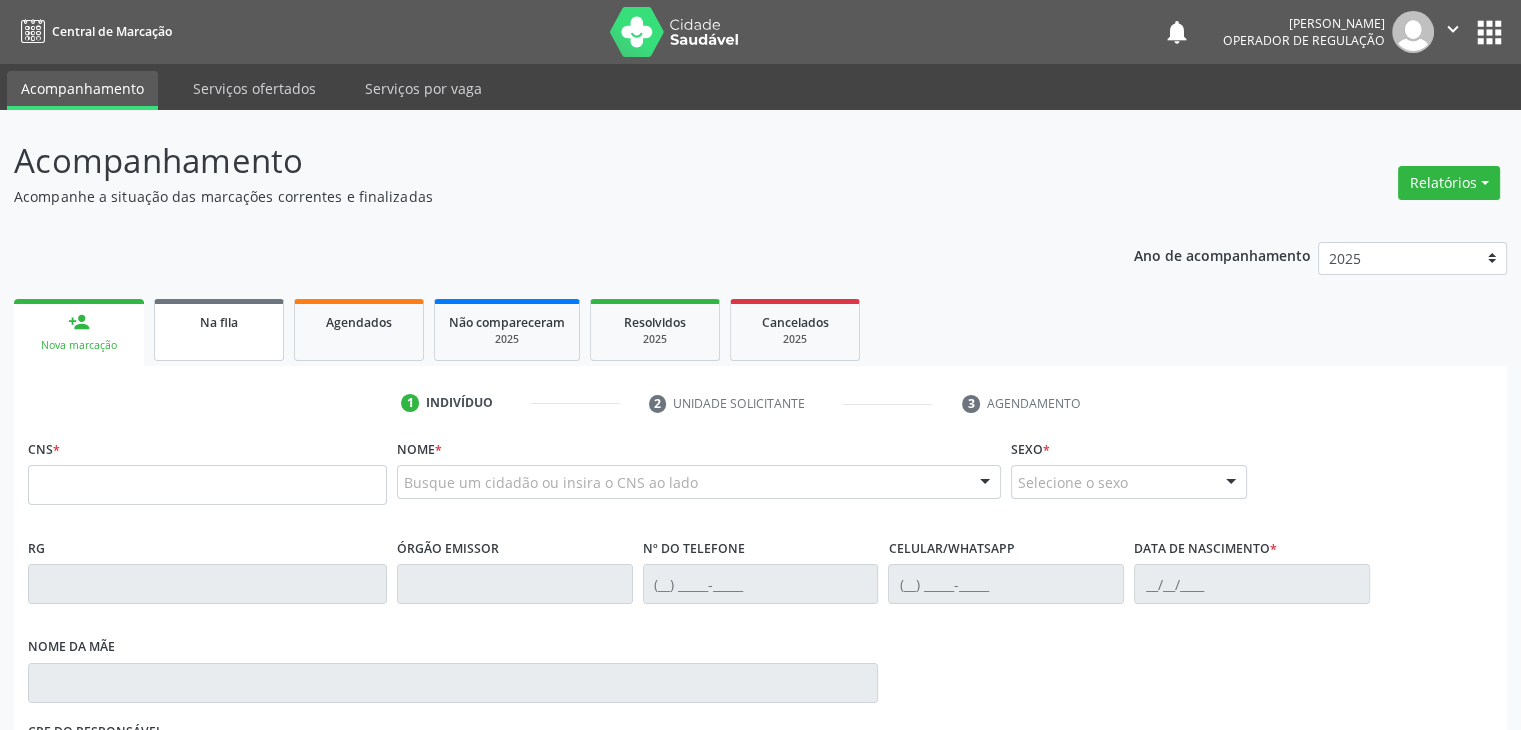 click on "Na fila" at bounding box center (219, 330) 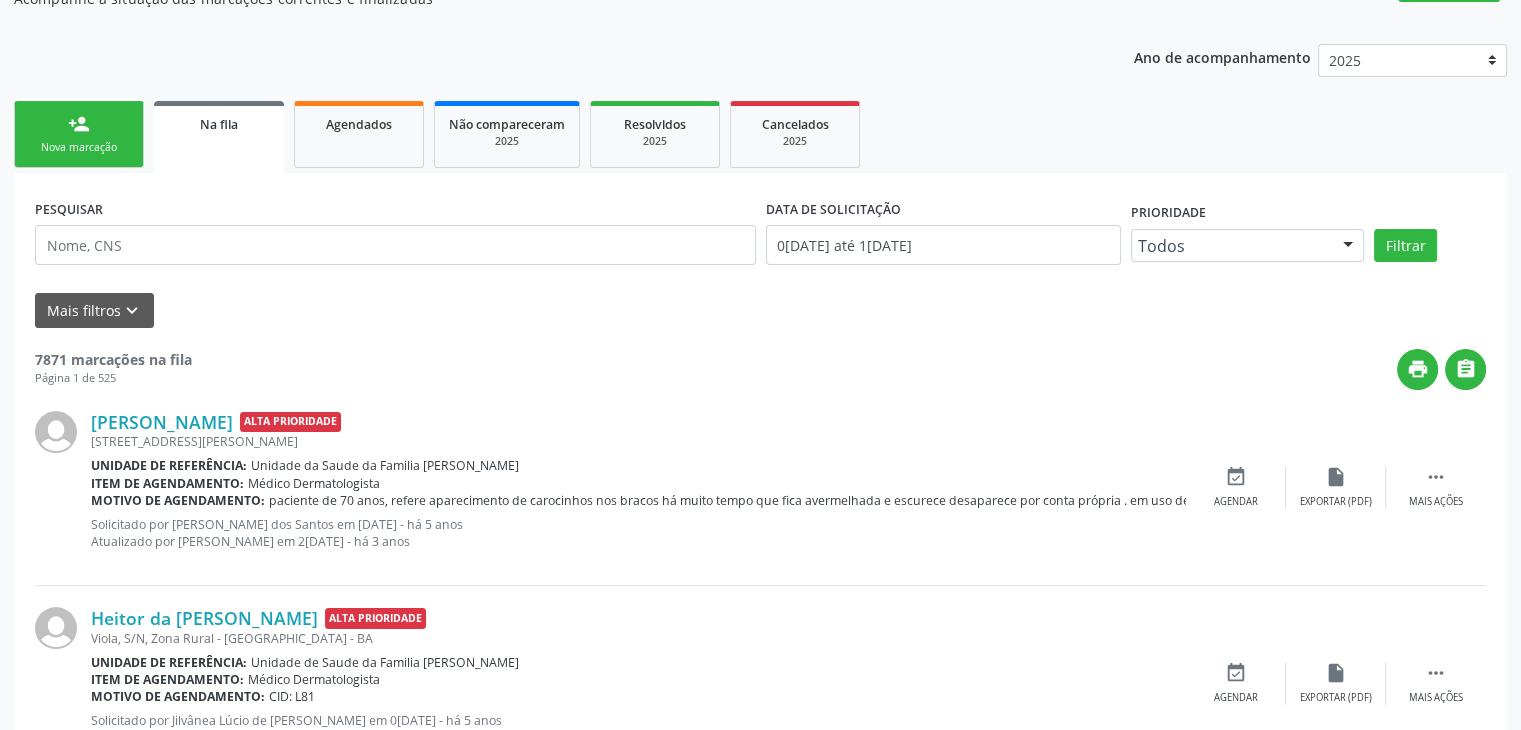 scroll, scrollTop: 200, scrollLeft: 0, axis: vertical 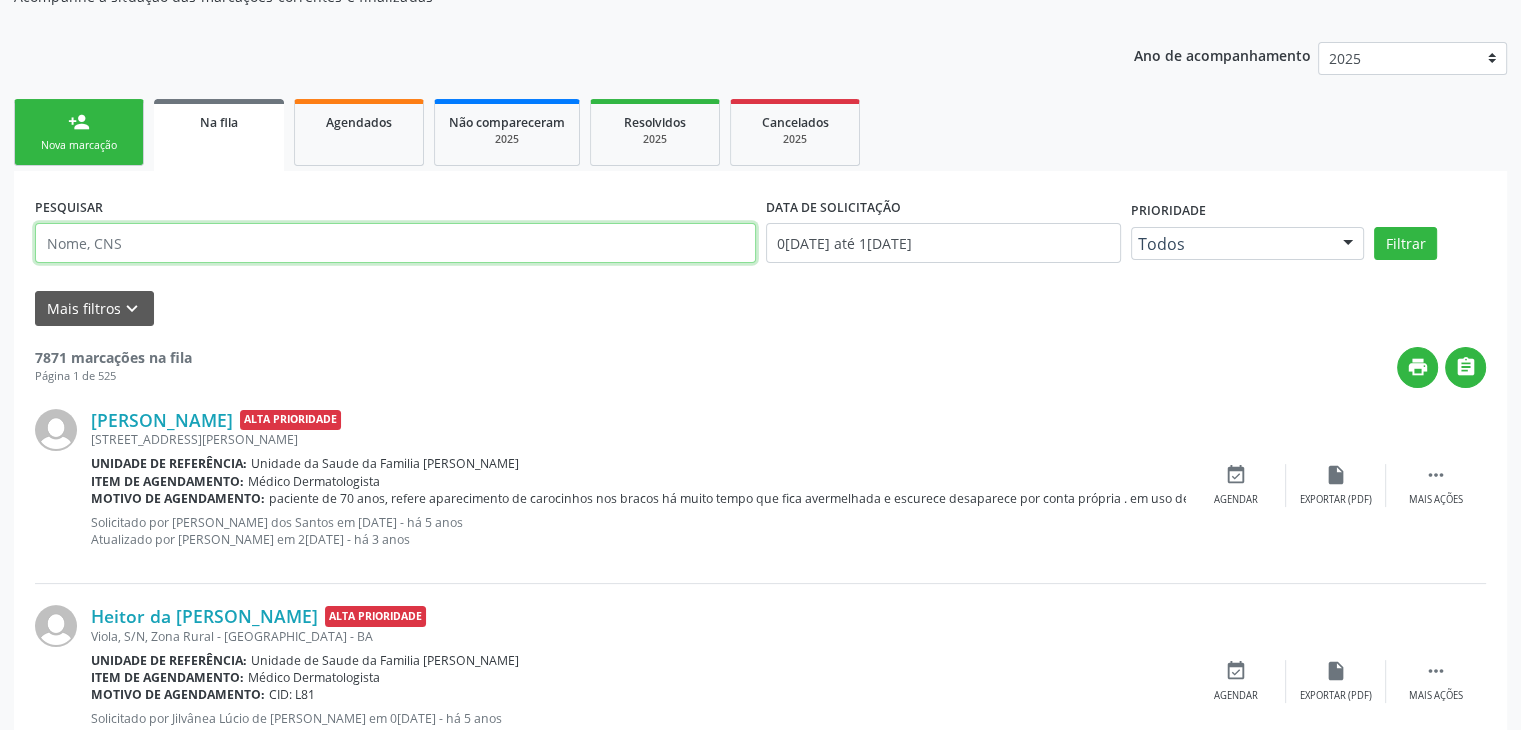 click at bounding box center [395, 243] 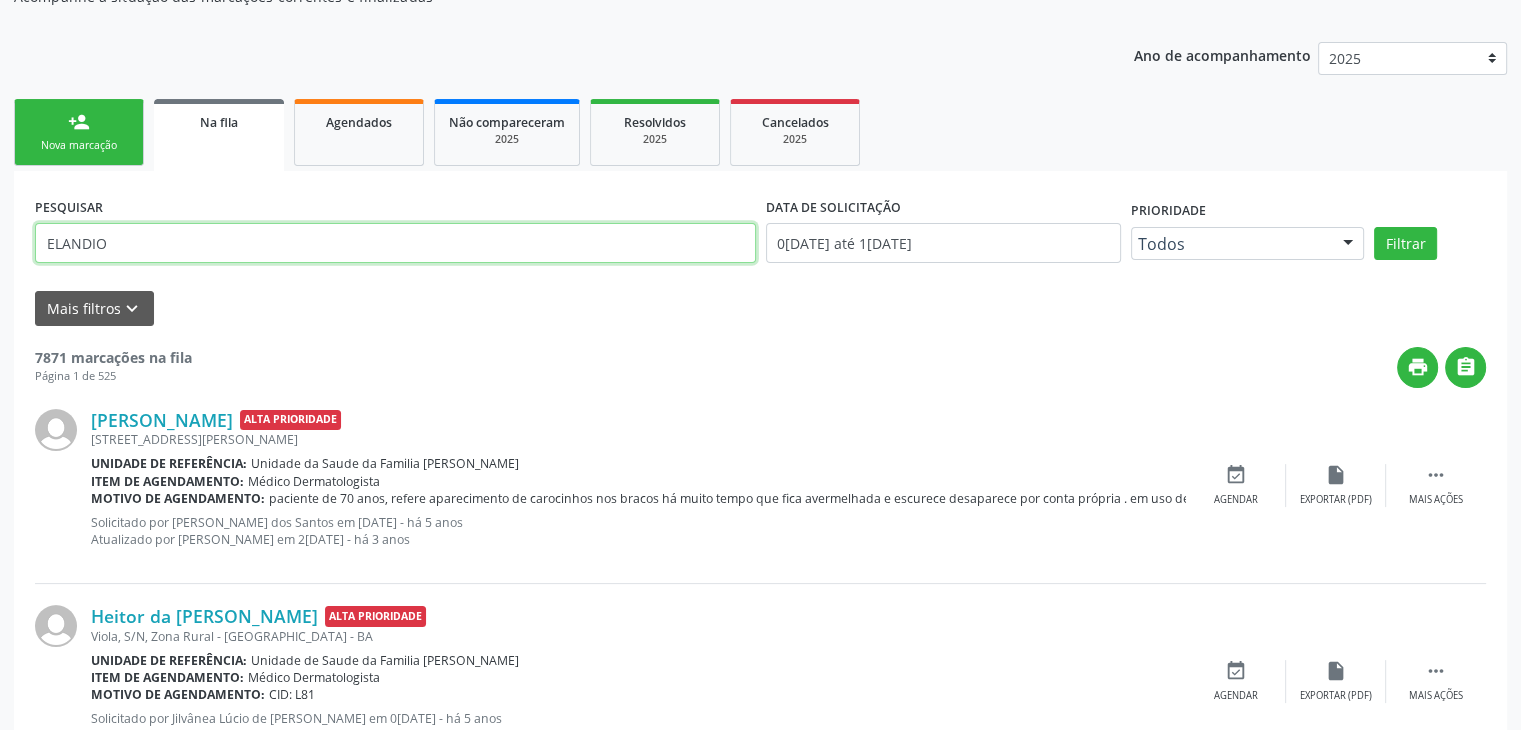 type on "ELANDIO" 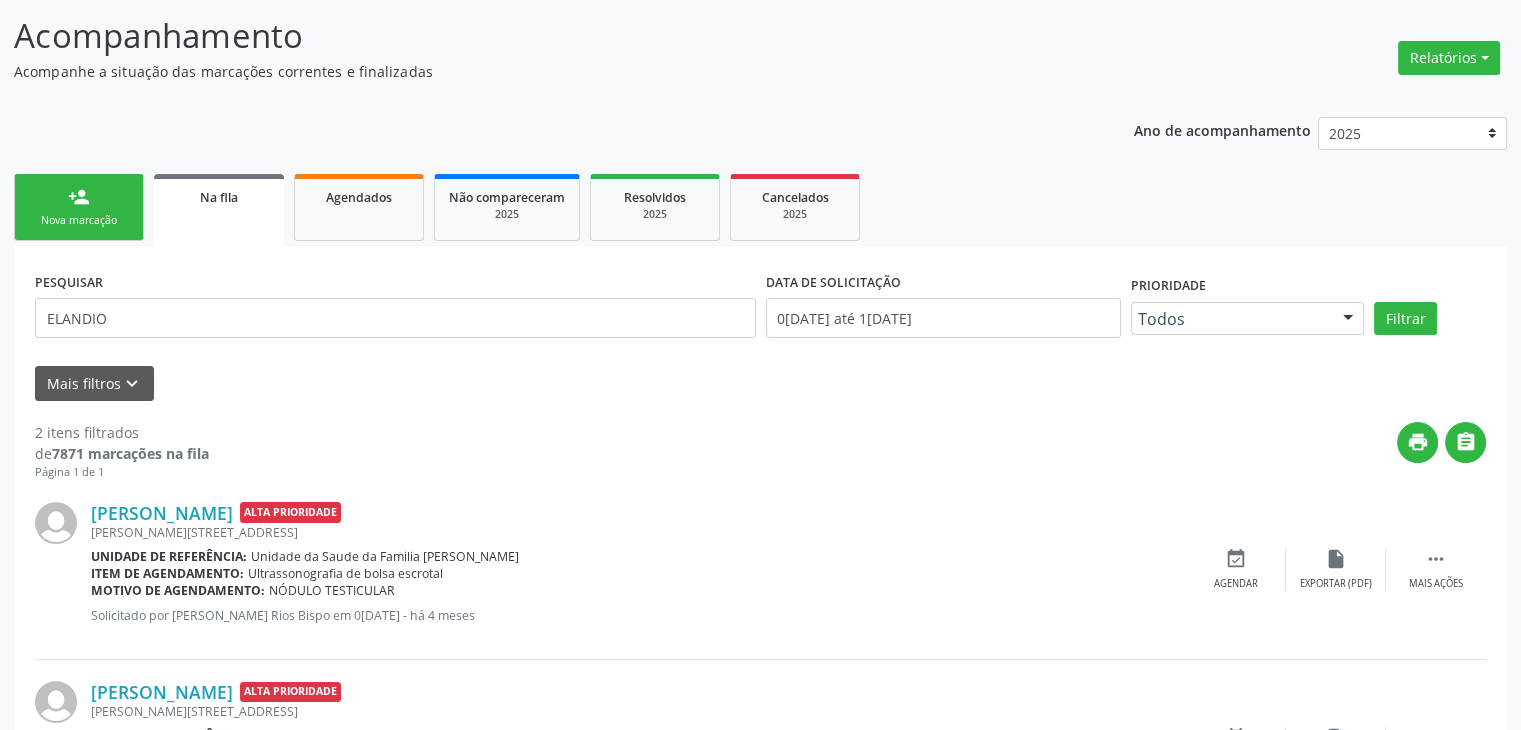 scroll, scrollTop: 267, scrollLeft: 0, axis: vertical 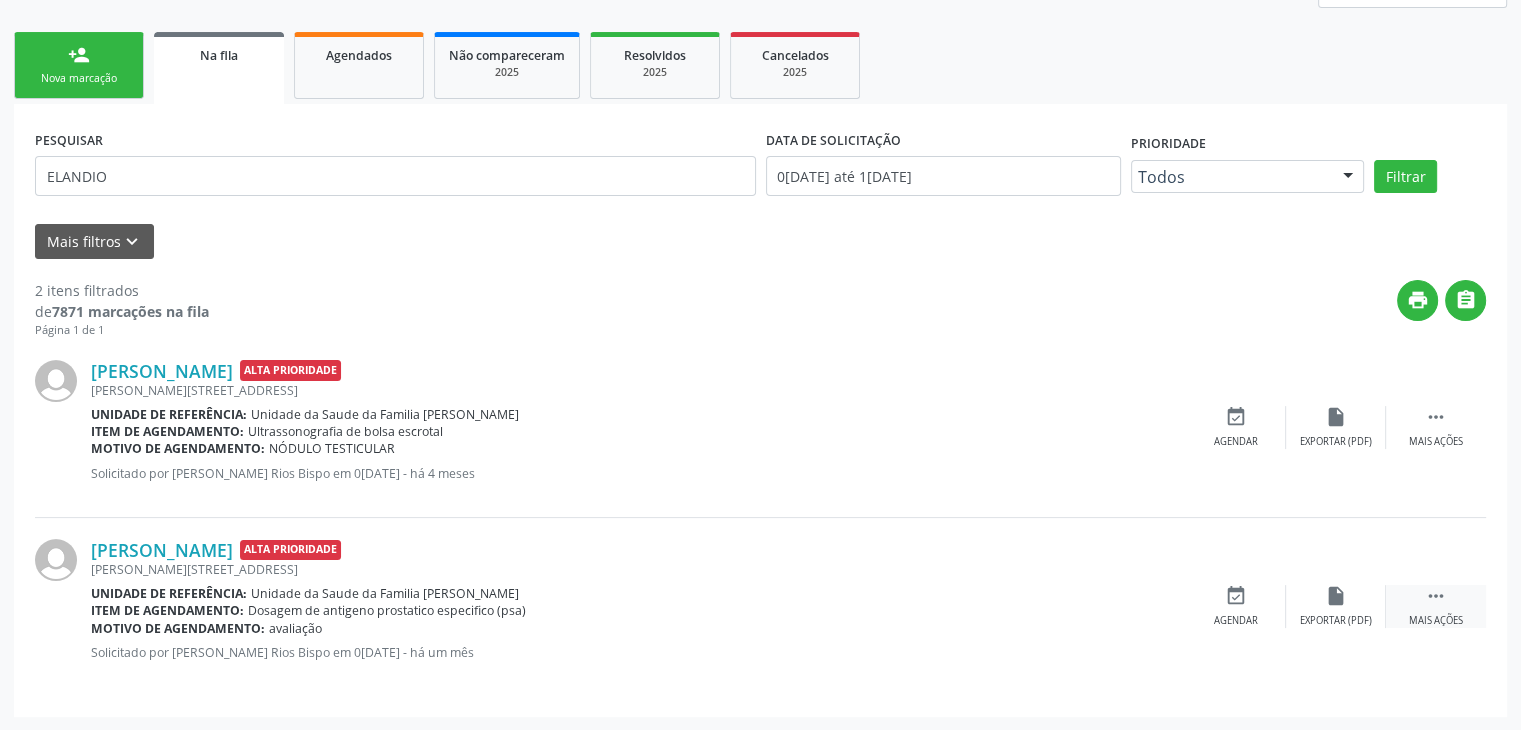 click on "
Mais ações" at bounding box center [1436, 606] 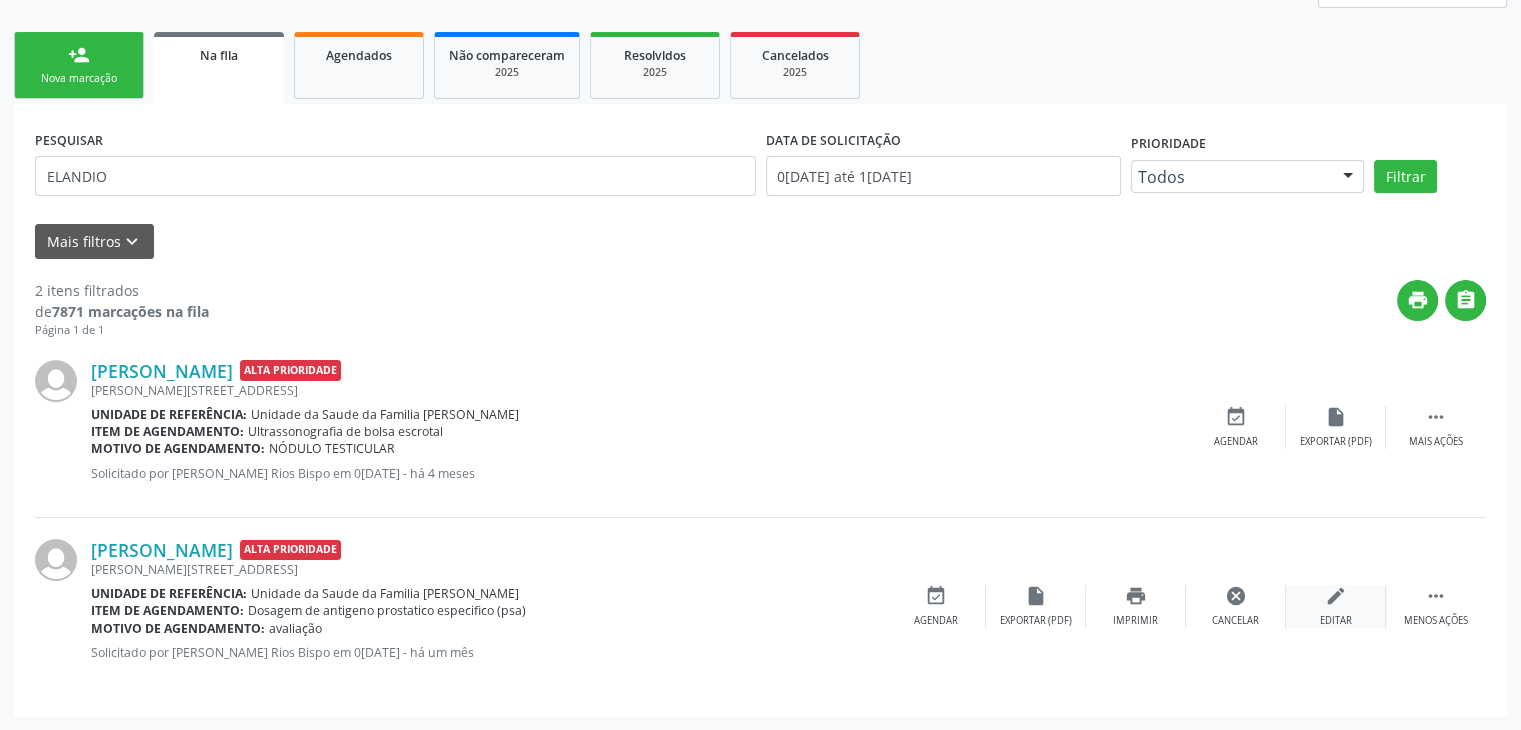click on "edit
Editar" at bounding box center (1336, 606) 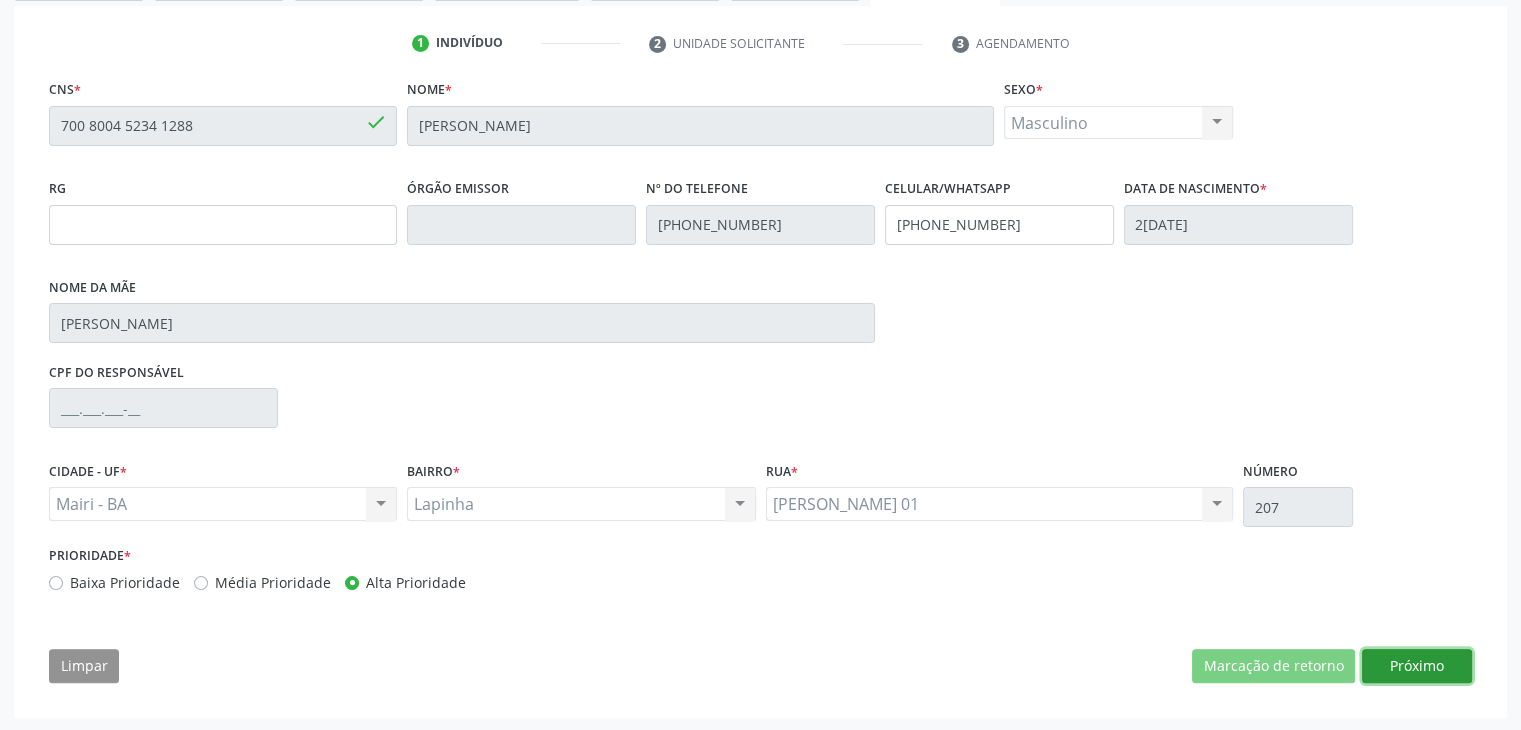 click on "Próximo" at bounding box center (1417, 666) 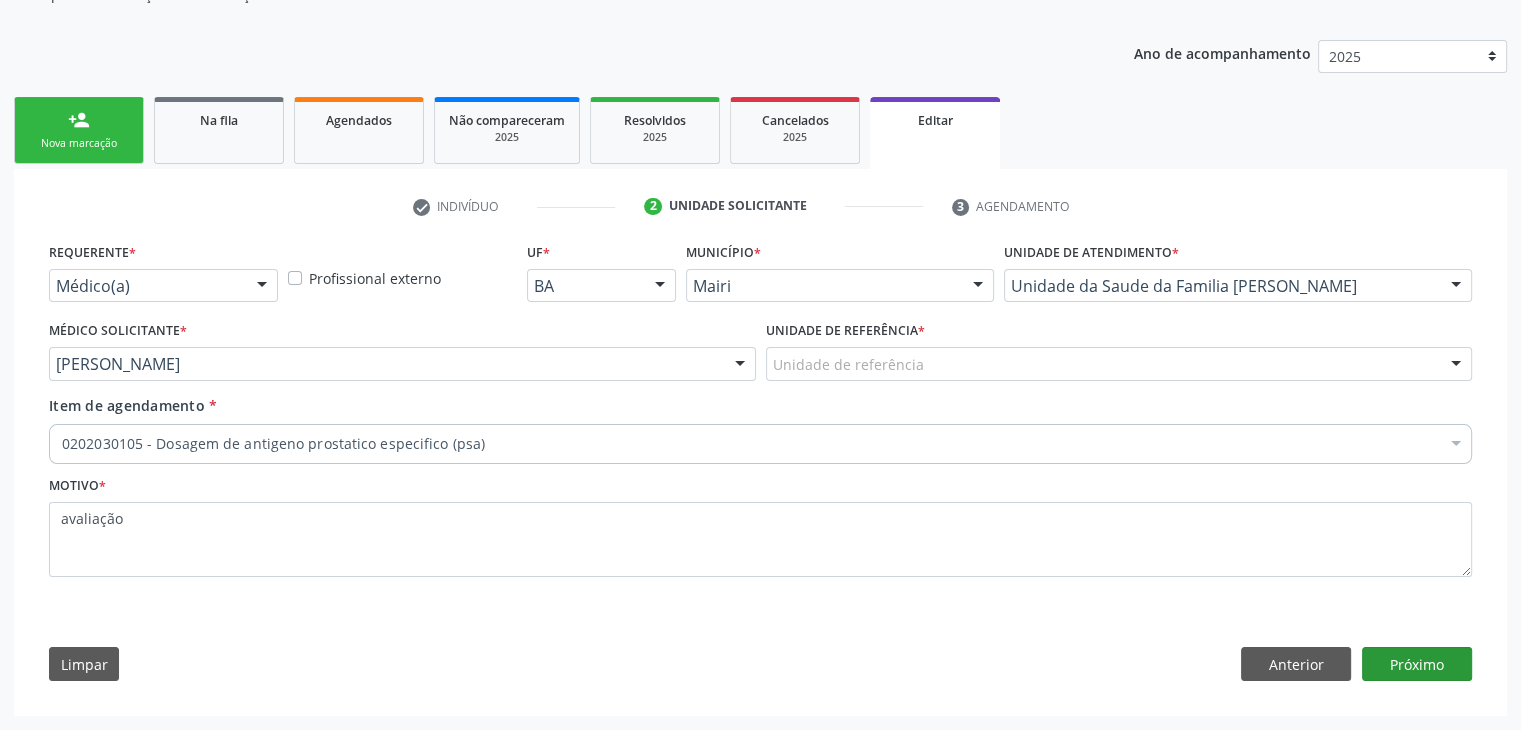 scroll, scrollTop: 200, scrollLeft: 0, axis: vertical 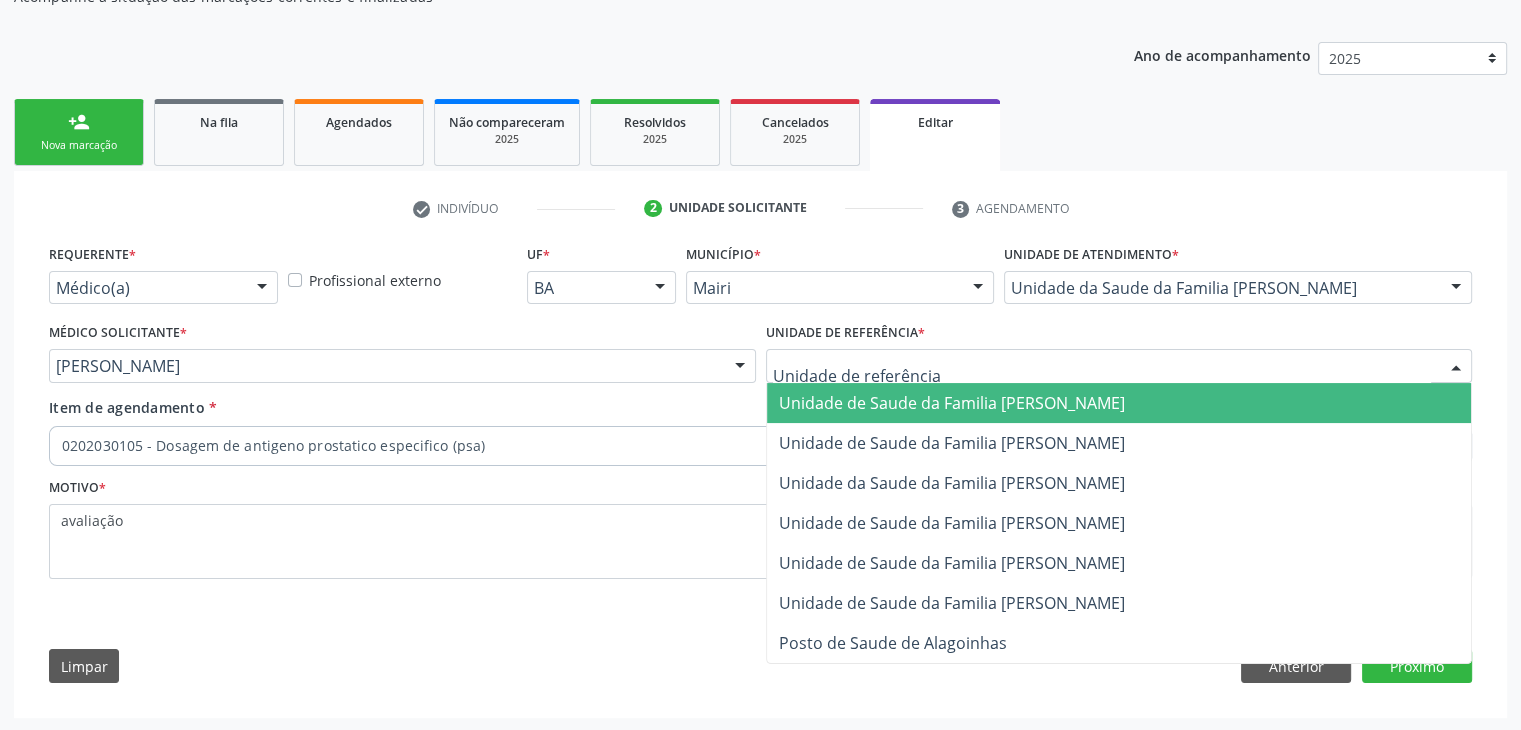 click on "Unidade de Saude da Familia [PERSON_NAME]" at bounding box center [952, 403] 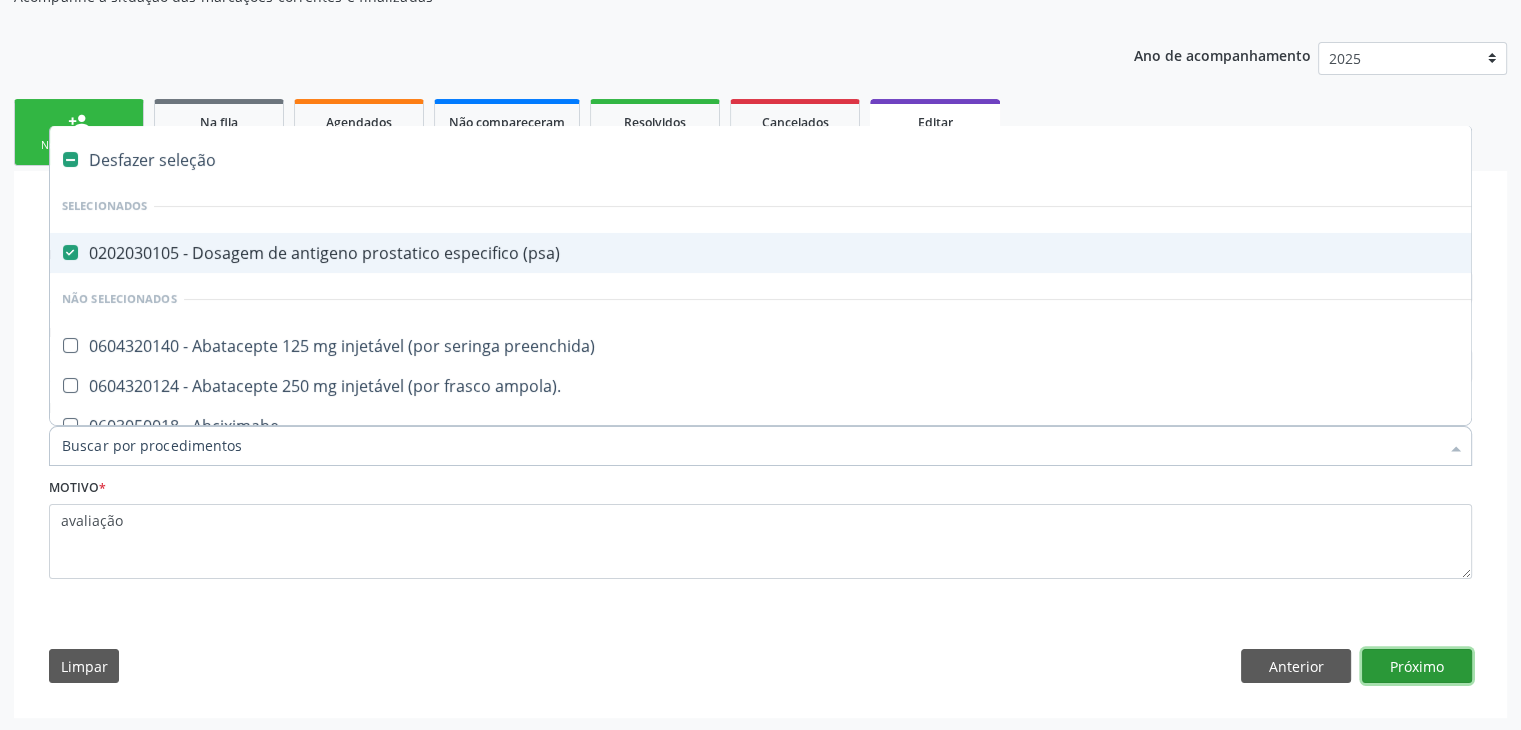 click on "Próximo" at bounding box center (1417, 666) 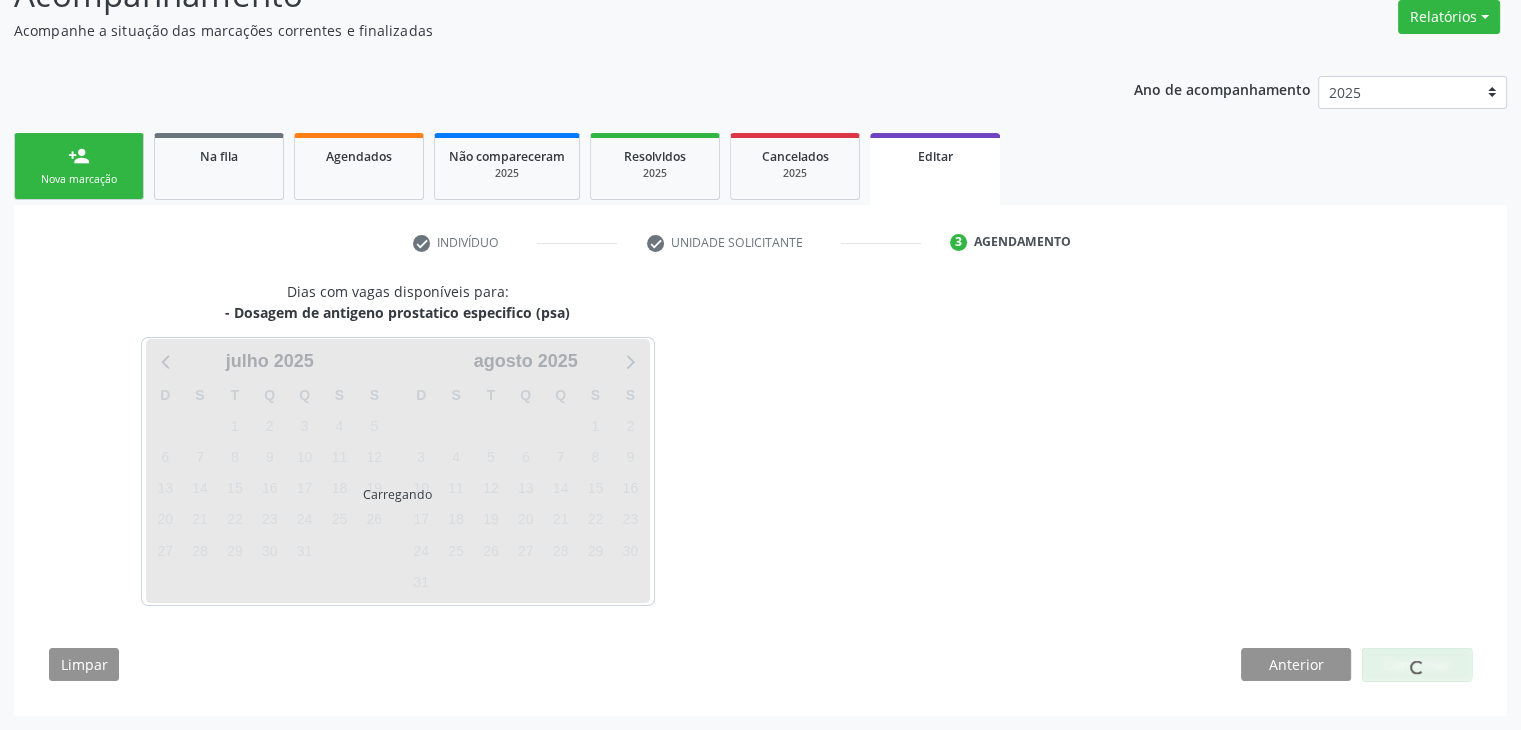 scroll, scrollTop: 165, scrollLeft: 0, axis: vertical 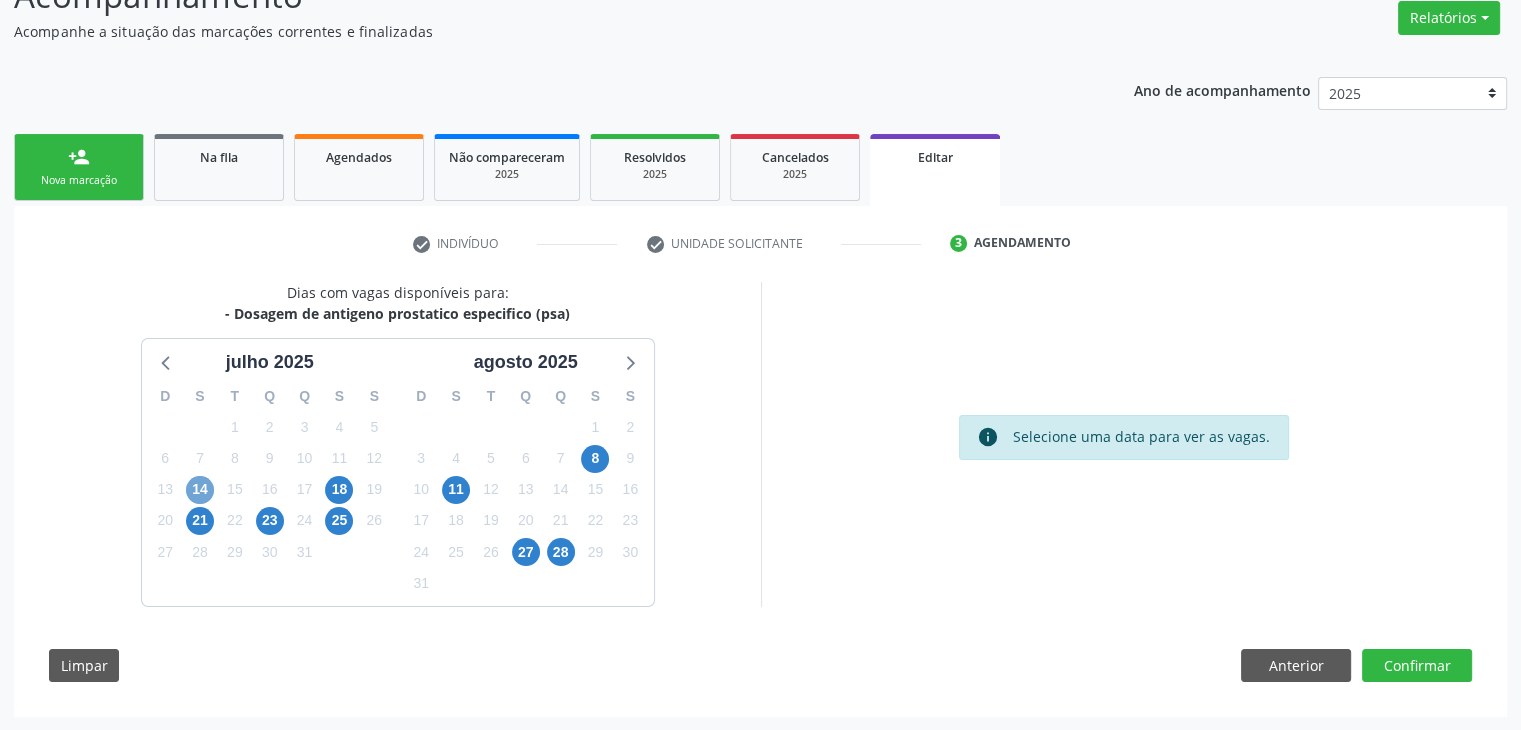 click on "14" at bounding box center (200, 490) 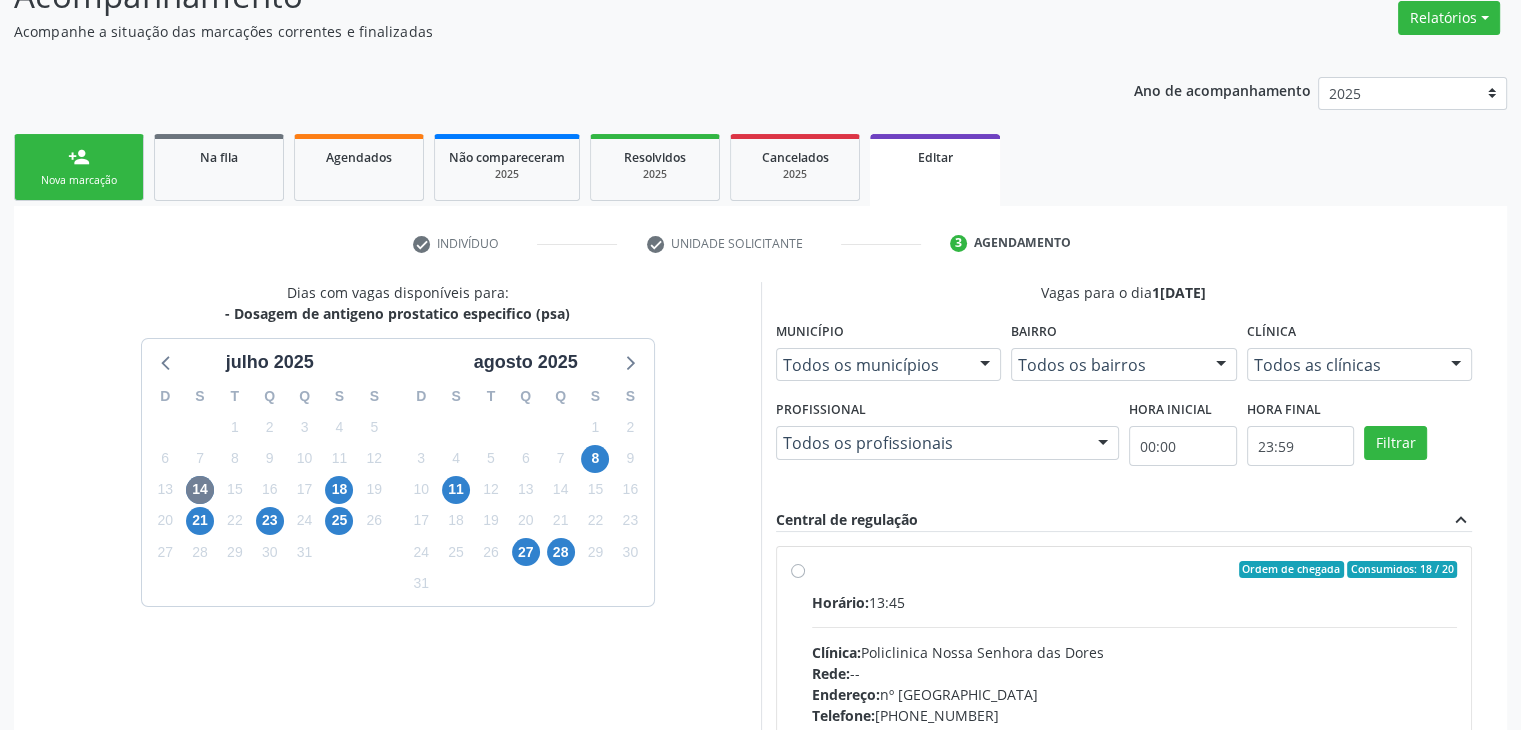 click on "Horário:   13:45
Clínica:  Policlinica [GEOGRAPHIC_DATA]
Rede:
--
Endereço:   [STREET_ADDRESS]
Telefone:   [PHONE_NUMBER]
Profissional:
--
Informações adicionais sobre o atendimento
Idade de atendimento:
Sem restrição
Gênero(s) atendido(s):
Sem restrição
Informações adicionais:
--" at bounding box center (1135, 729) 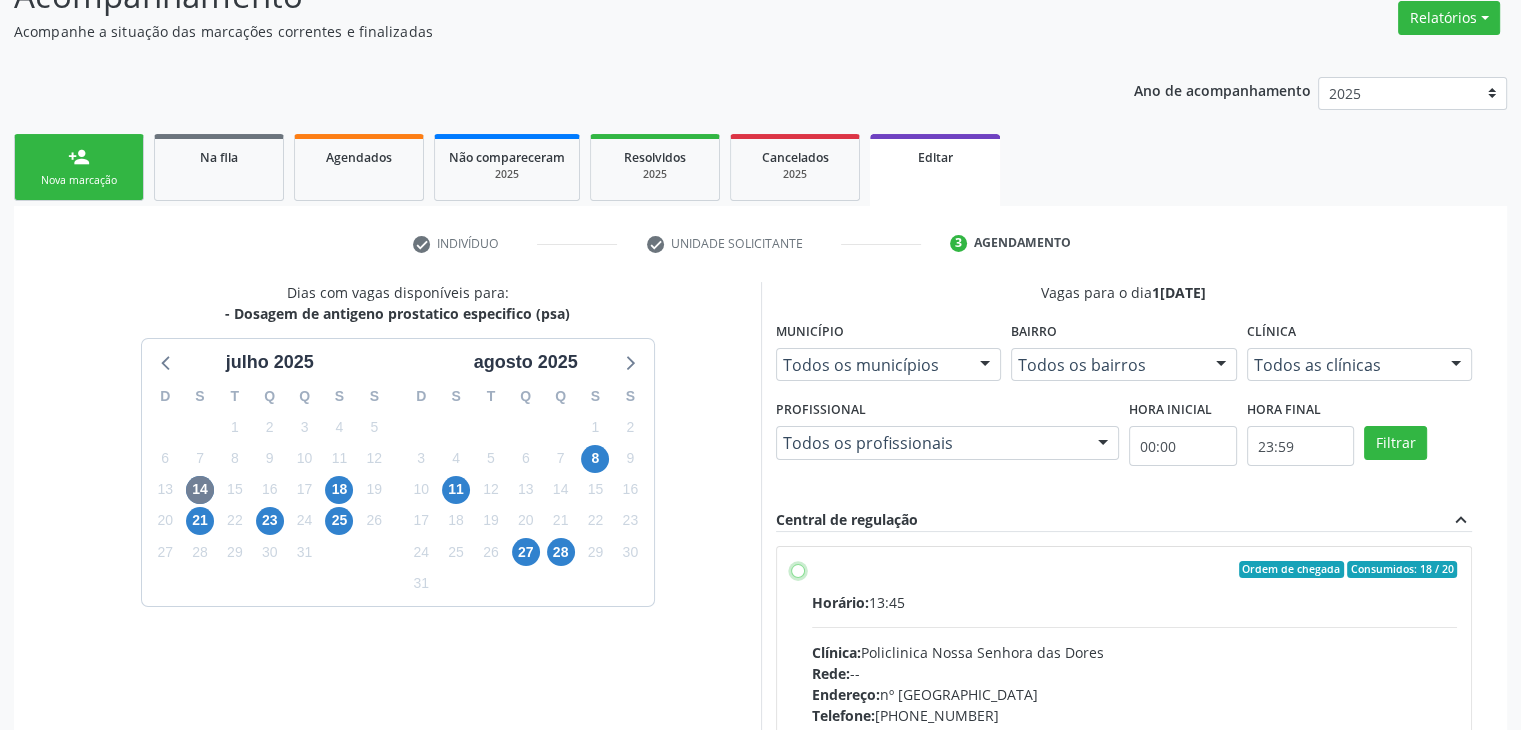 click on "Ordem de chegada
Consumidos: 18 / 20
Horário:   13:45
Clínica:  Policlinica Nossa Senhora das Dores
Rede:
--
Endereço:   nº 94, Centro, Mairi - BA
Telefone:   (74) 36322104
Profissional:
--
Informações adicionais sobre o atendimento
Idade de atendimento:
Sem restrição
Gênero(s) atendido(s):
Sem restrição
Informações adicionais:
--" at bounding box center (798, 570) 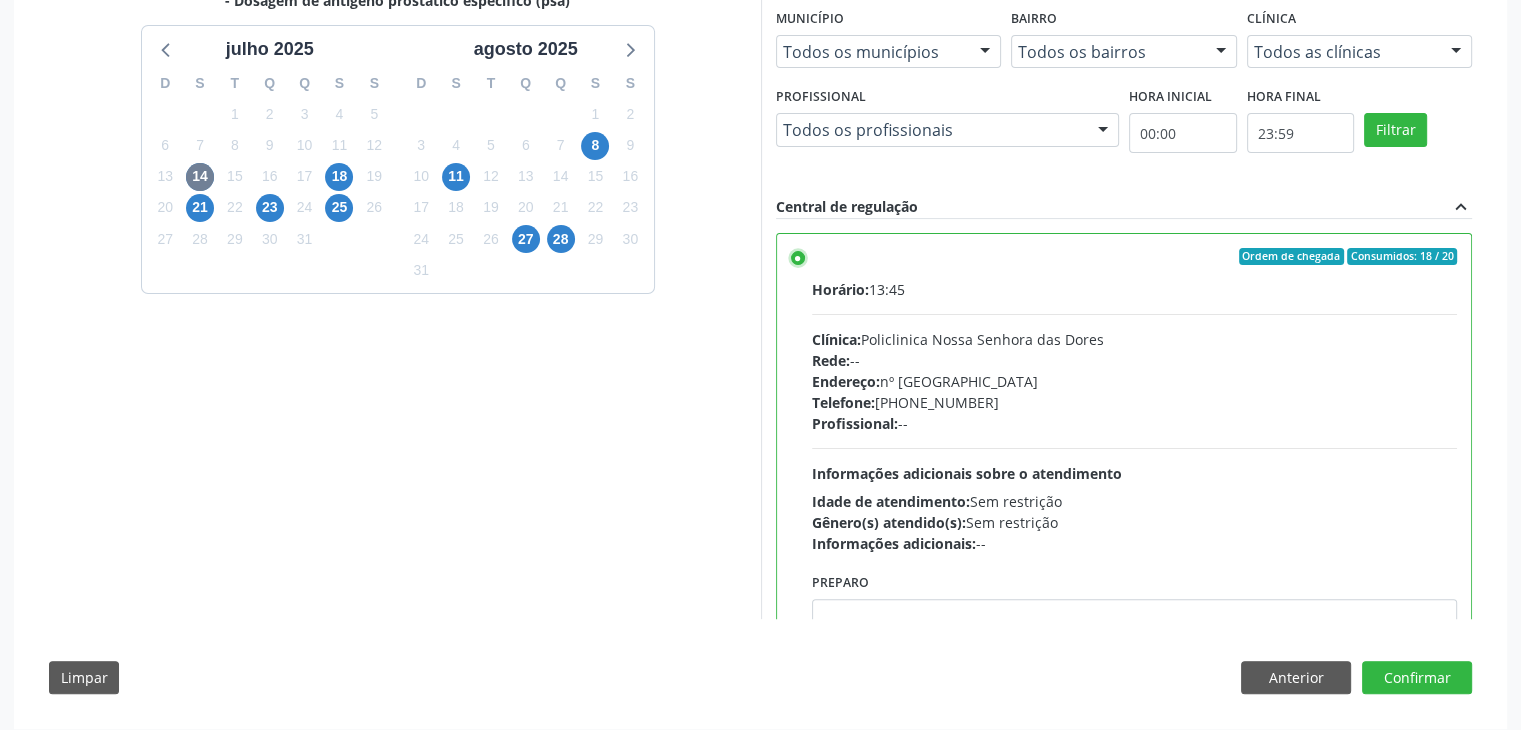 scroll, scrollTop: 490, scrollLeft: 0, axis: vertical 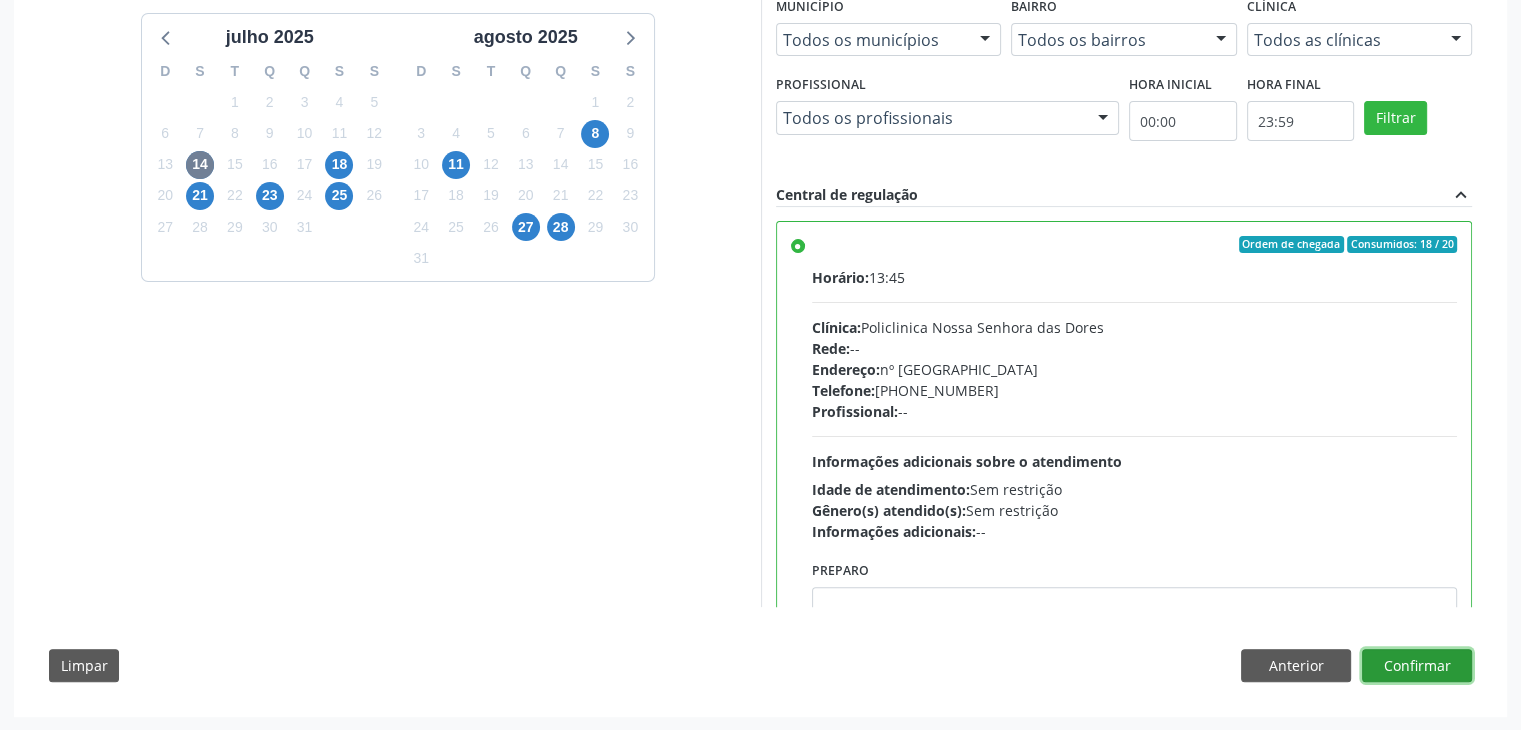 click on "Confirmar" at bounding box center (1417, 666) 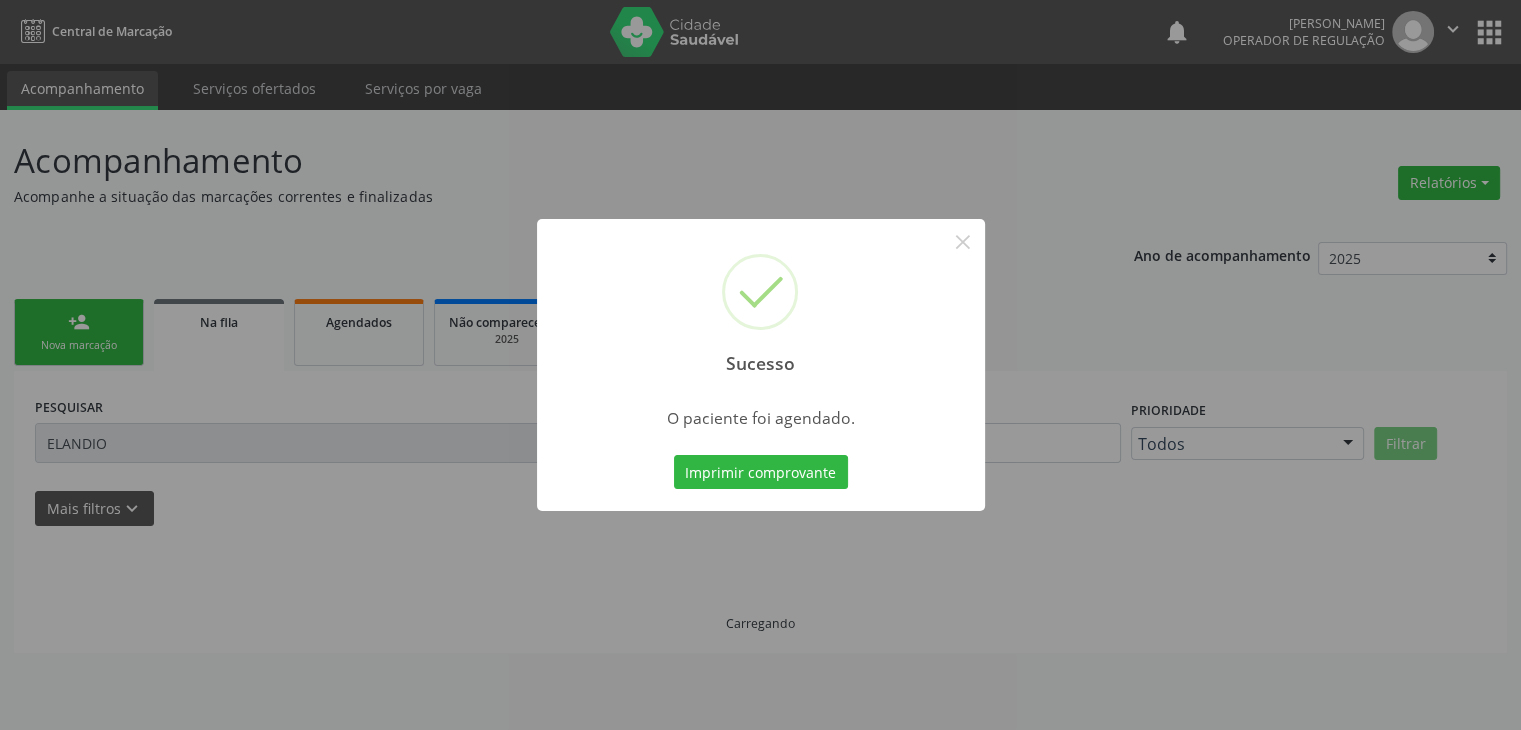 scroll, scrollTop: 0, scrollLeft: 0, axis: both 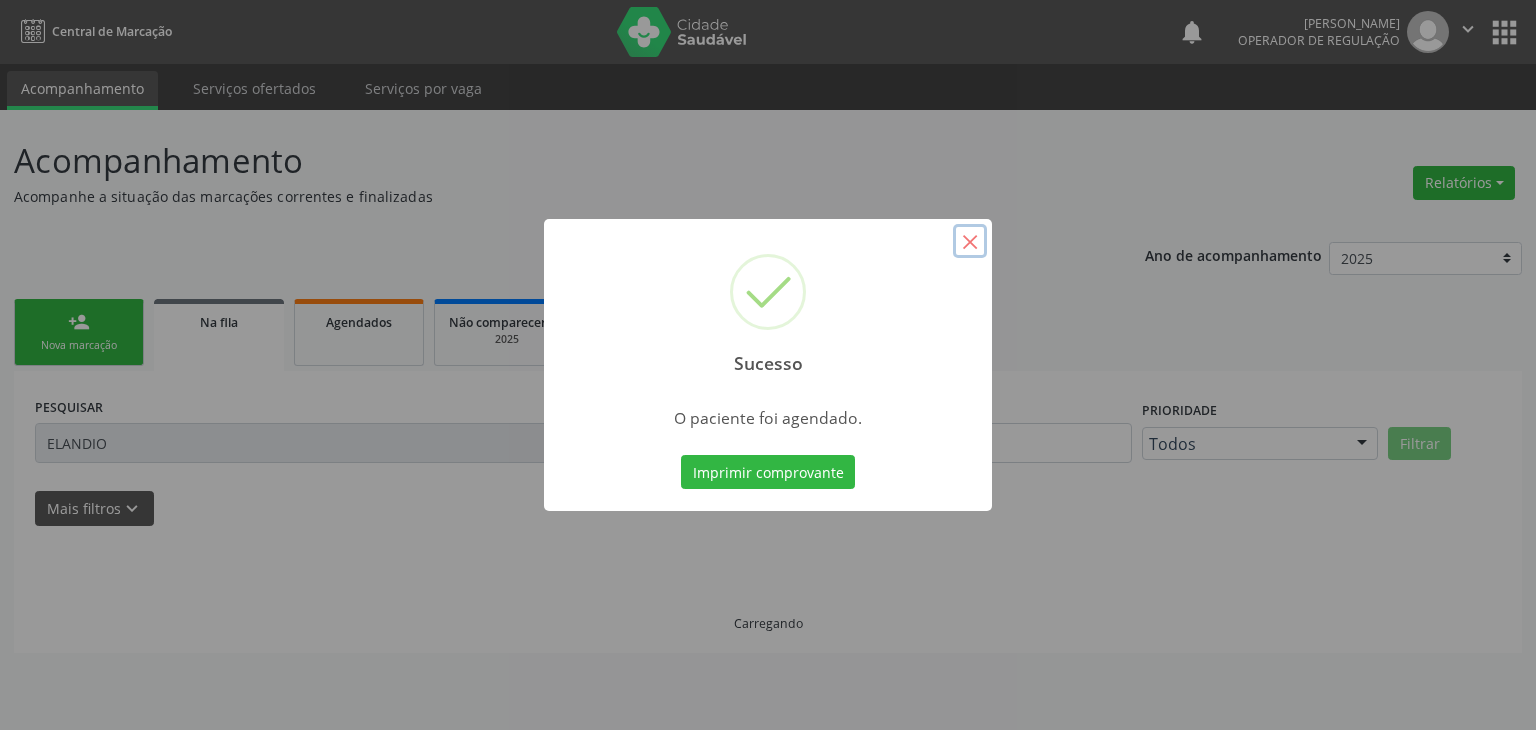 click on "×" at bounding box center (970, 241) 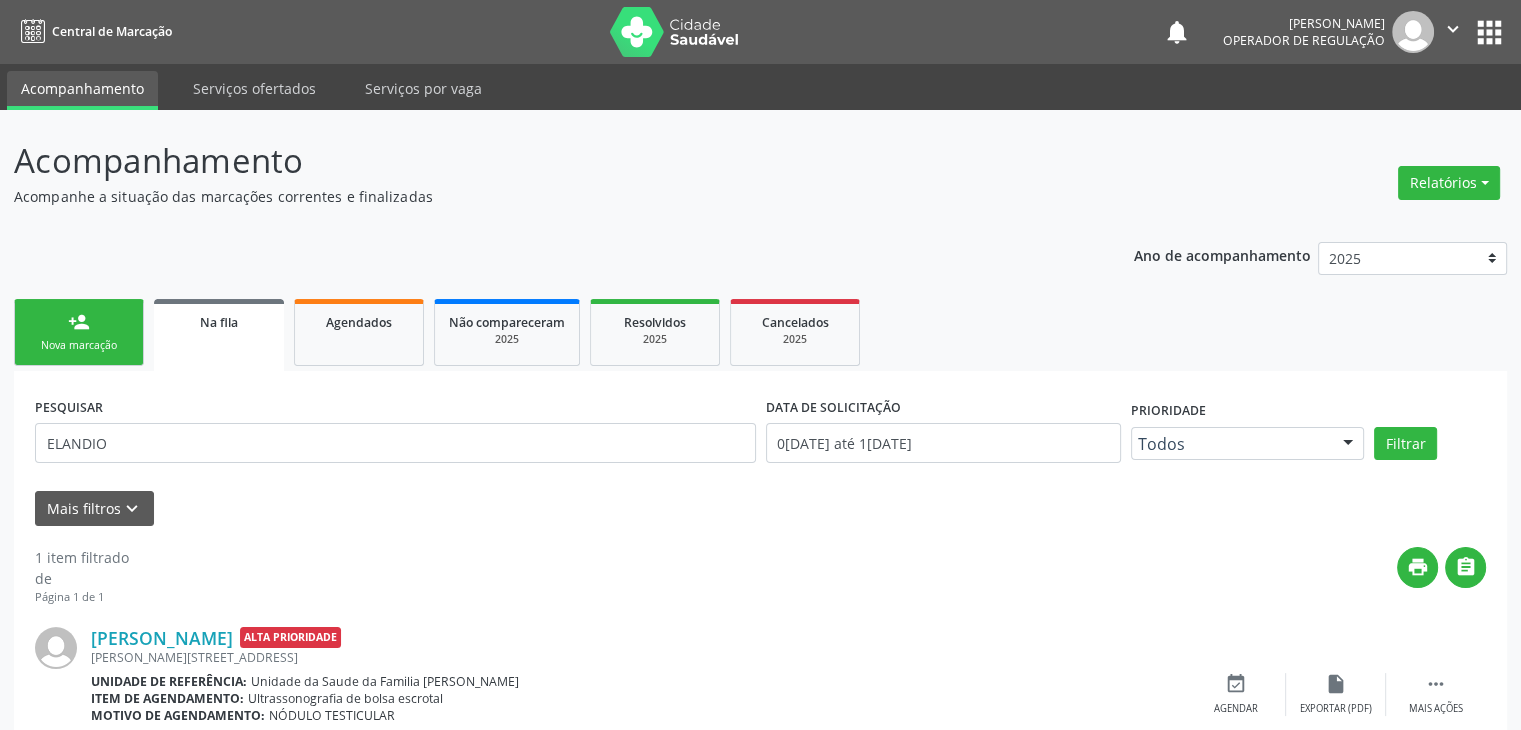 scroll, scrollTop: 88, scrollLeft: 0, axis: vertical 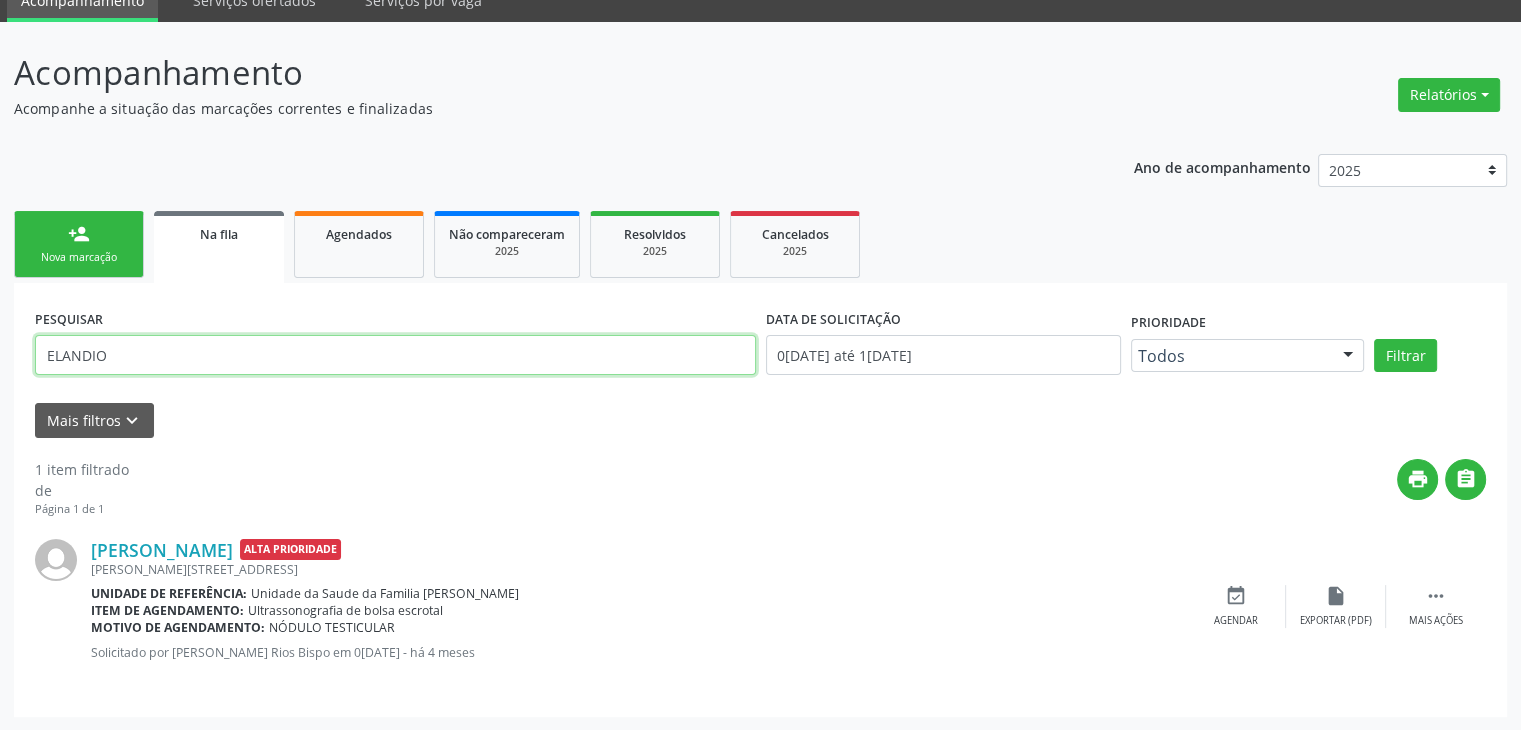 drag, startPoint x: 160, startPoint y: 359, endPoint x: 0, endPoint y: 362, distance: 160.02812 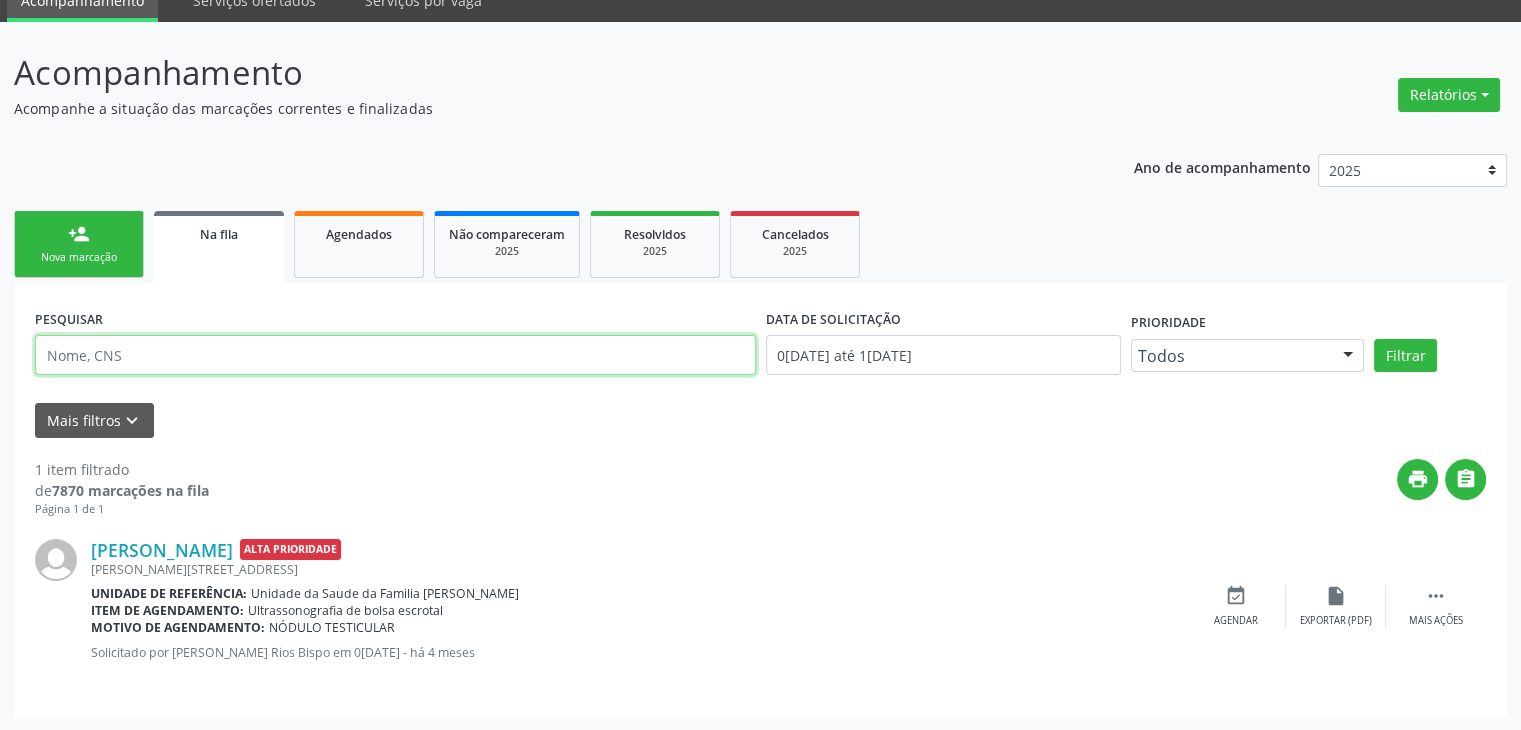 click at bounding box center [395, 355] 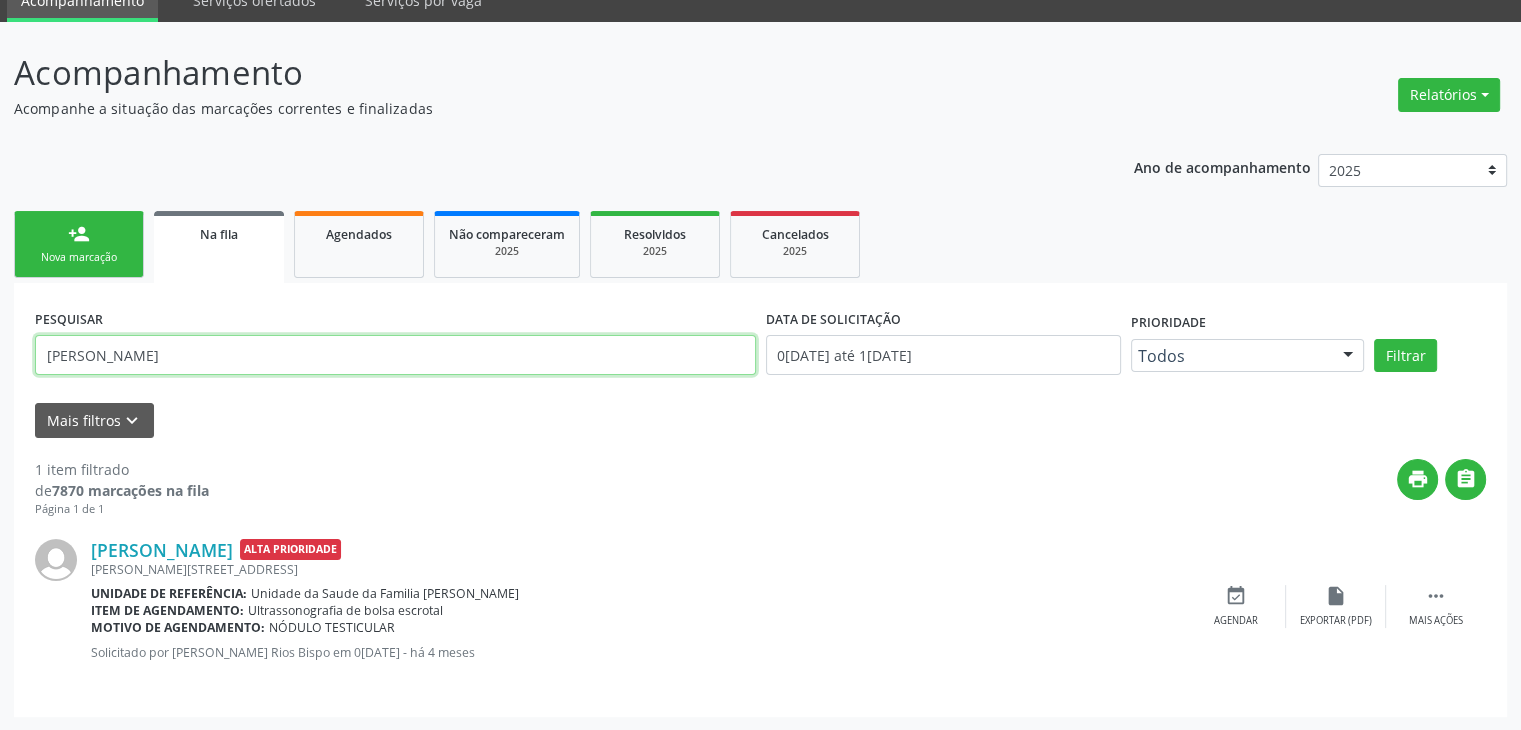 type on "FERNANDO REIS" 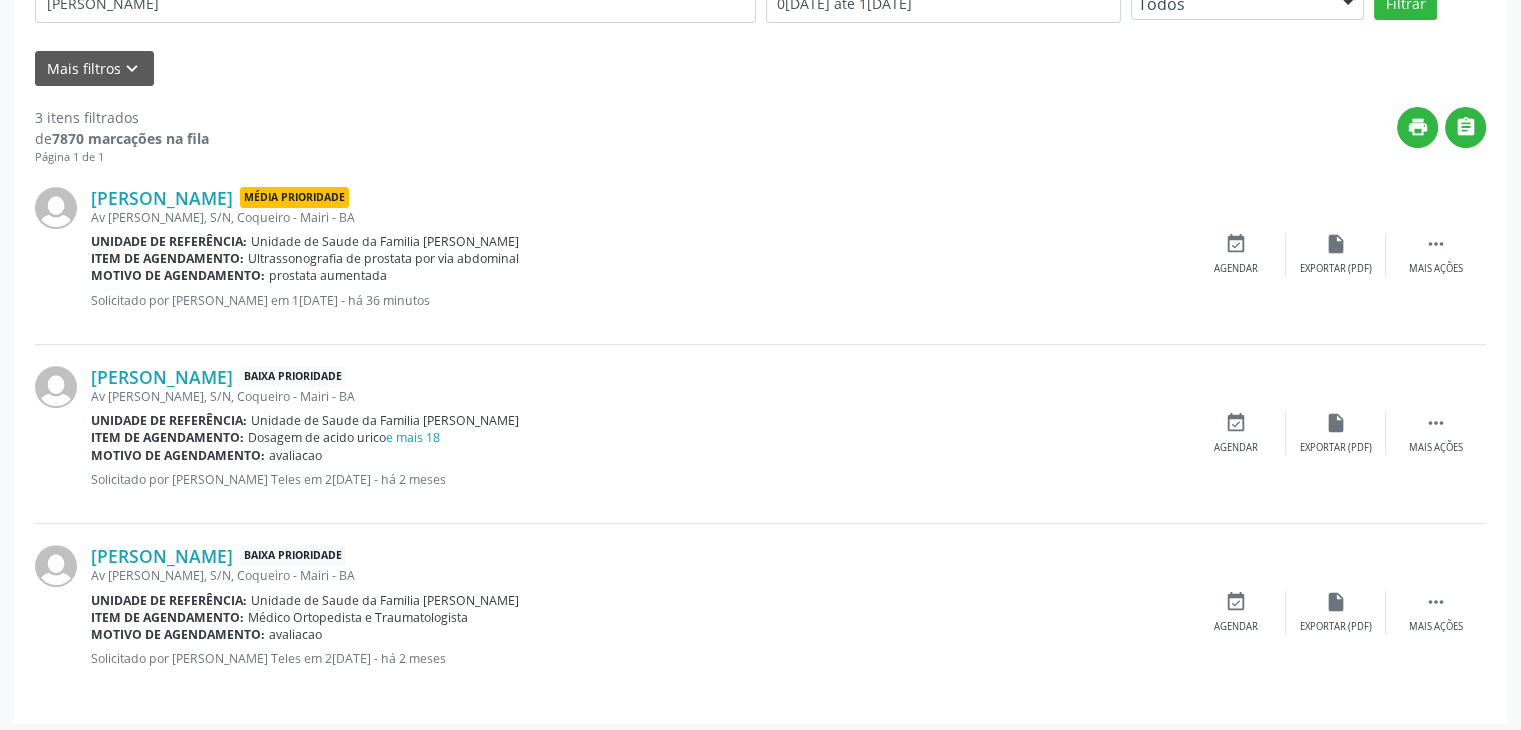 scroll, scrollTop: 445, scrollLeft: 0, axis: vertical 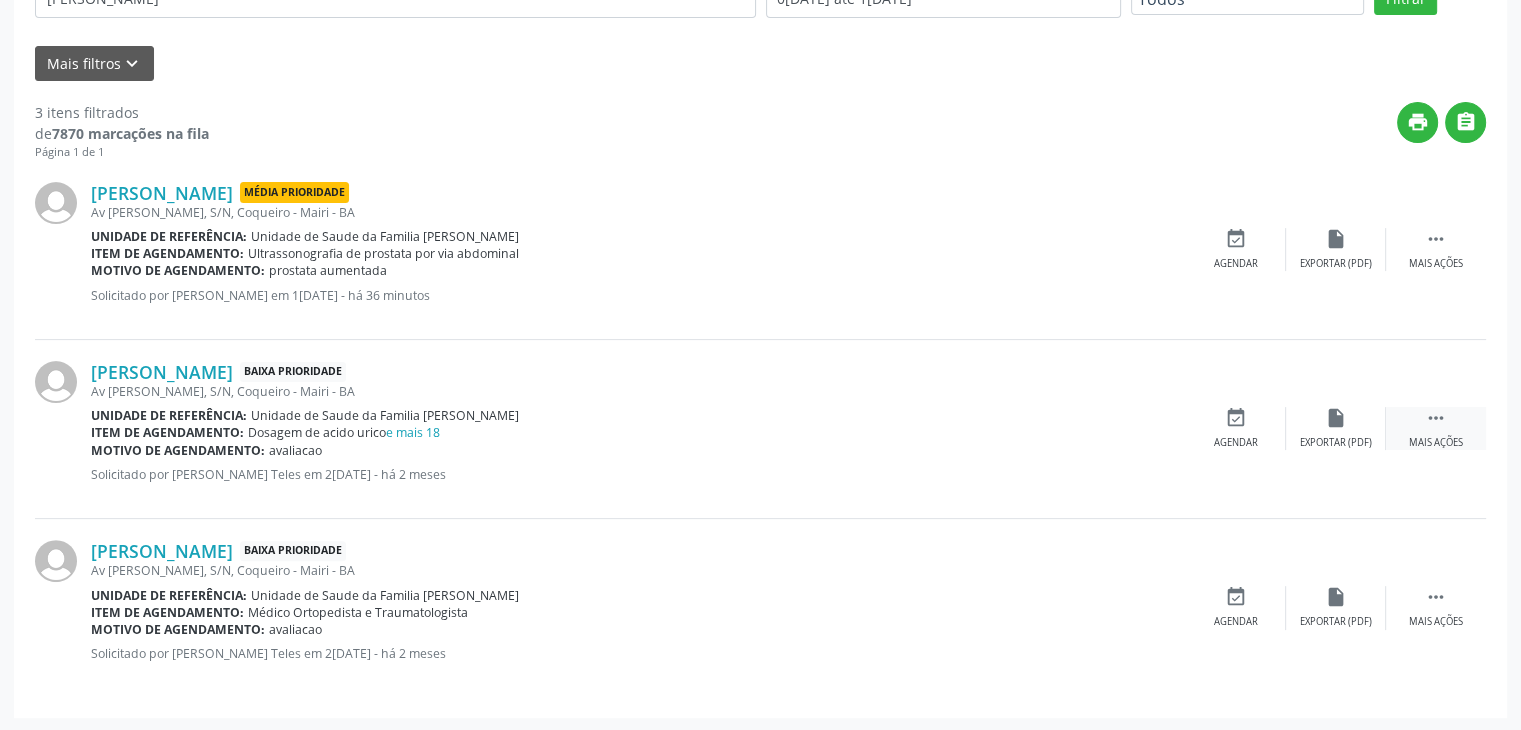 click on "" at bounding box center (1436, 418) 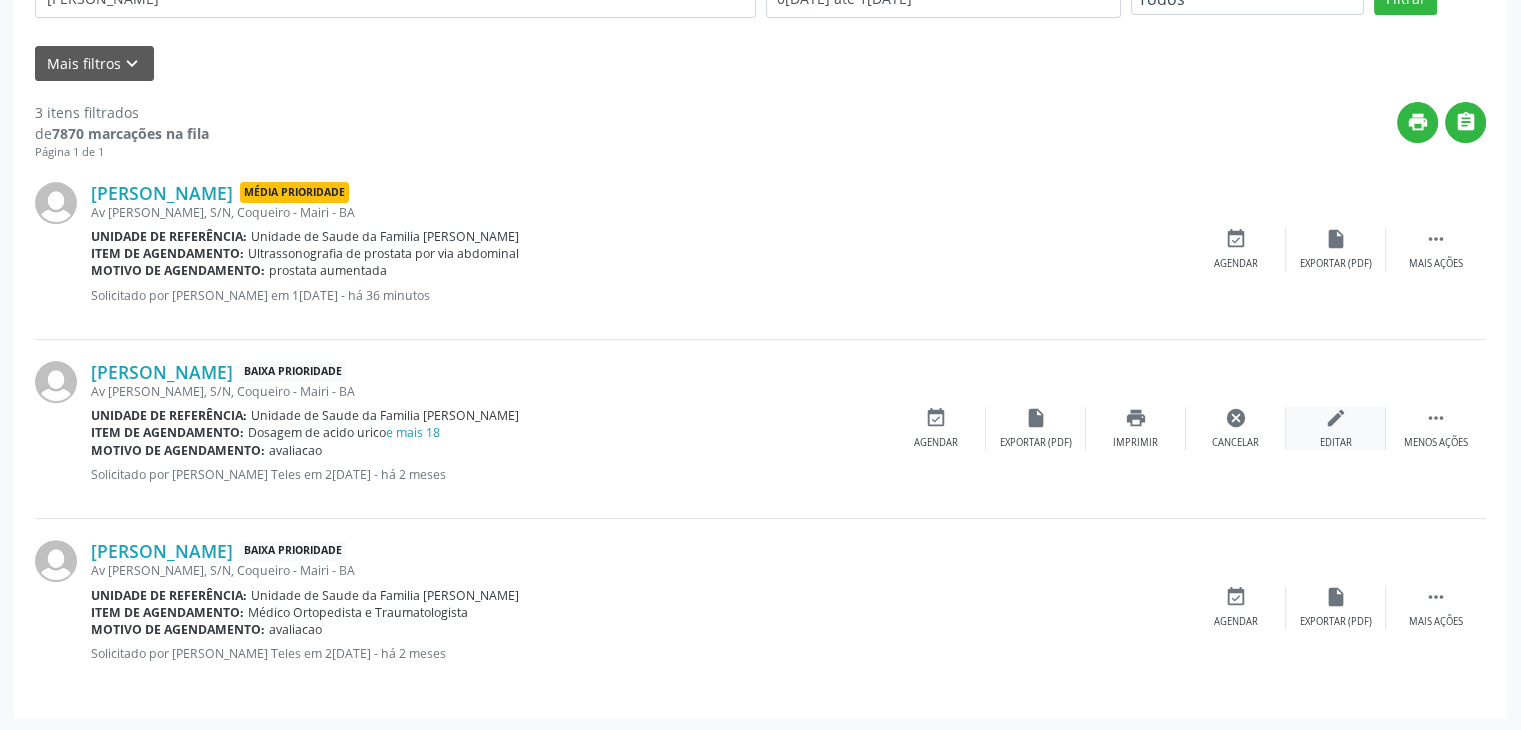 click on "Editar" at bounding box center (1336, 443) 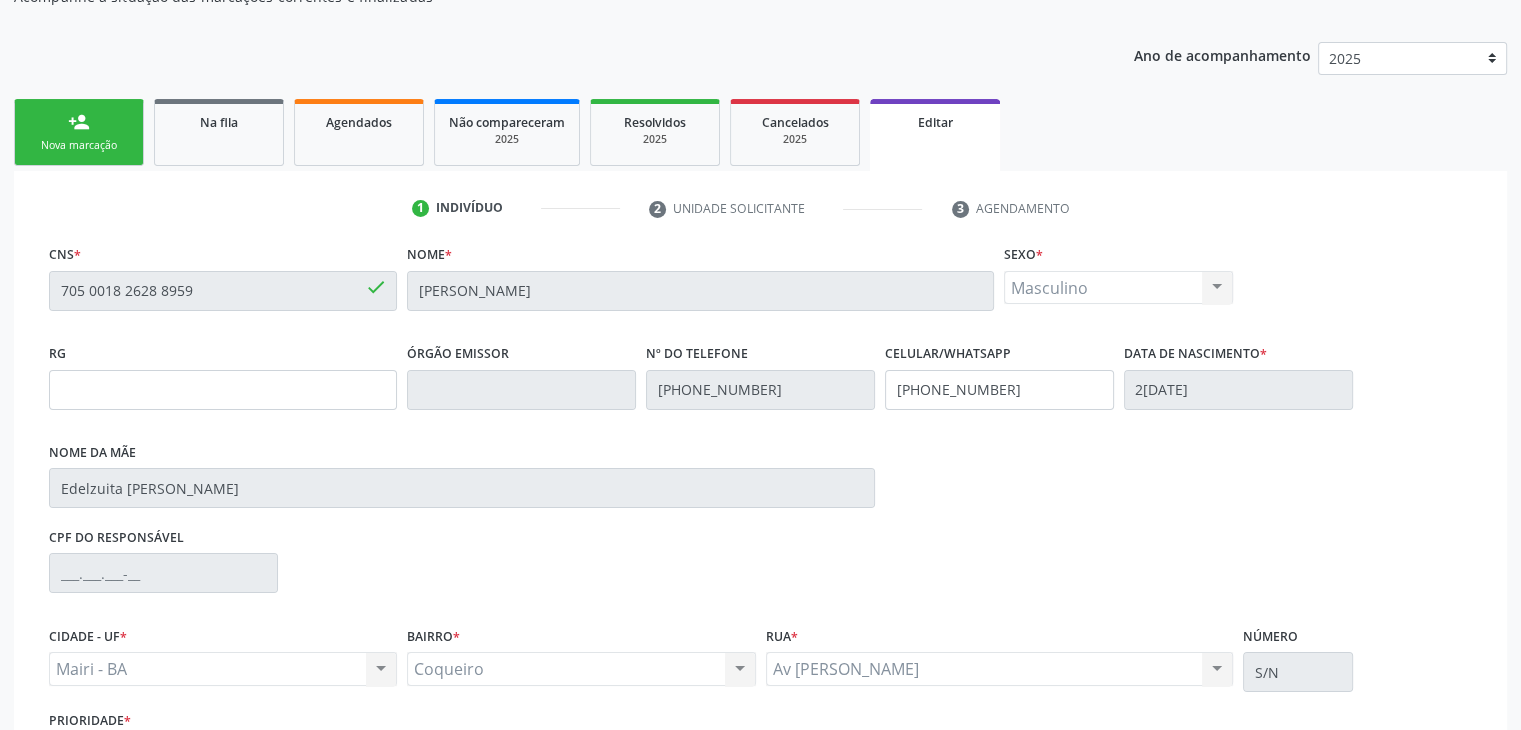 scroll, scrollTop: 365, scrollLeft: 0, axis: vertical 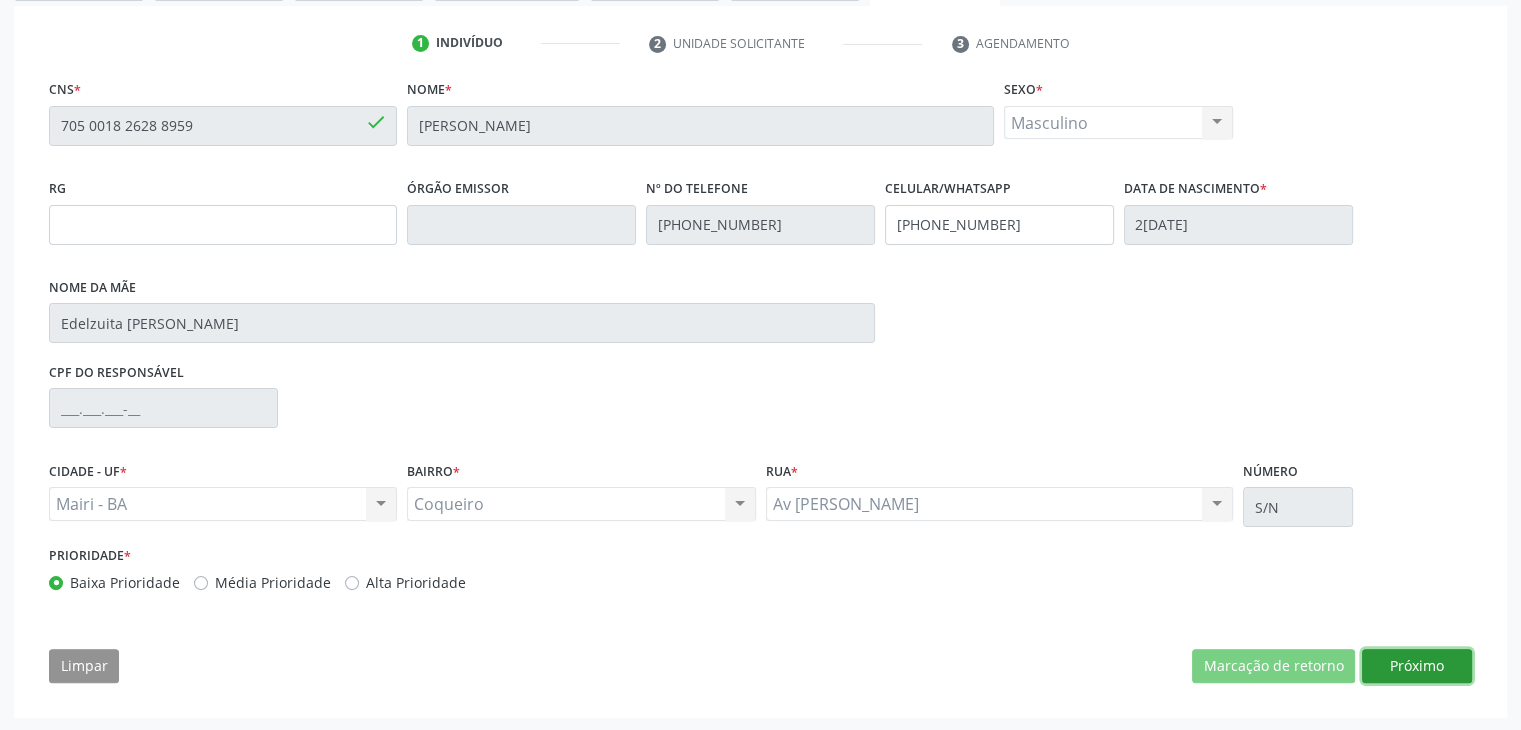 click on "Próximo" at bounding box center (1417, 666) 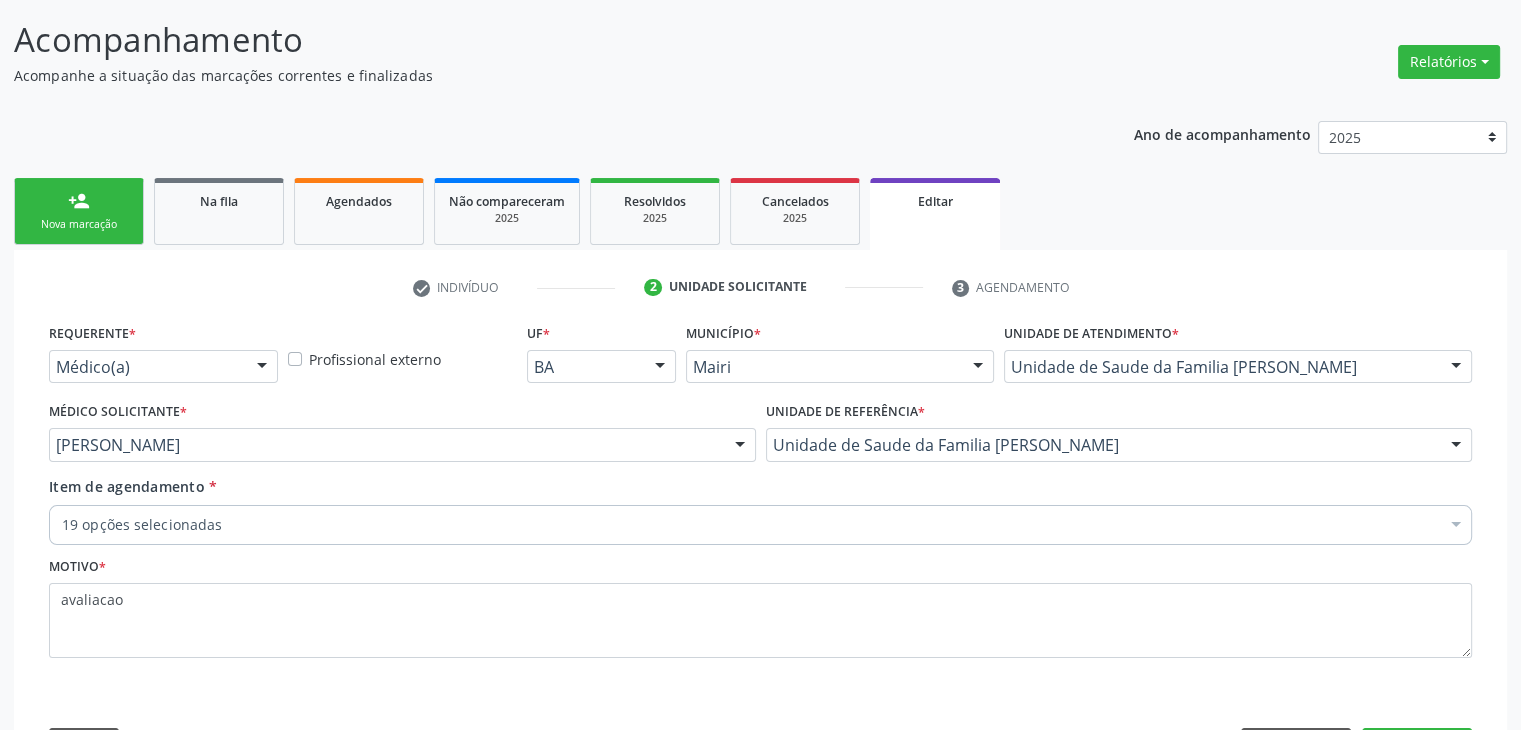 scroll, scrollTop: 200, scrollLeft: 0, axis: vertical 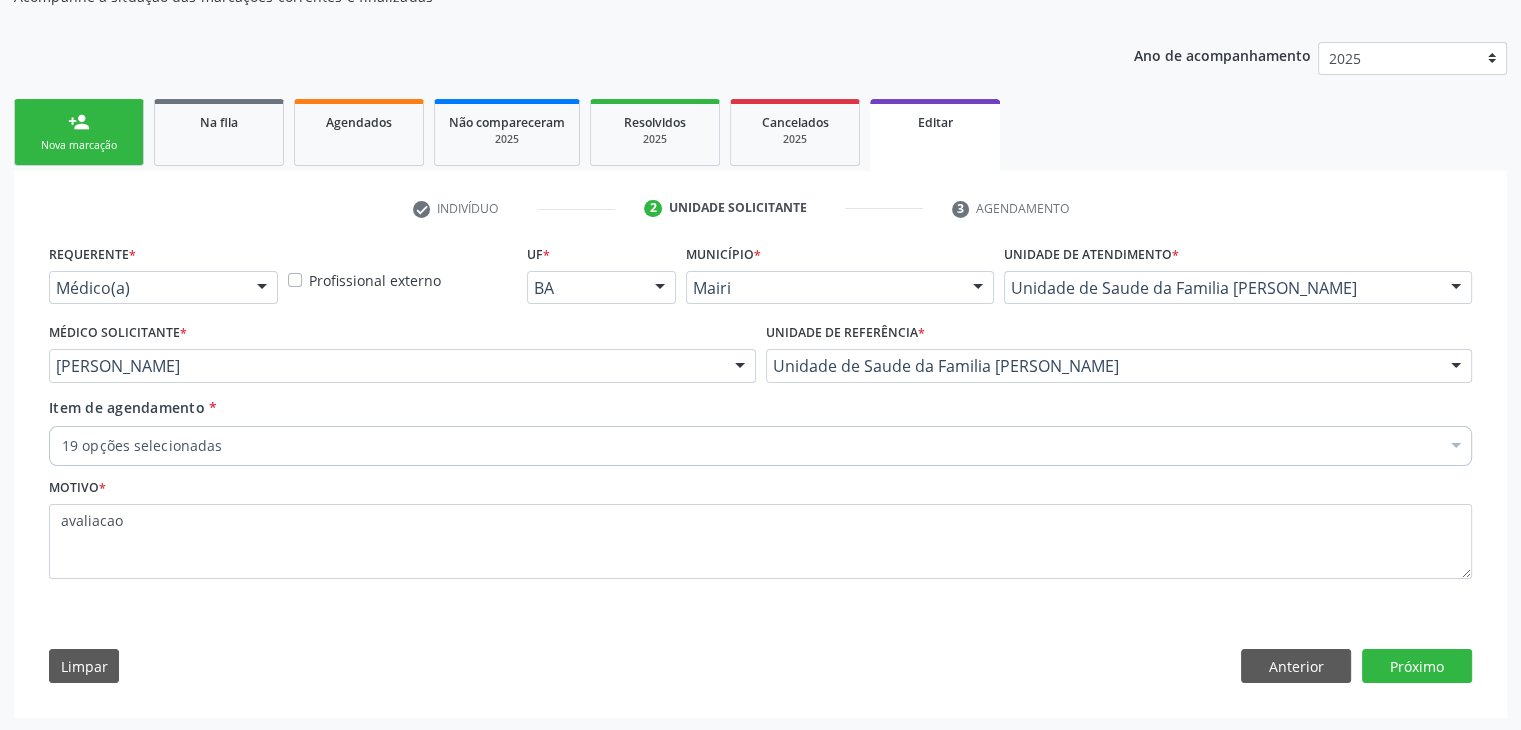 click on "19 opções selecionadas" at bounding box center (760, 446) 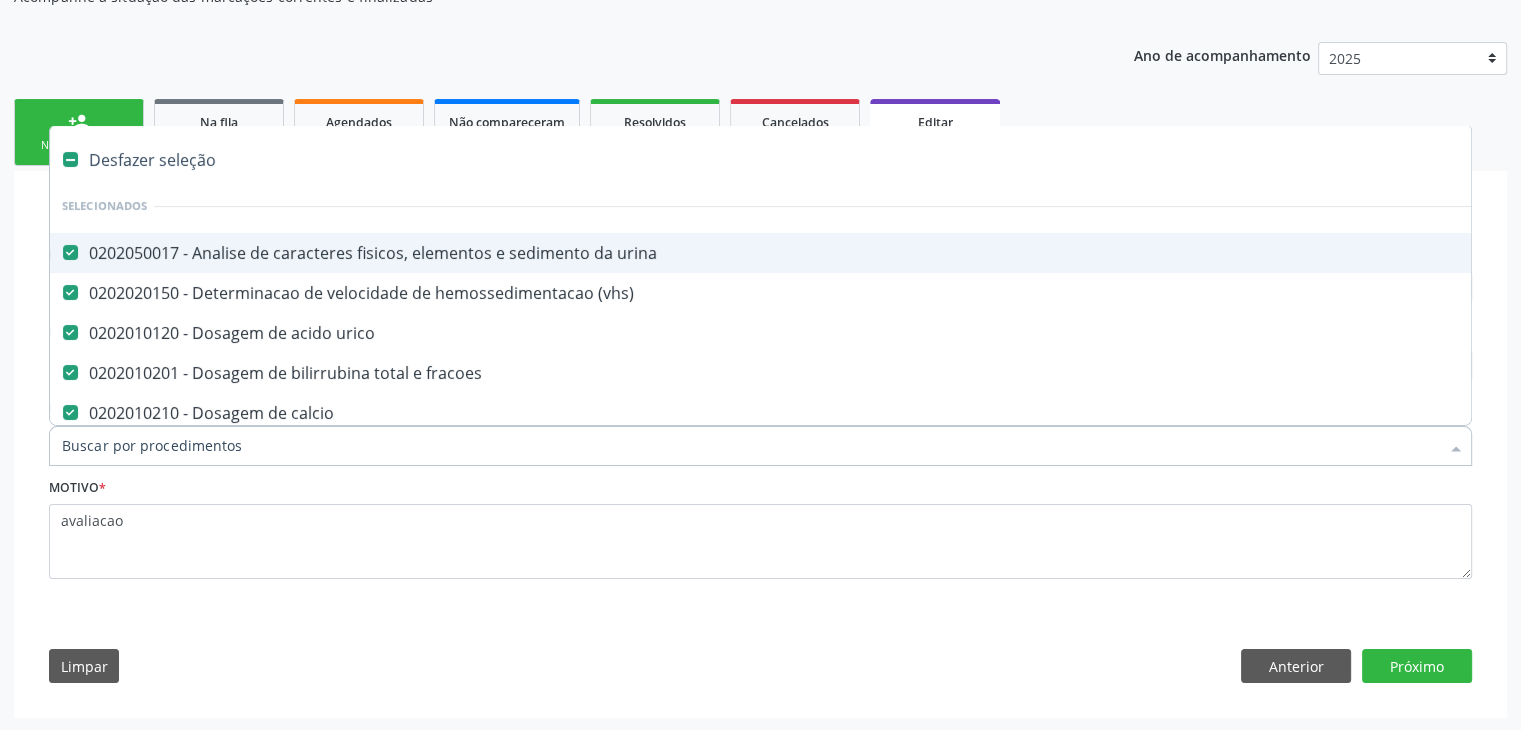 click on "Desfazer seleção" at bounding box center [831, 160] 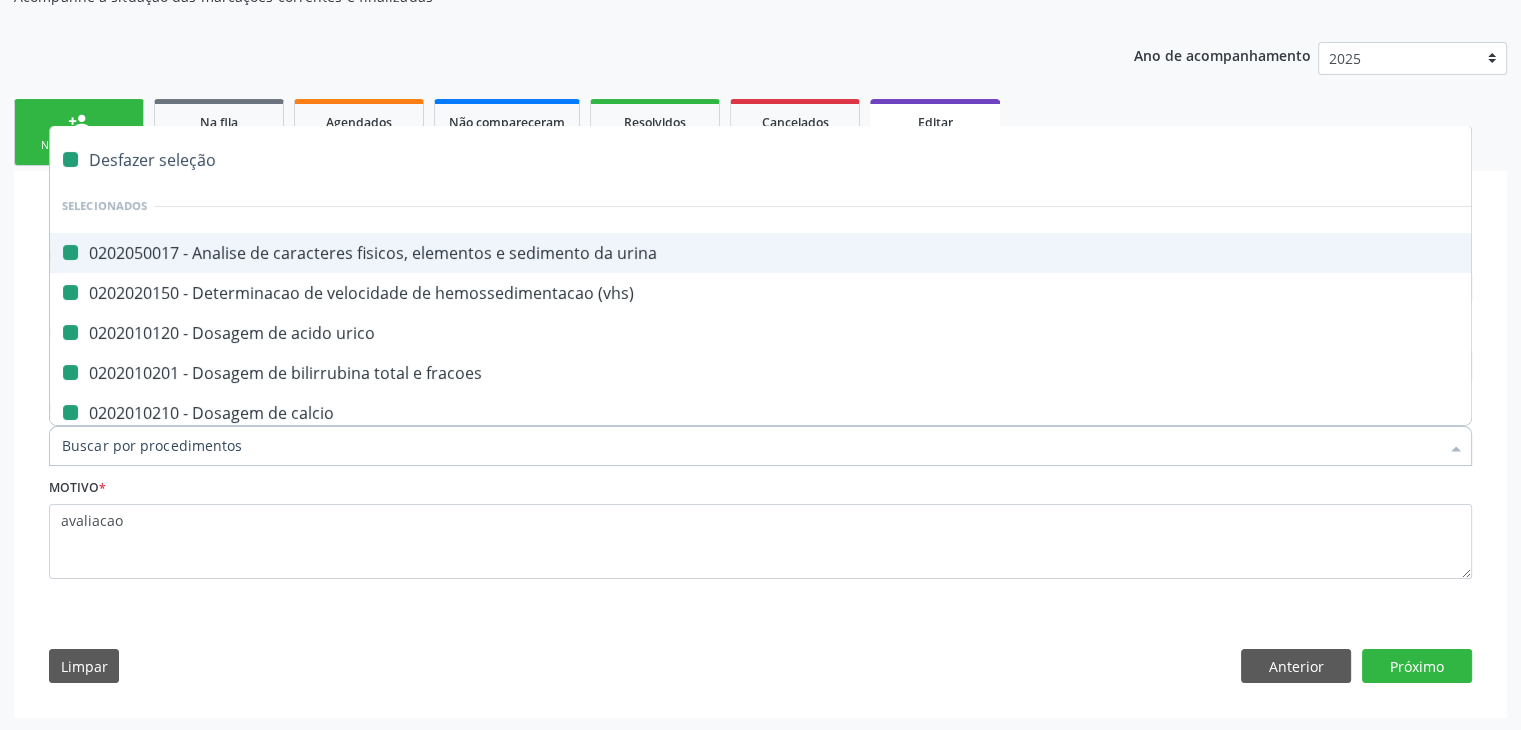 checkbox on "false" 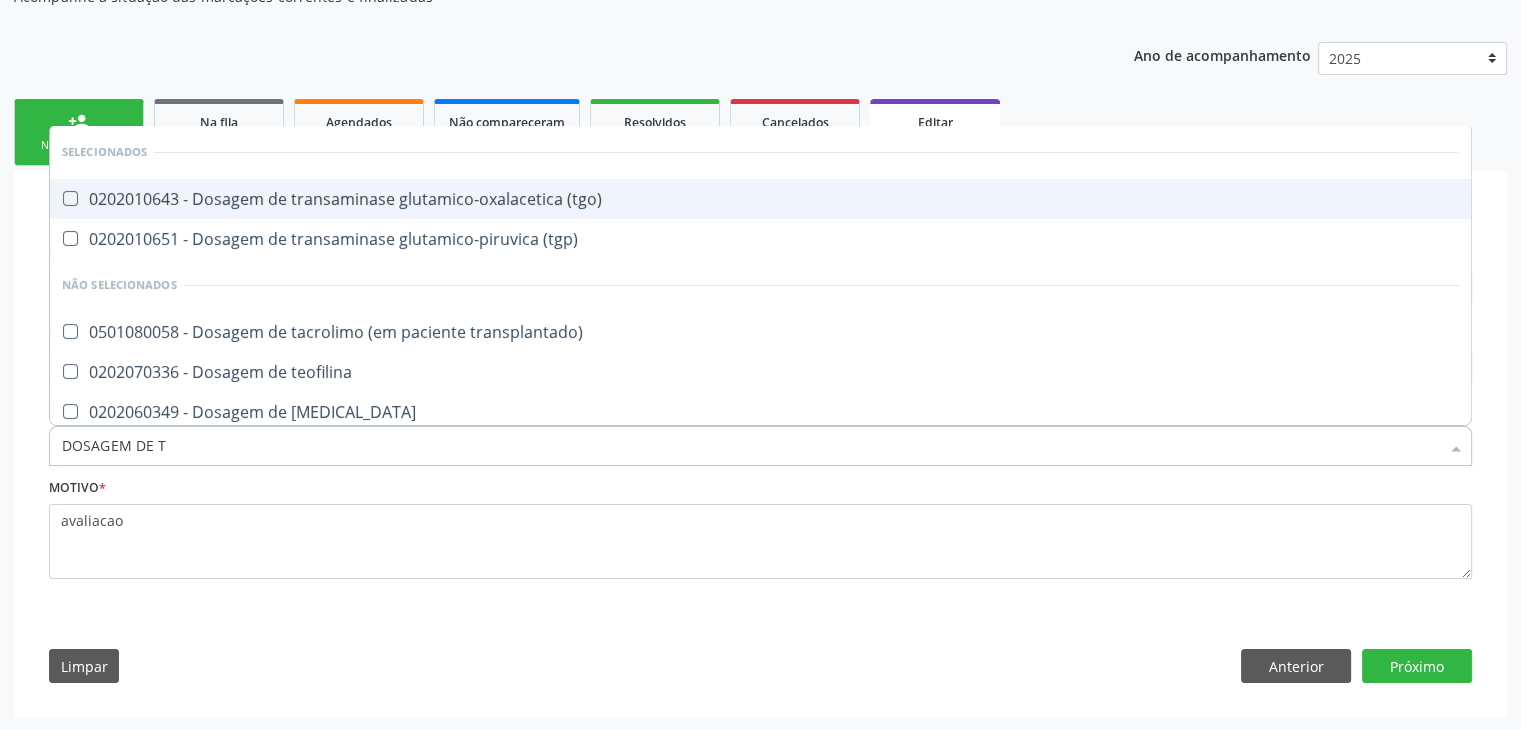 type on "DOSAGEM DE TS" 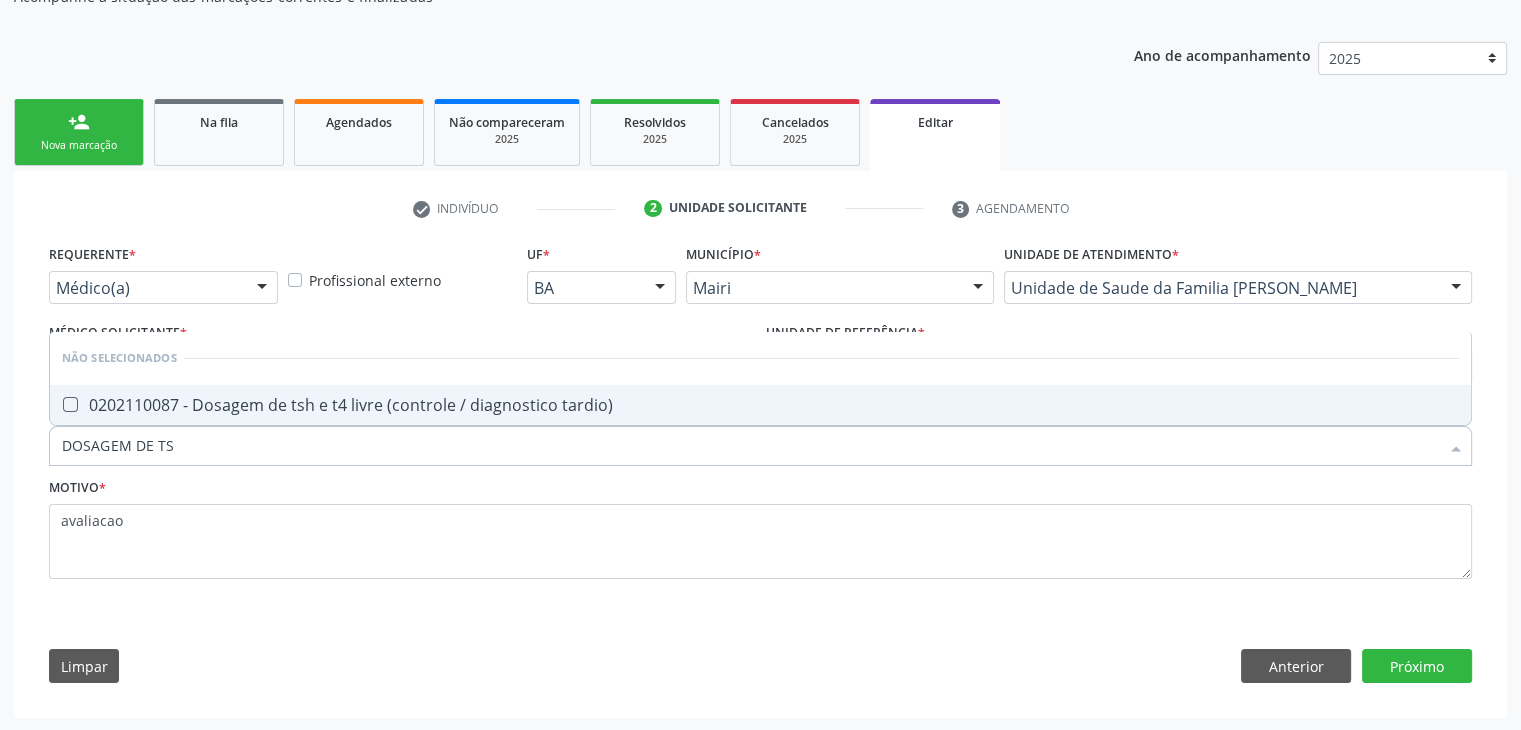 click on "0202110087 - Dosagem de tsh e t4 livre (controle / diagnostico tardio)" at bounding box center (760, 405) 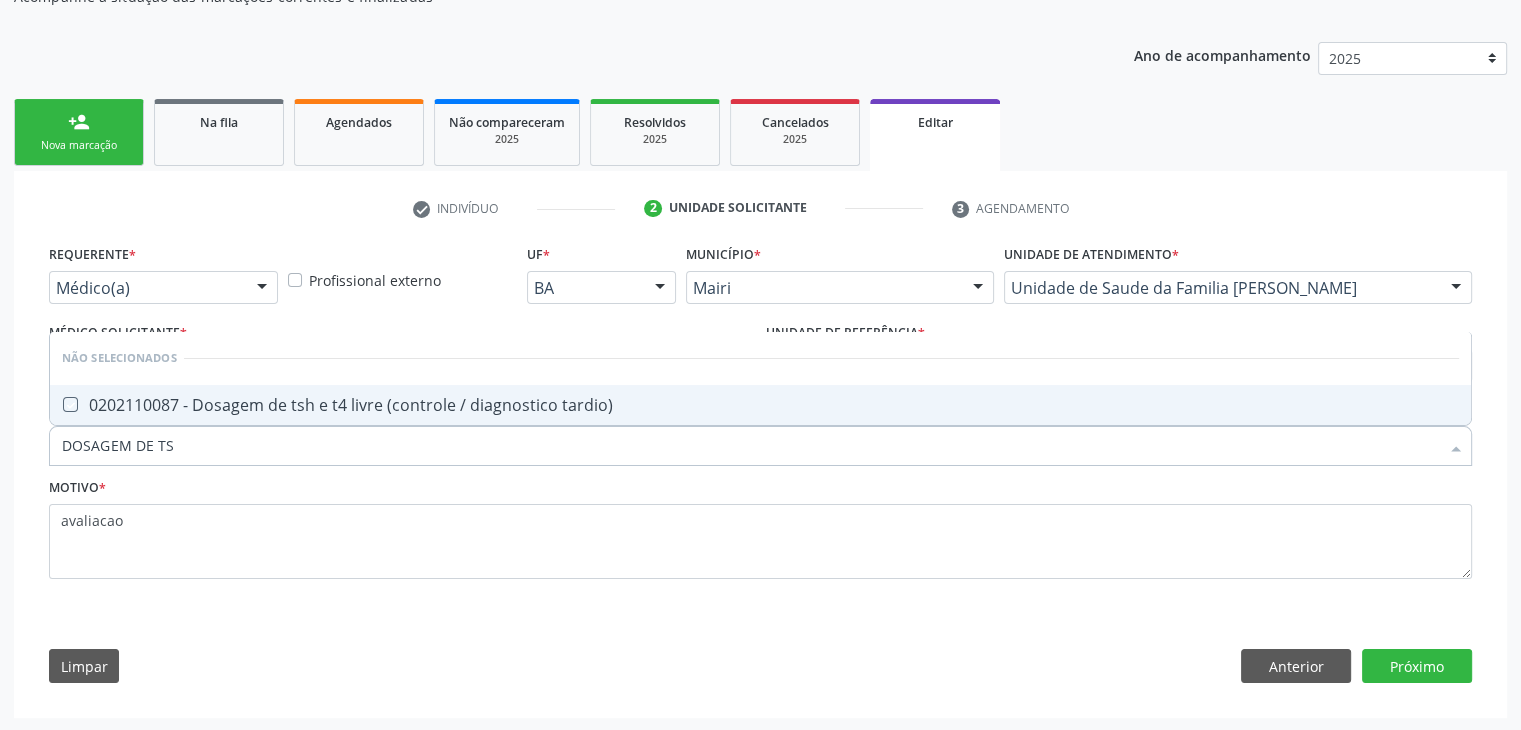 checkbox on "true" 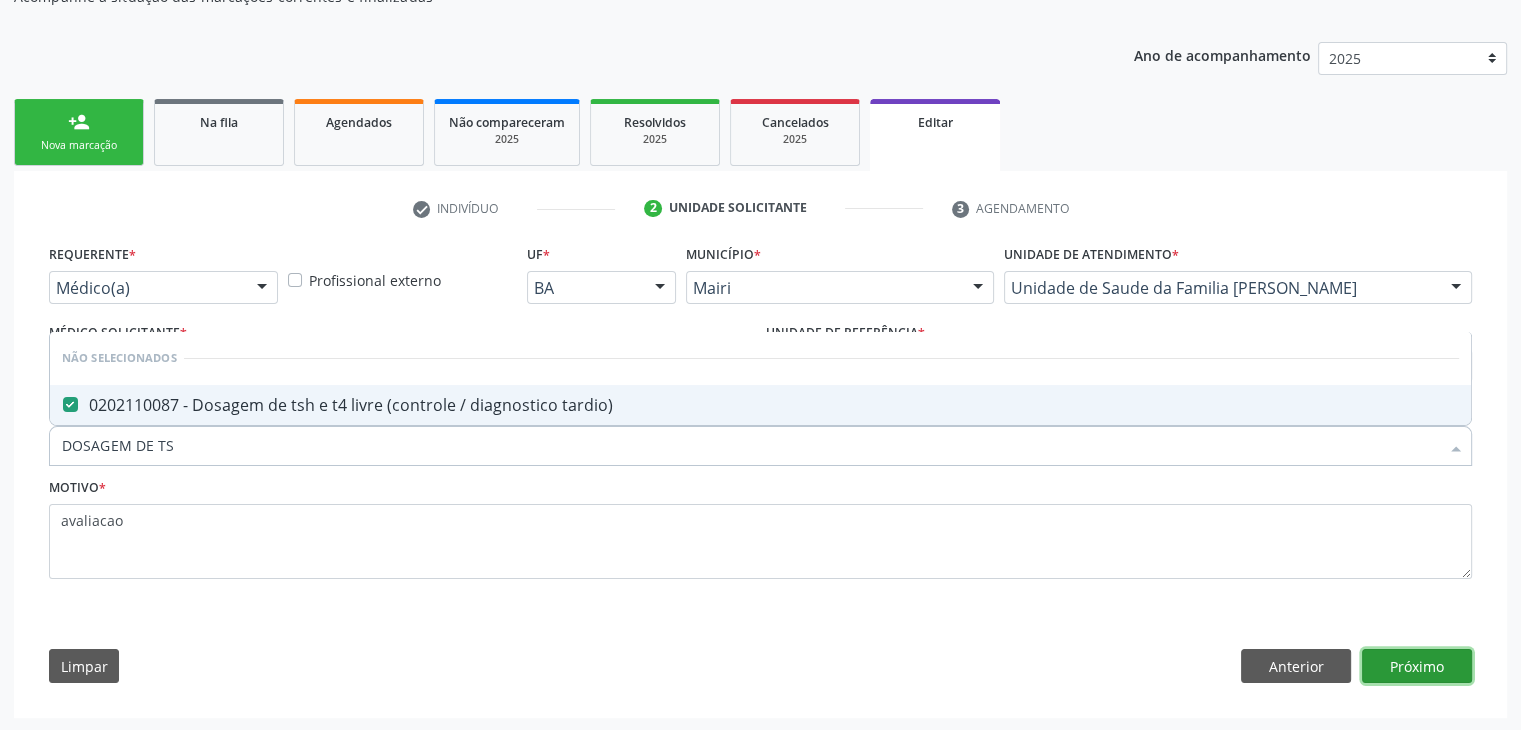 click on "Próximo" at bounding box center (1417, 666) 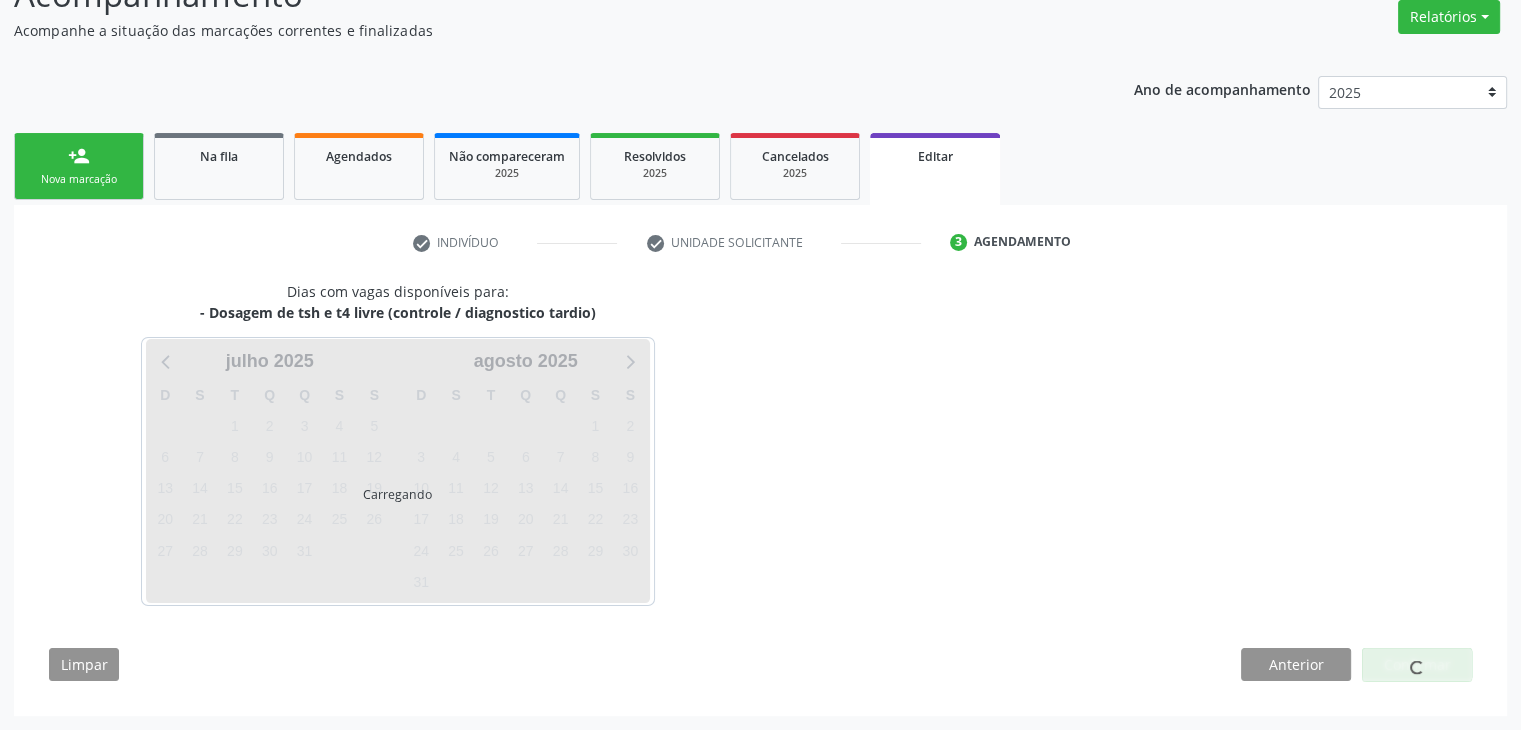 scroll, scrollTop: 165, scrollLeft: 0, axis: vertical 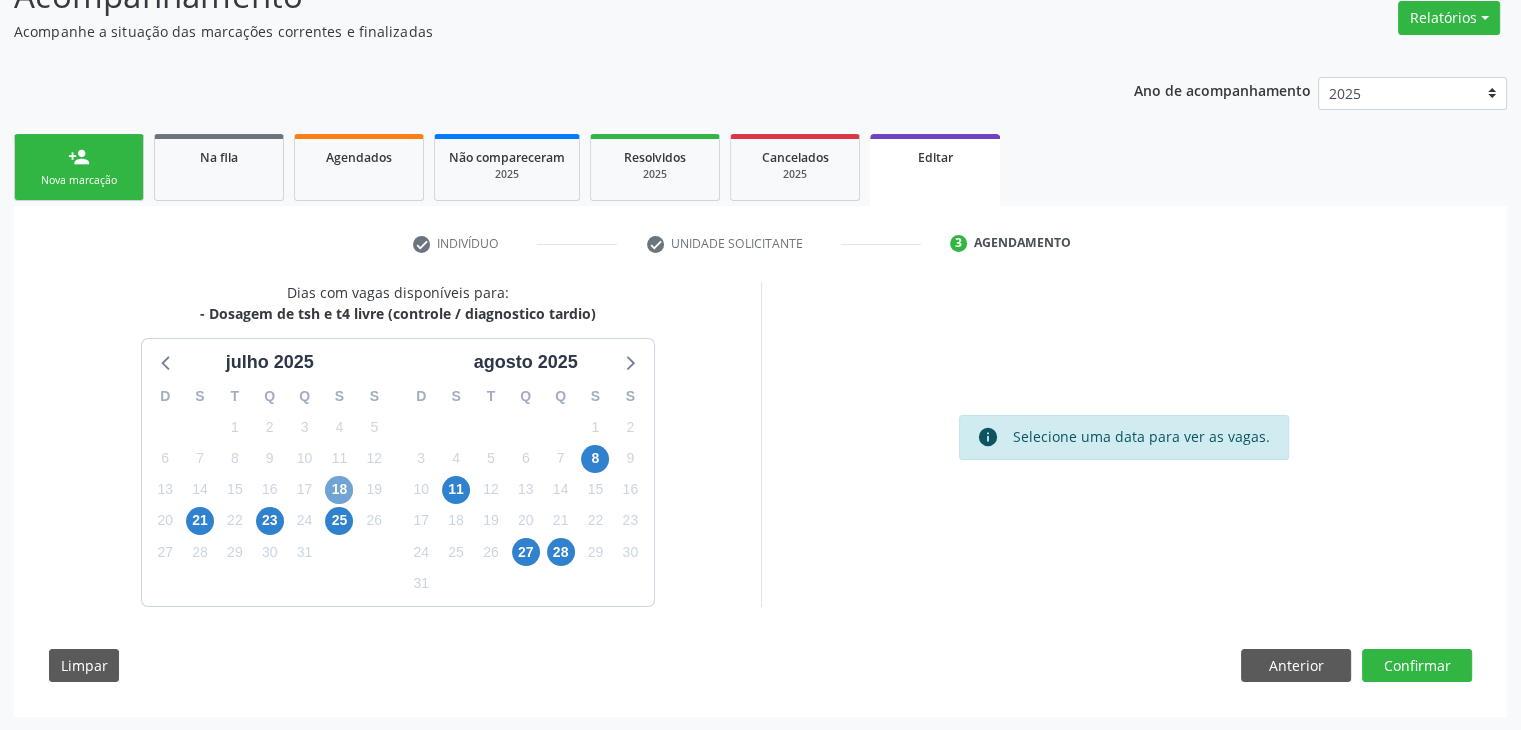 click on "18" at bounding box center (339, 490) 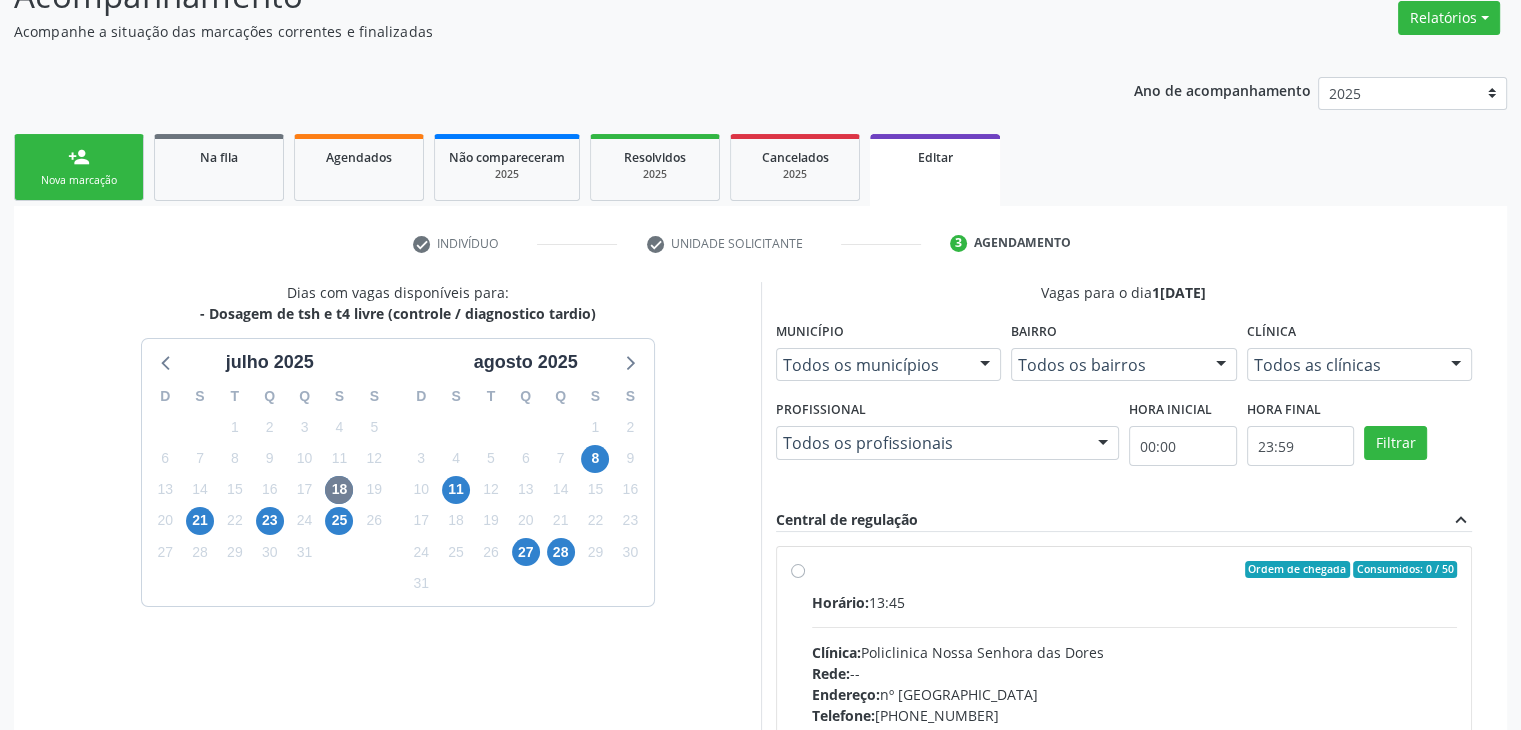 click on "Horário:   13:45
Clínica:  Policlinica [GEOGRAPHIC_DATA]
Rede:
--
Endereço:   [STREET_ADDRESS]
Telefone:   [PHONE_NUMBER]
Profissional:
--
Informações adicionais sobre o atendimento
Idade de atendimento:
Sem restrição
Gênero(s) atendido(s):
Sem restrição
Informações adicionais:
--" at bounding box center (1135, 729) 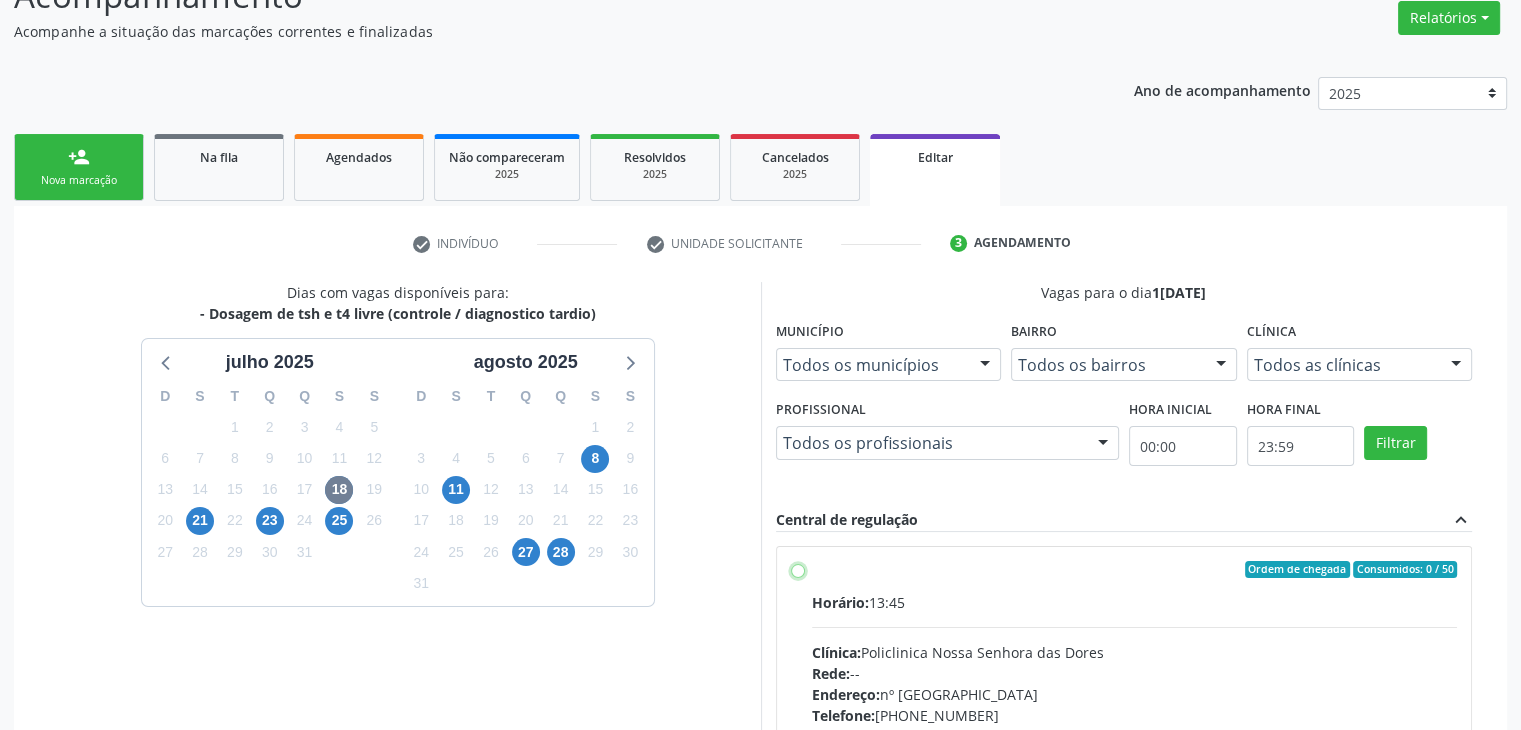 click on "Ordem de chegada
Consumidos: 0 / 50
Horário:   13:45
Clínica:  Policlinica Nossa Senhora das Dores
Rede:
--
Endereço:   nº 94, Centro, Mairi - BA
Telefone:   (74) 36322104
Profissional:
--
Informações adicionais sobre o atendimento
Idade de atendimento:
Sem restrição
Gênero(s) atendido(s):
Sem restrição
Informações adicionais:
--" at bounding box center (798, 570) 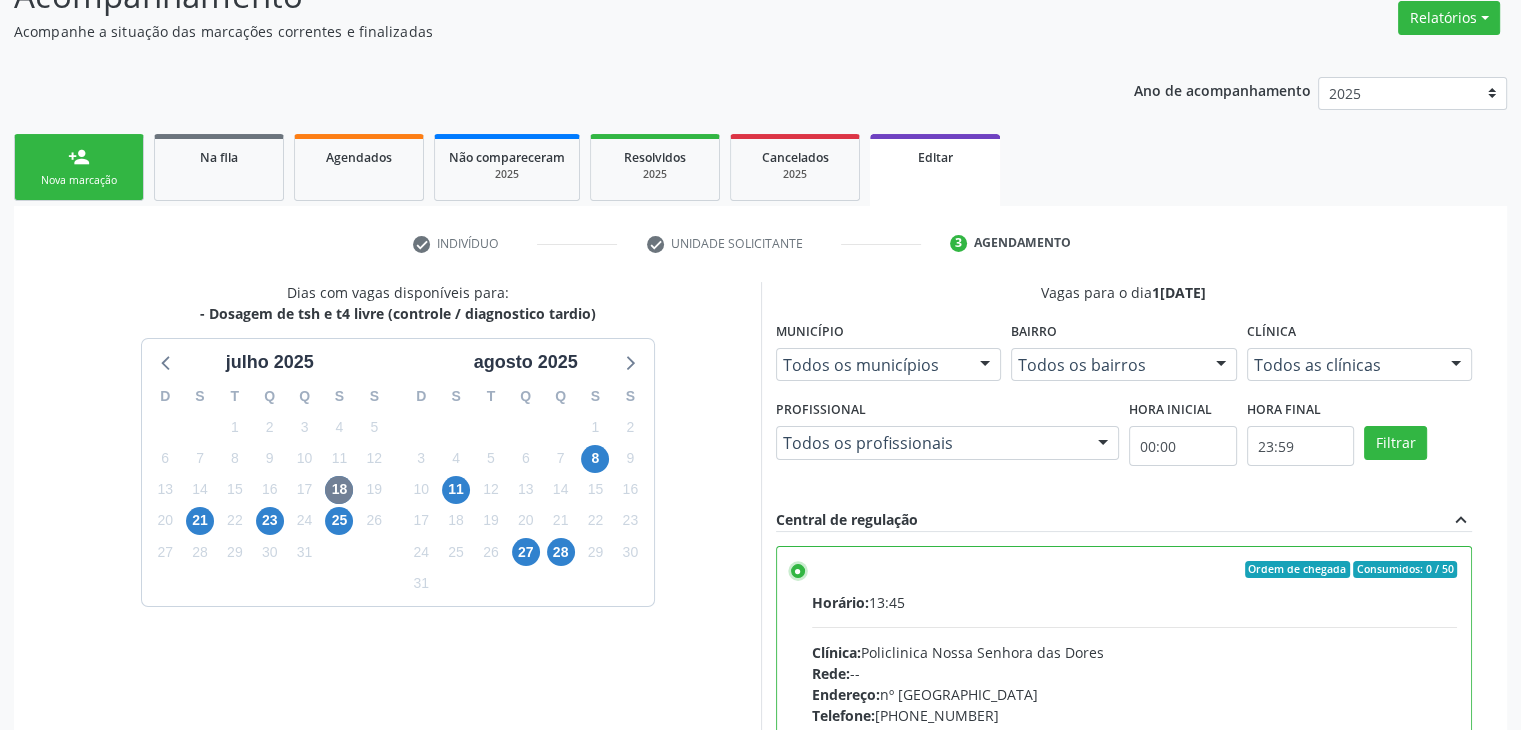 scroll, scrollTop: 490, scrollLeft: 0, axis: vertical 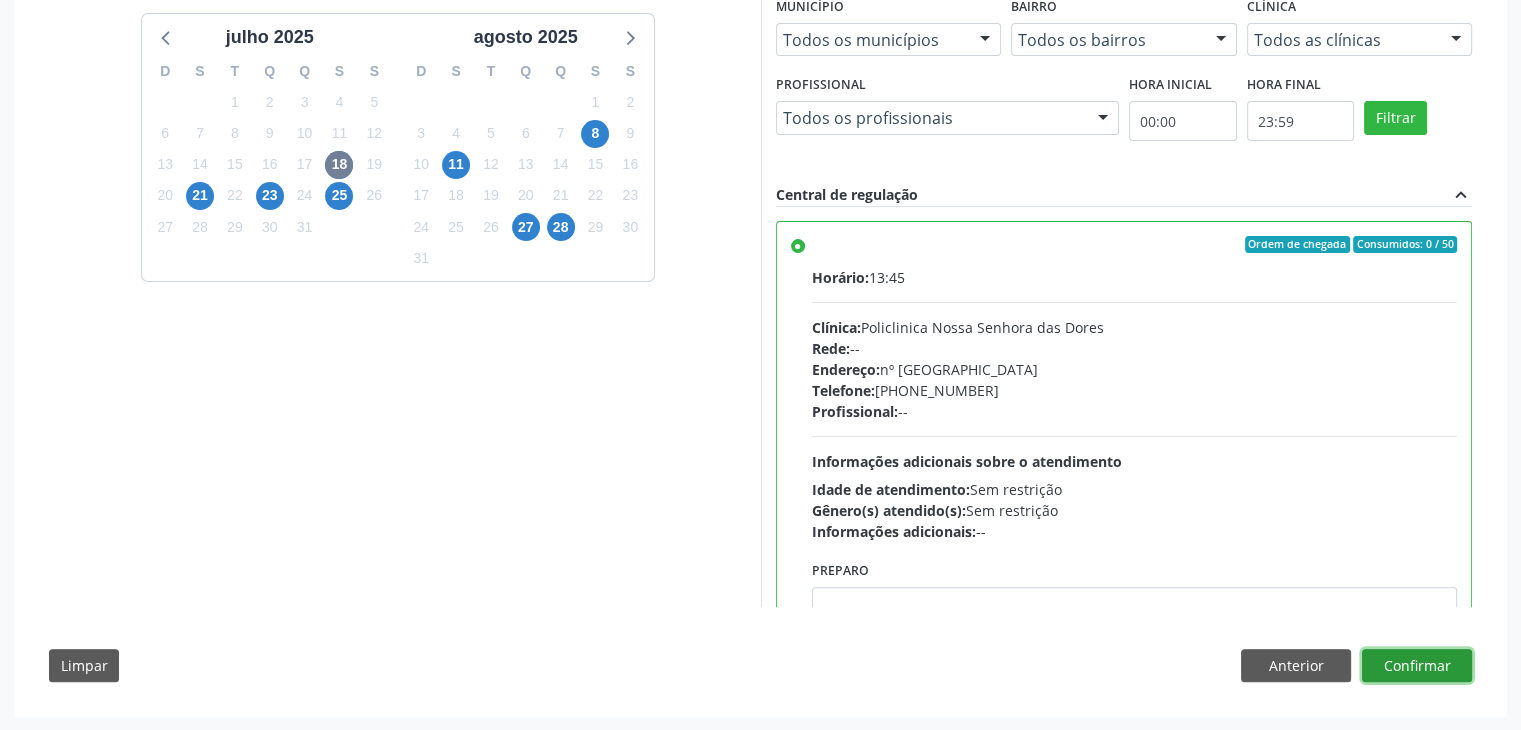 click on "Confirmar" at bounding box center [1417, 666] 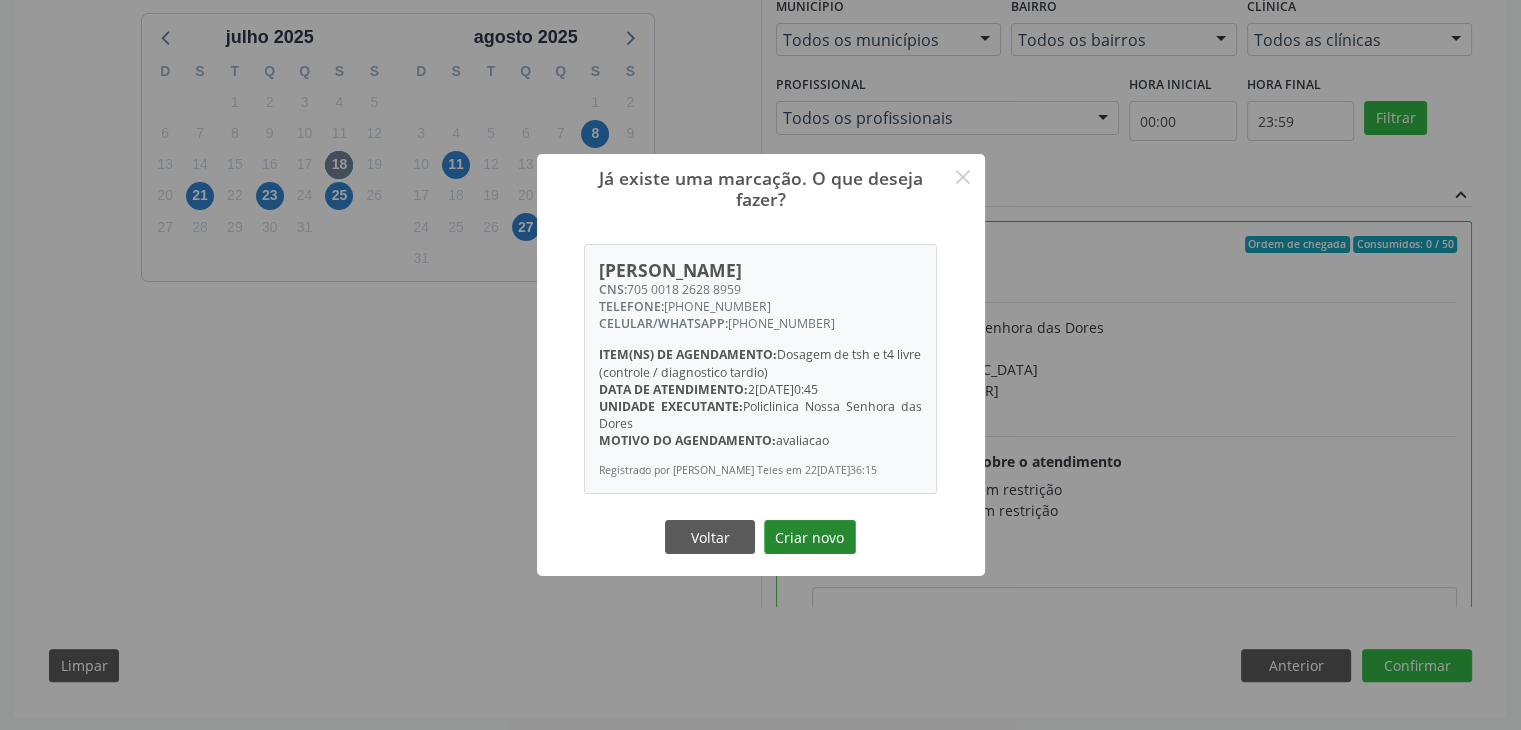click on "Criar novo" at bounding box center (810, 537) 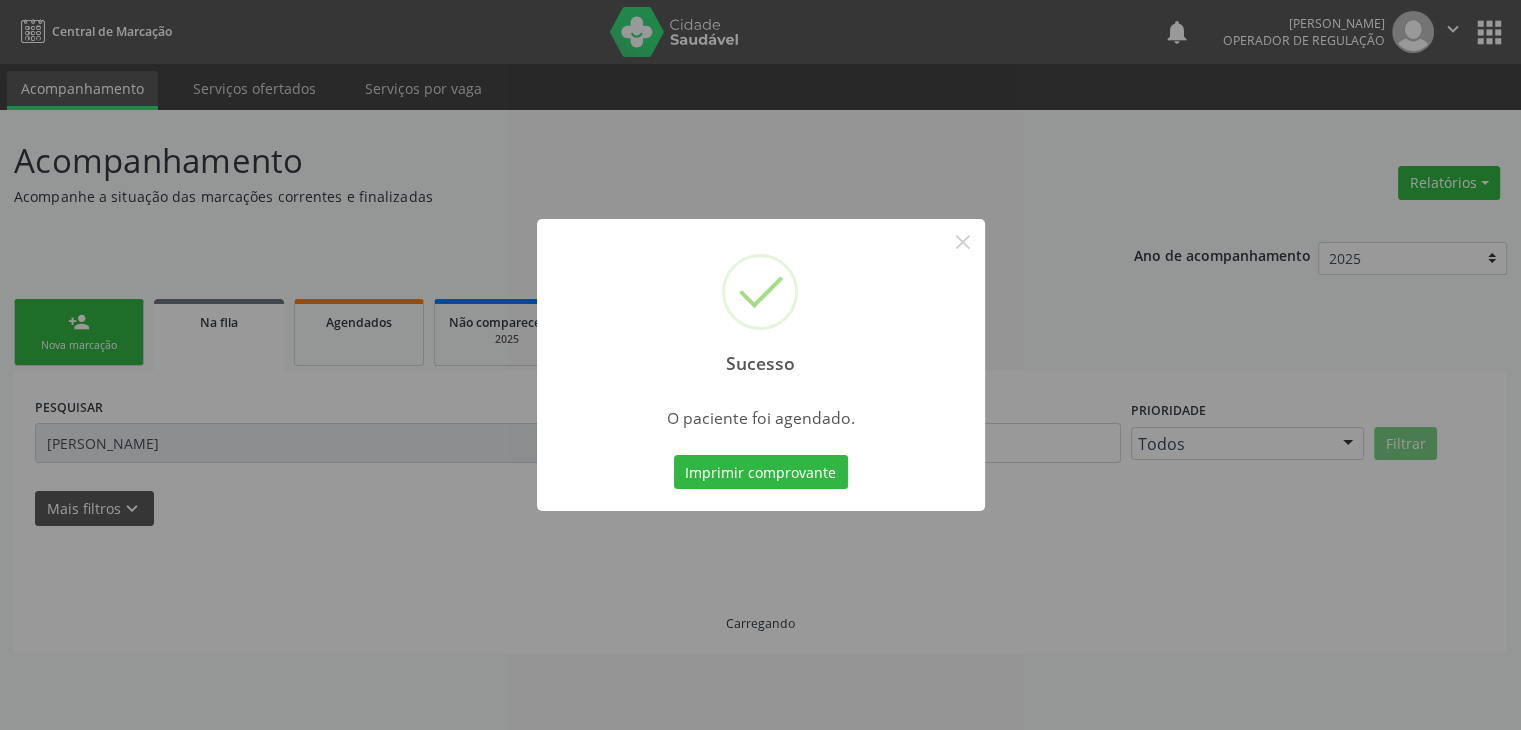 scroll, scrollTop: 0, scrollLeft: 0, axis: both 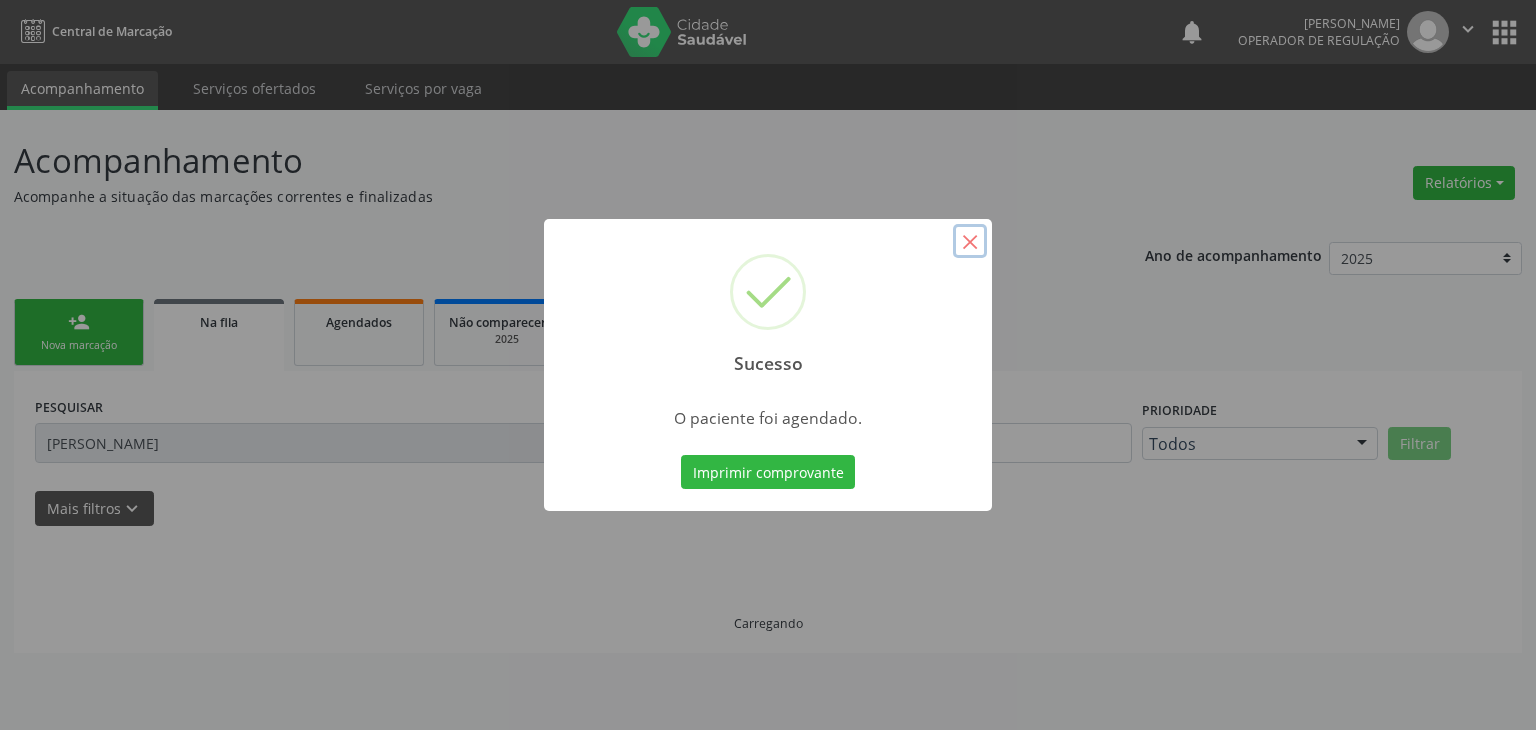click on "×" at bounding box center (970, 241) 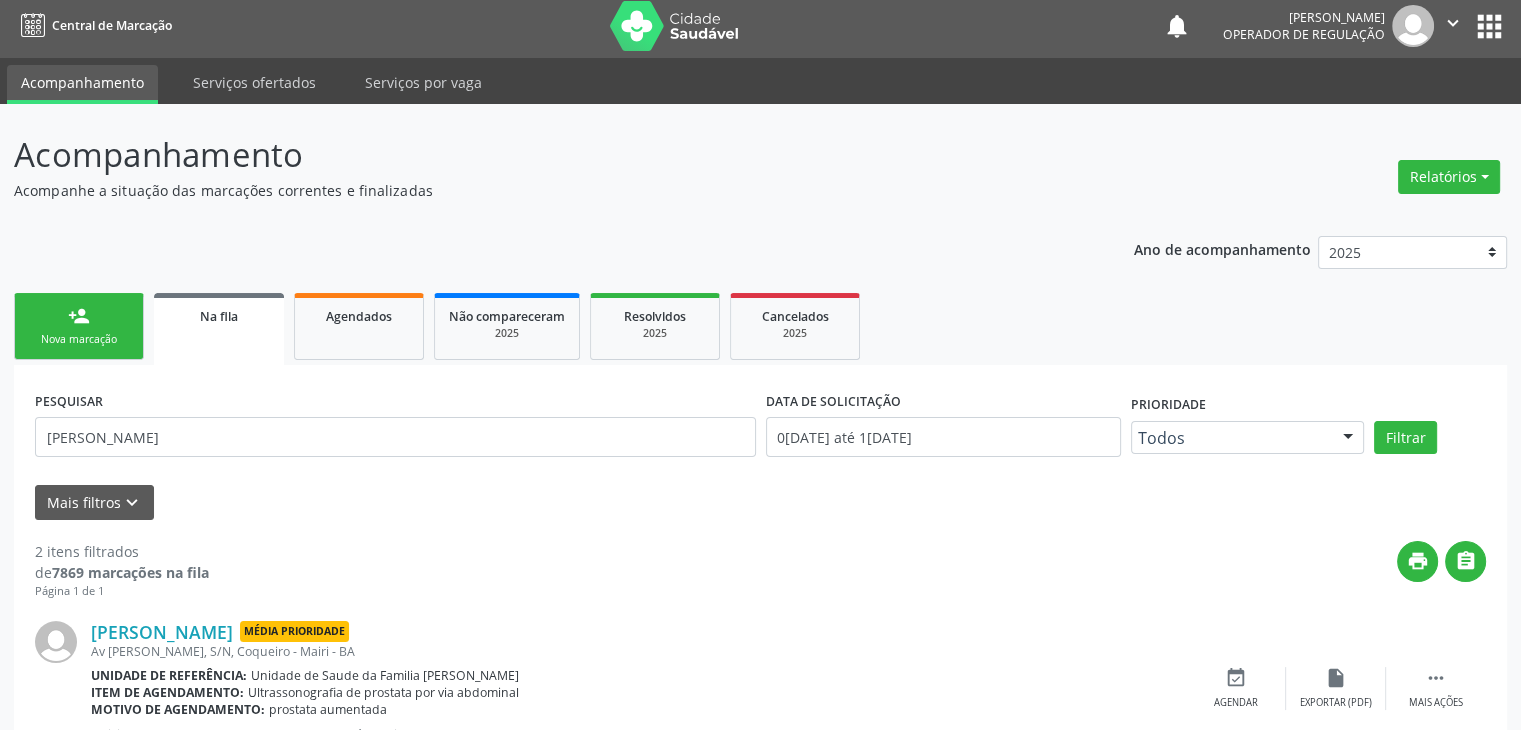 scroll, scrollTop: 0, scrollLeft: 0, axis: both 